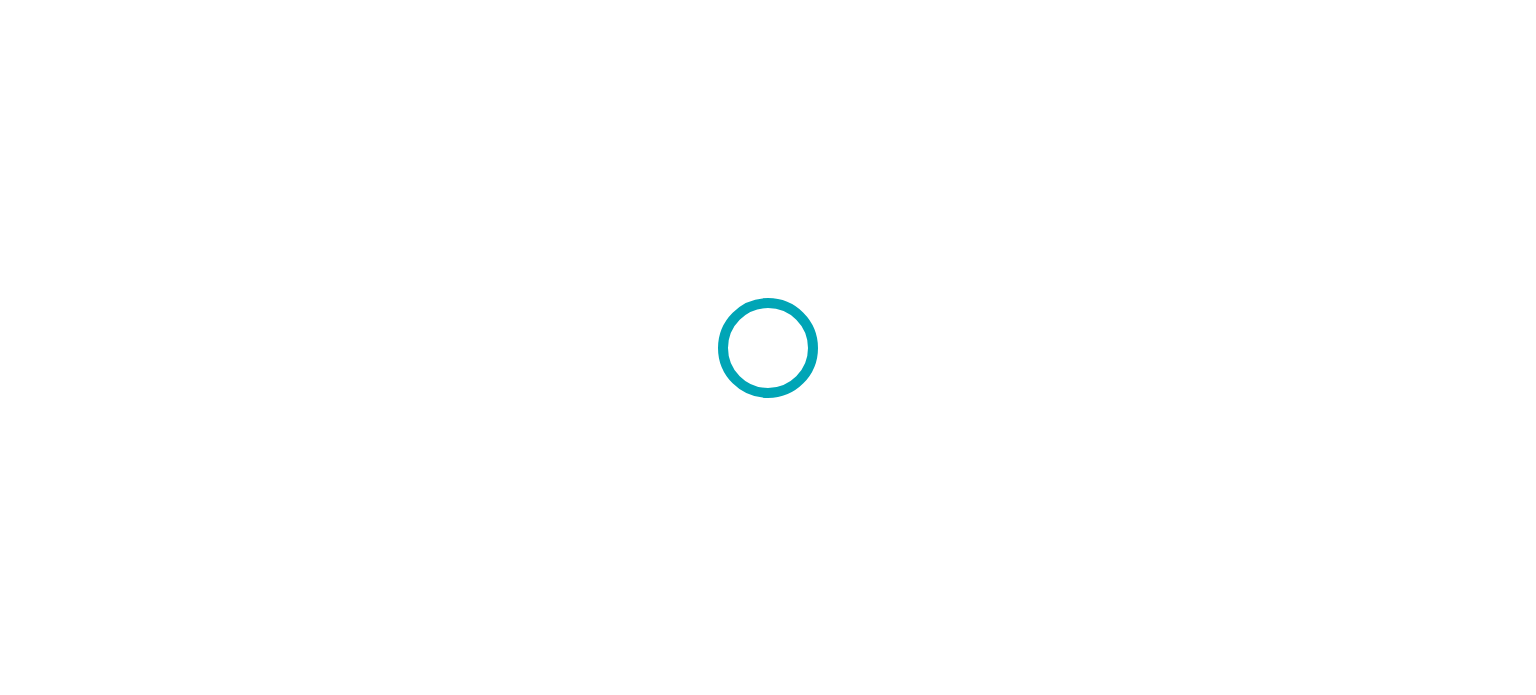 scroll, scrollTop: 0, scrollLeft: 0, axis: both 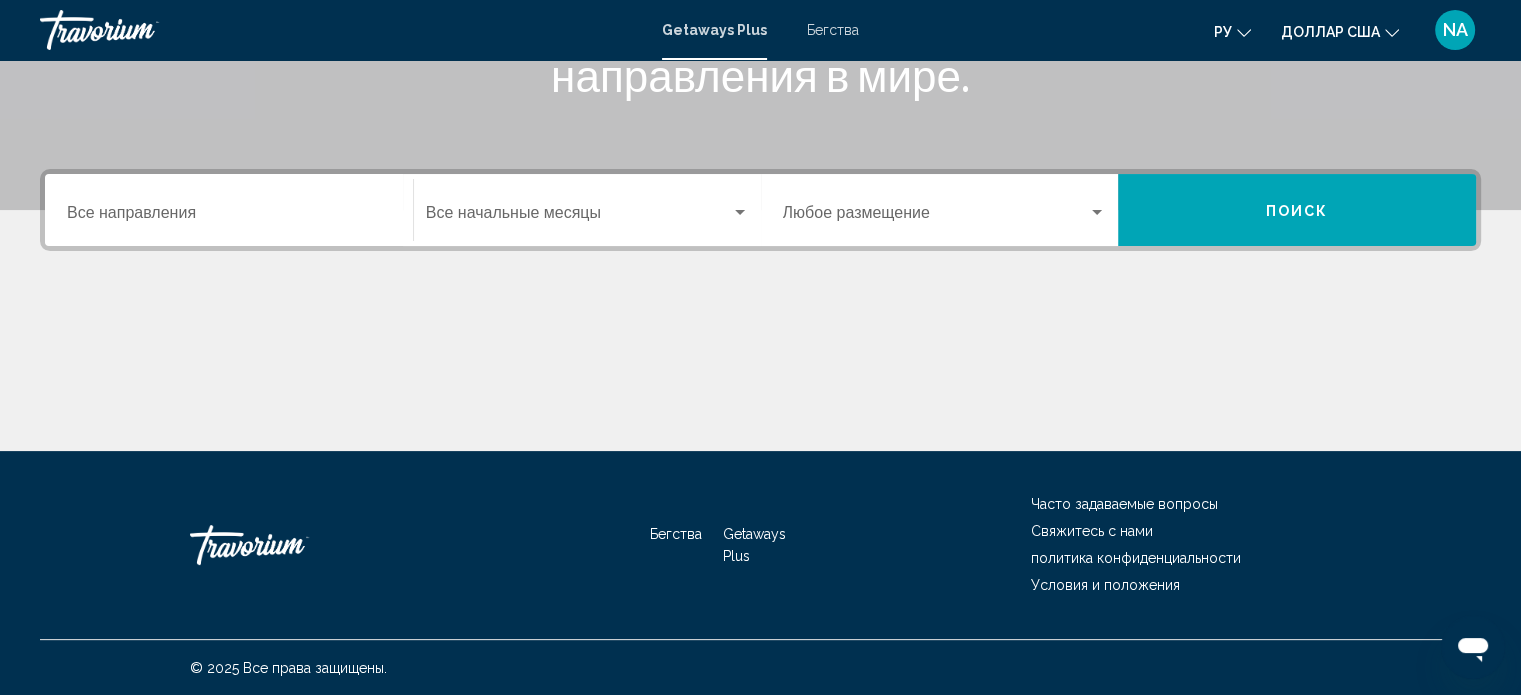 click on "Место назначения Все направления" at bounding box center (229, 217) 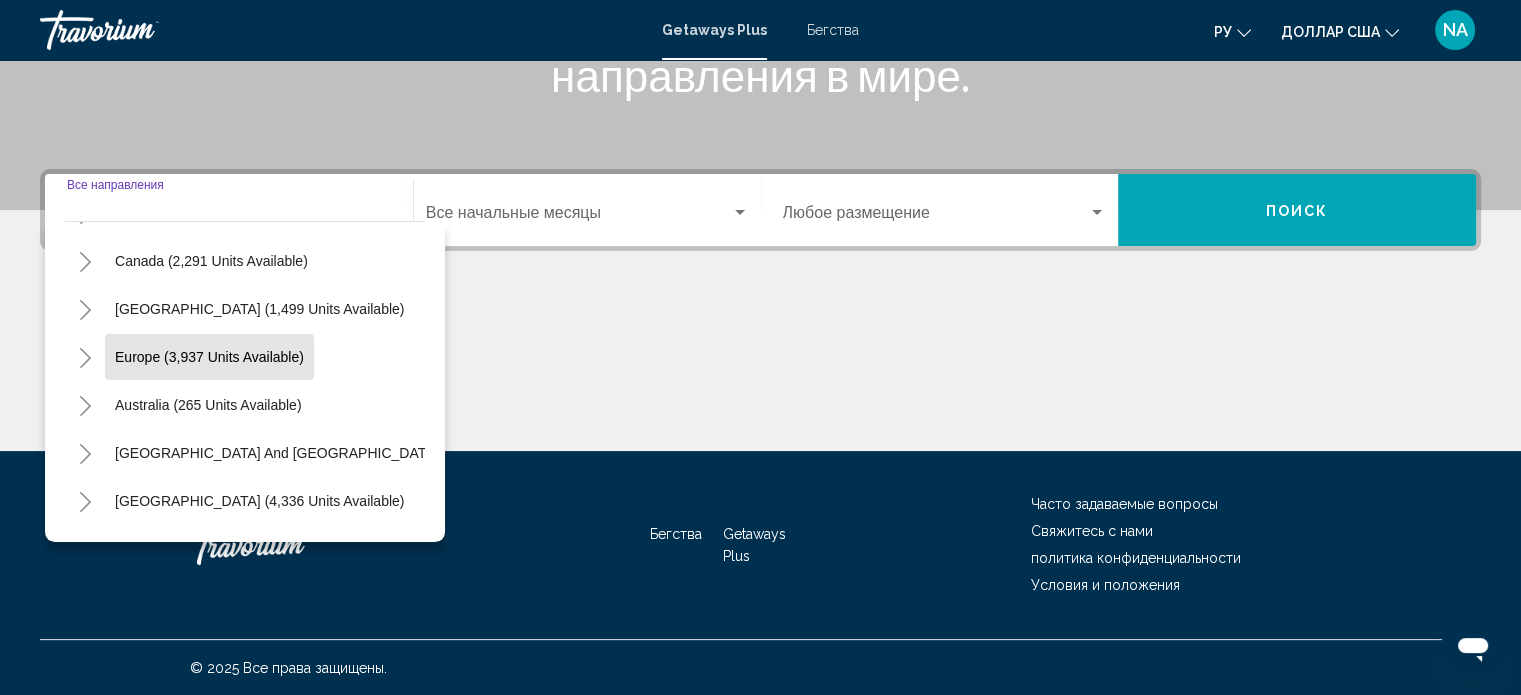 scroll, scrollTop: 339, scrollLeft: 0, axis: vertical 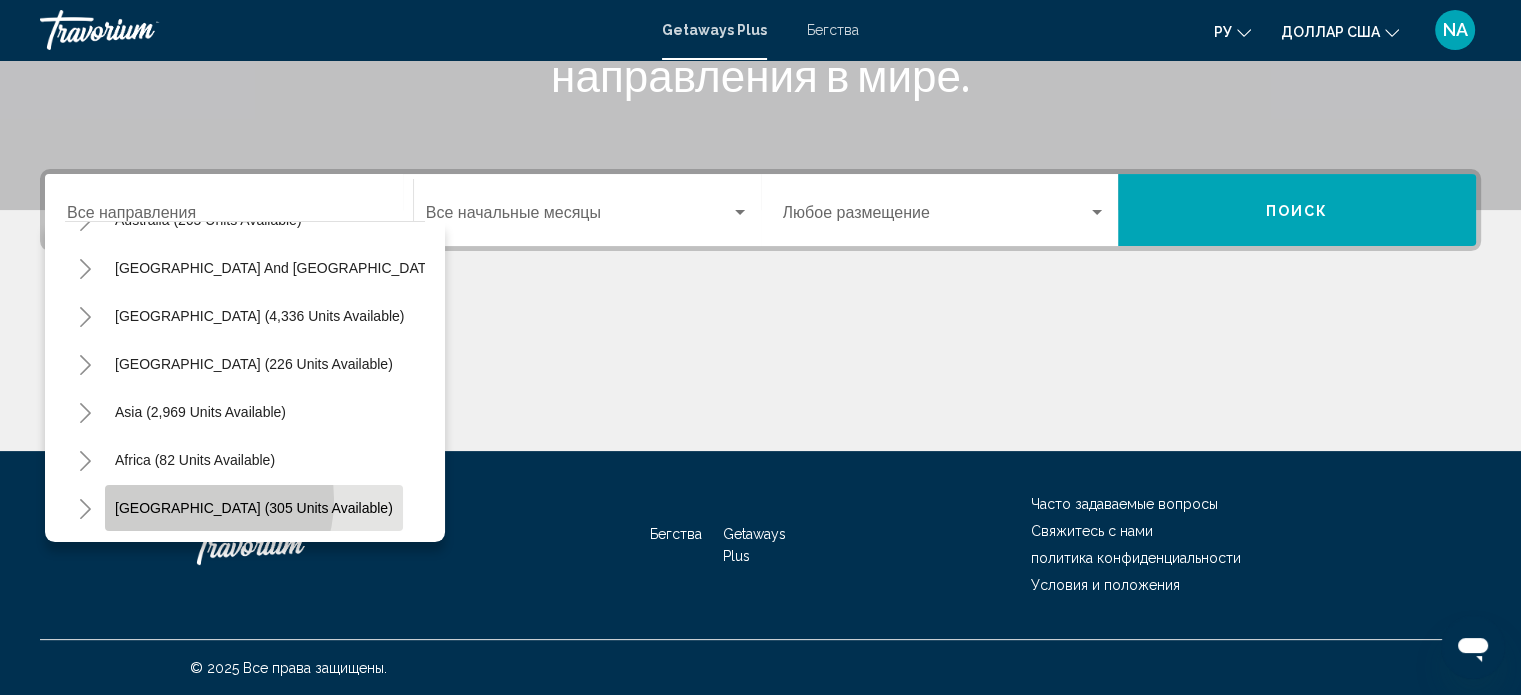 click on "[GEOGRAPHIC_DATA] (305 units available)" 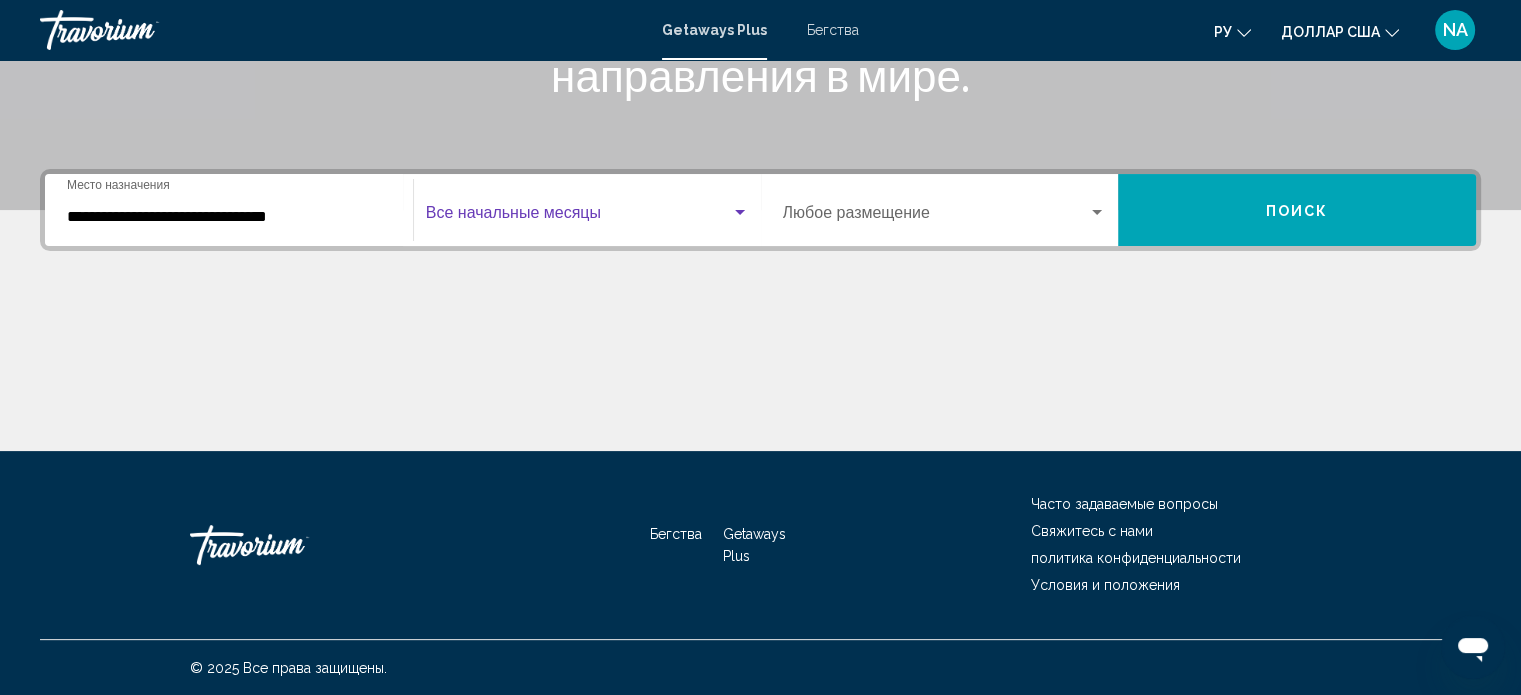 click at bounding box center (578, 217) 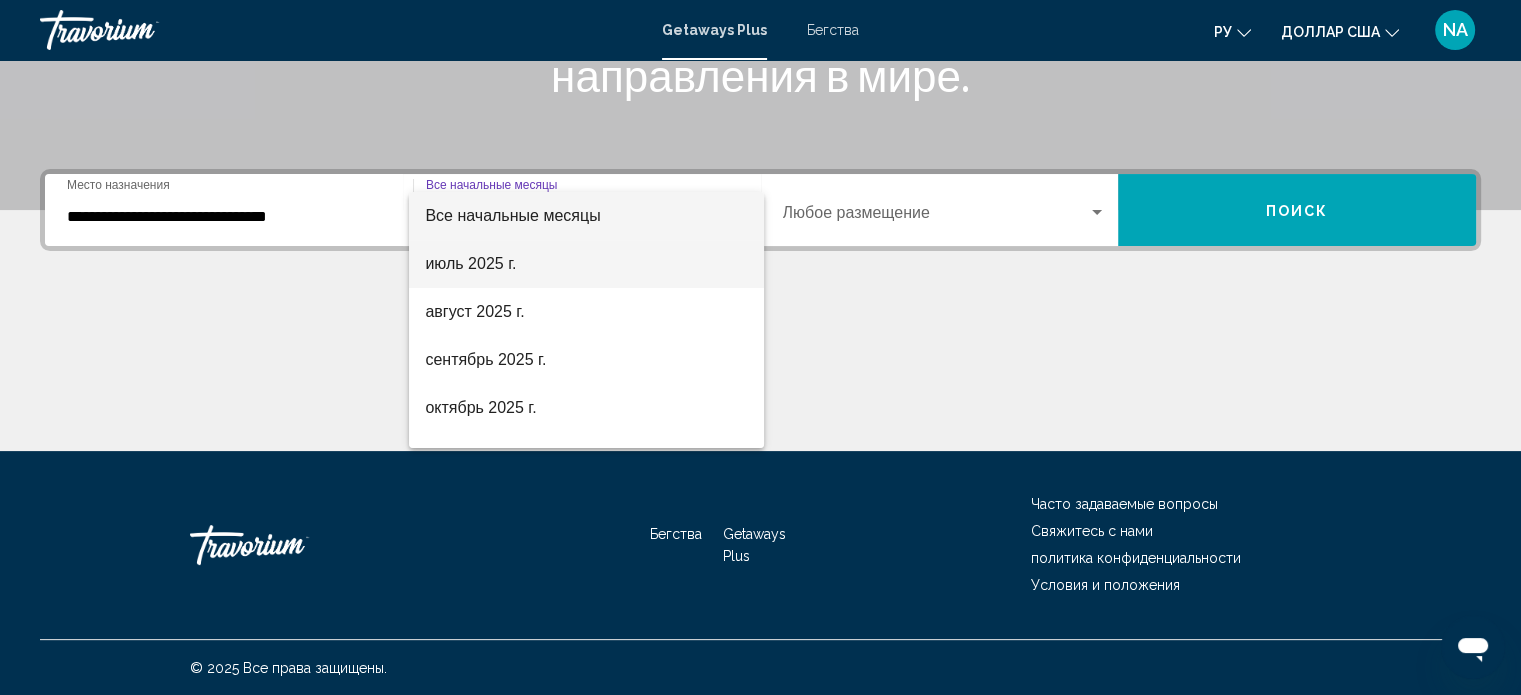 click on "июль 2025 г." at bounding box center (470, 263) 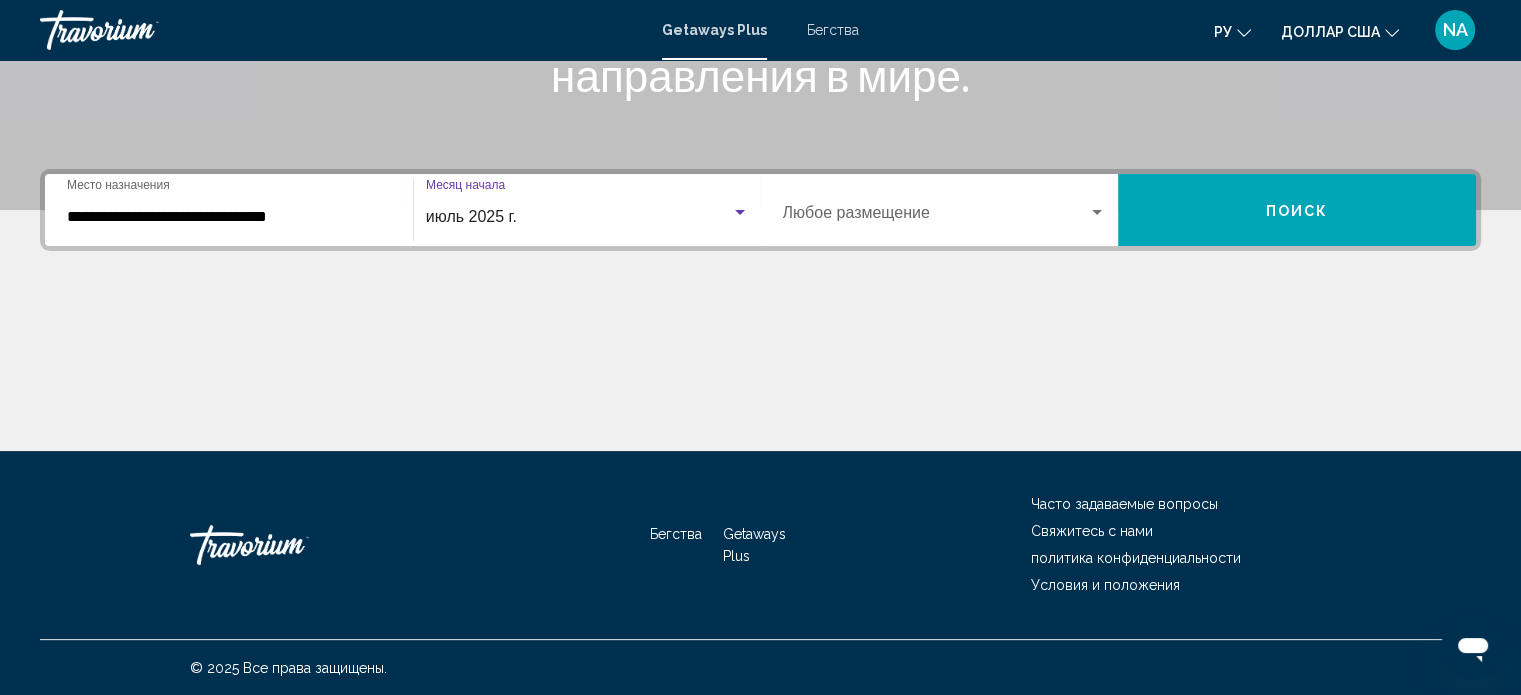 click at bounding box center (936, 217) 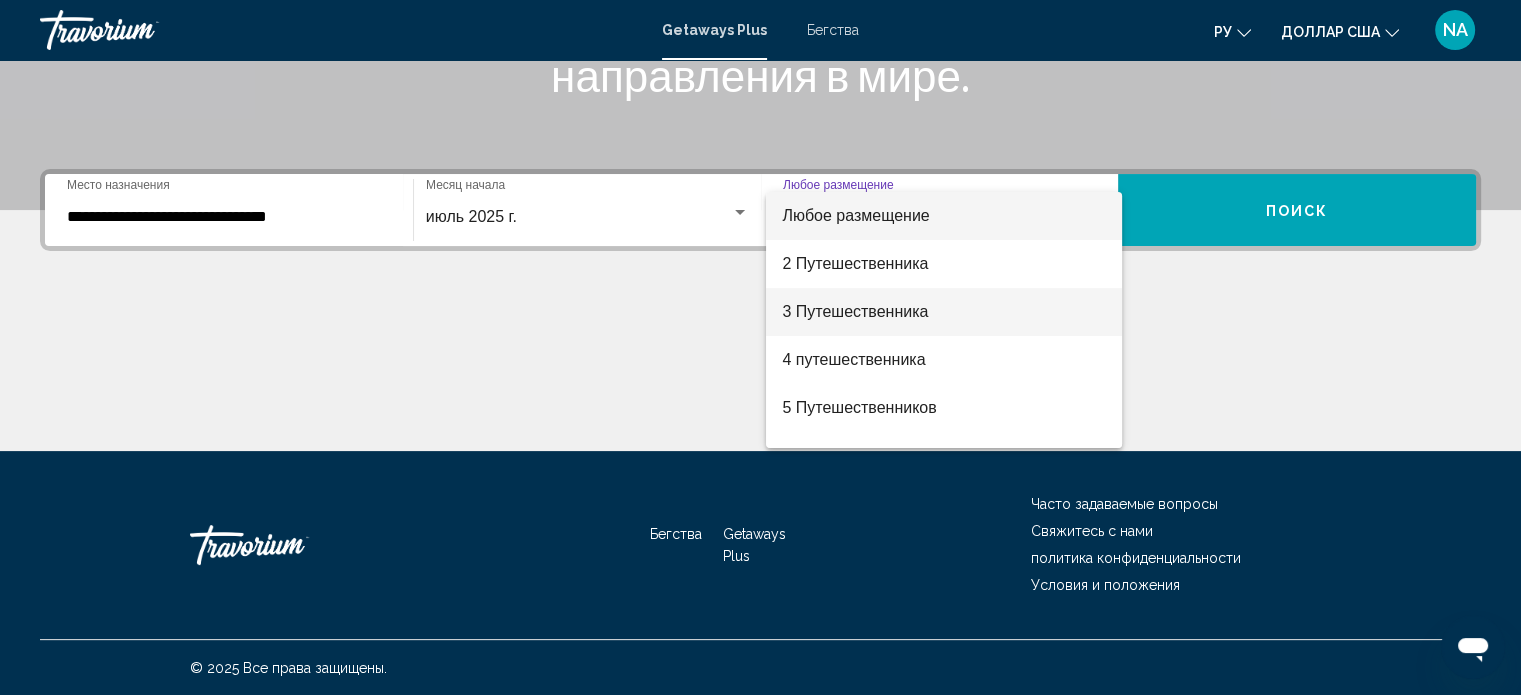 click on "3 Путешественника" at bounding box center [944, 312] 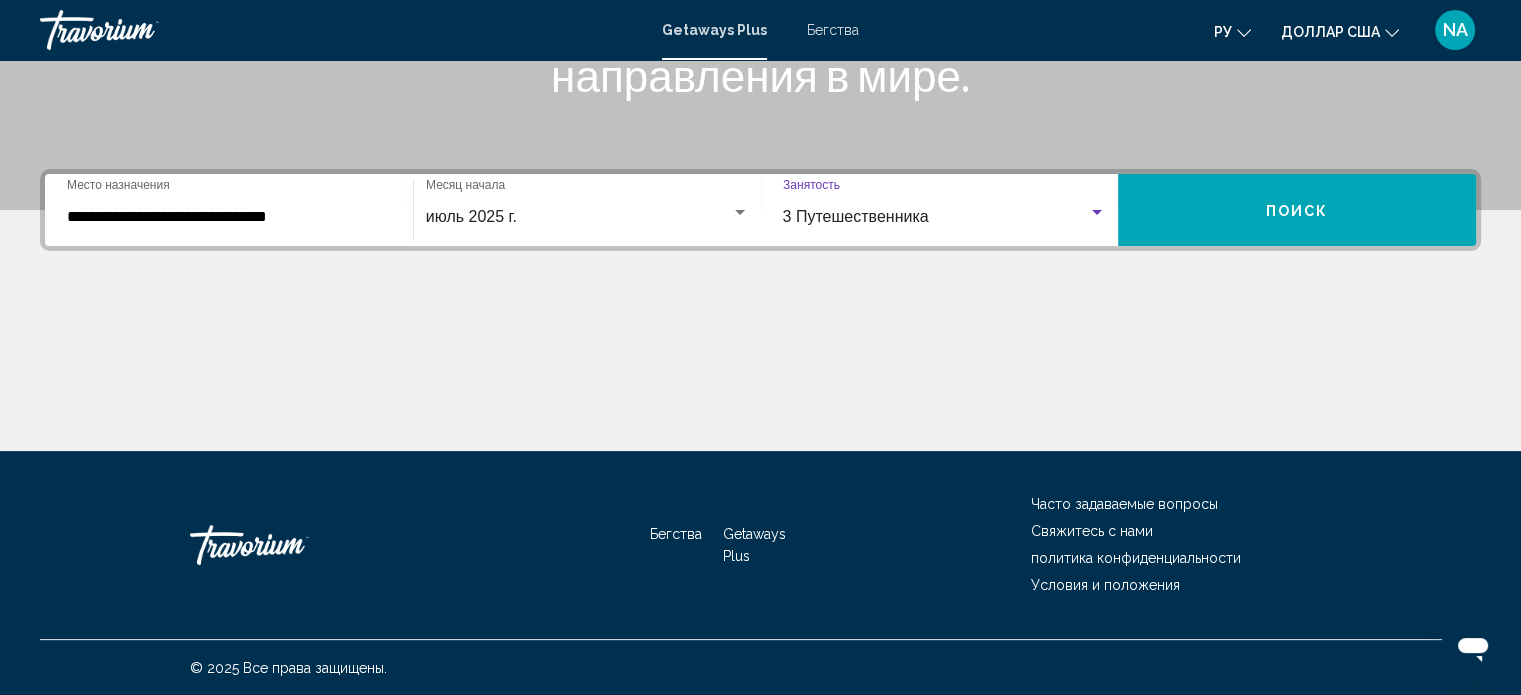 click on "Поиск" at bounding box center [1297, 210] 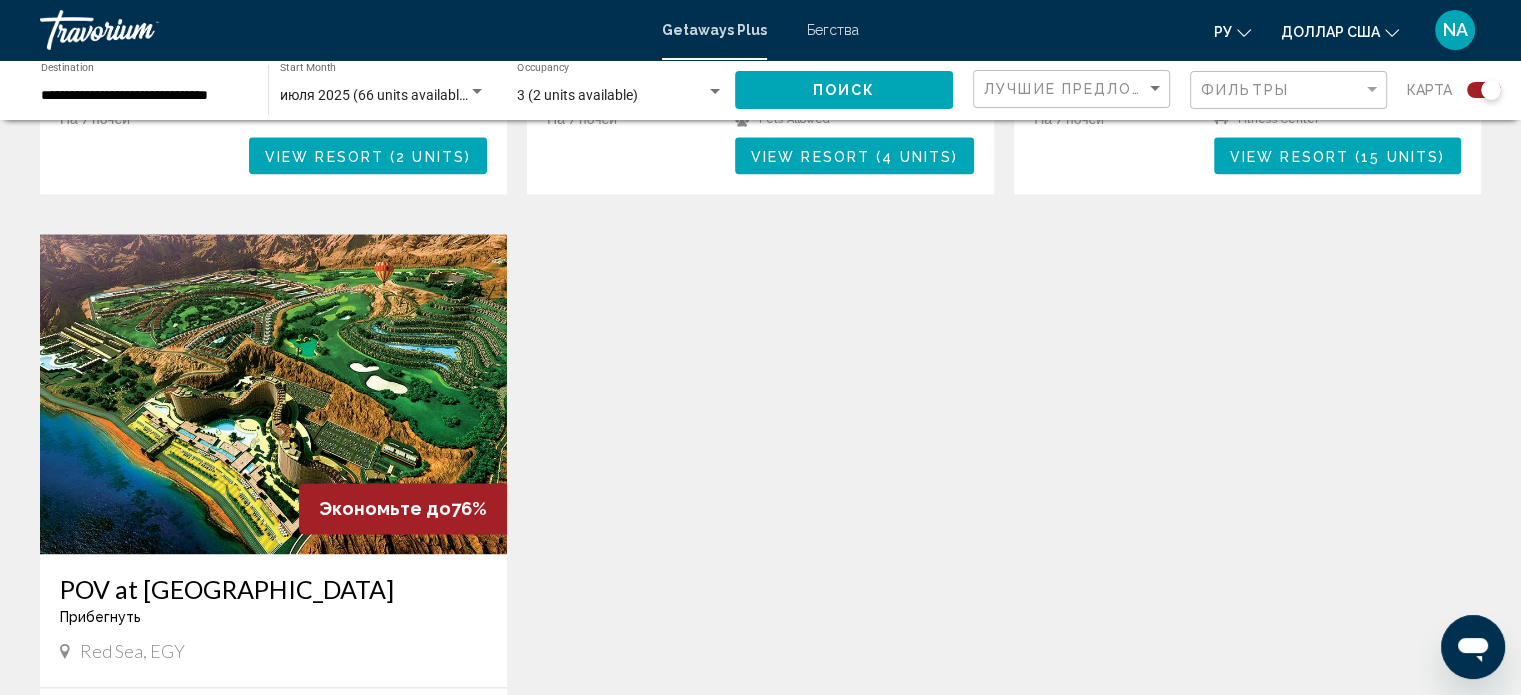 scroll, scrollTop: 2600, scrollLeft: 0, axis: vertical 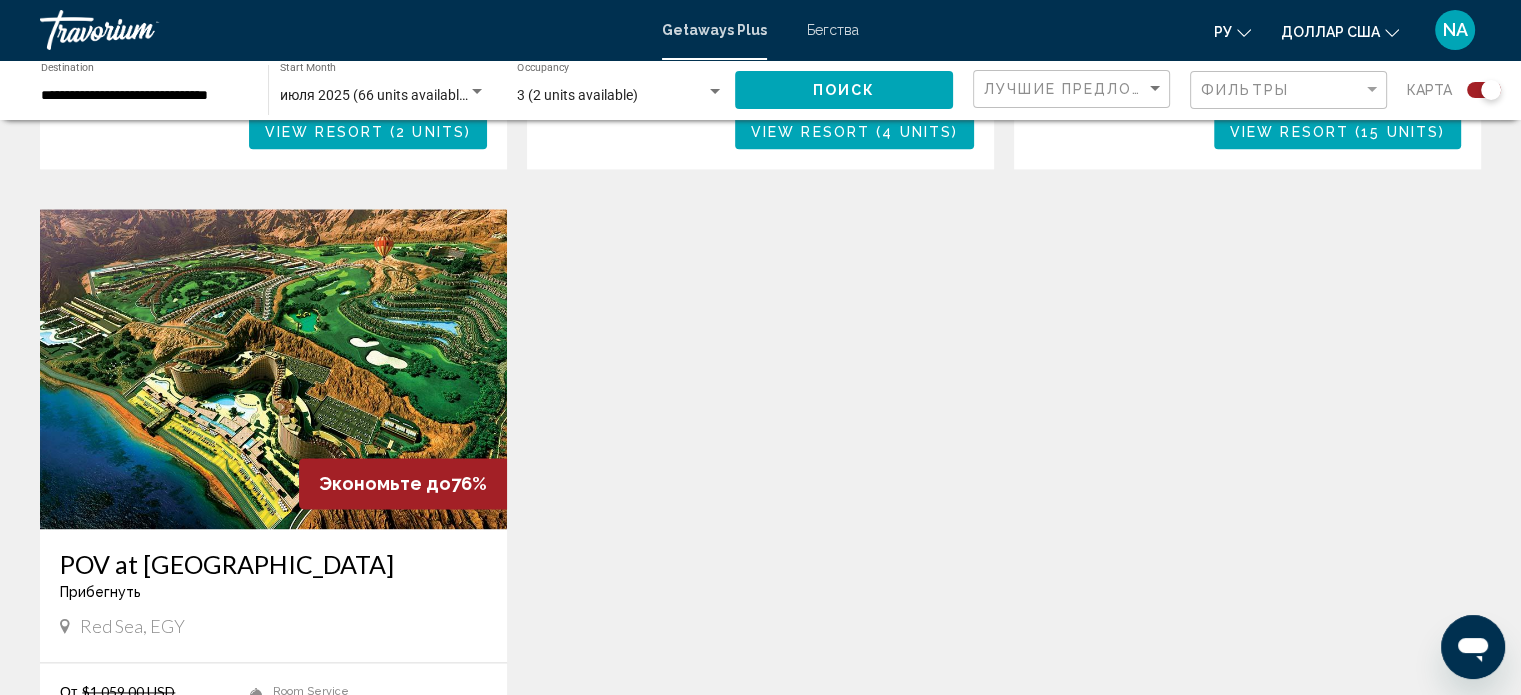 click at bounding box center [273, 369] 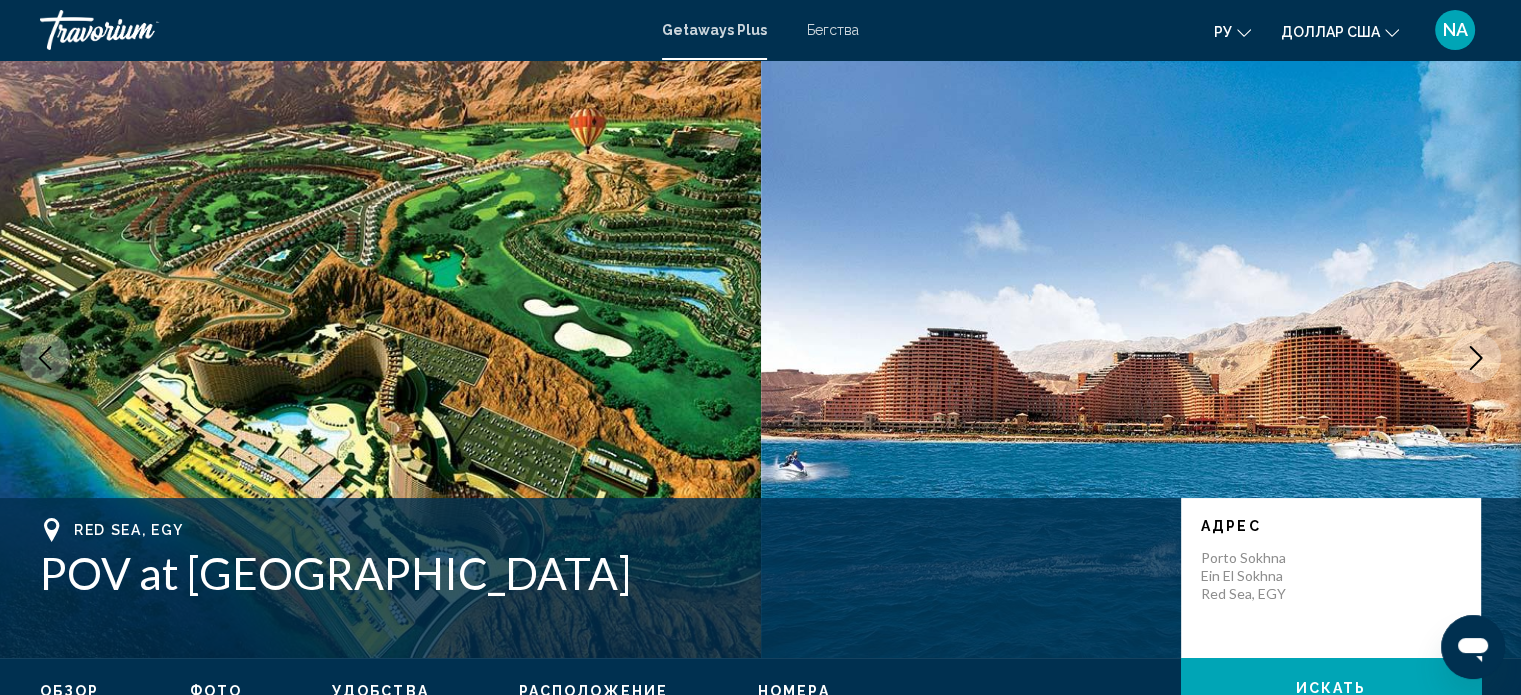 scroll, scrollTop: 0, scrollLeft: 0, axis: both 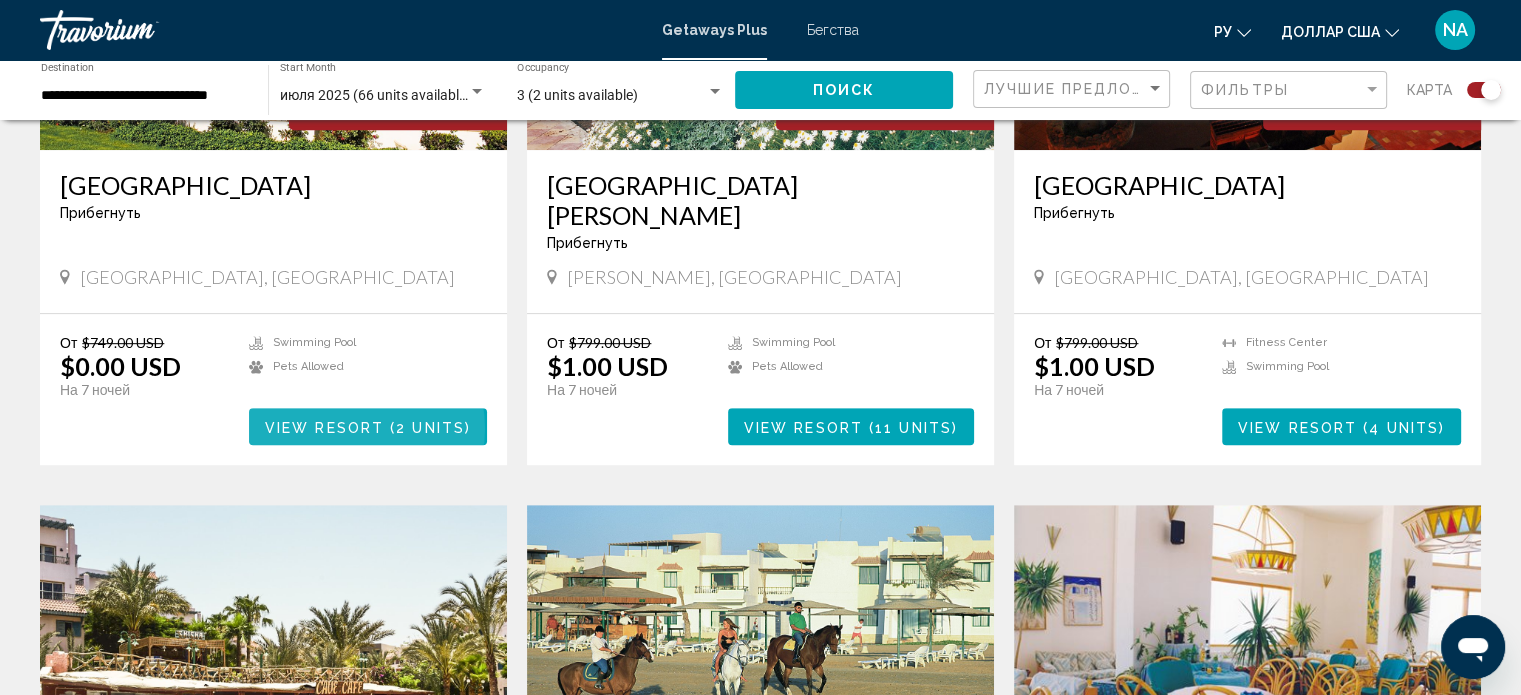 click on "View Resort" at bounding box center [324, 427] 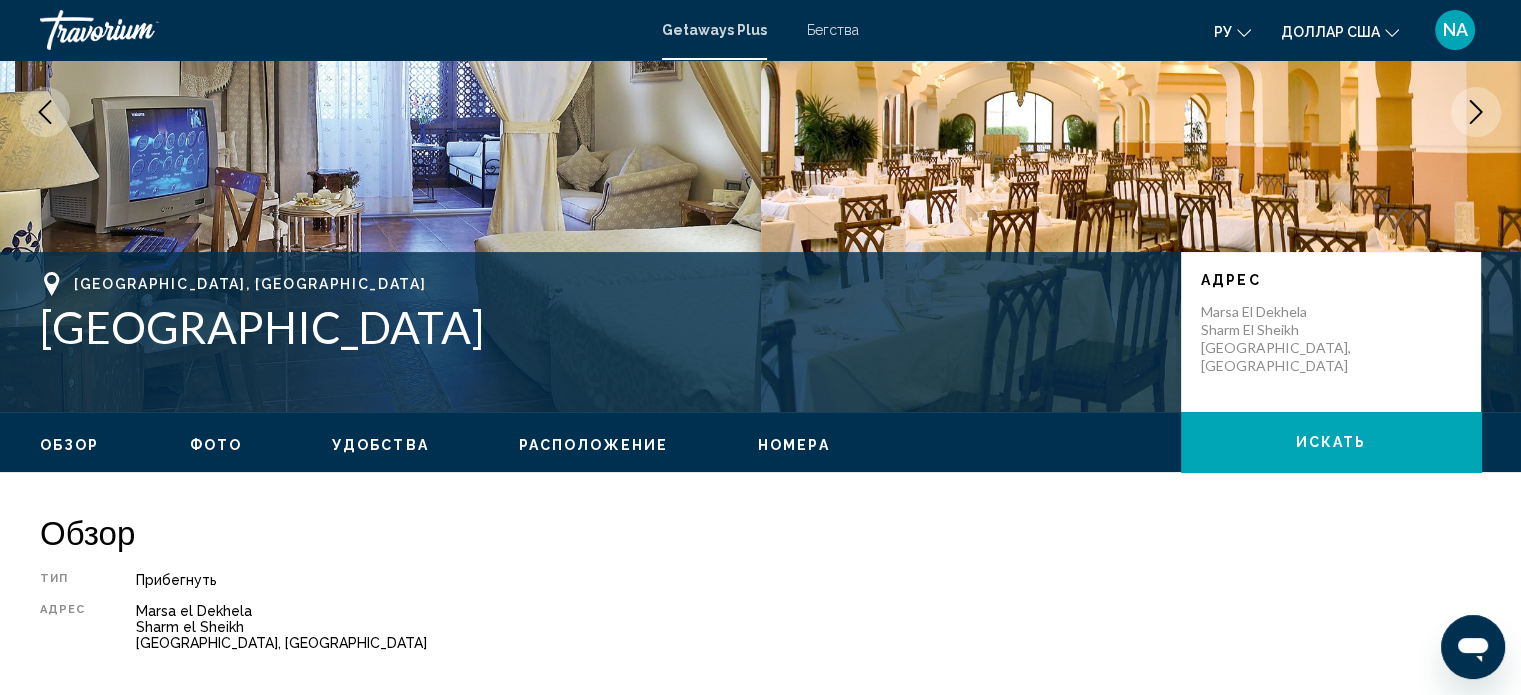 scroll, scrollTop: 225, scrollLeft: 0, axis: vertical 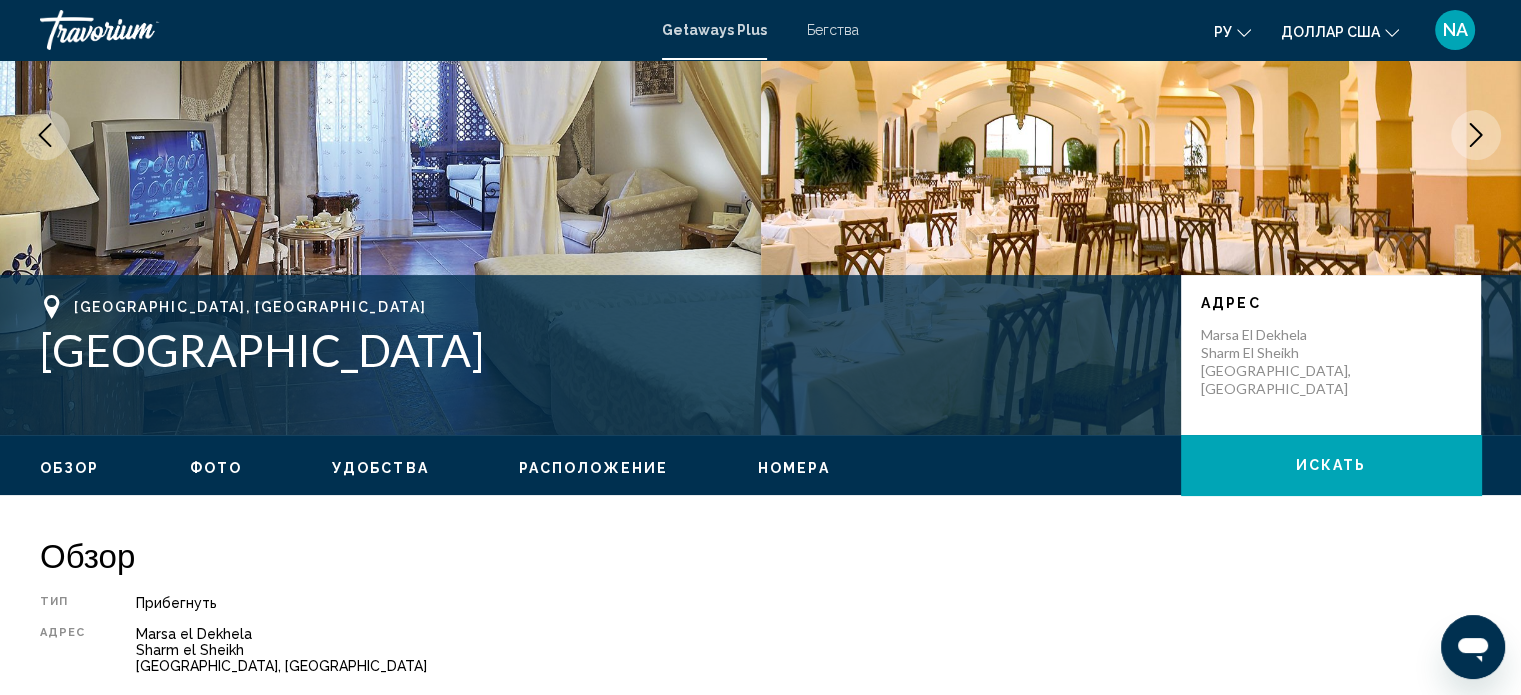 click on "Удобства" at bounding box center (380, 468) 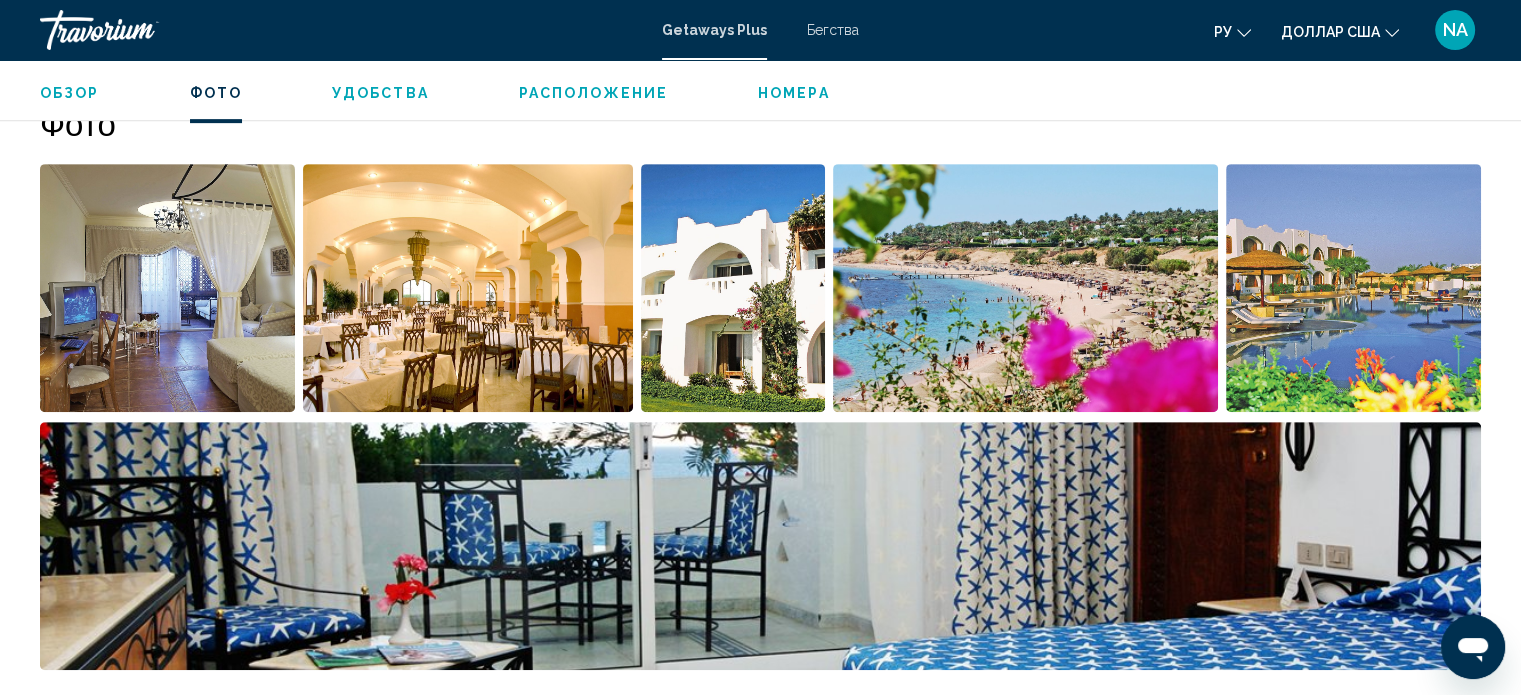 scroll, scrollTop: 850, scrollLeft: 0, axis: vertical 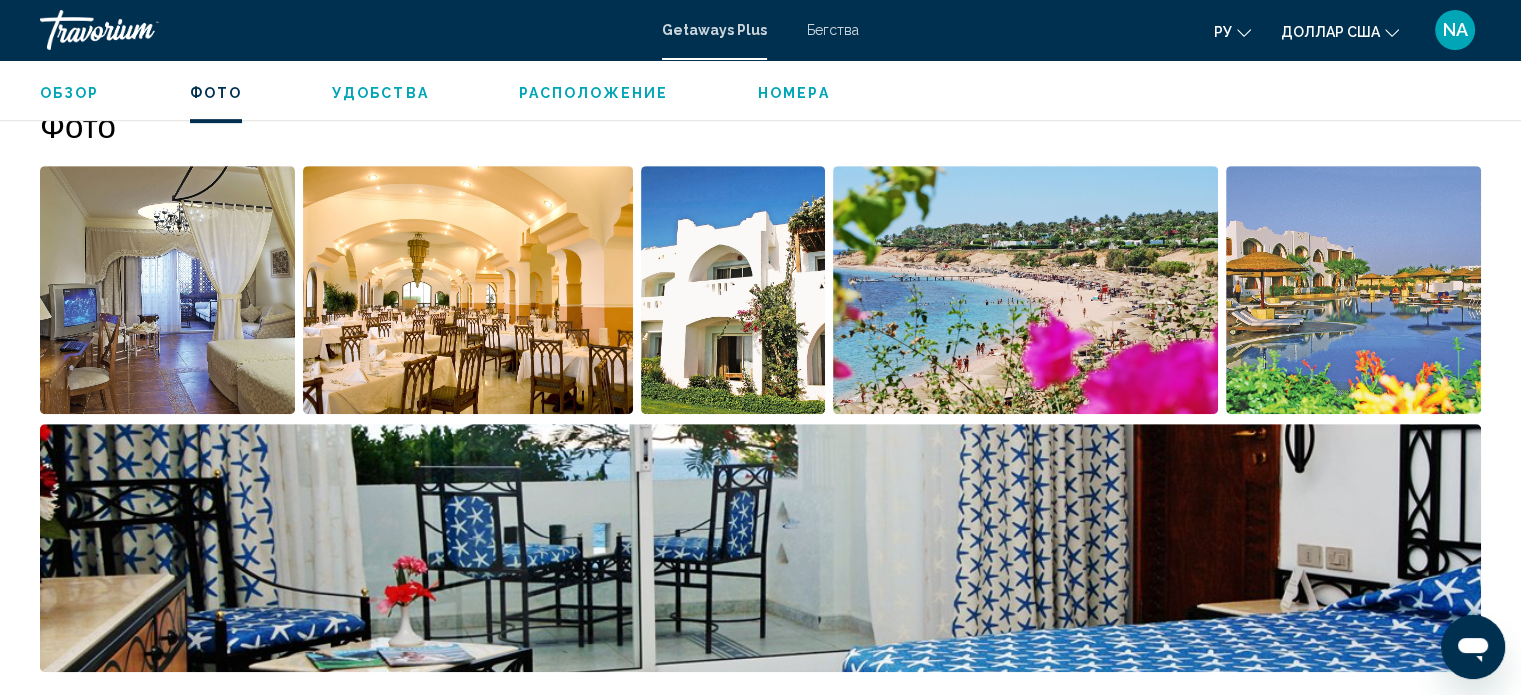 click at bounding box center [167, 290] 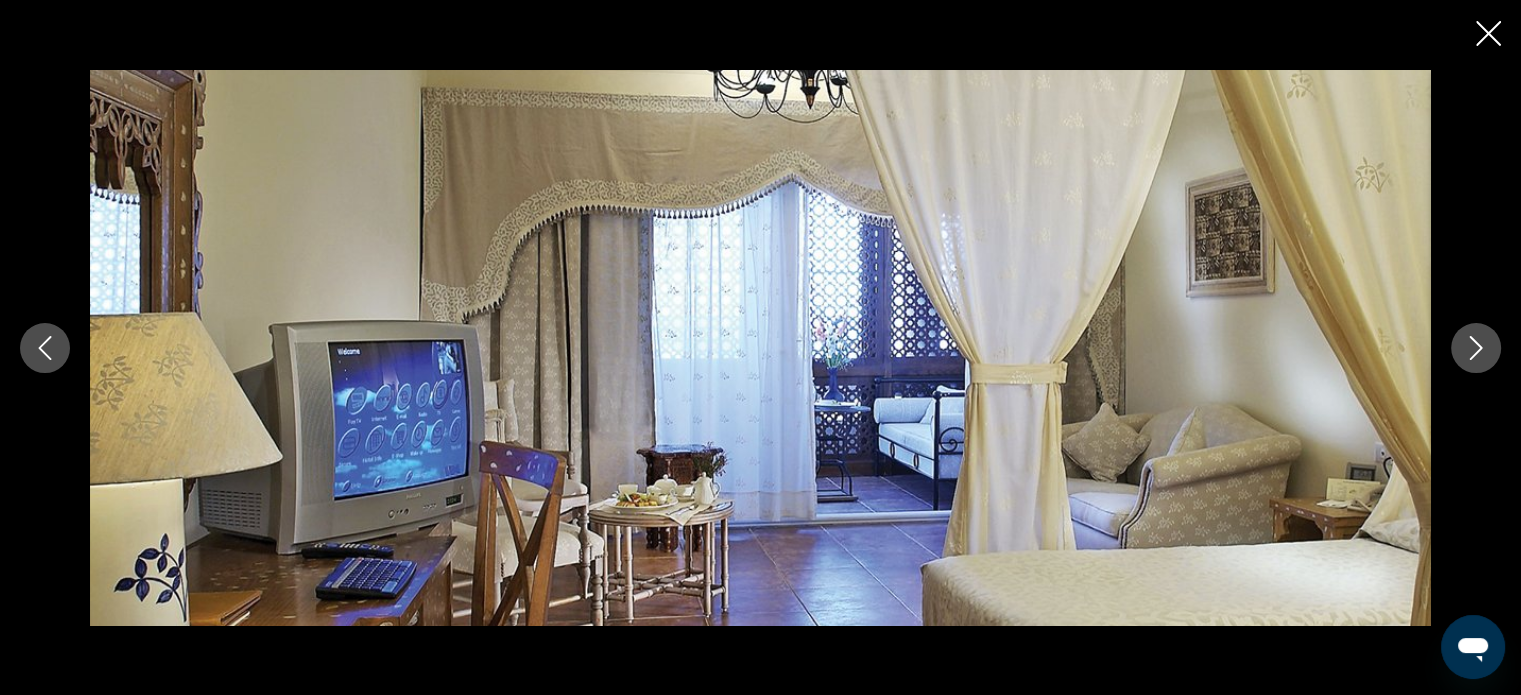 type 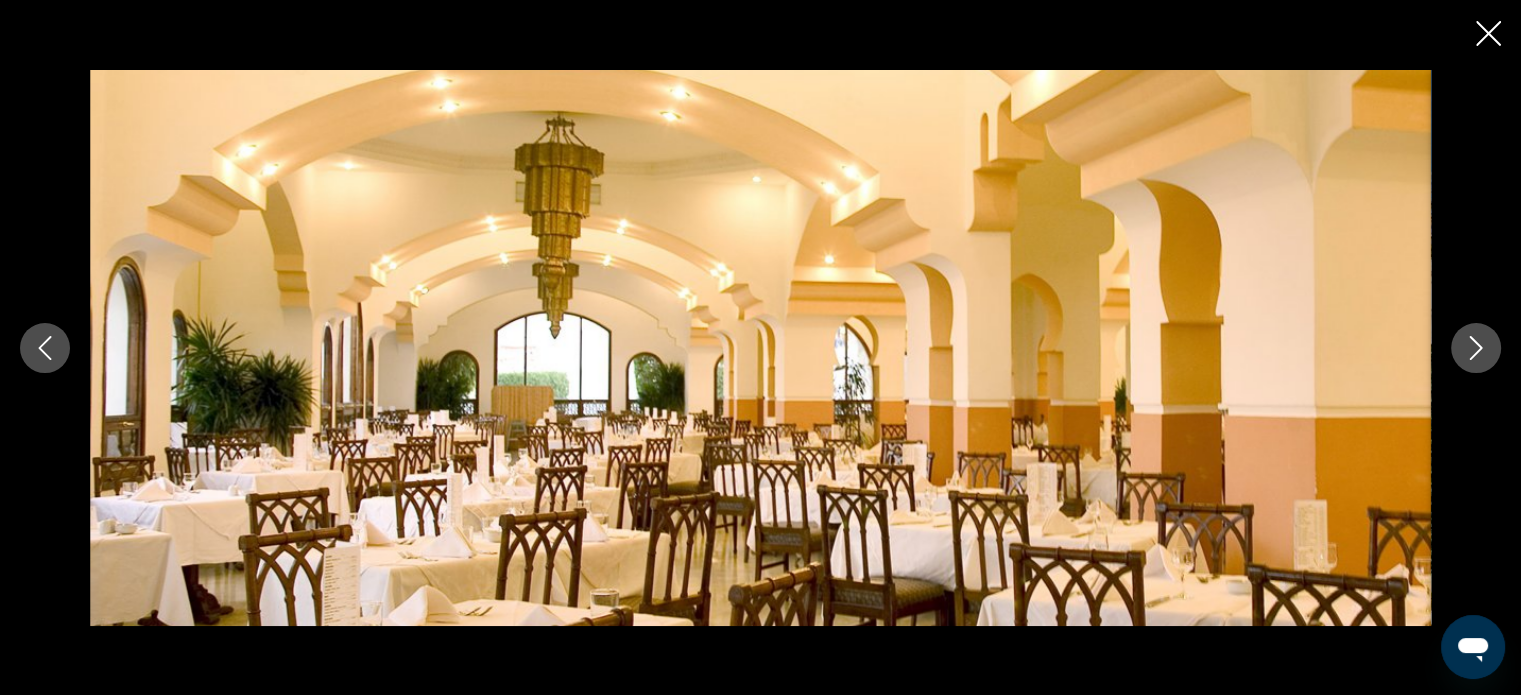 click 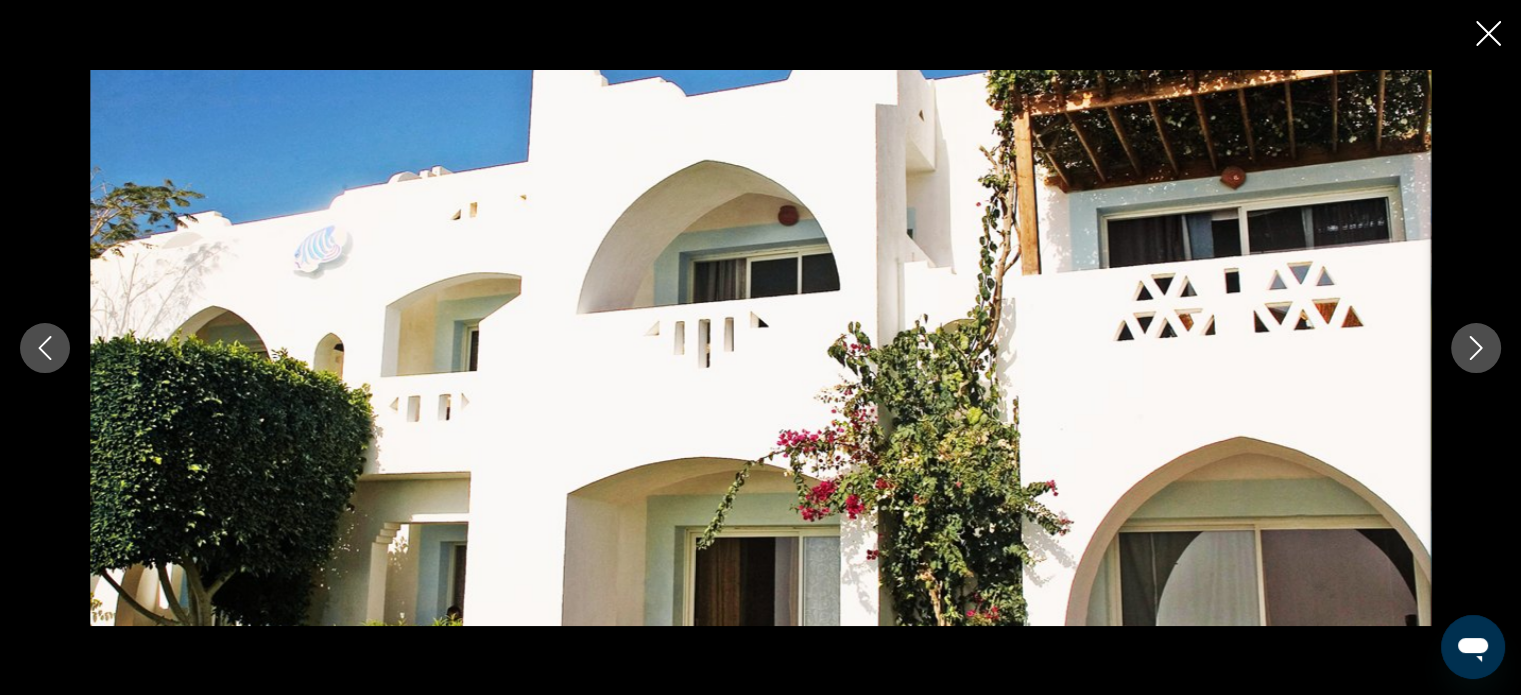 click 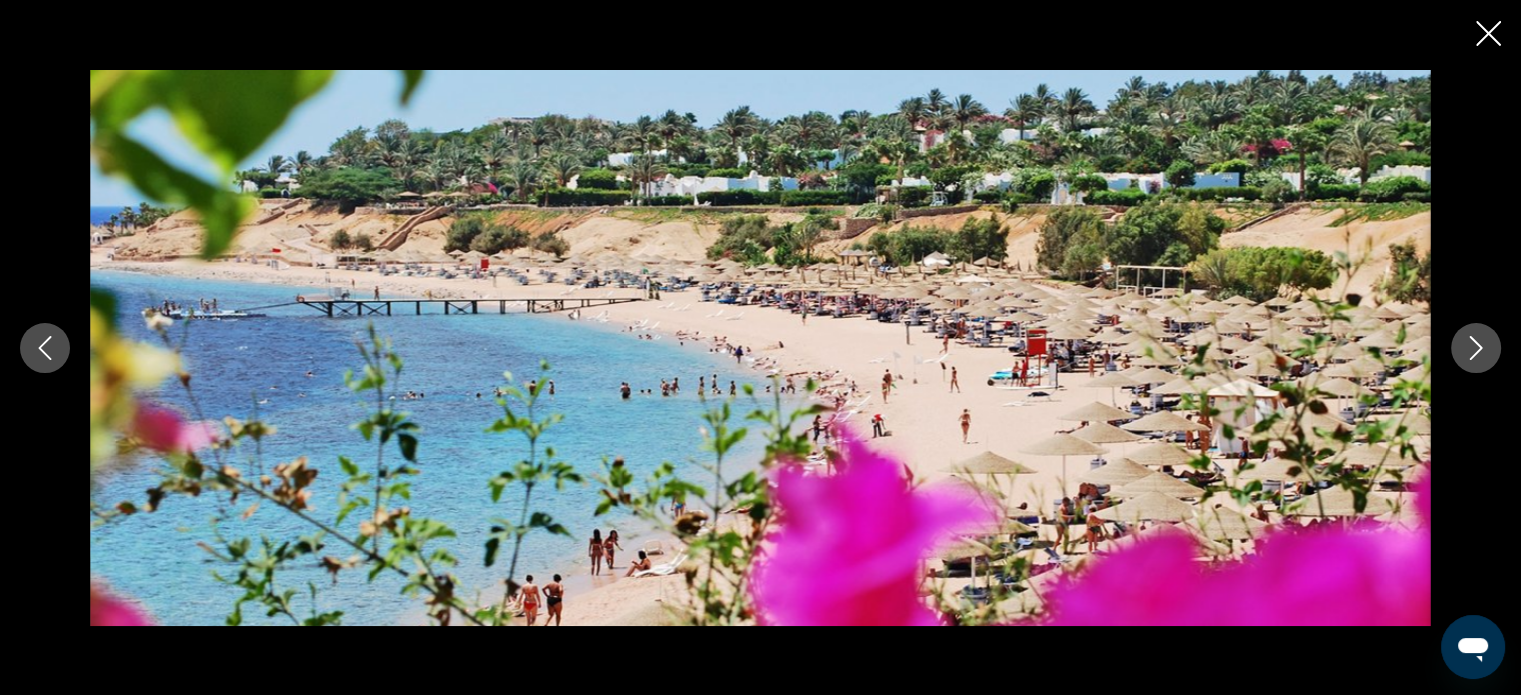 click 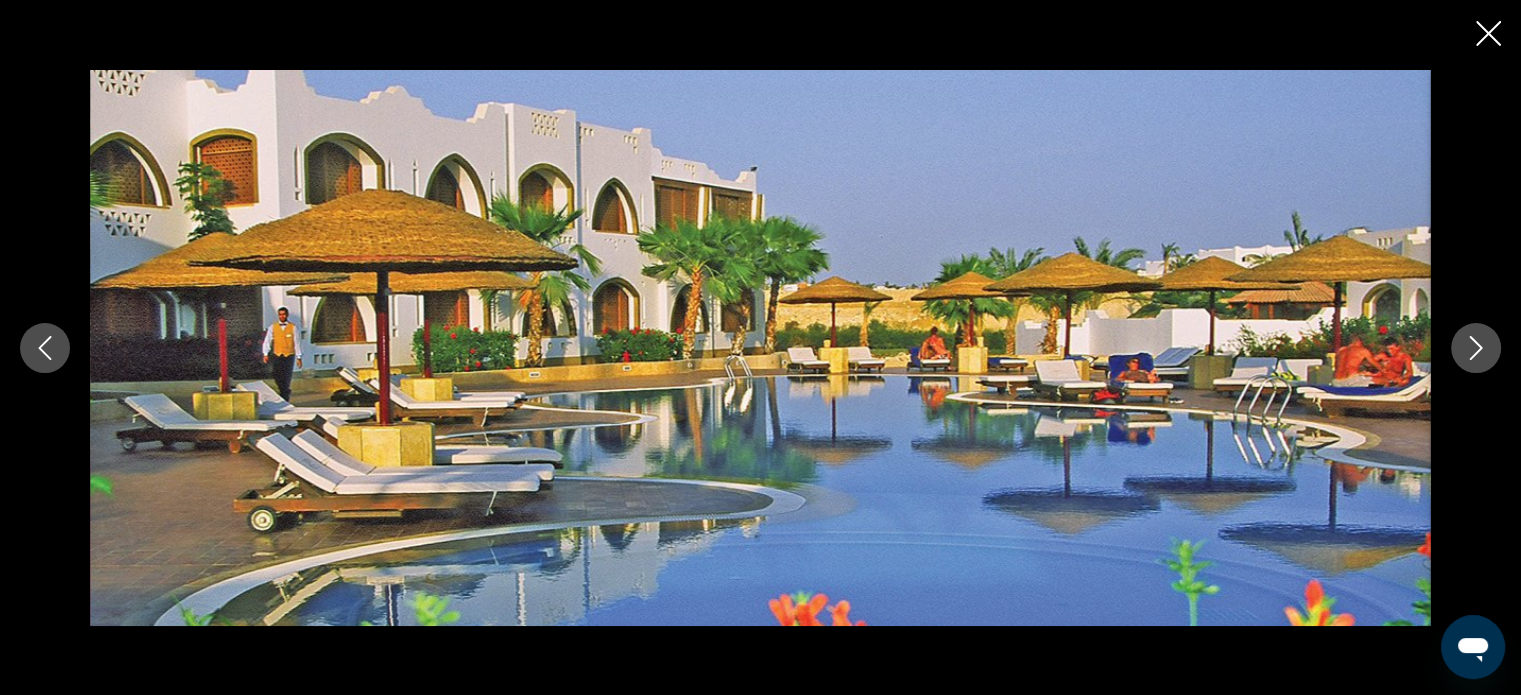 click 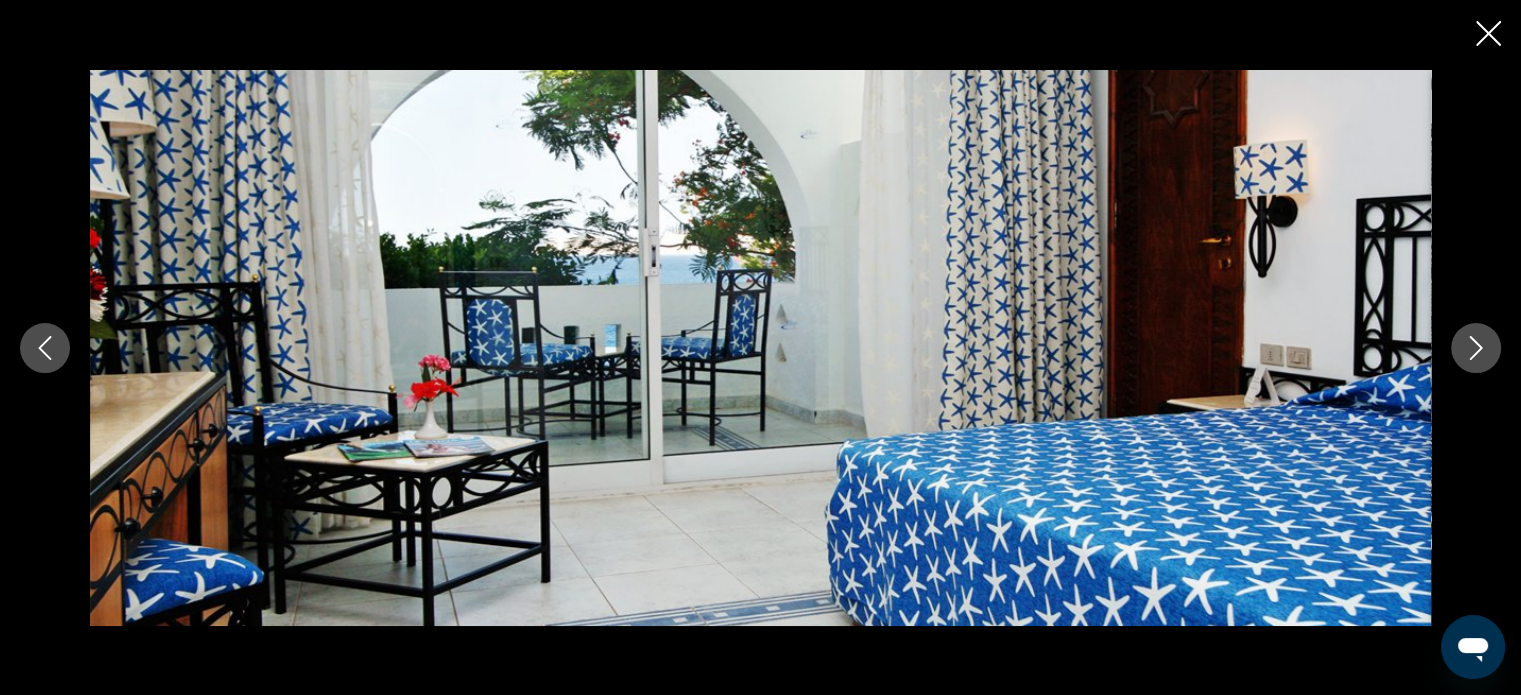 click 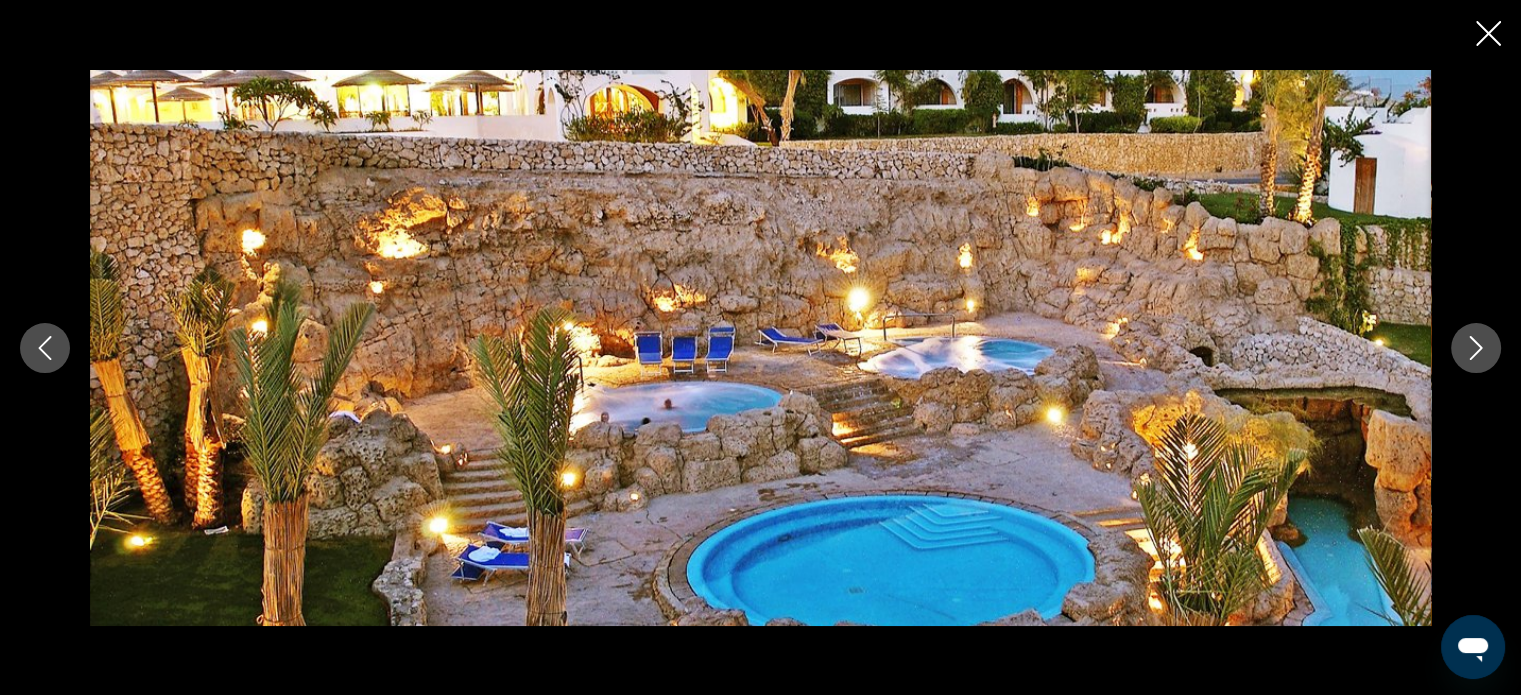 click 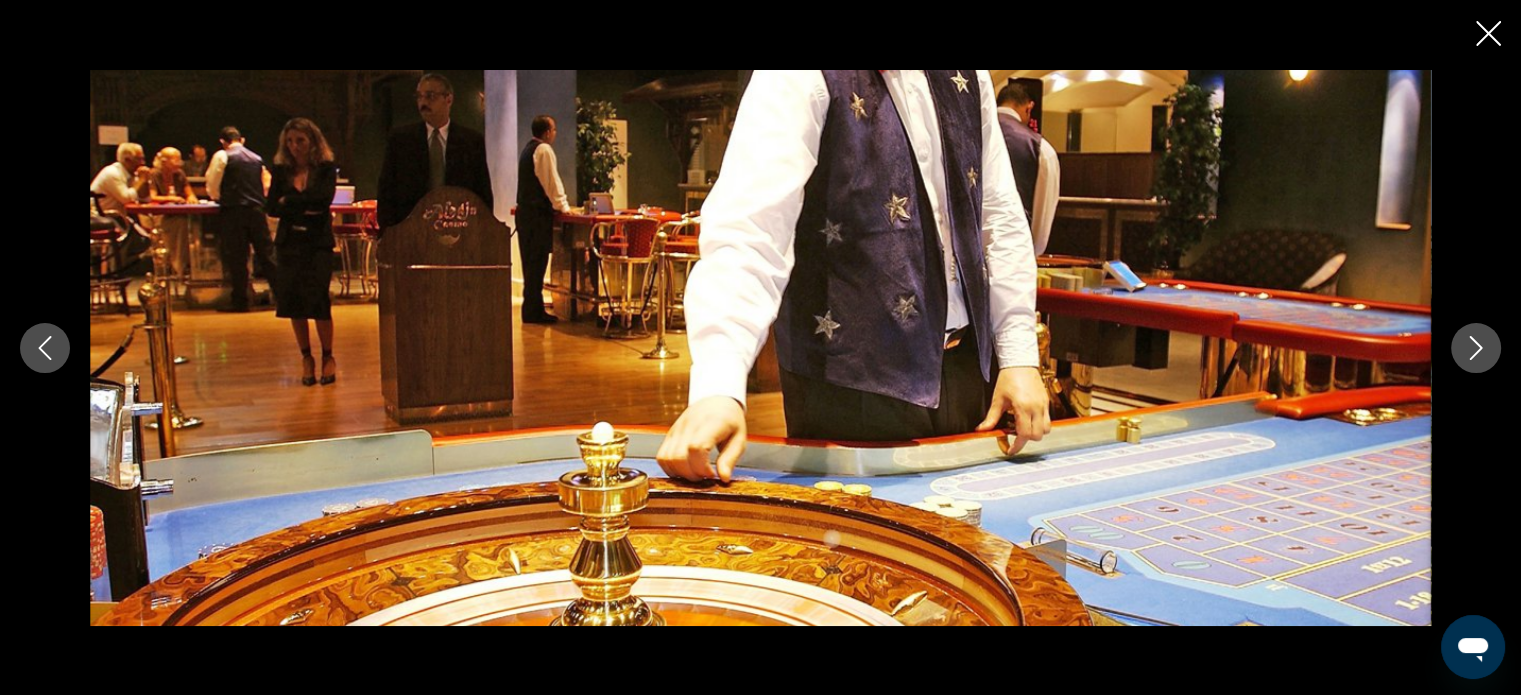 click 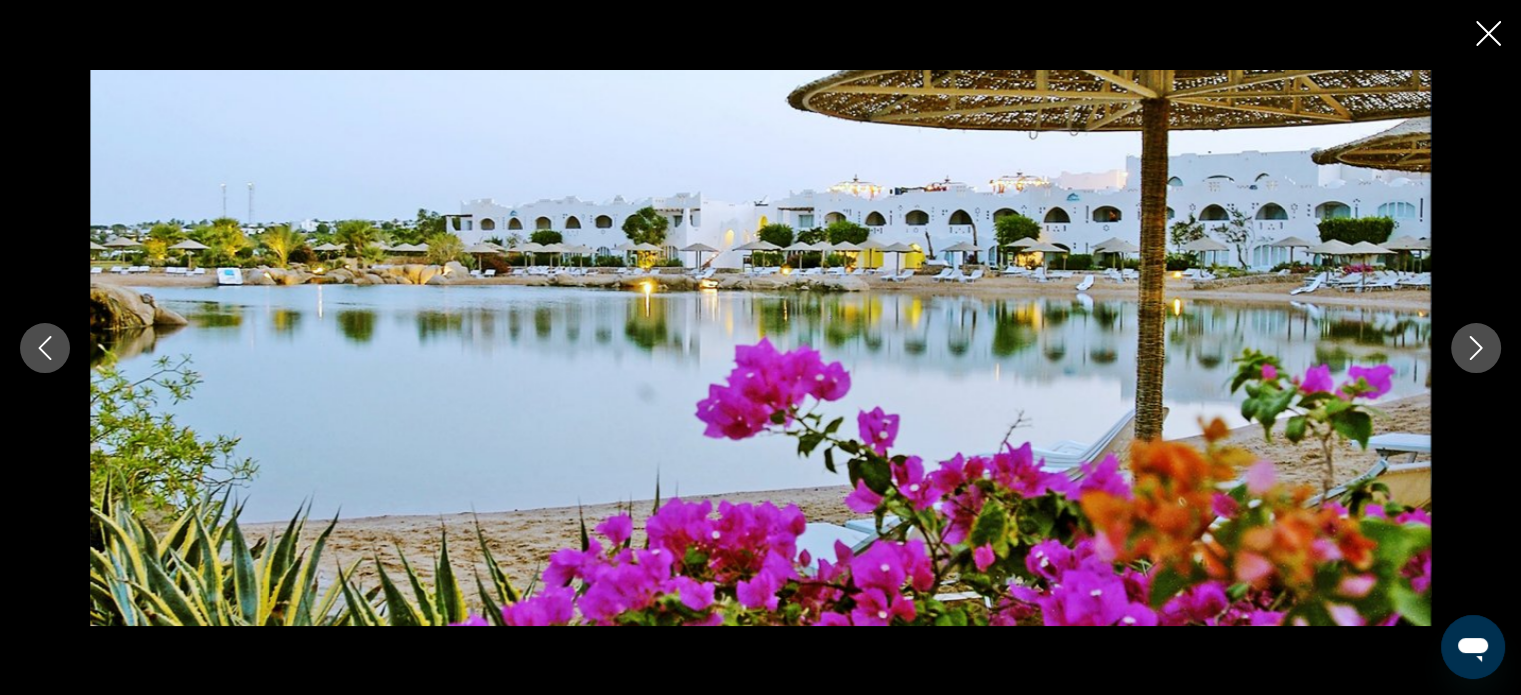 click 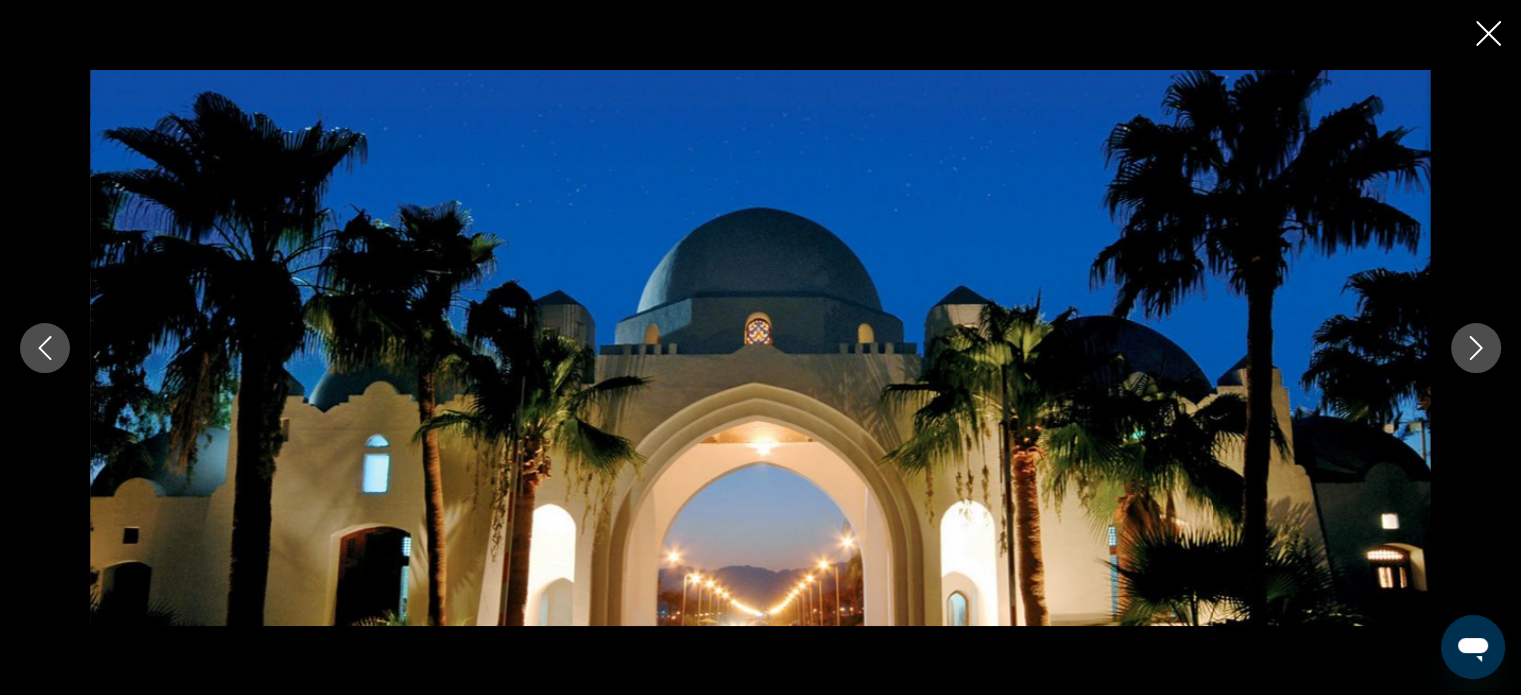 click 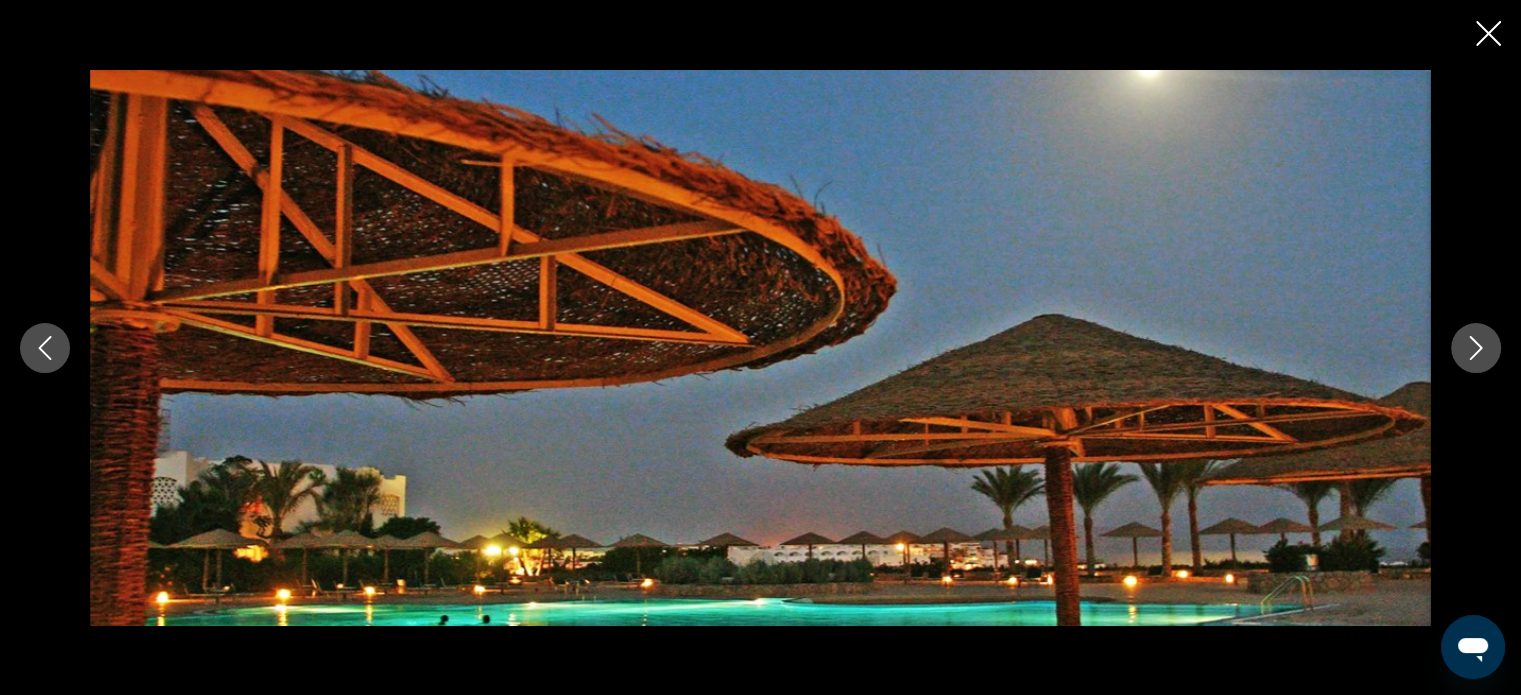 click 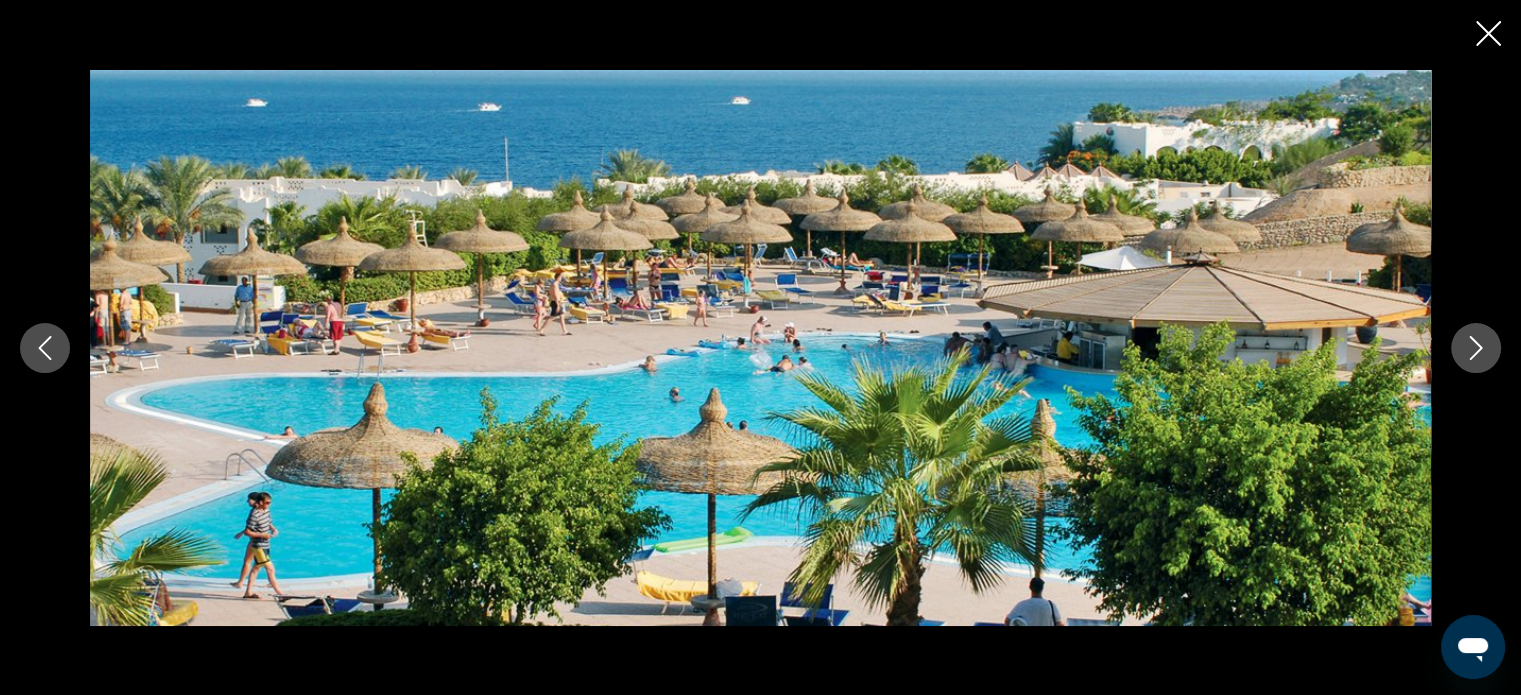 click 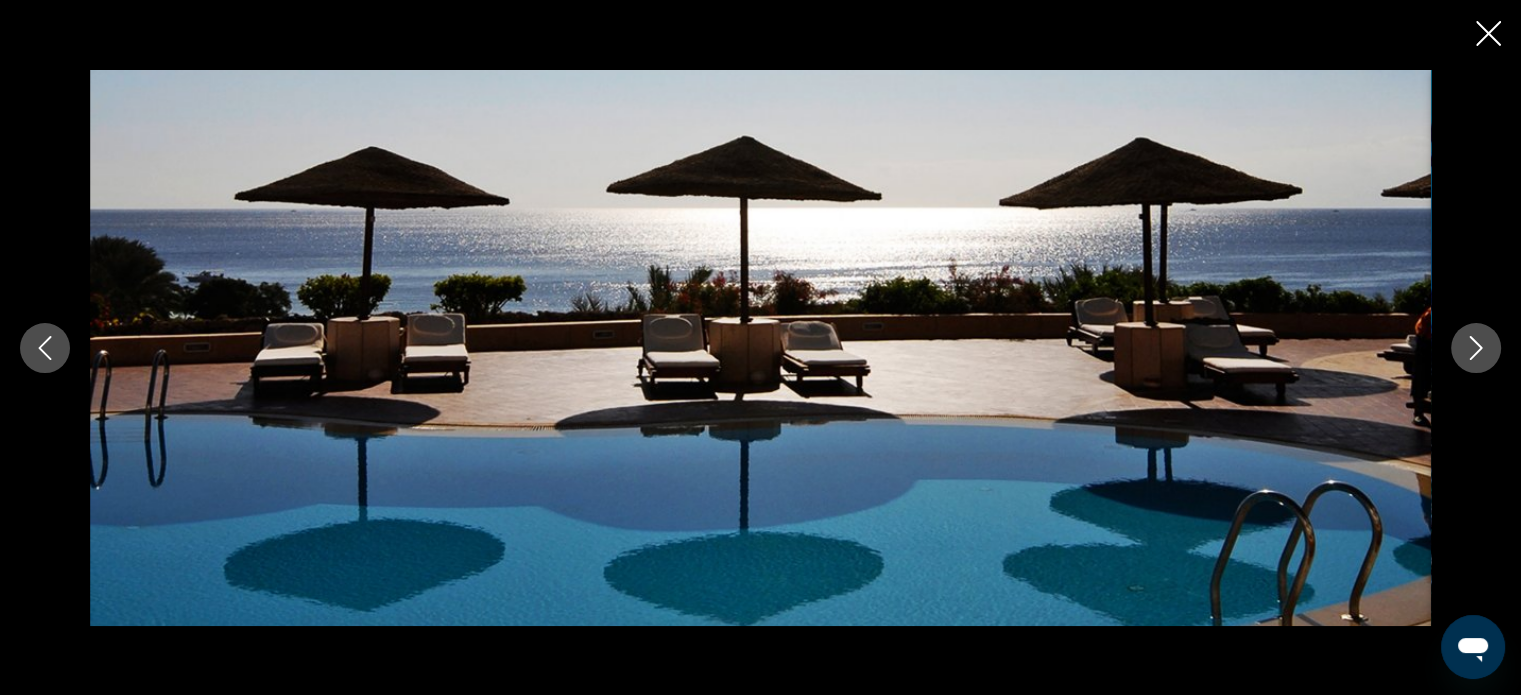 click 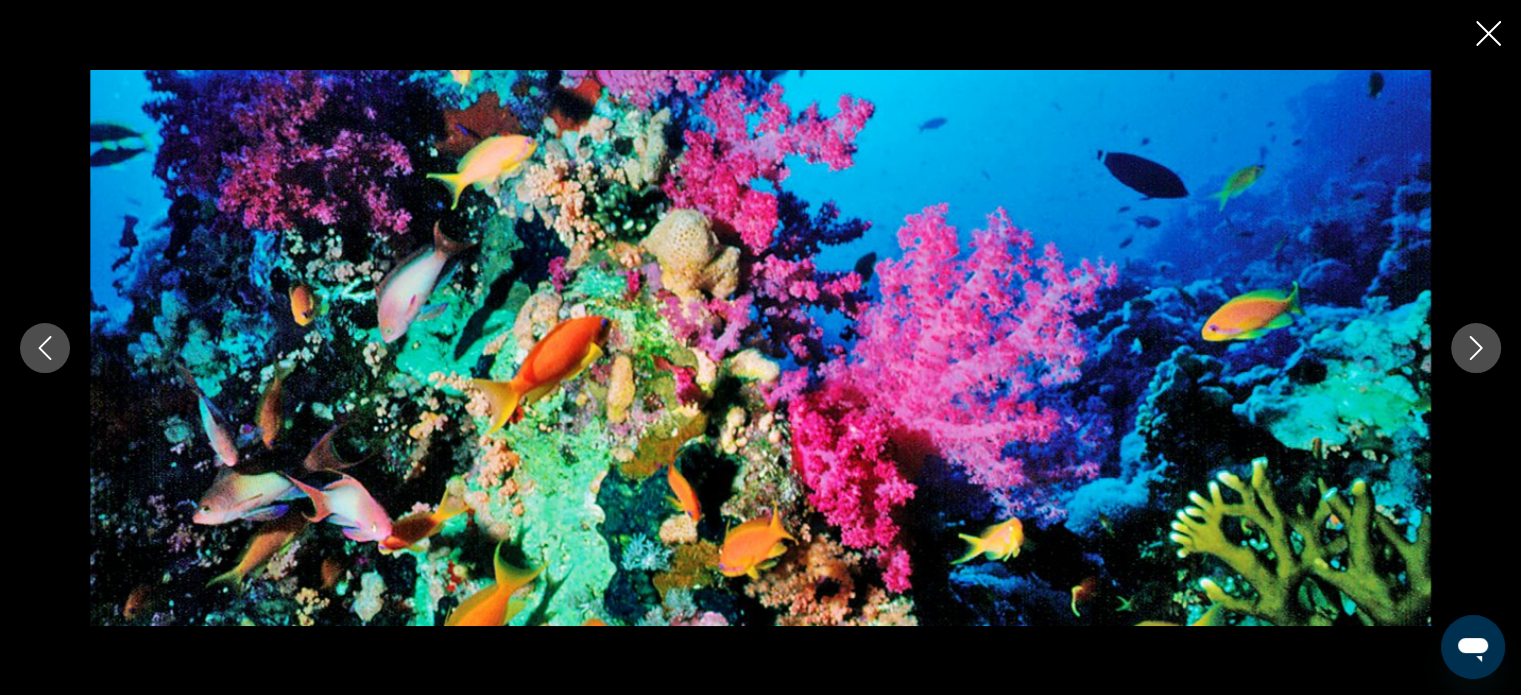 click 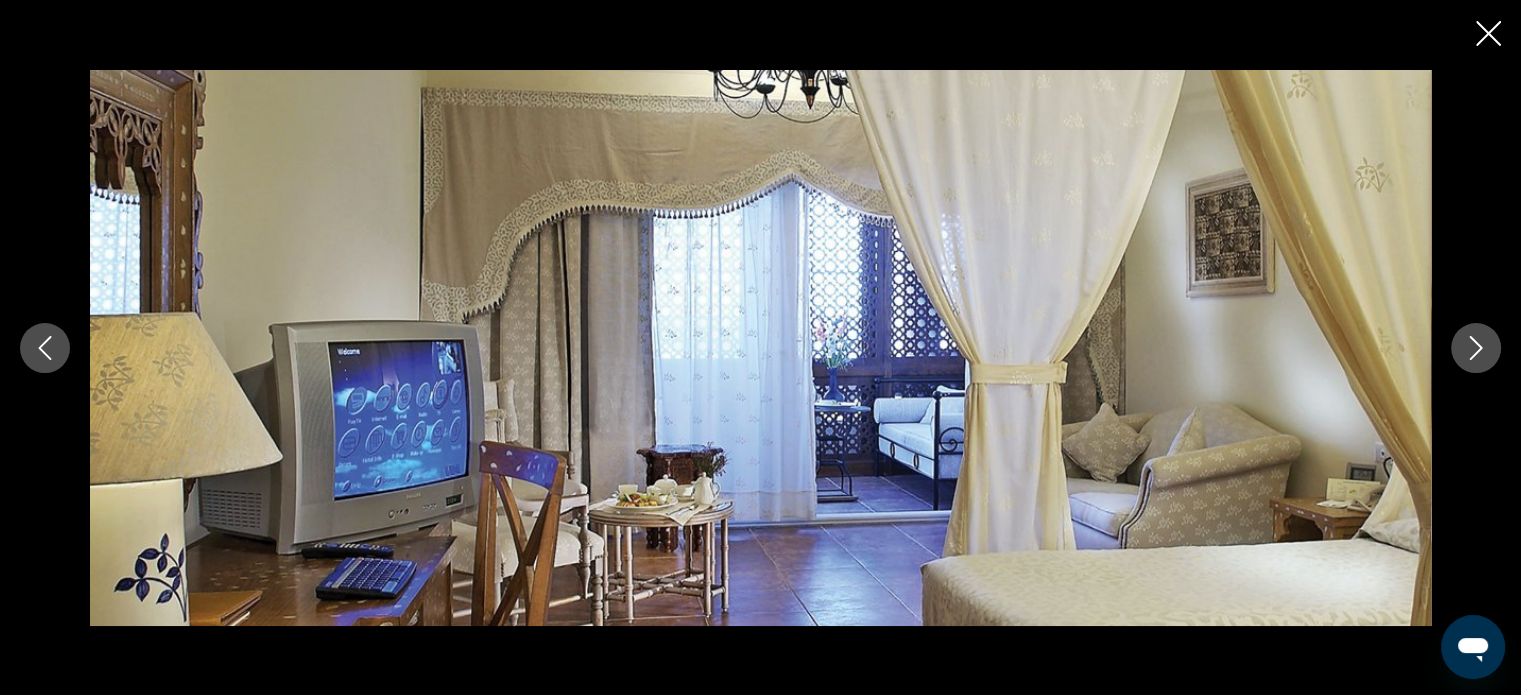 click 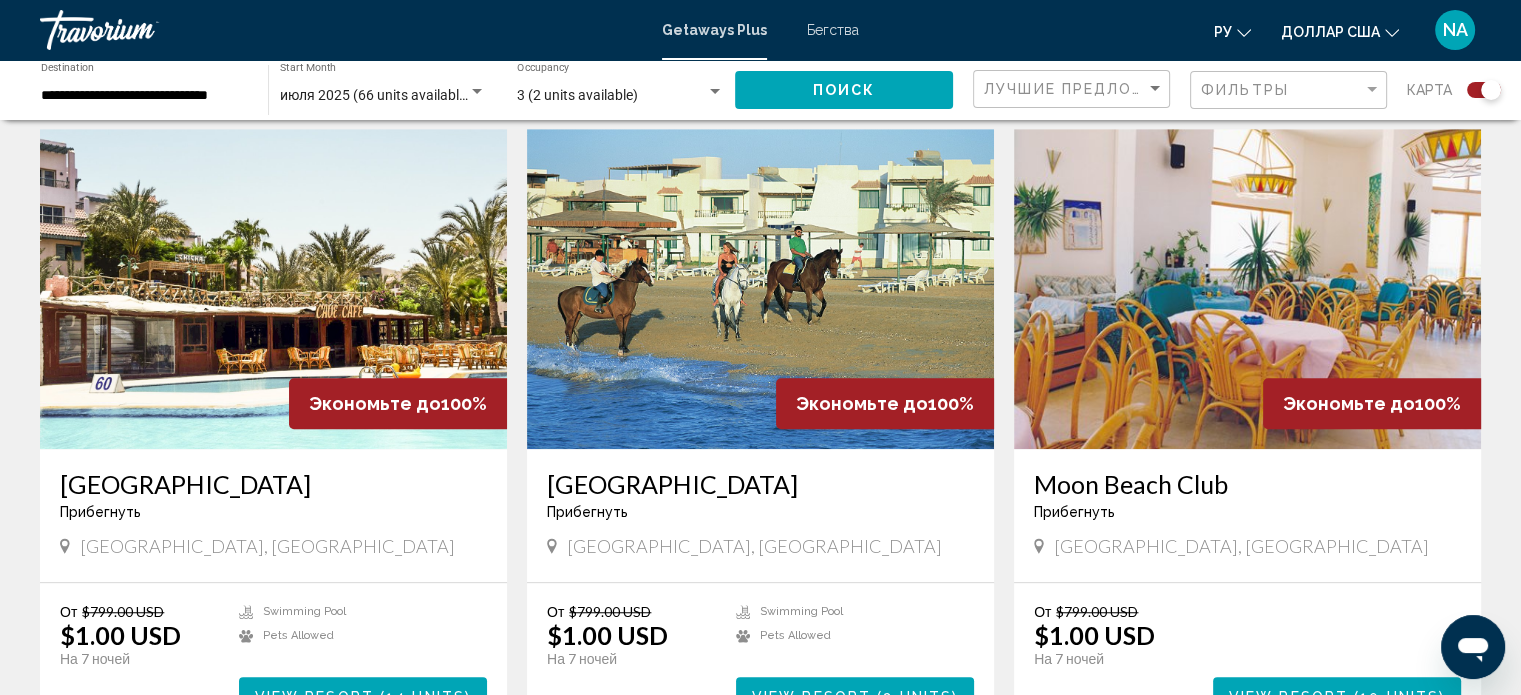 scroll, scrollTop: 1400, scrollLeft: 0, axis: vertical 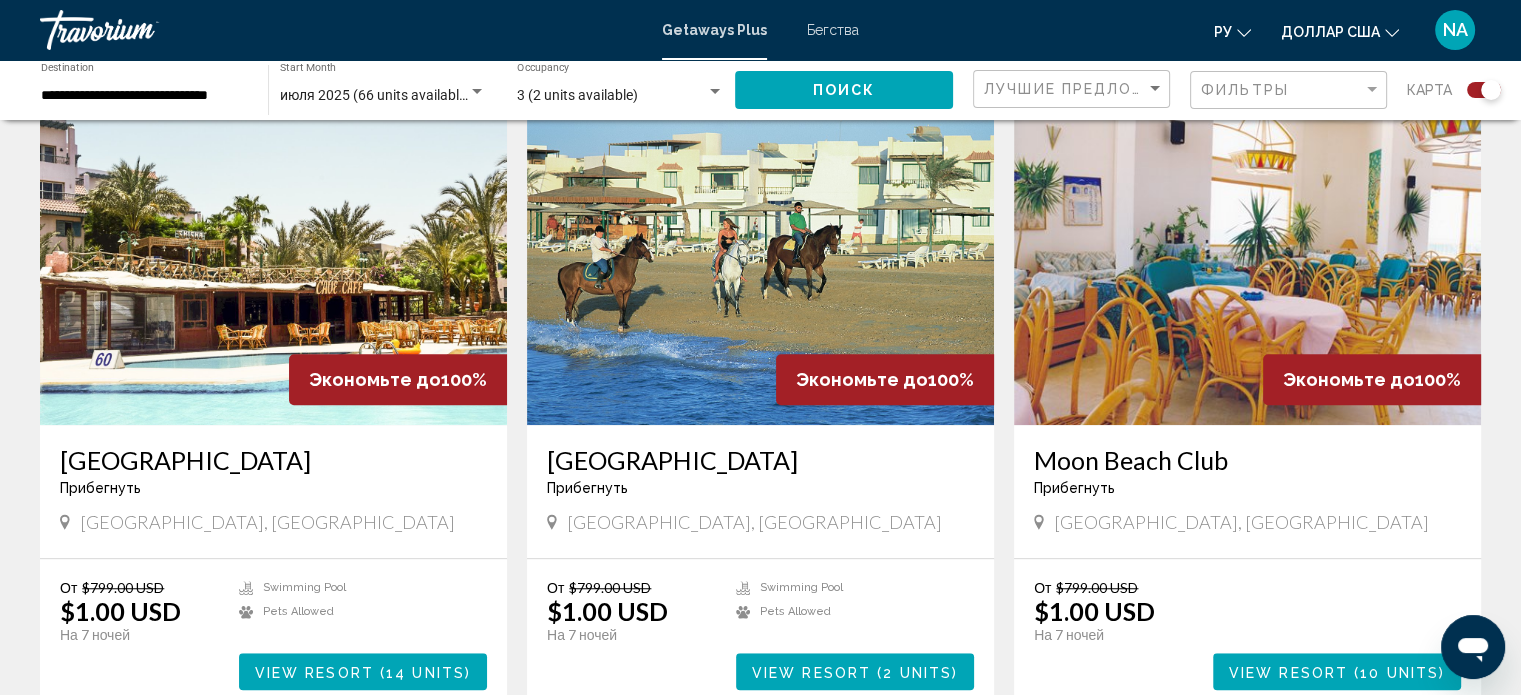 click on "[GEOGRAPHIC_DATA]" at bounding box center [273, 460] 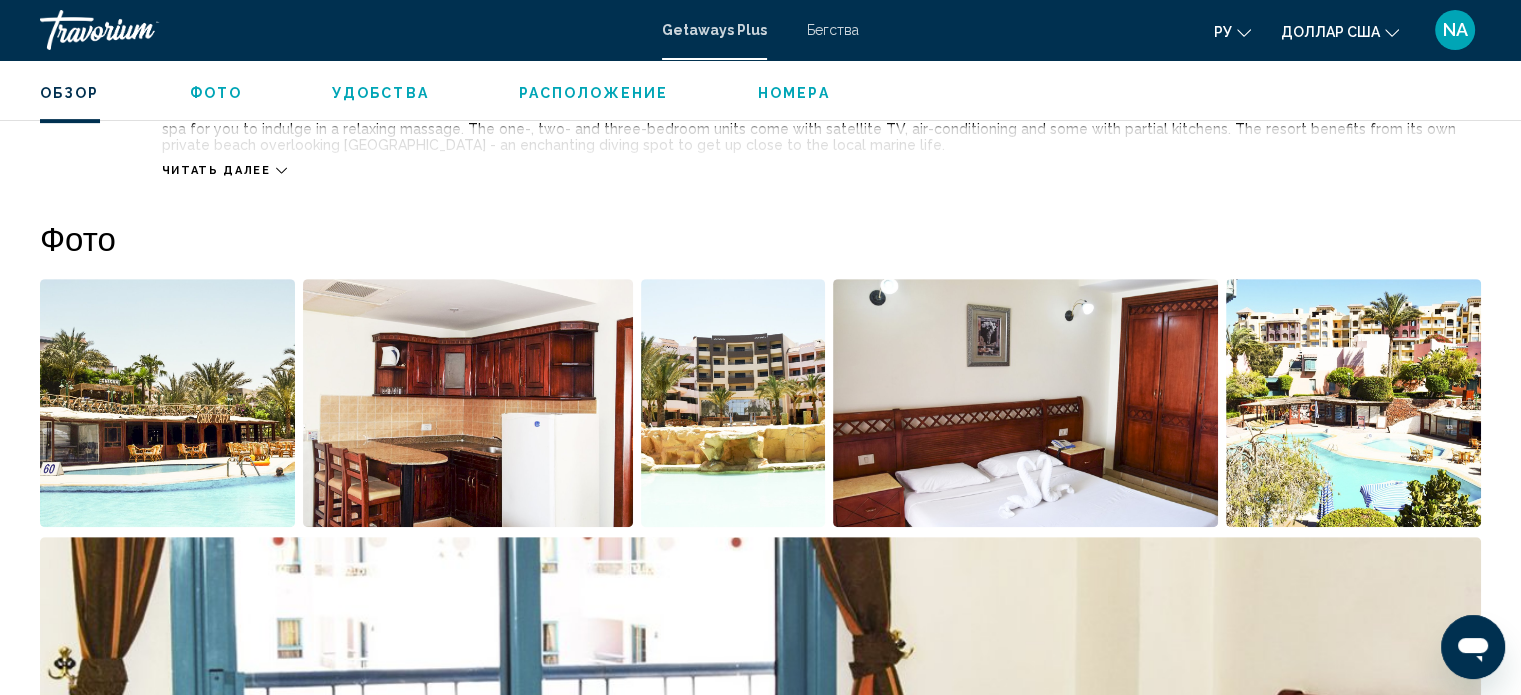 scroll, scrollTop: 812, scrollLeft: 0, axis: vertical 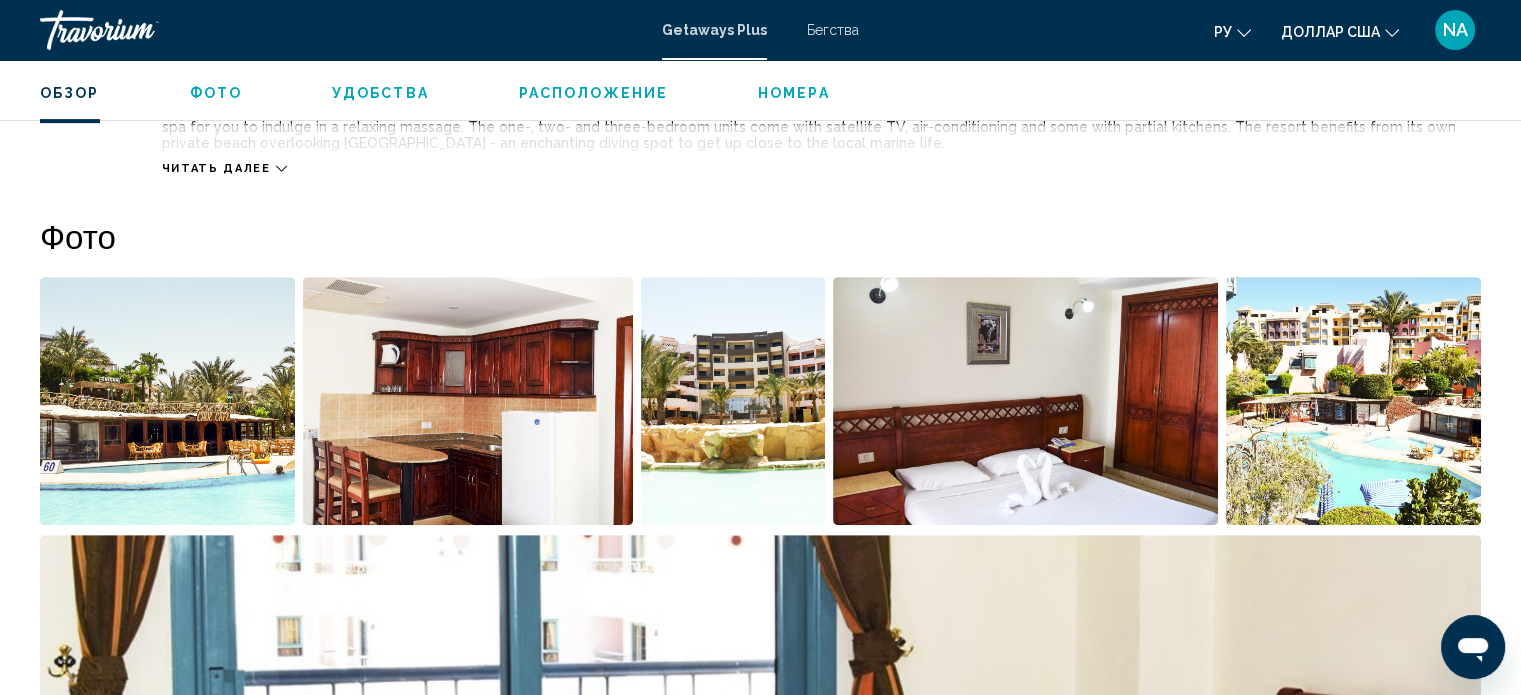 click at bounding box center (167, 401) 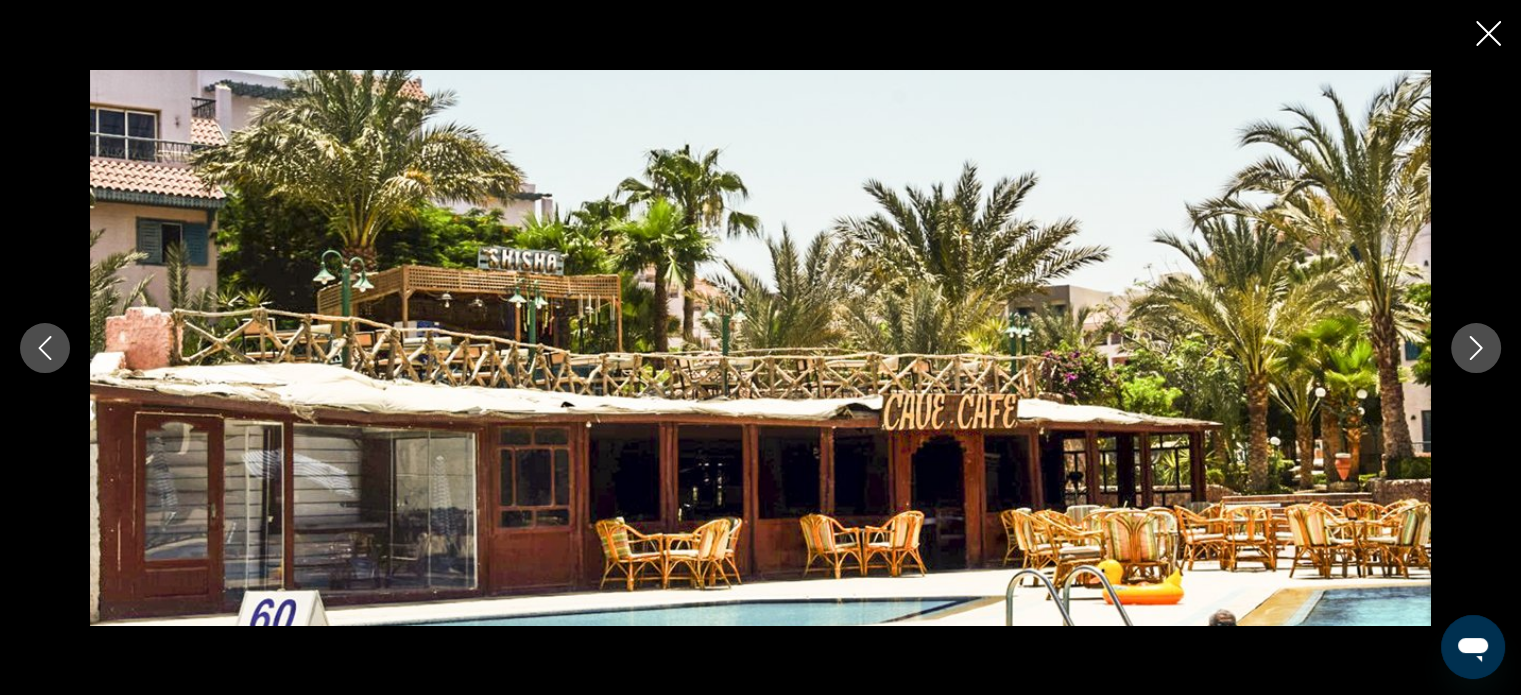 click 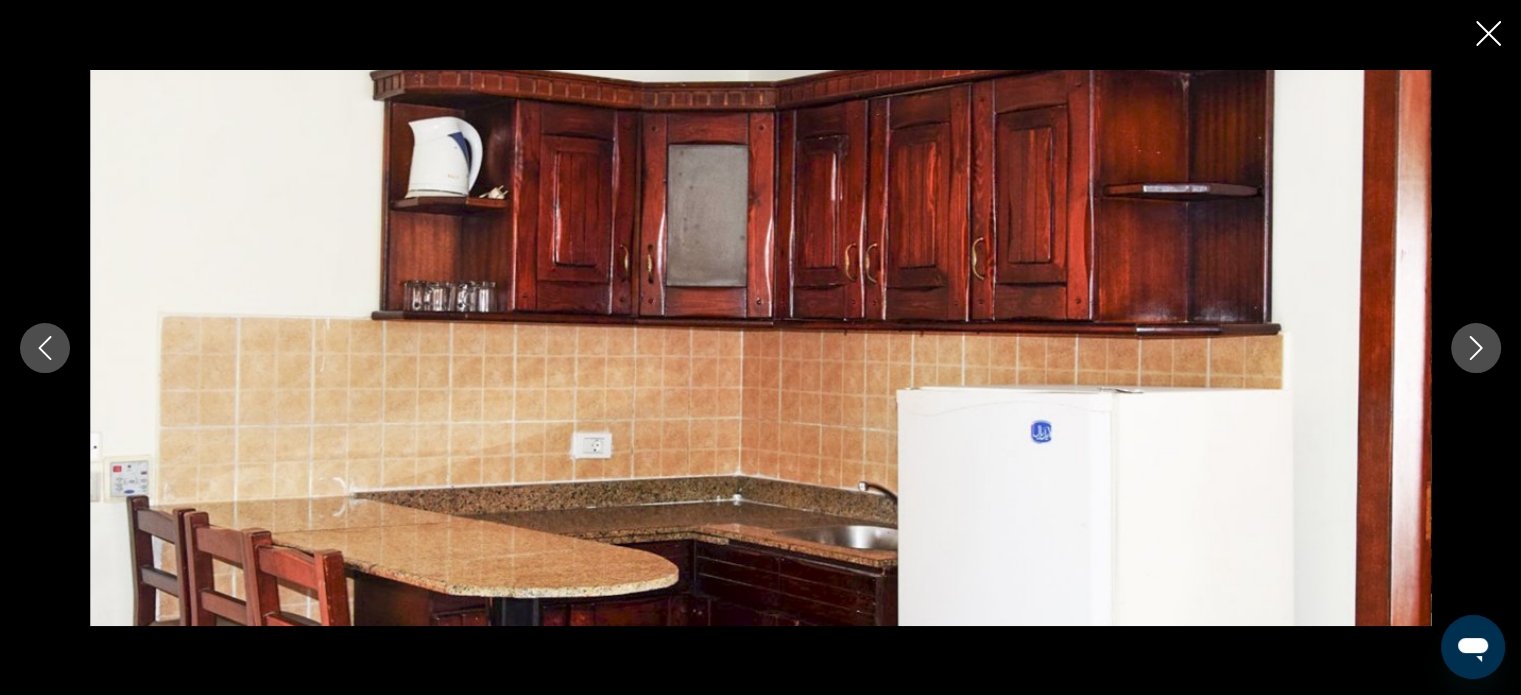 click 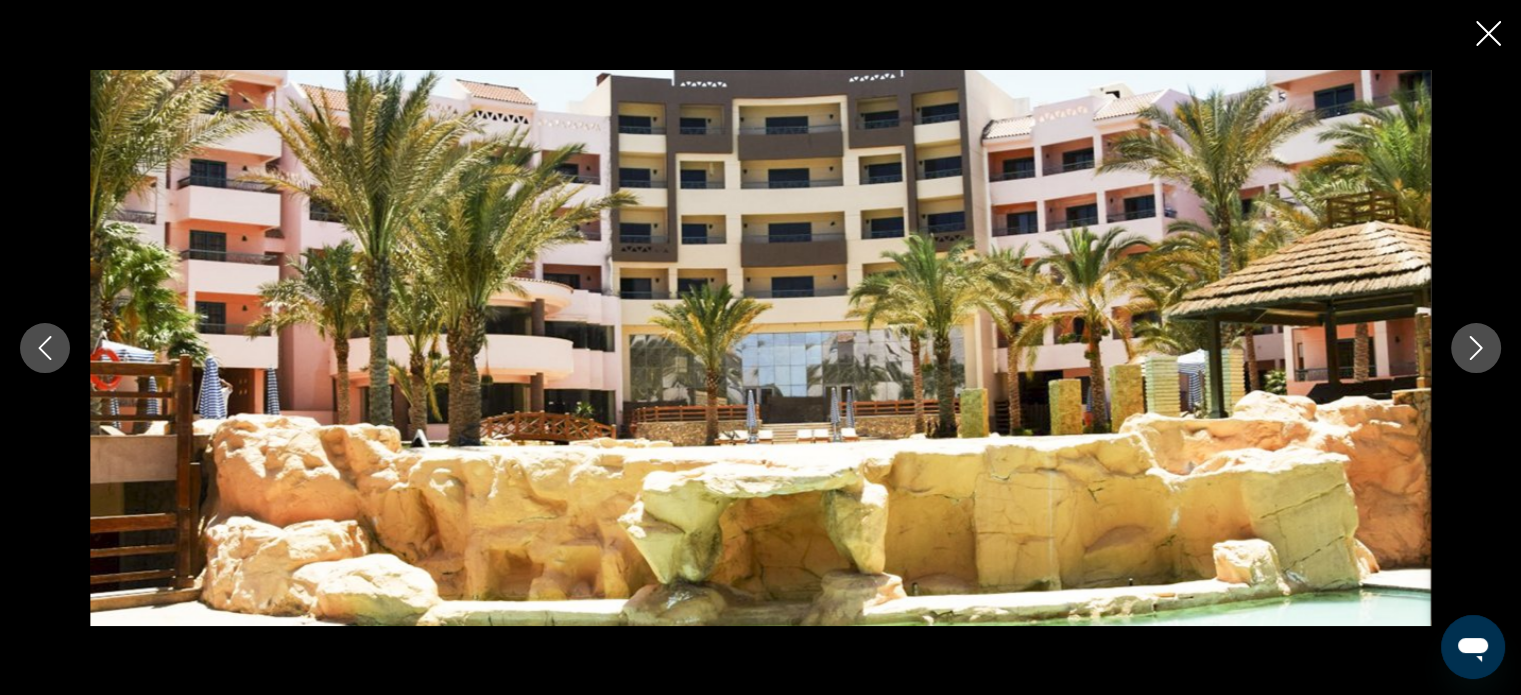 click 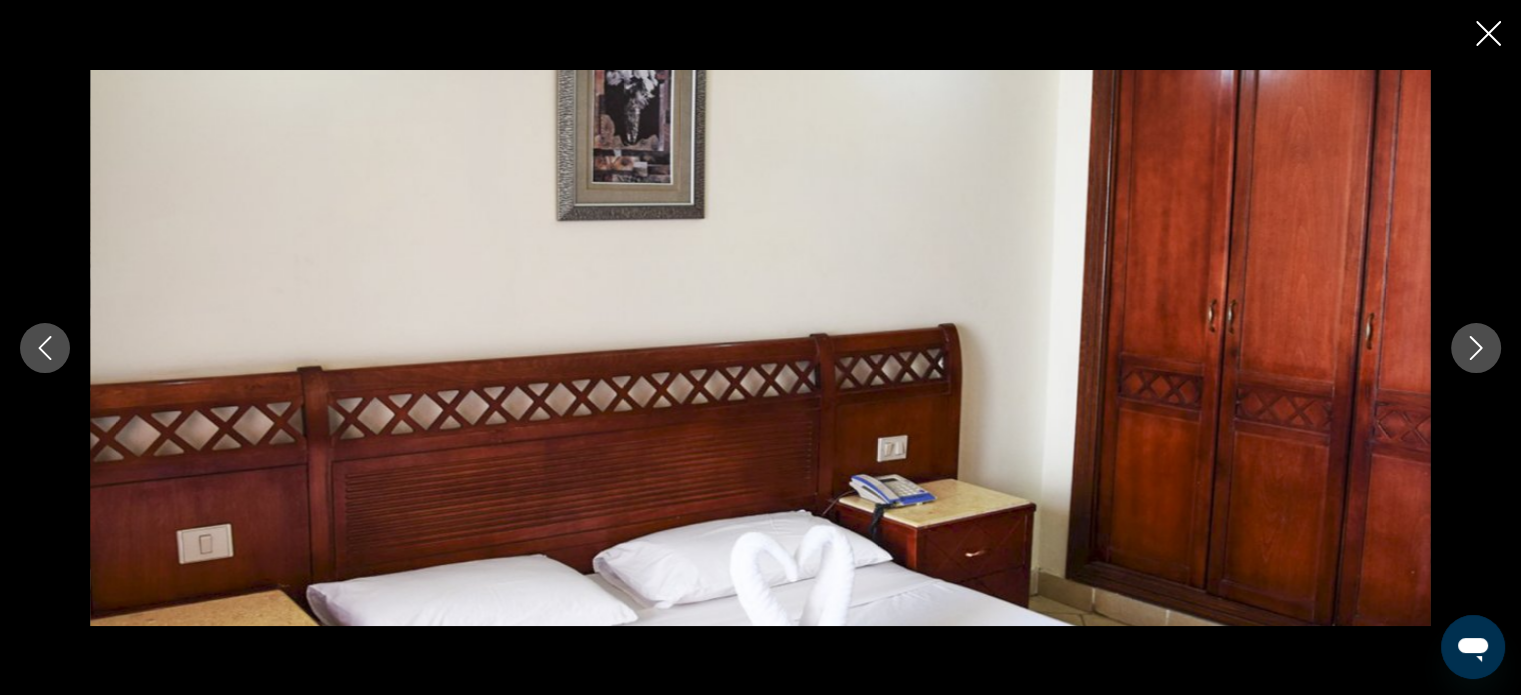click 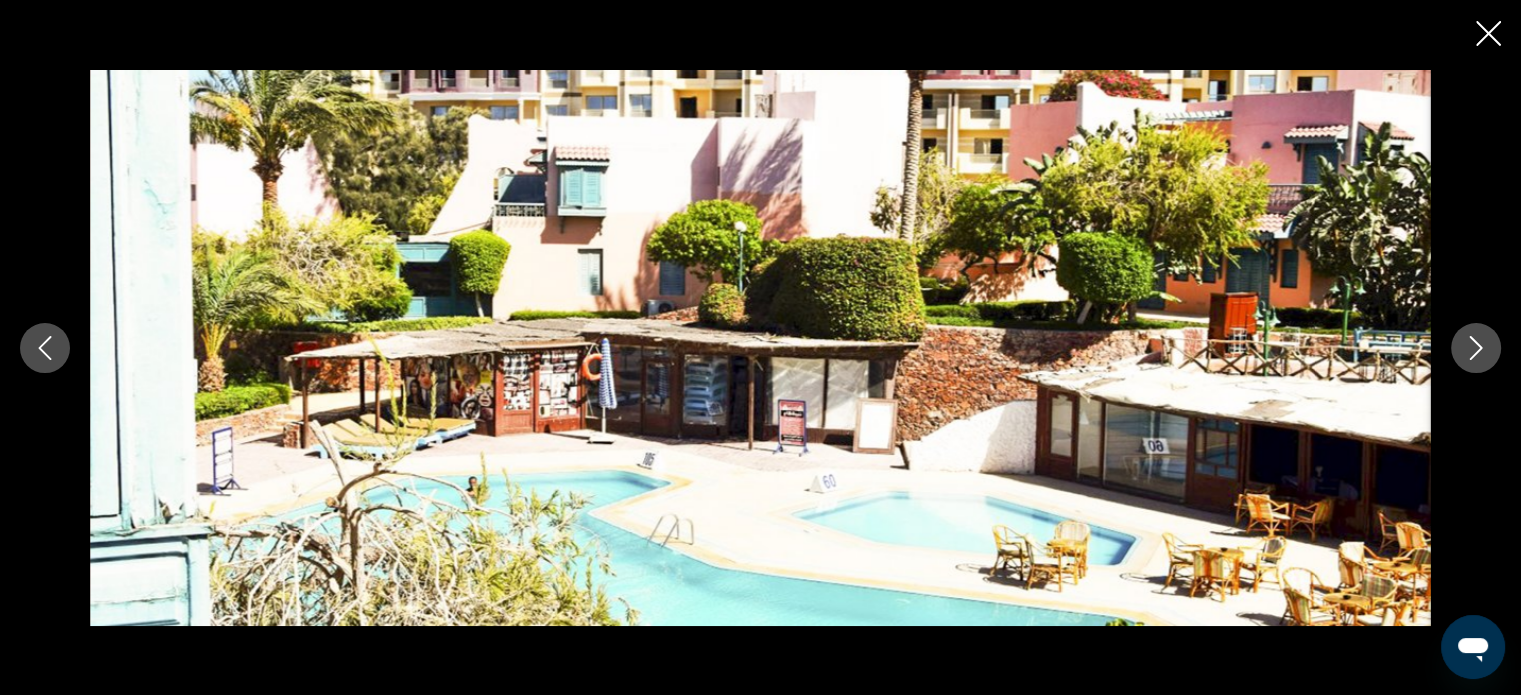 click 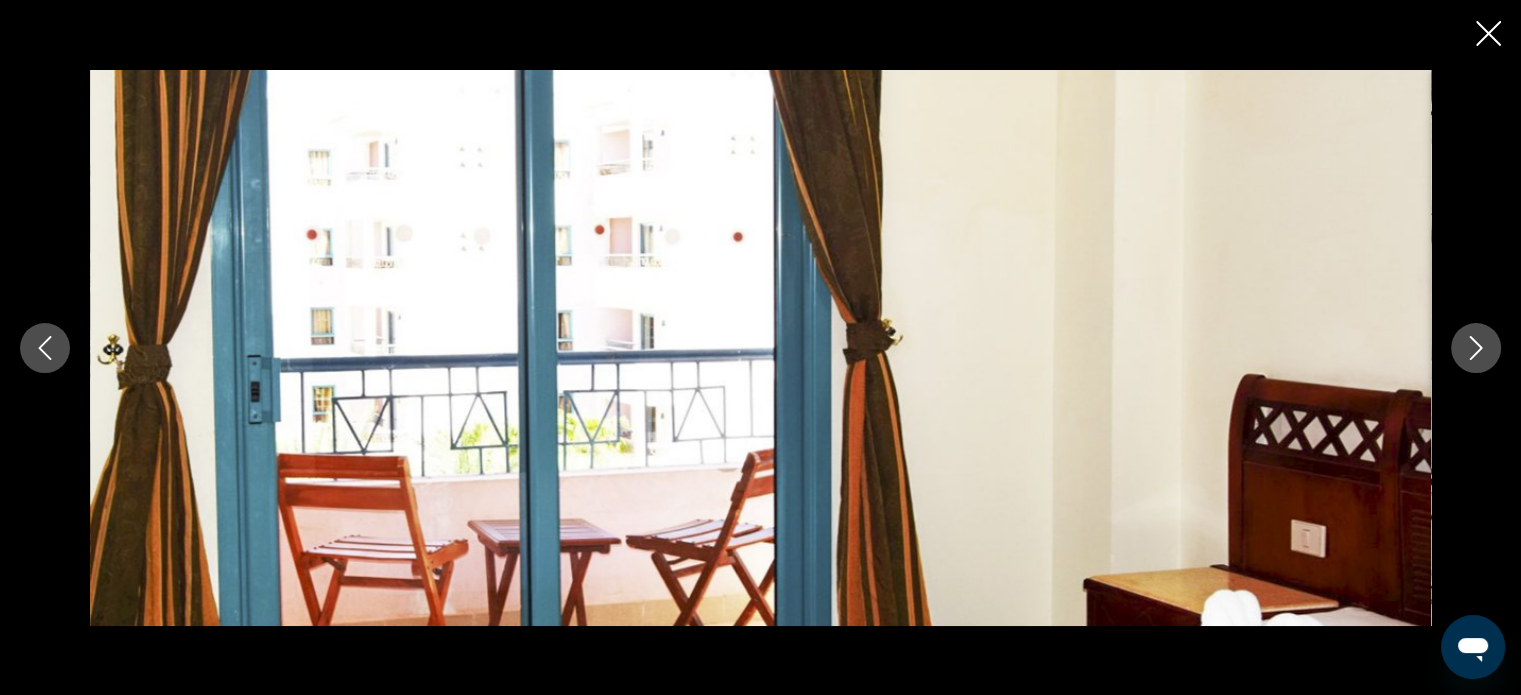click 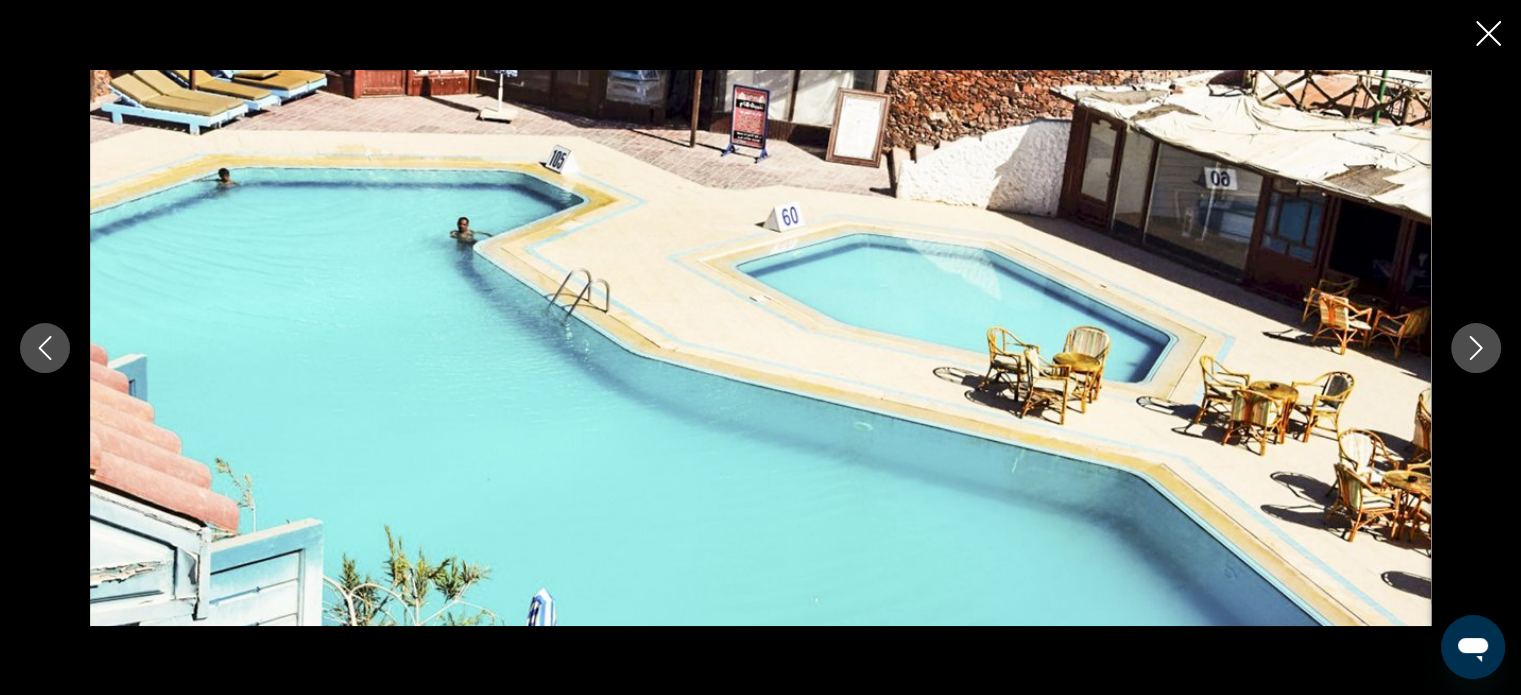 click 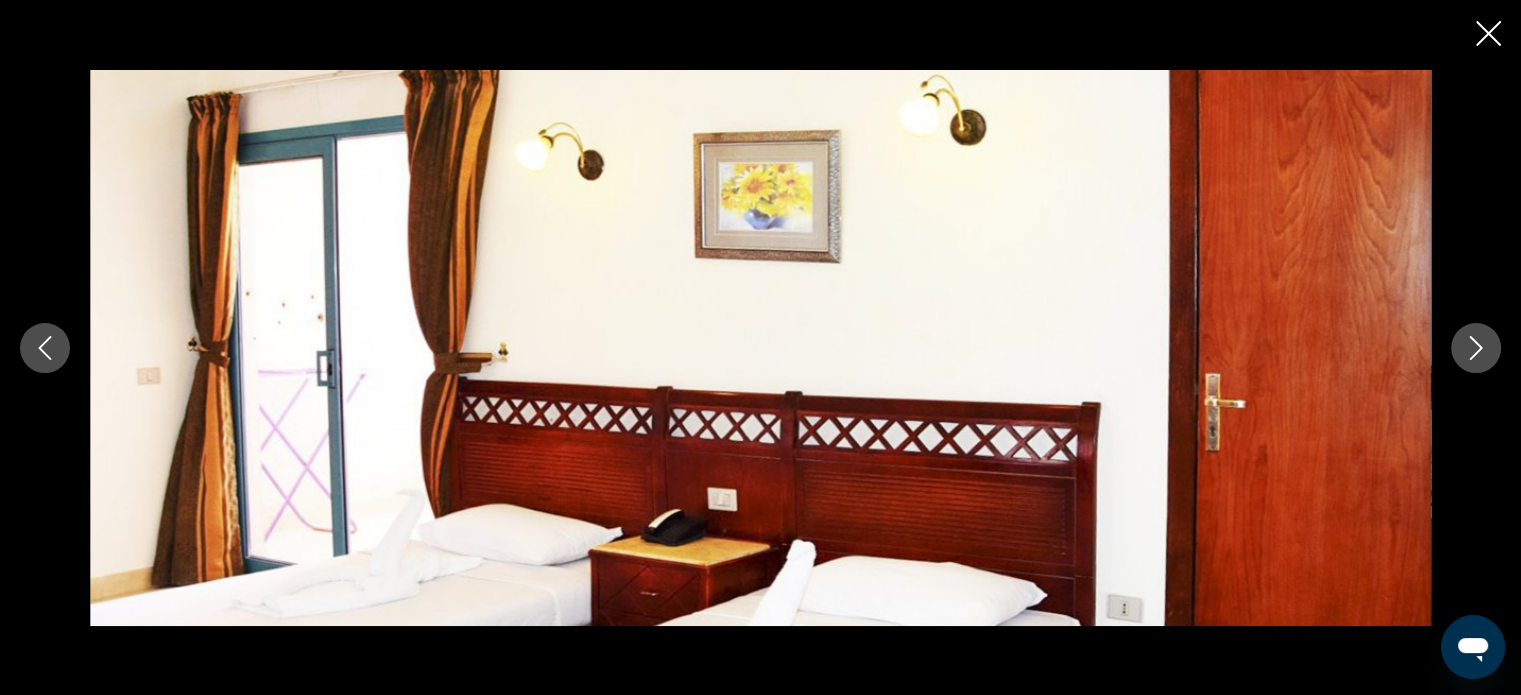 click 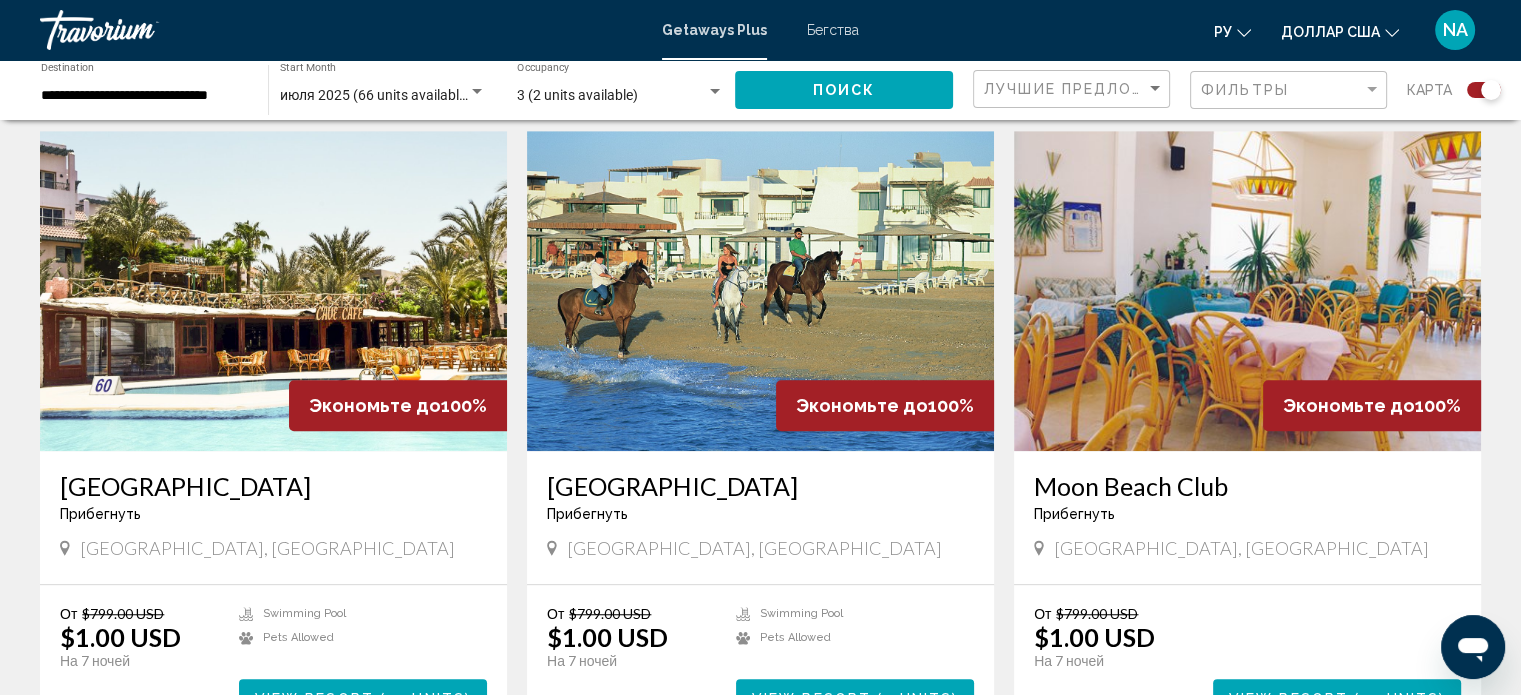 scroll, scrollTop: 1400, scrollLeft: 0, axis: vertical 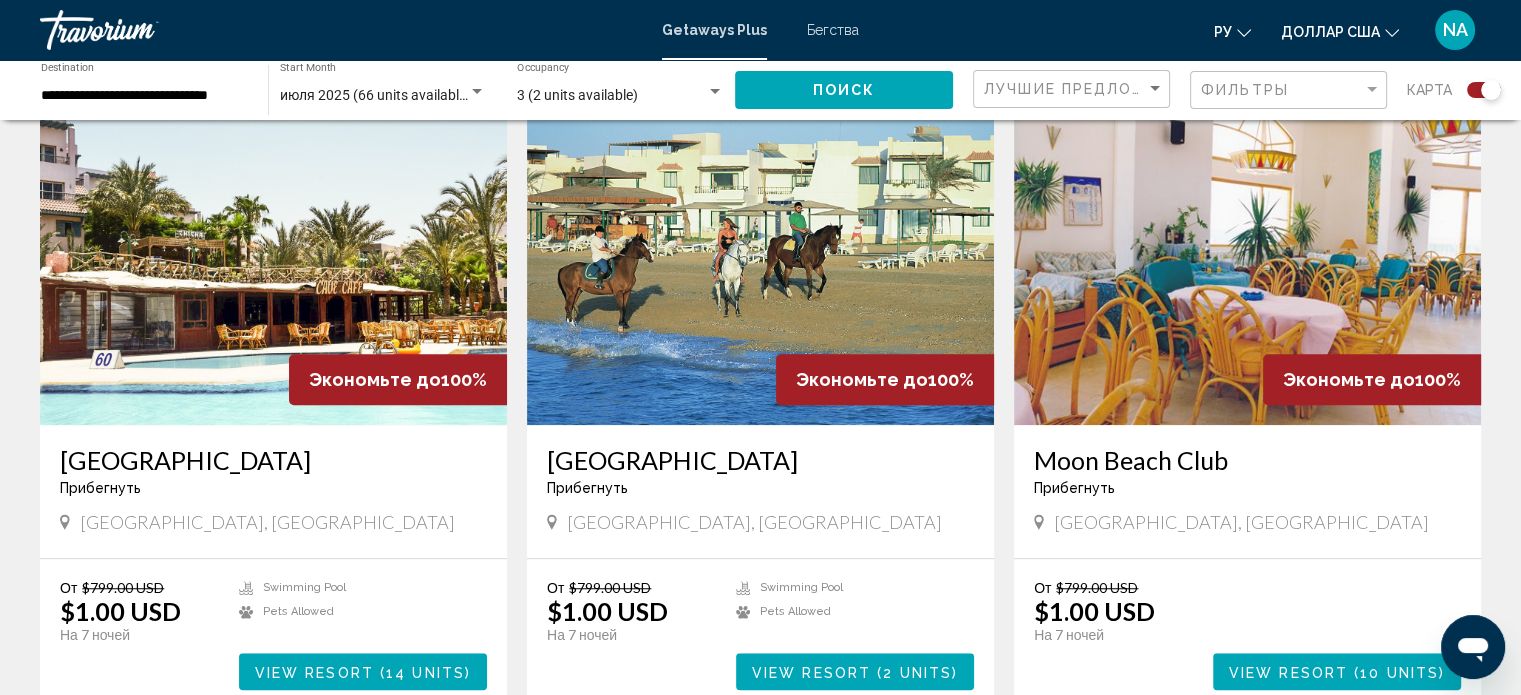 click on "[GEOGRAPHIC_DATA]" at bounding box center (760, 460) 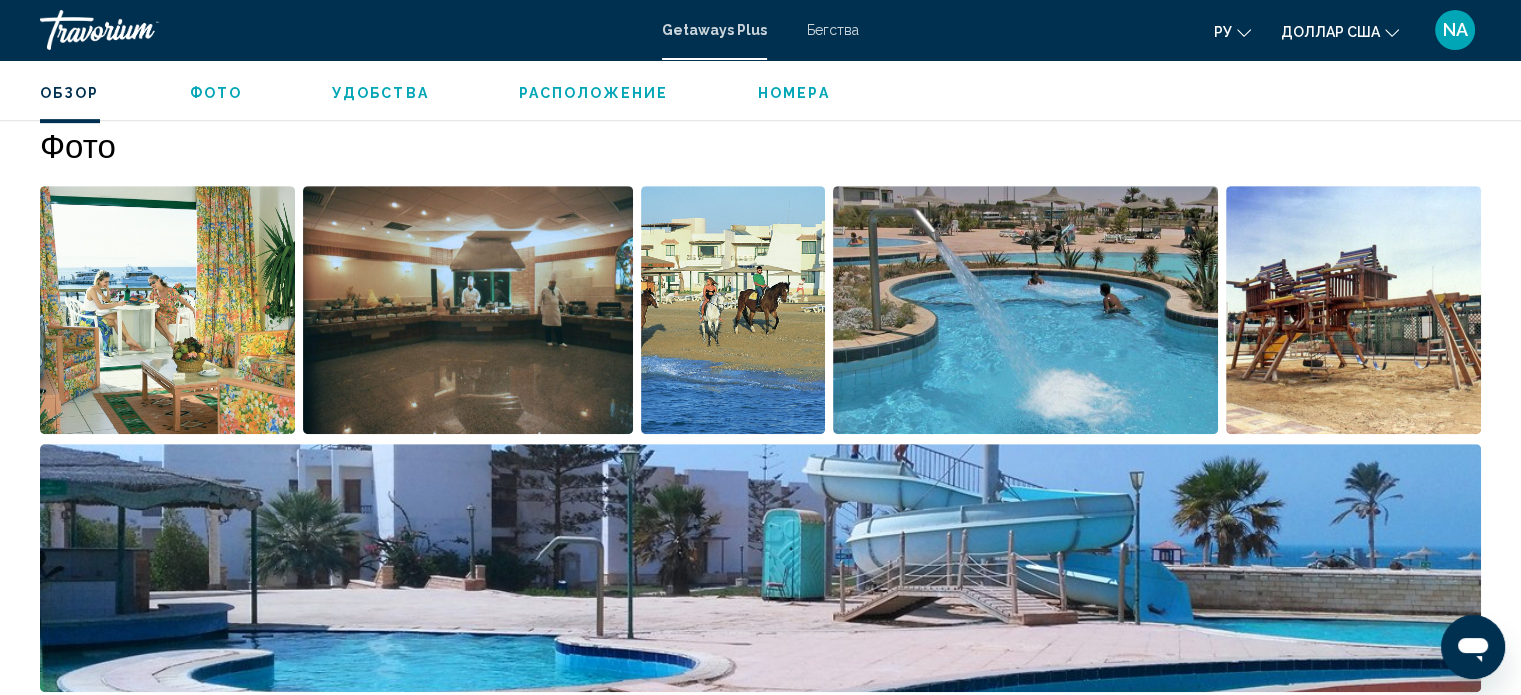 scroll, scrollTop: 912, scrollLeft: 0, axis: vertical 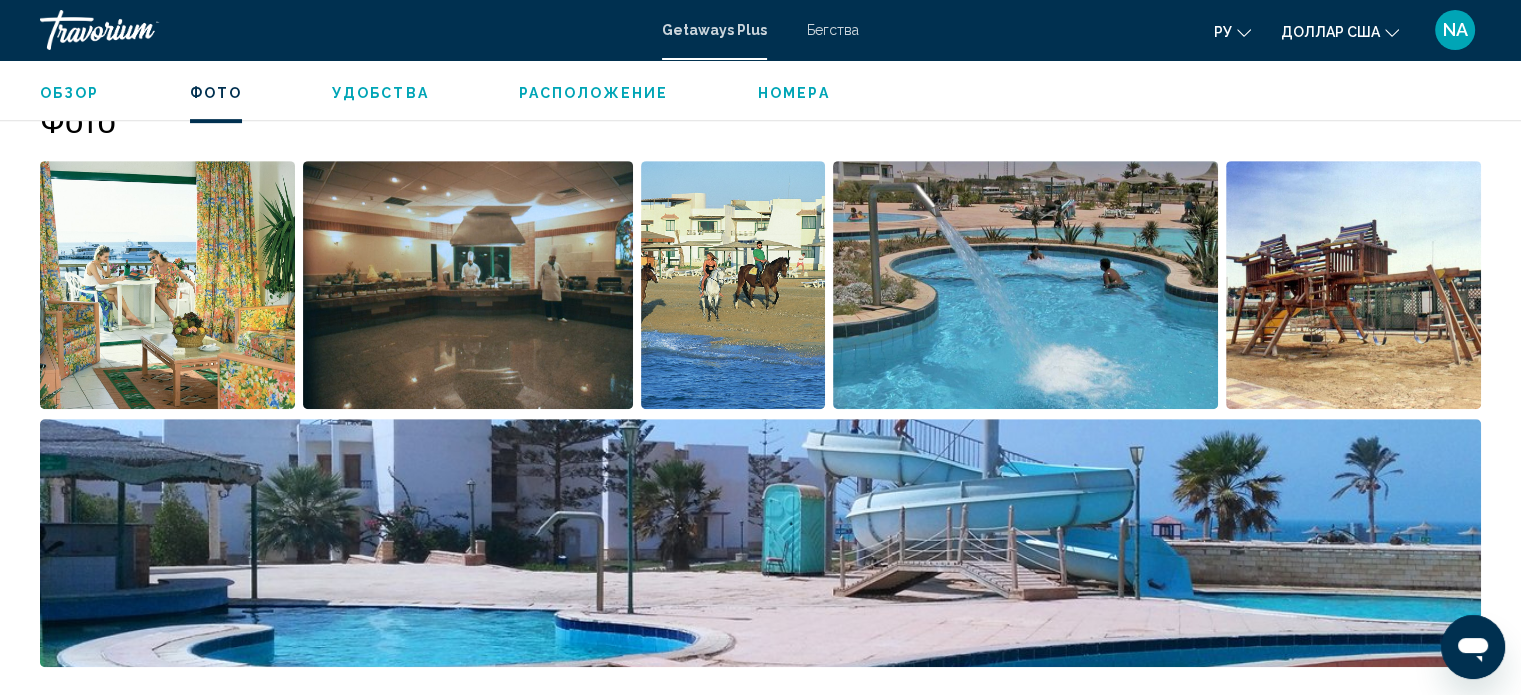 click at bounding box center (167, 285) 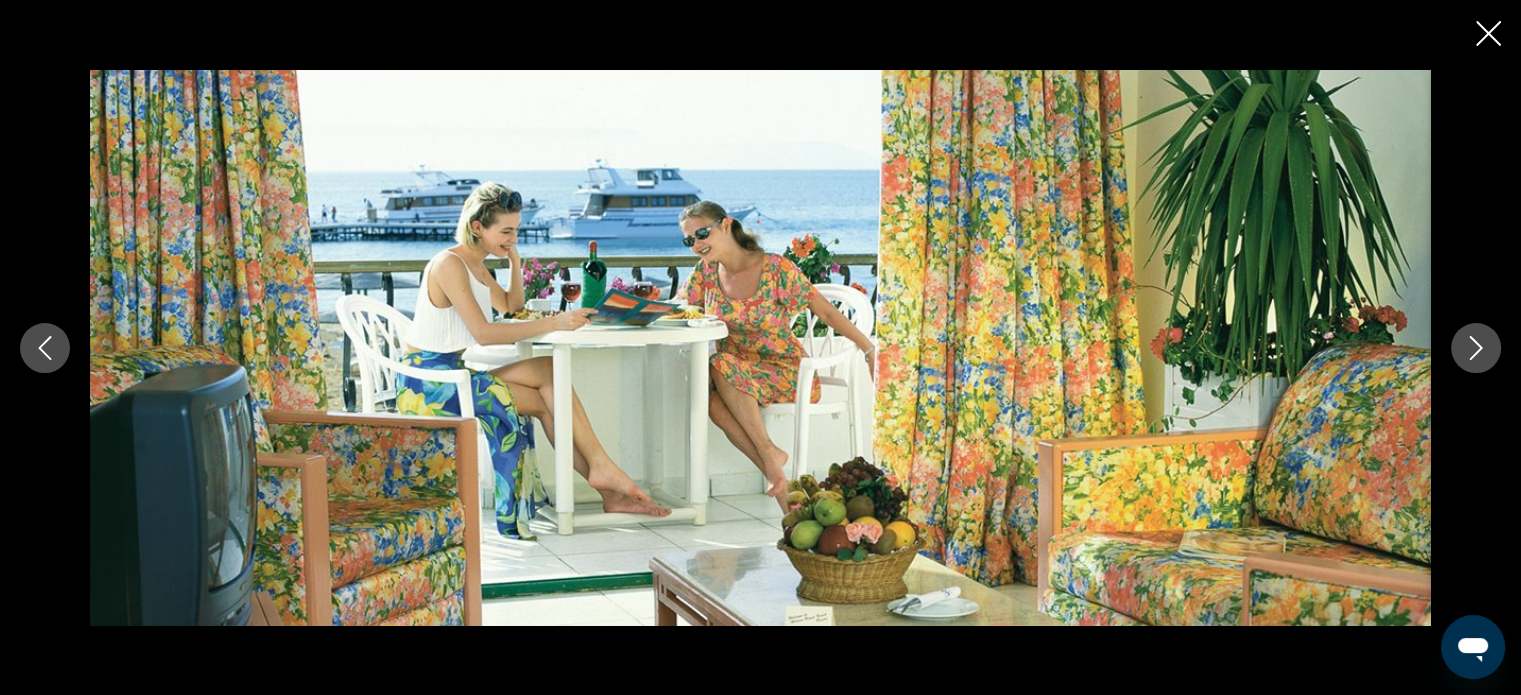 click 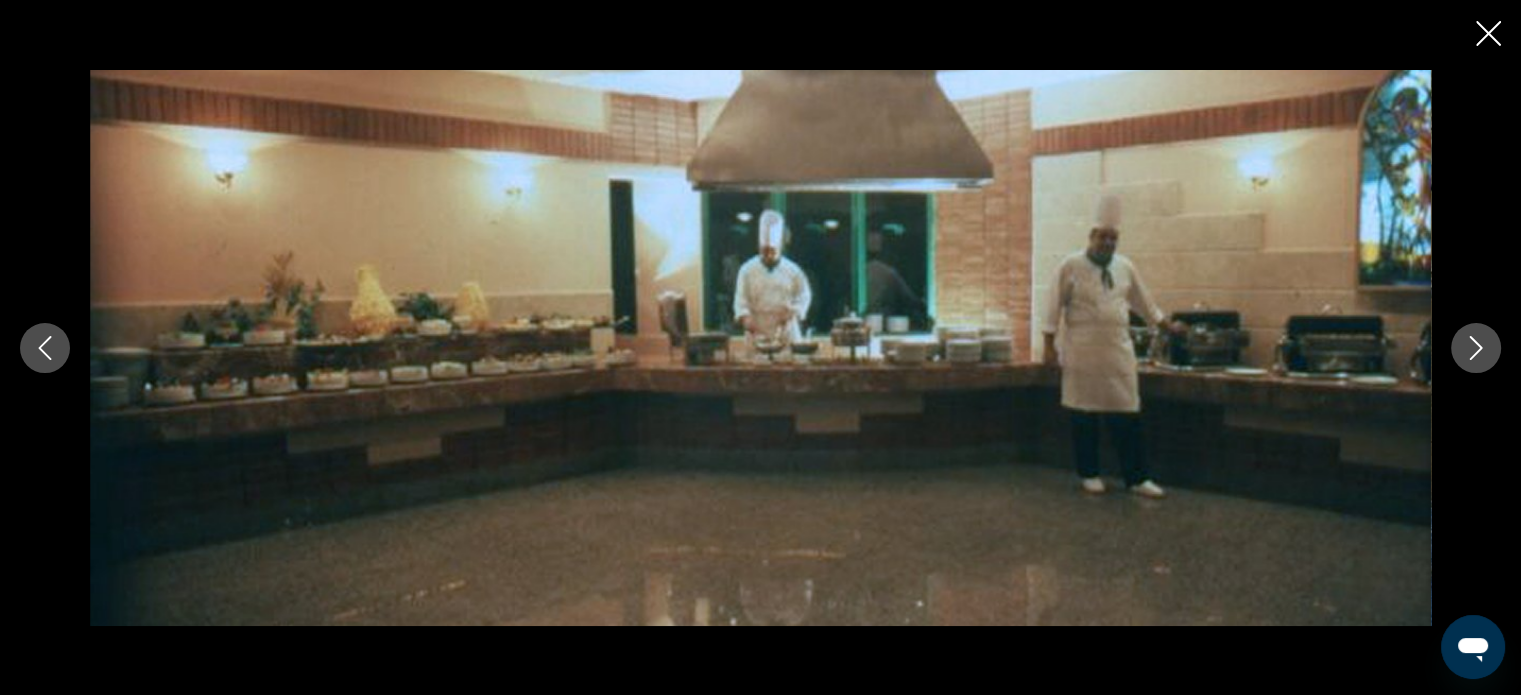 click 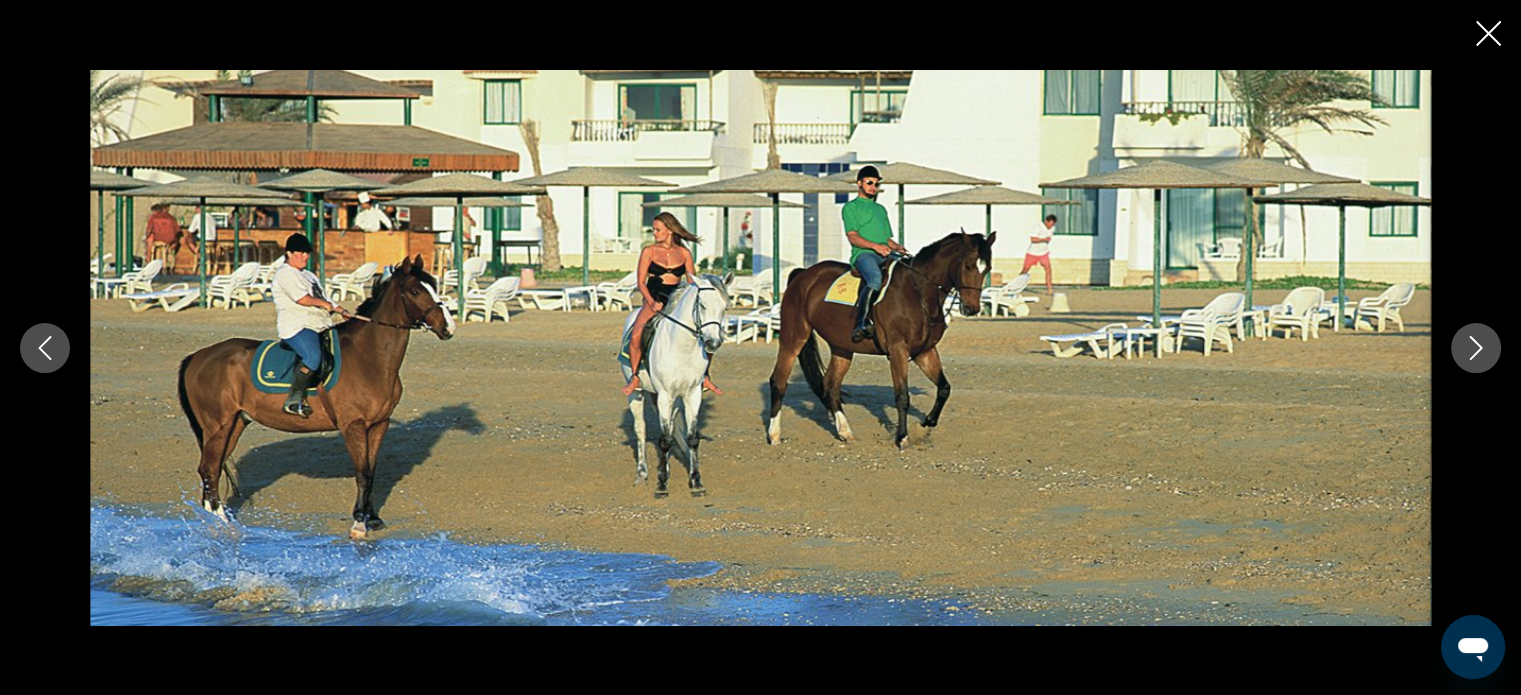 click 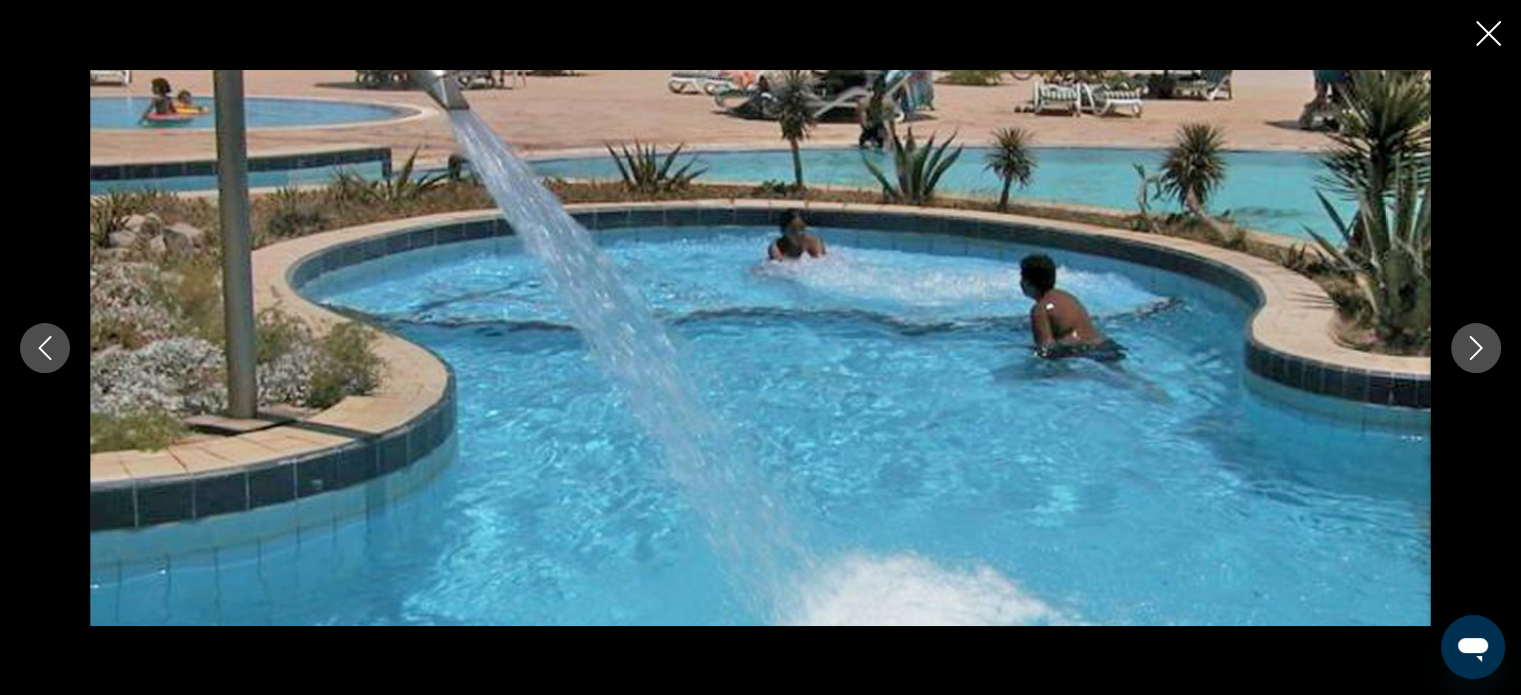 click 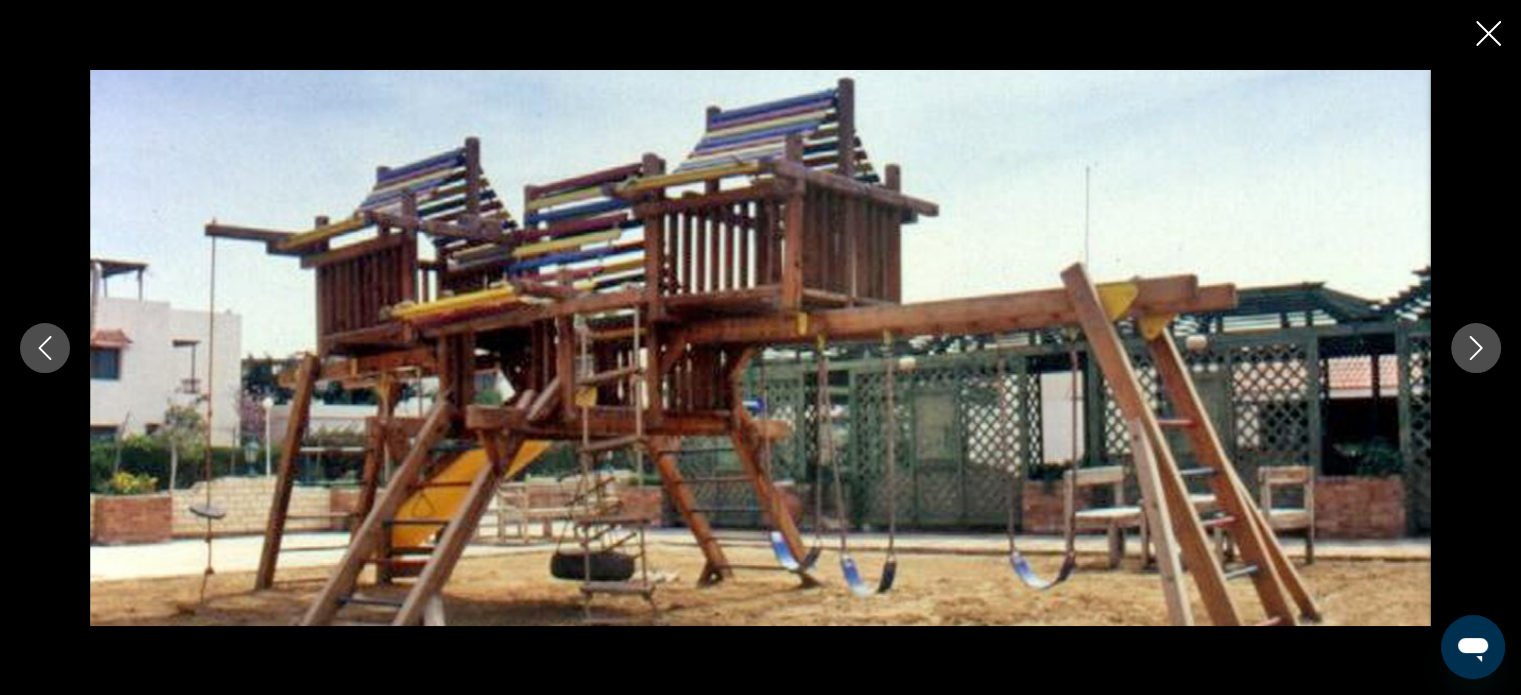 click 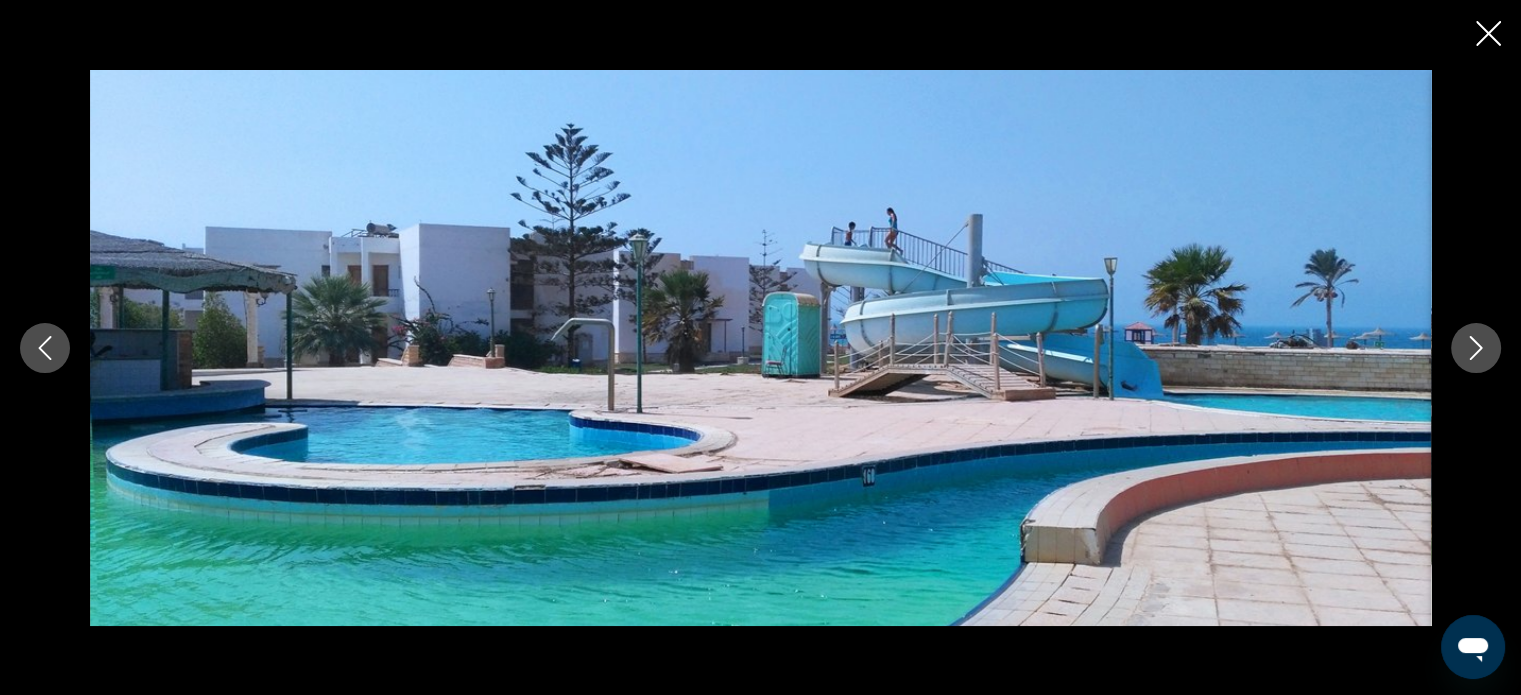 click 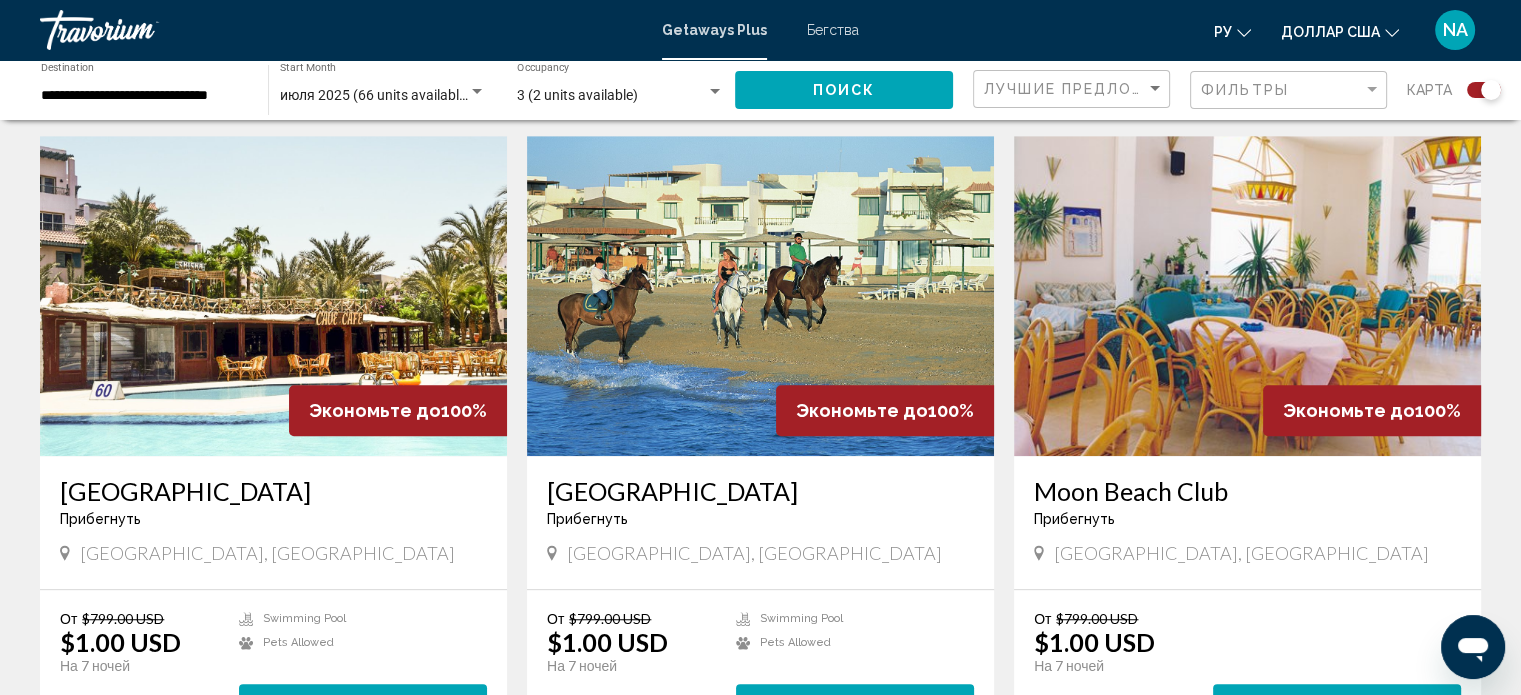 scroll, scrollTop: 1400, scrollLeft: 0, axis: vertical 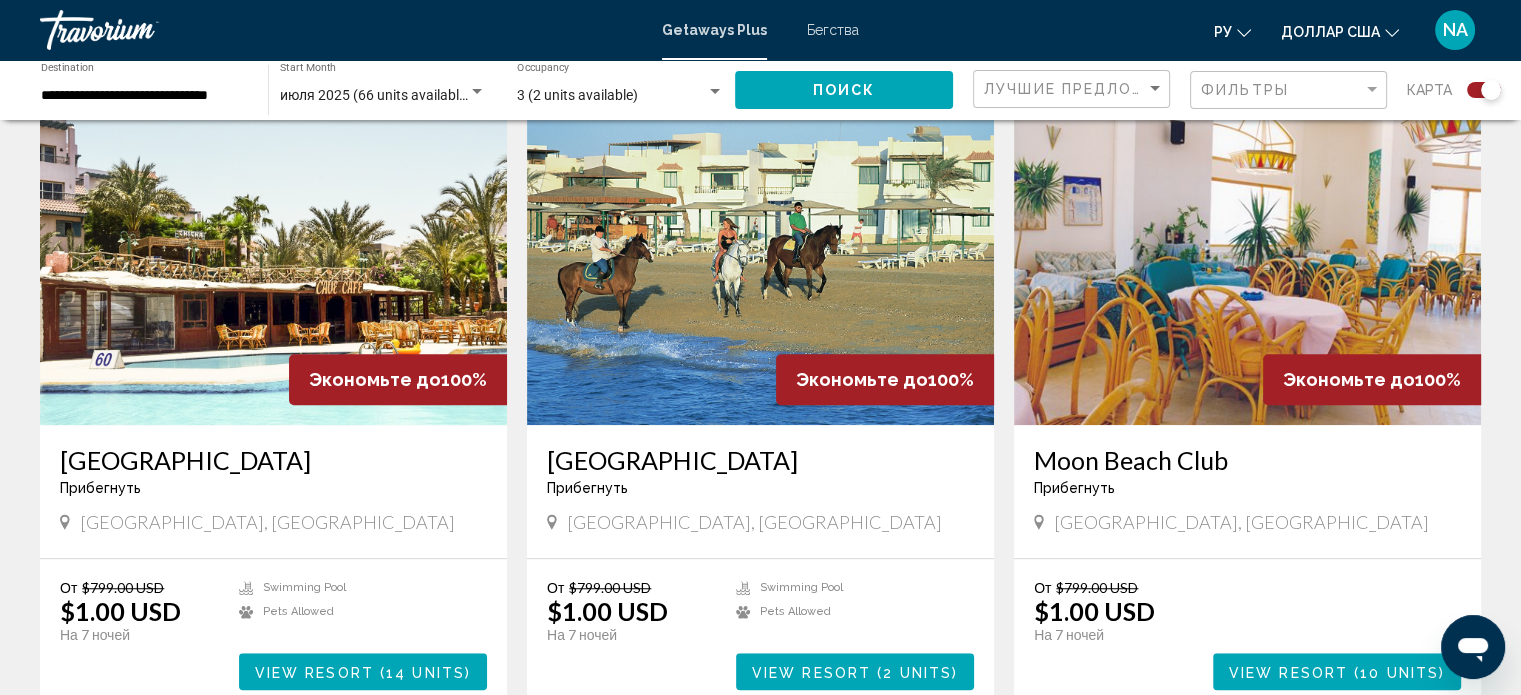 click at bounding box center (1247, 265) 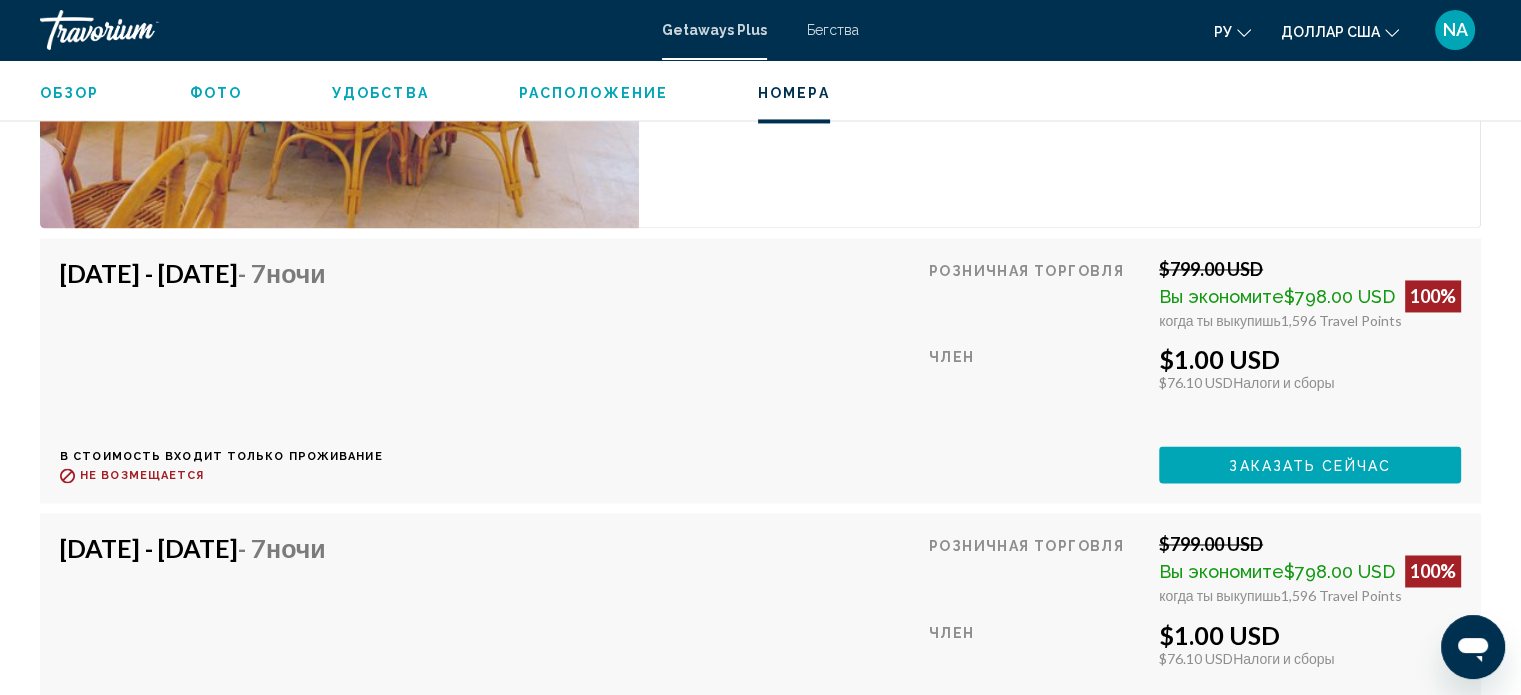 scroll, scrollTop: 3112, scrollLeft: 0, axis: vertical 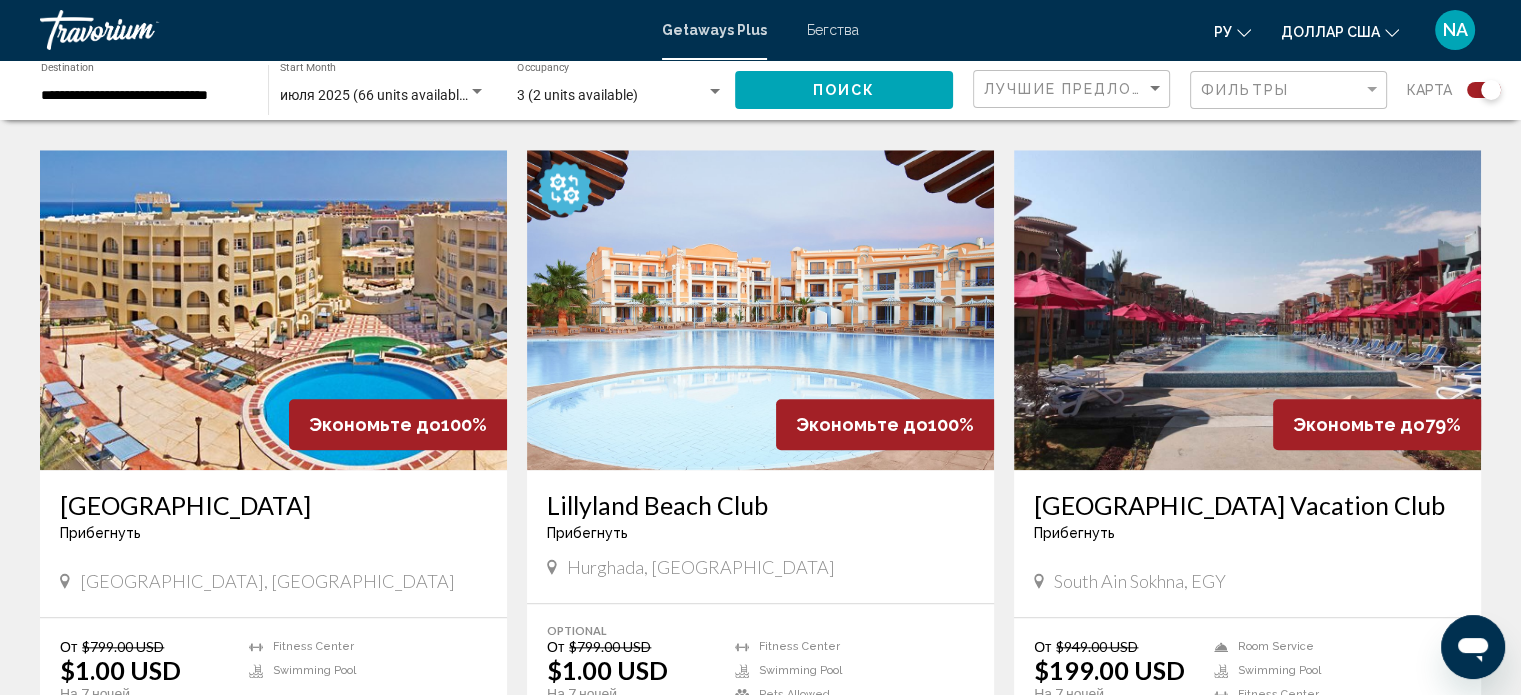 drag, startPoint x: 136, startPoint y: 477, endPoint x: 200, endPoint y: 471, distance: 64.28063 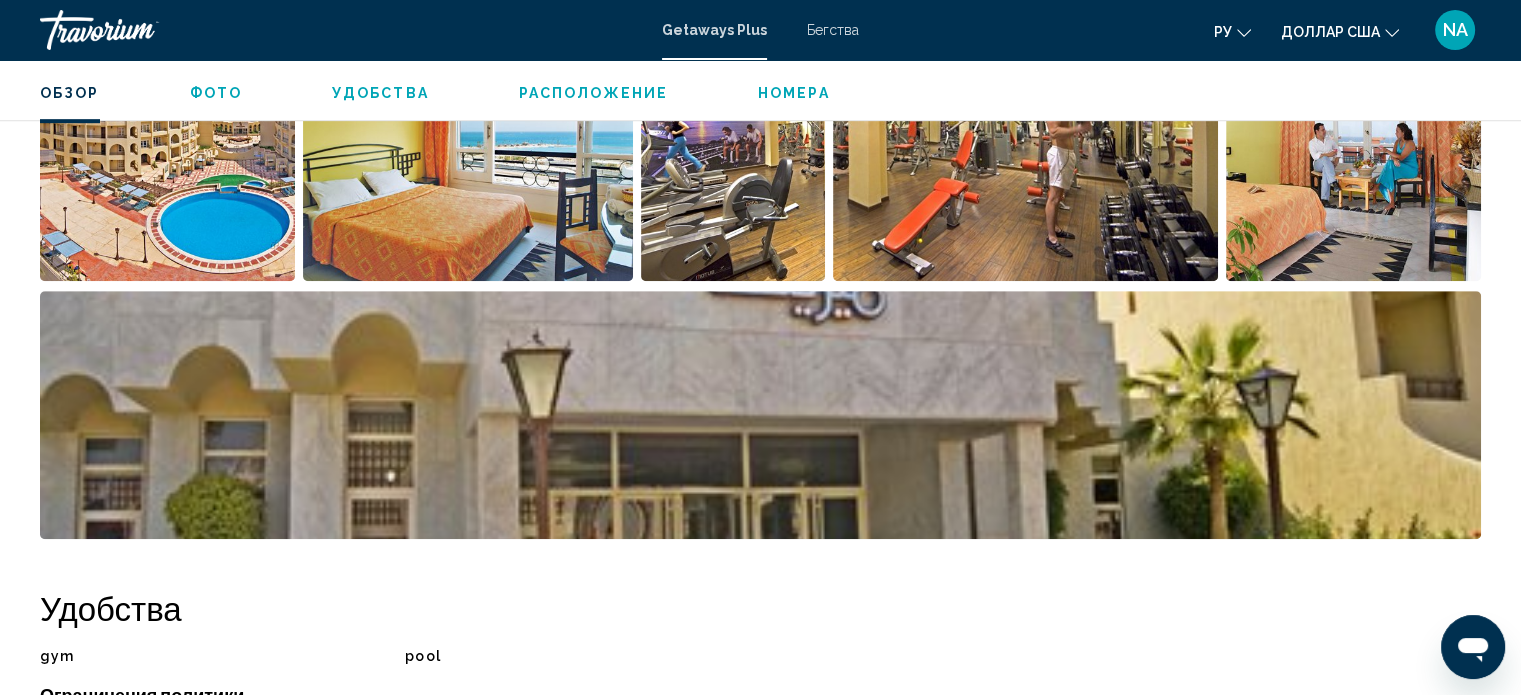 scroll, scrollTop: 612, scrollLeft: 0, axis: vertical 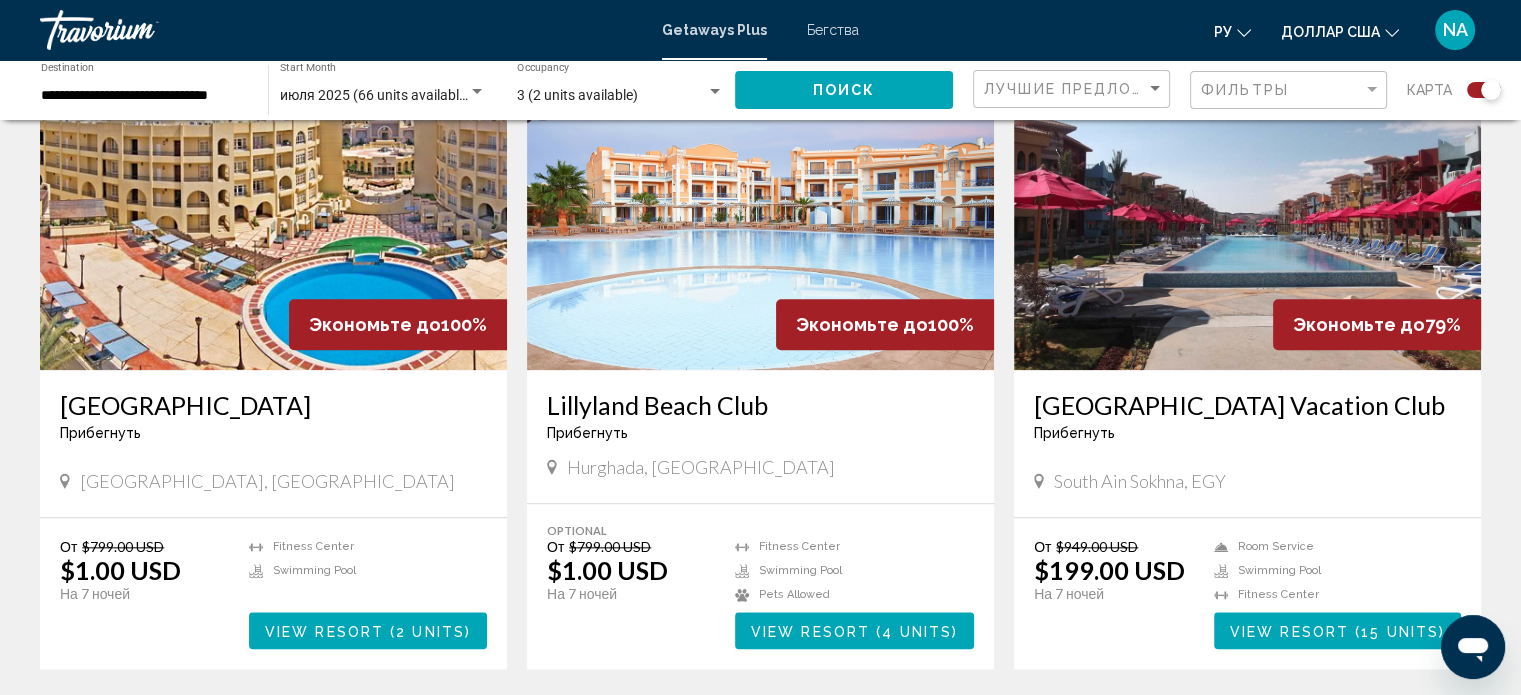 click on "Lillyland Beach Club" at bounding box center (760, 405) 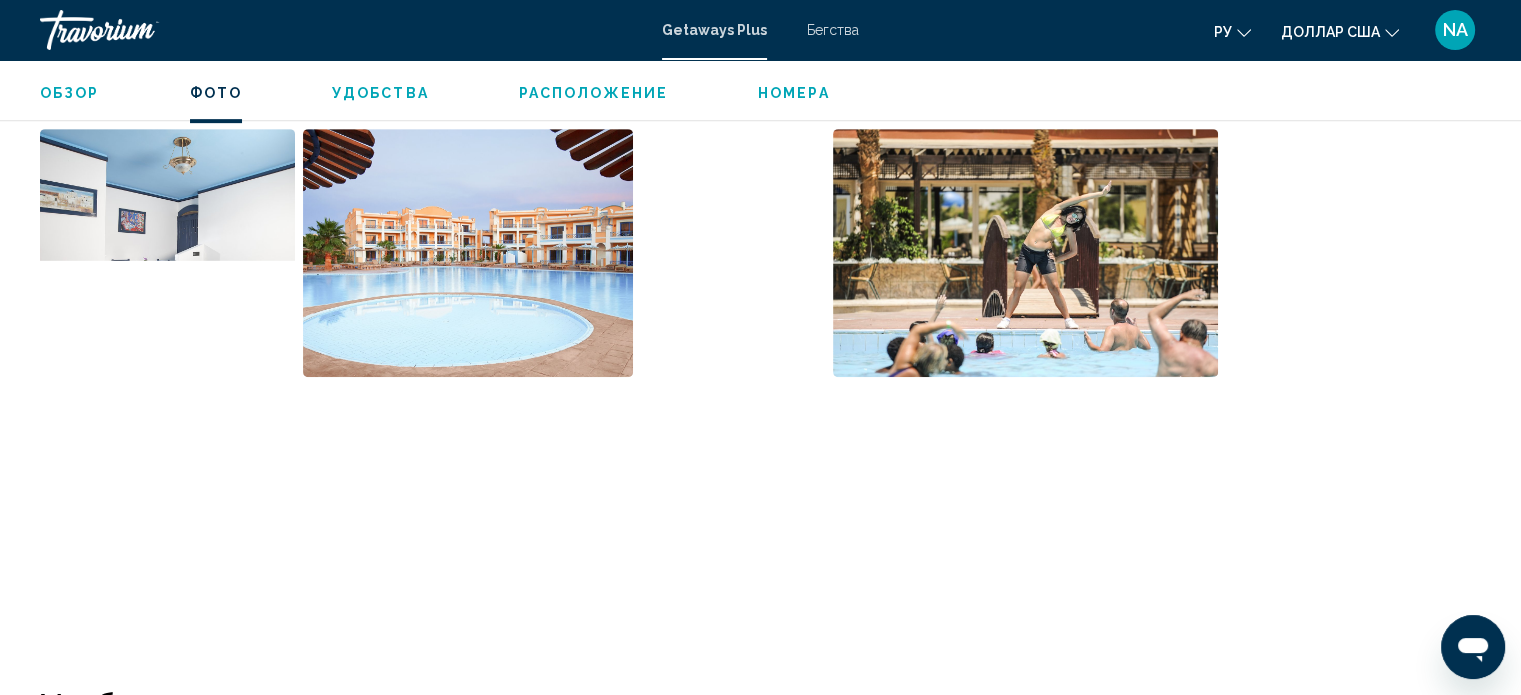 scroll, scrollTop: 912, scrollLeft: 0, axis: vertical 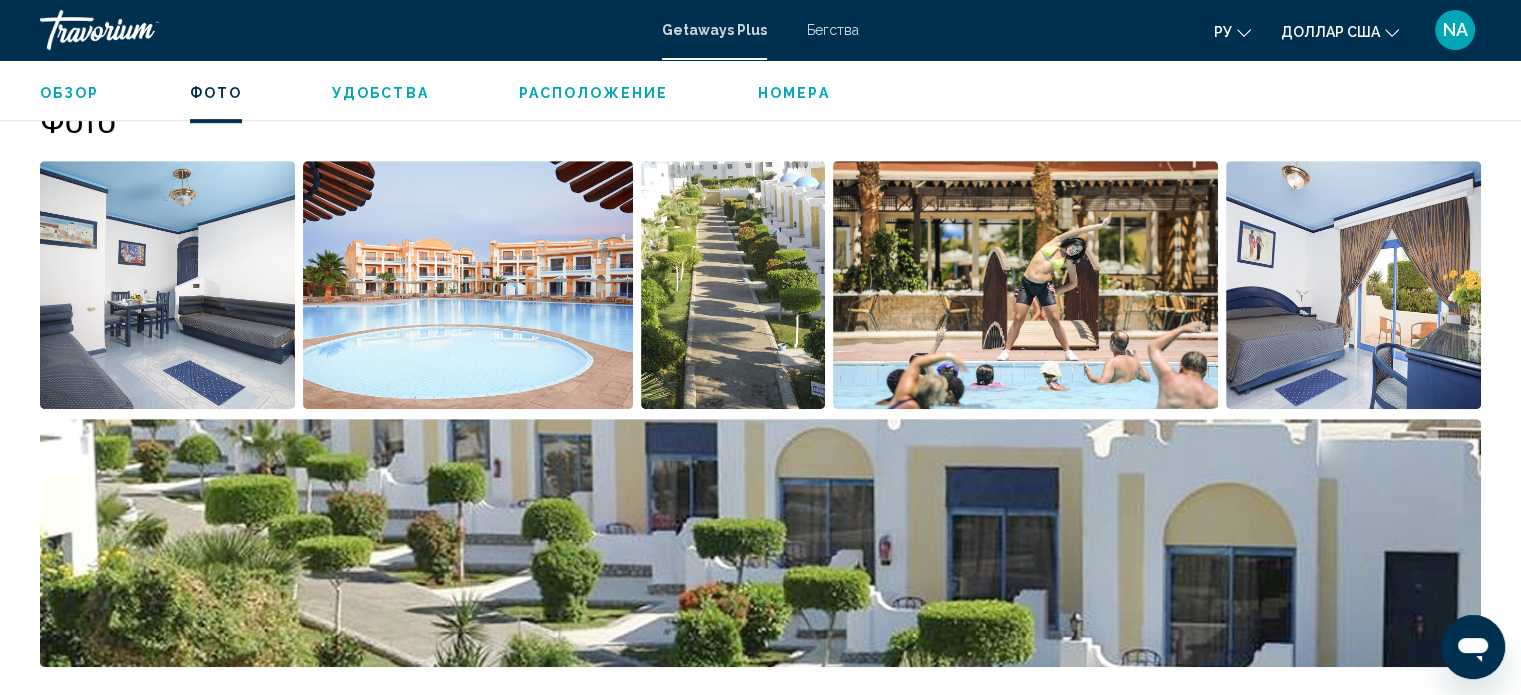 click at bounding box center (167, 285) 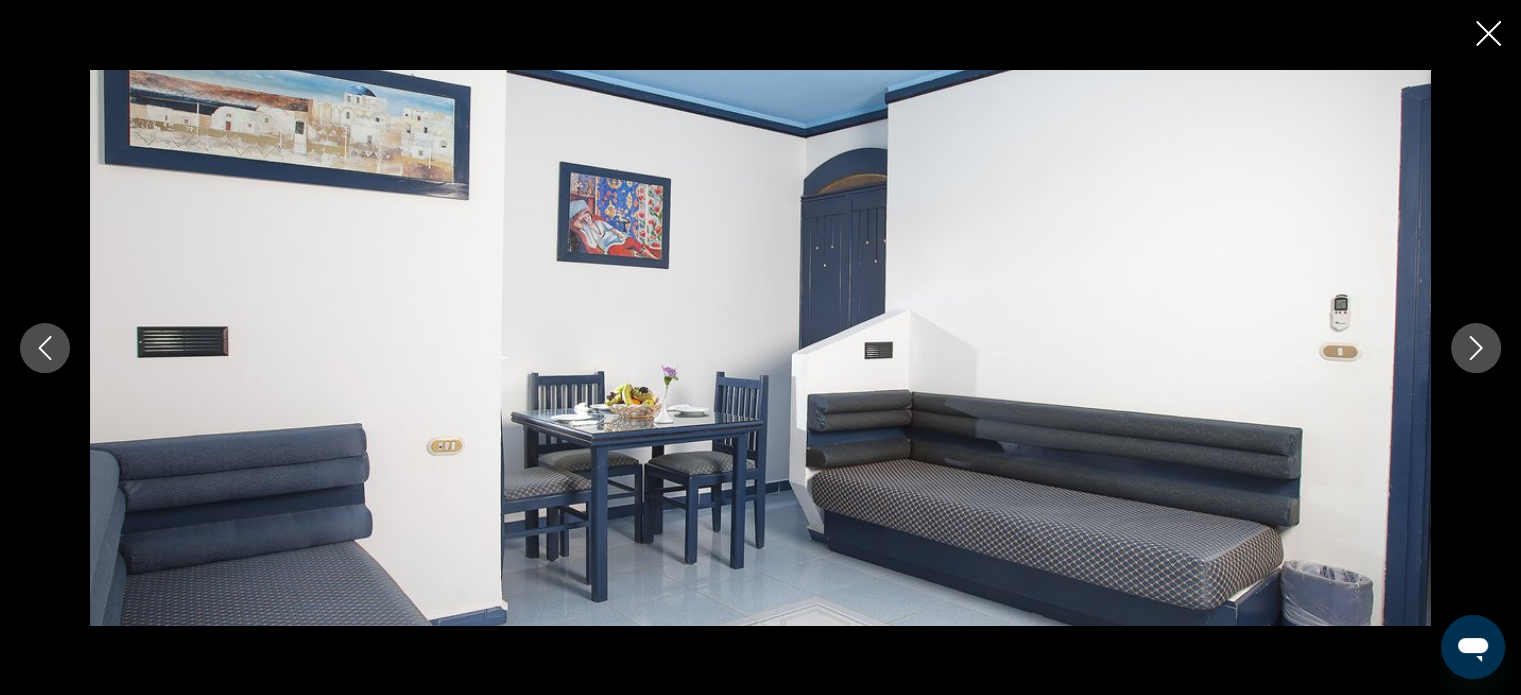 click 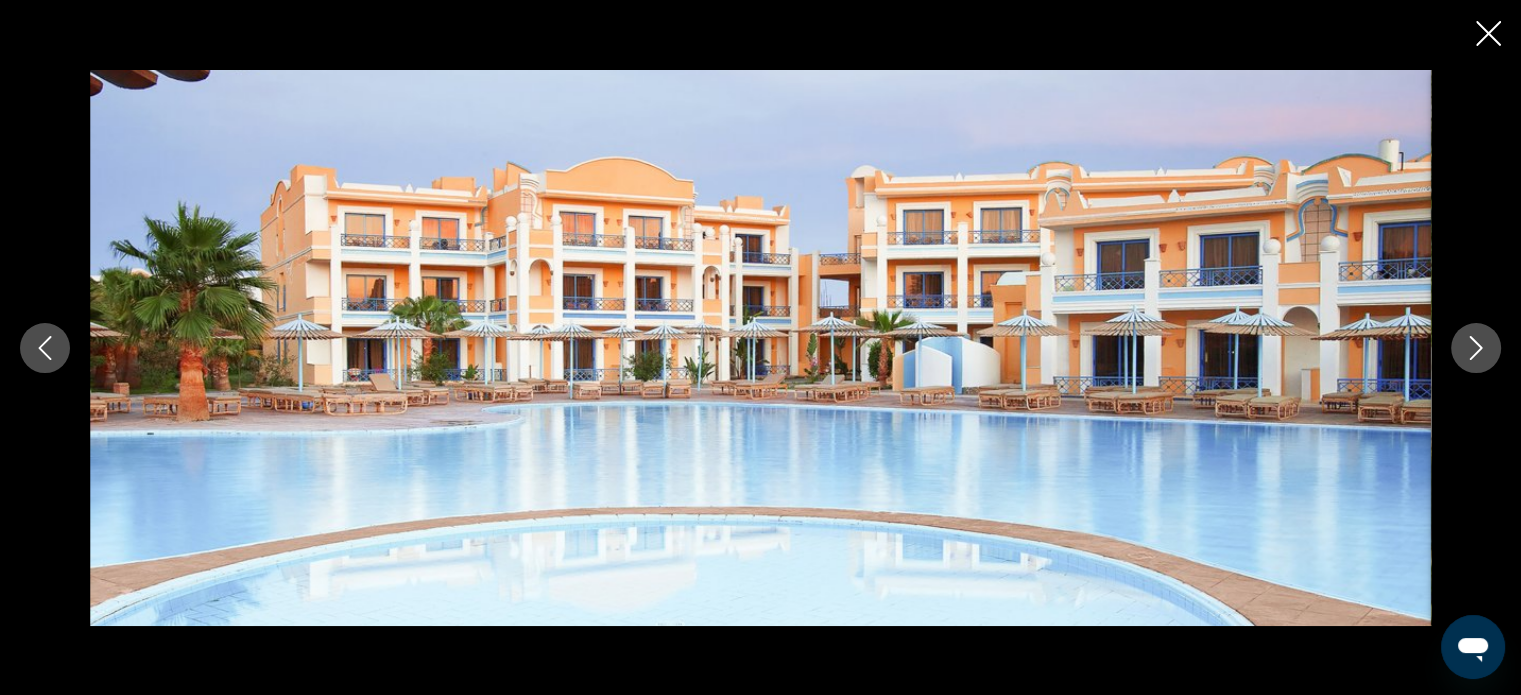 click 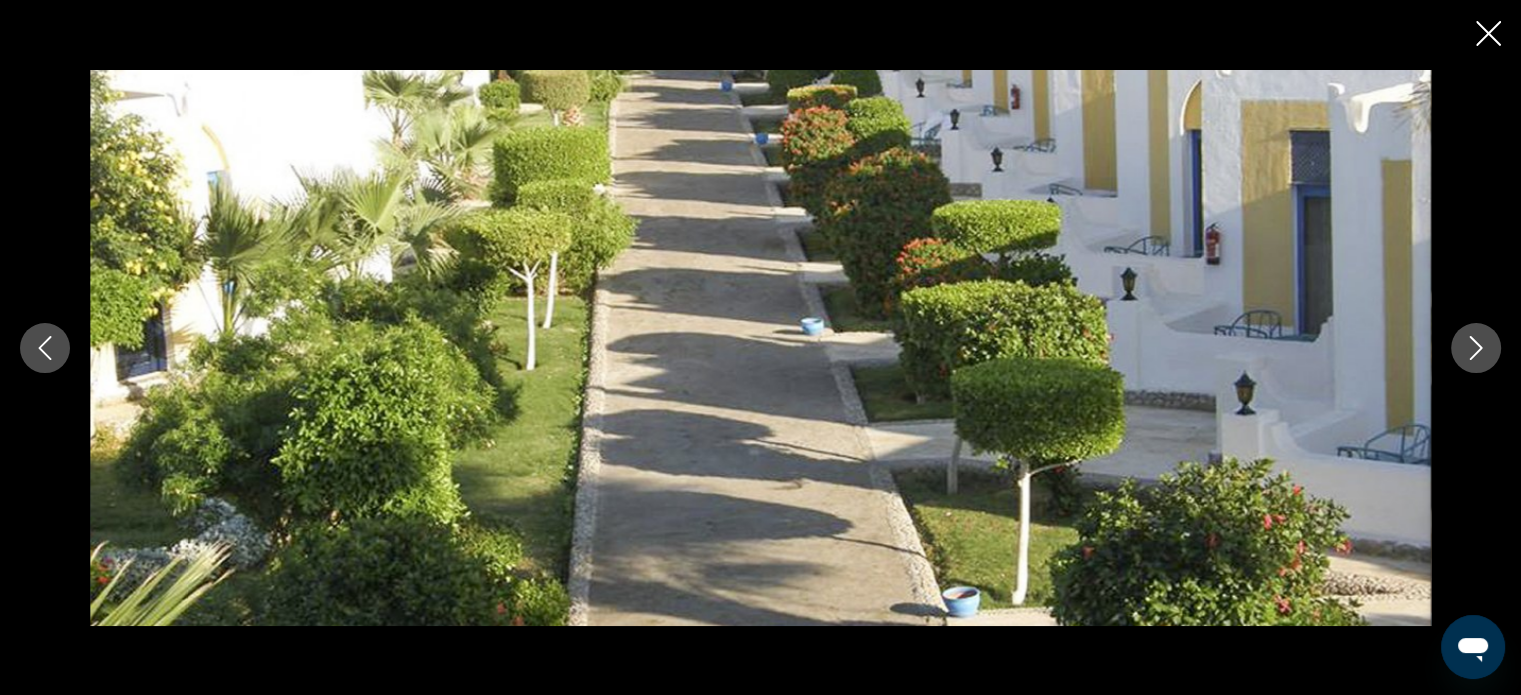 click 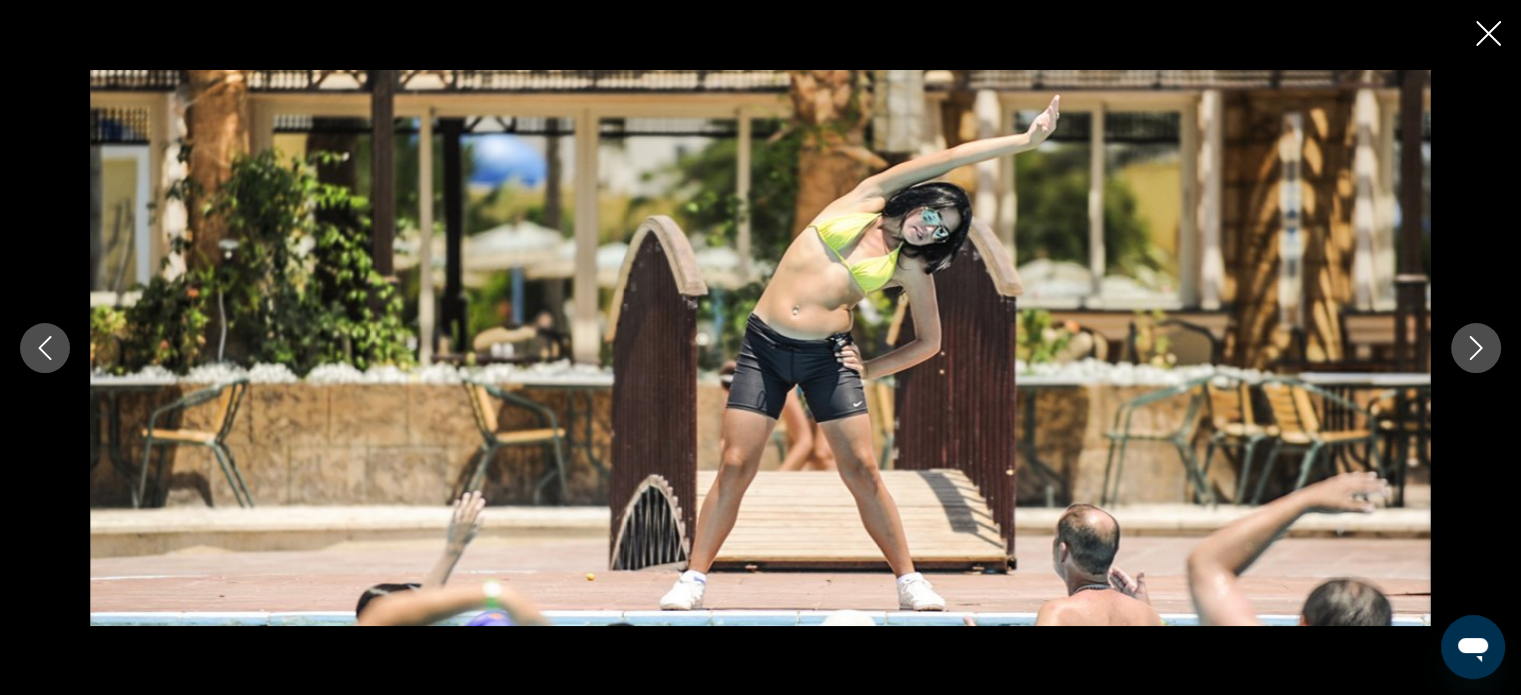 click 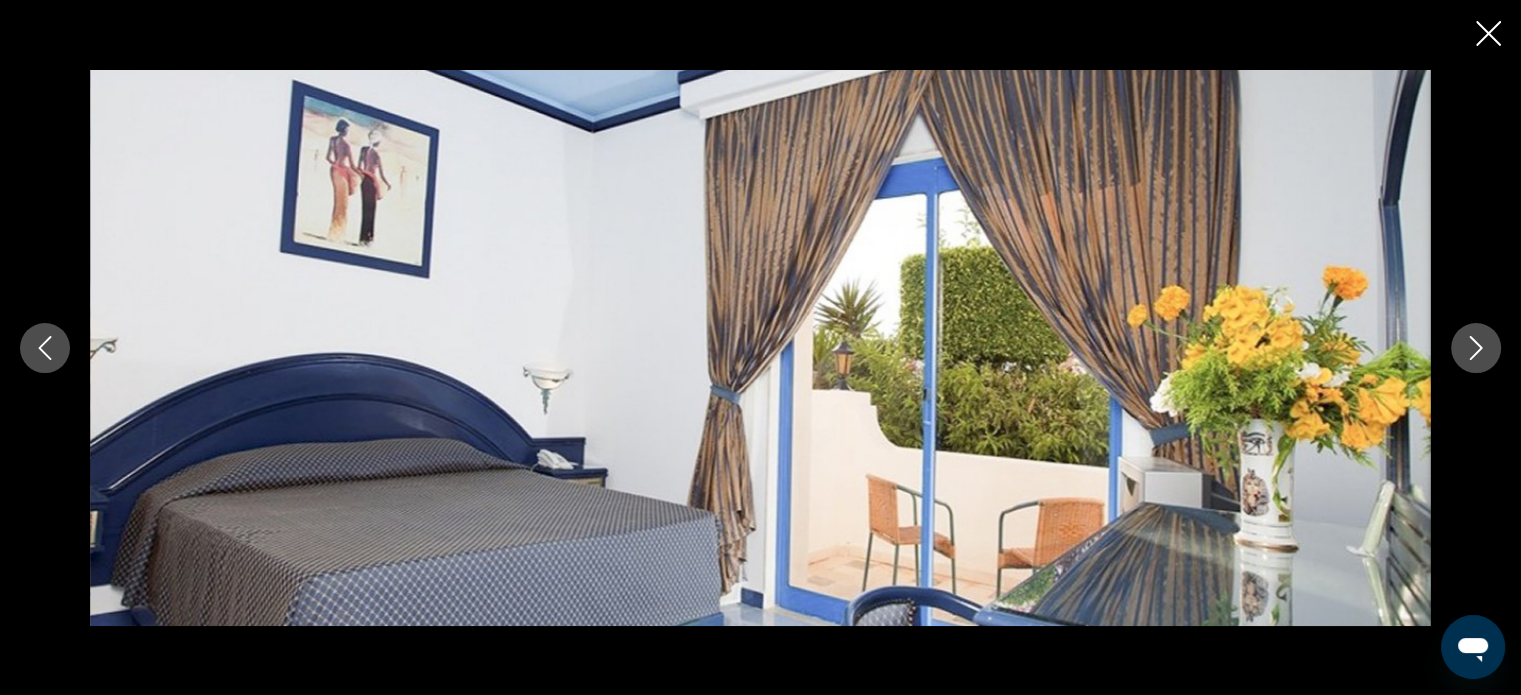 click 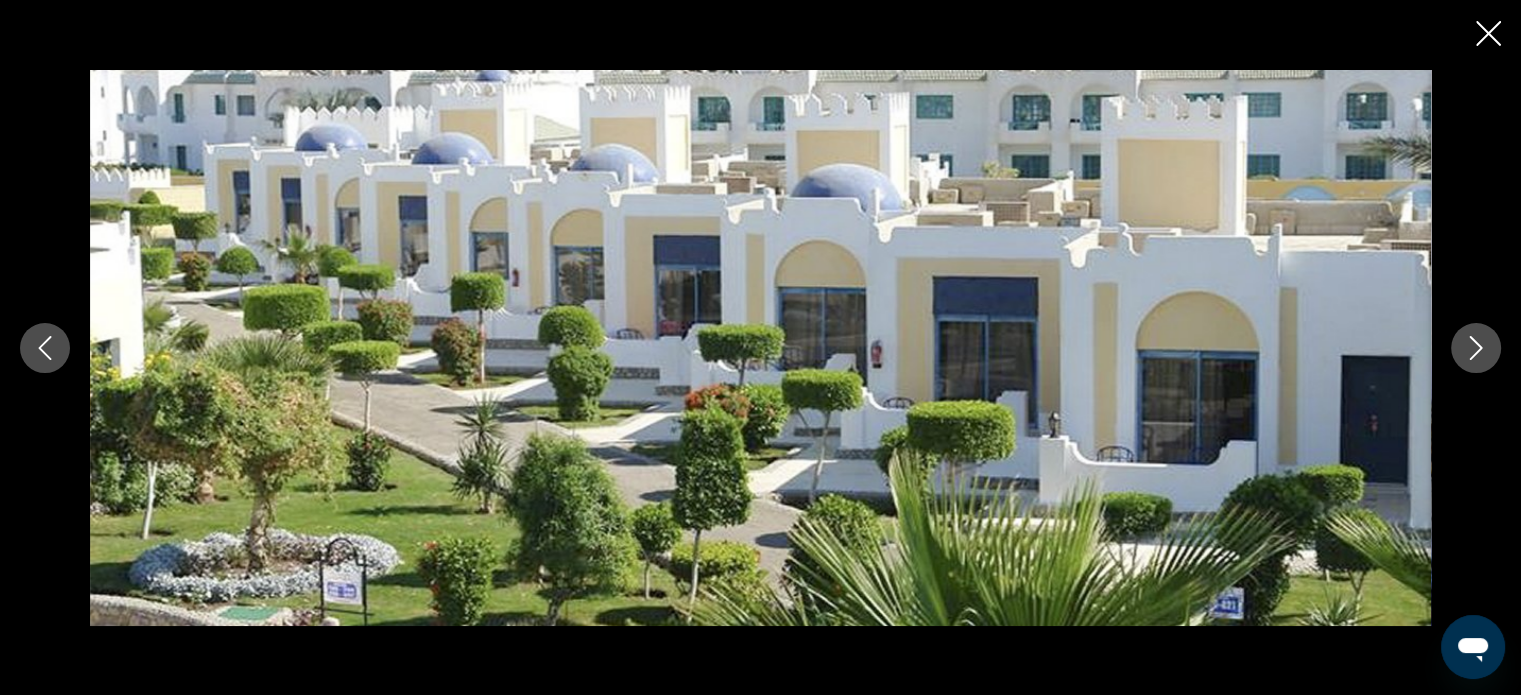 click 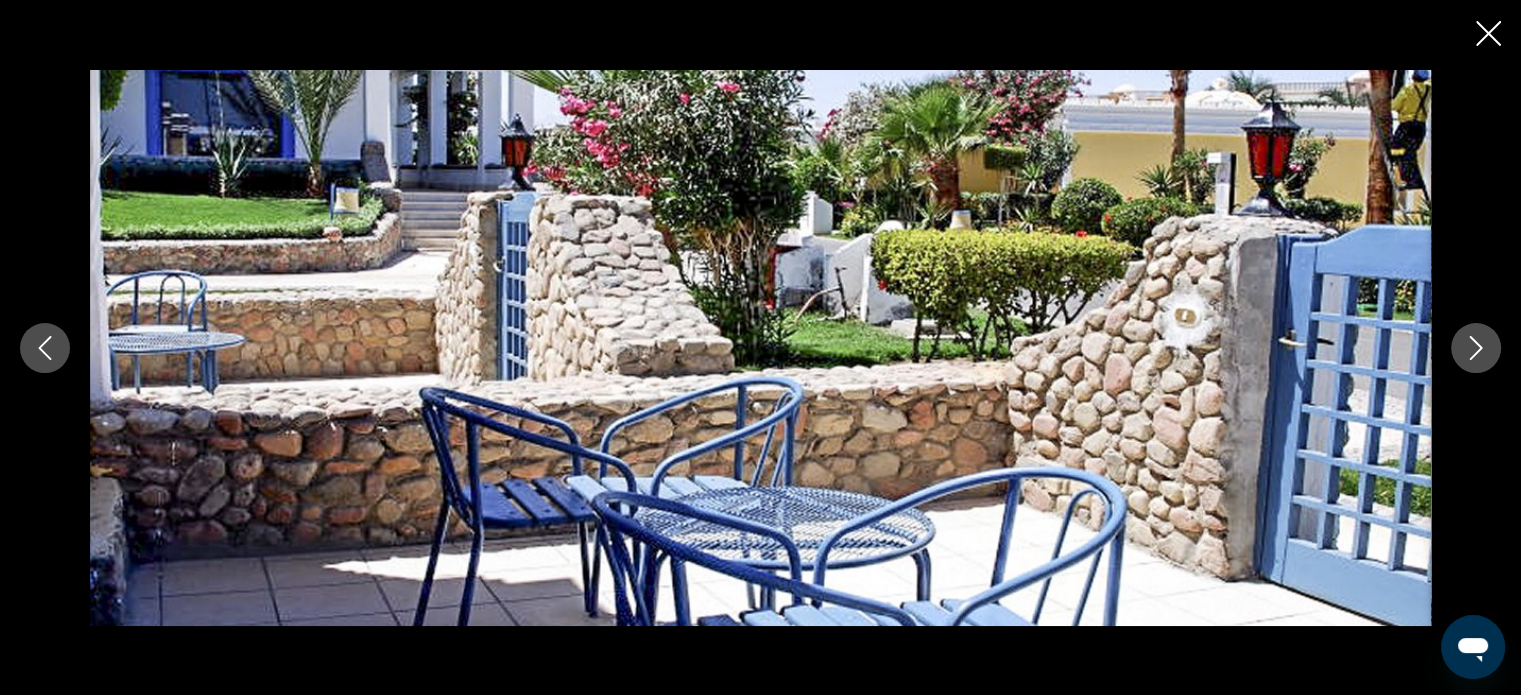 click 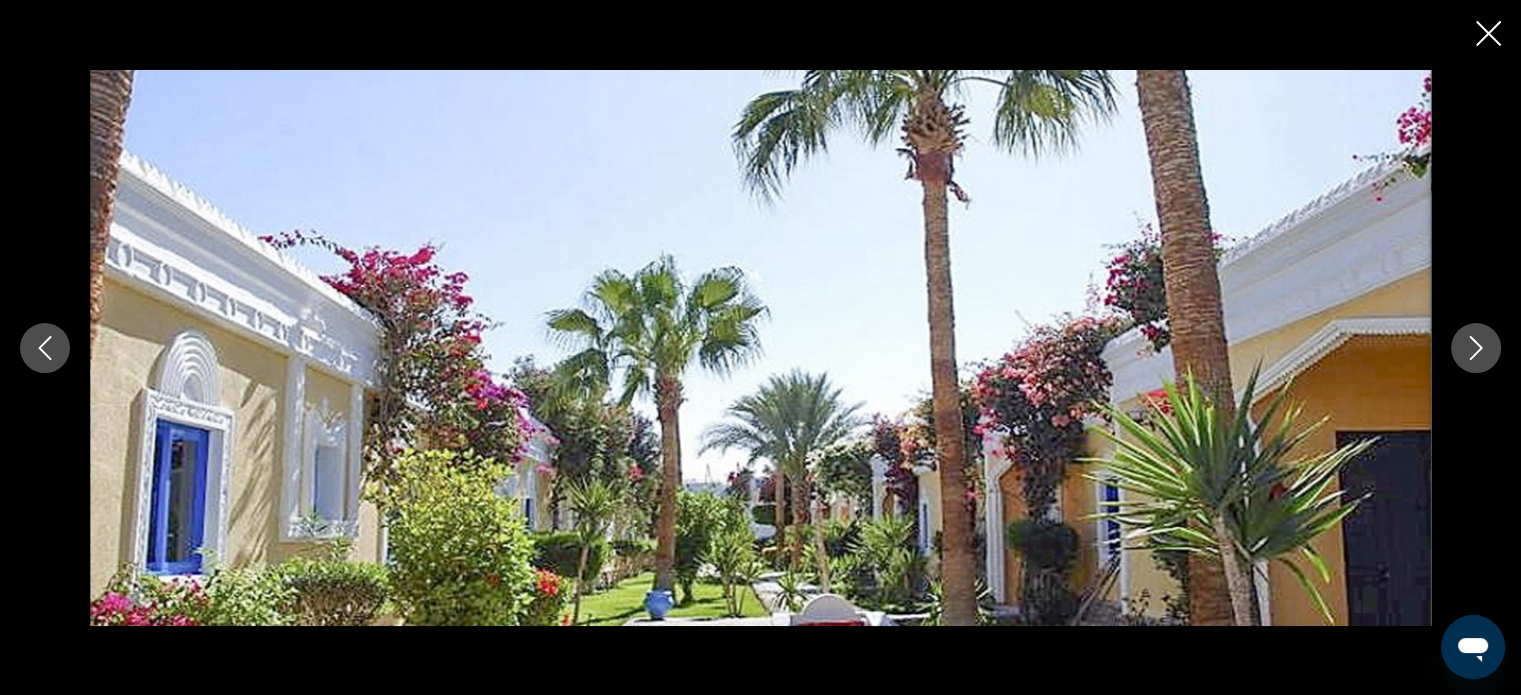 click 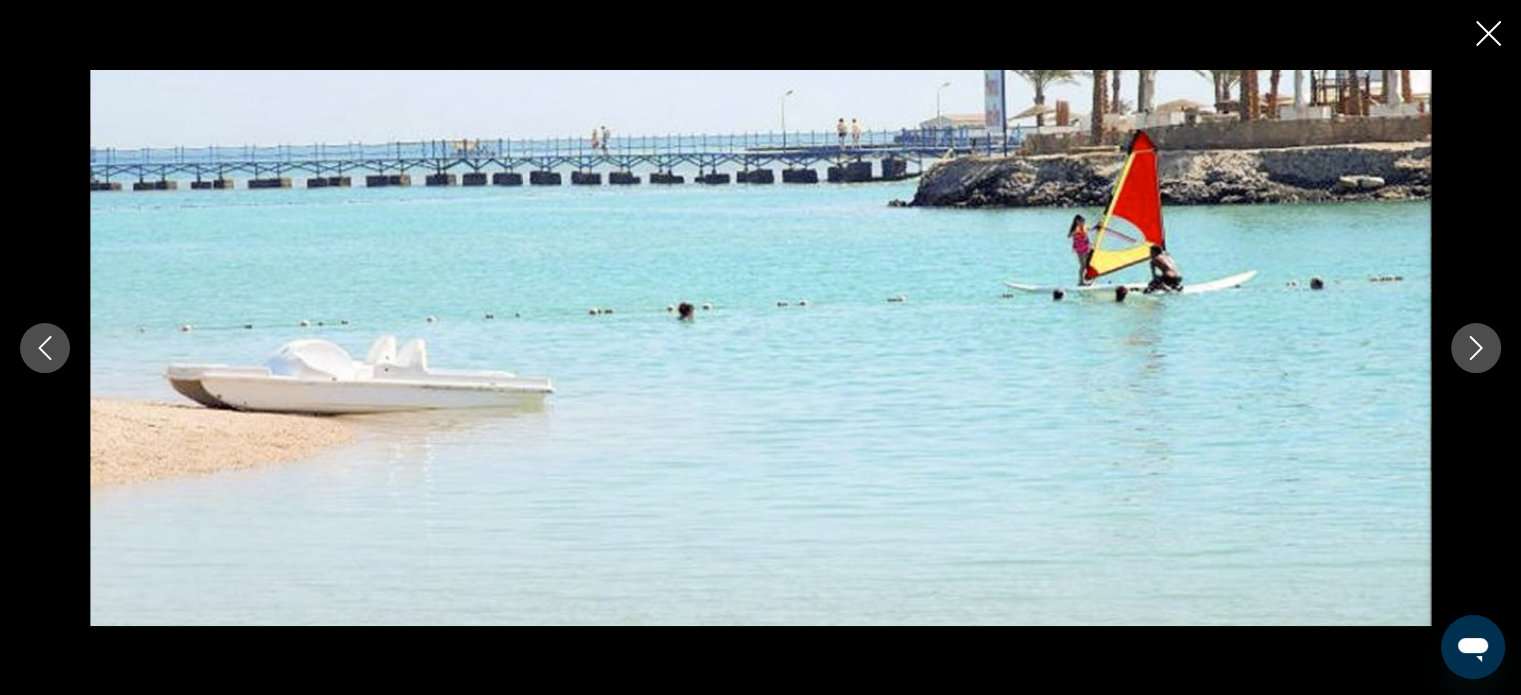 click 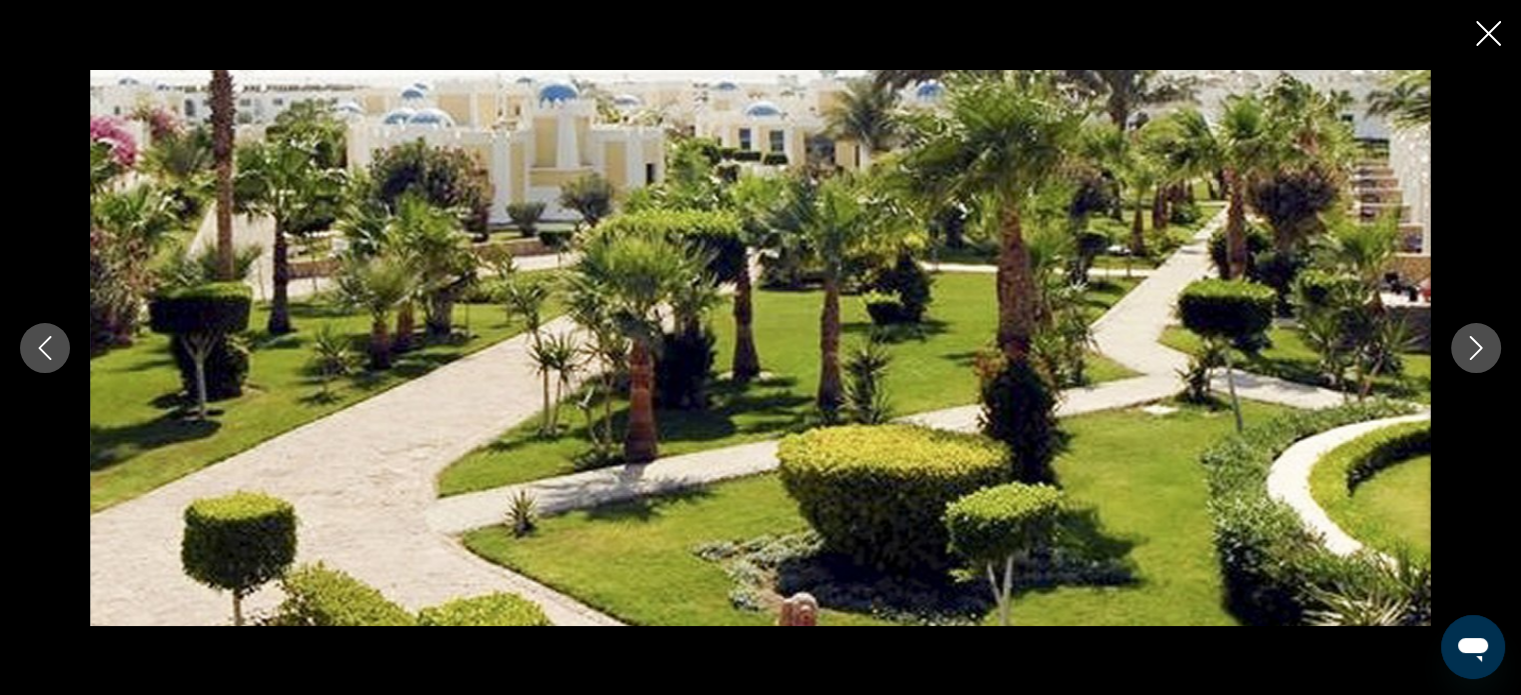 click 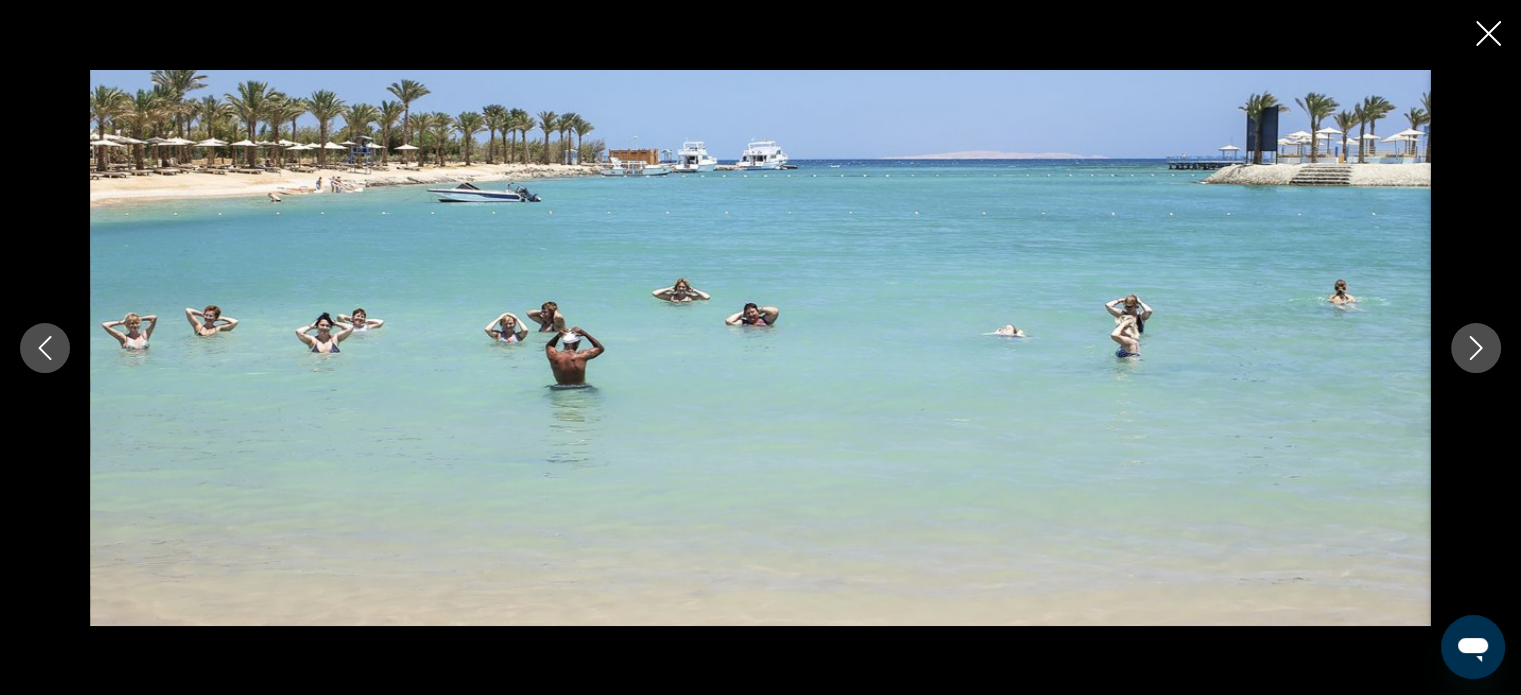 click 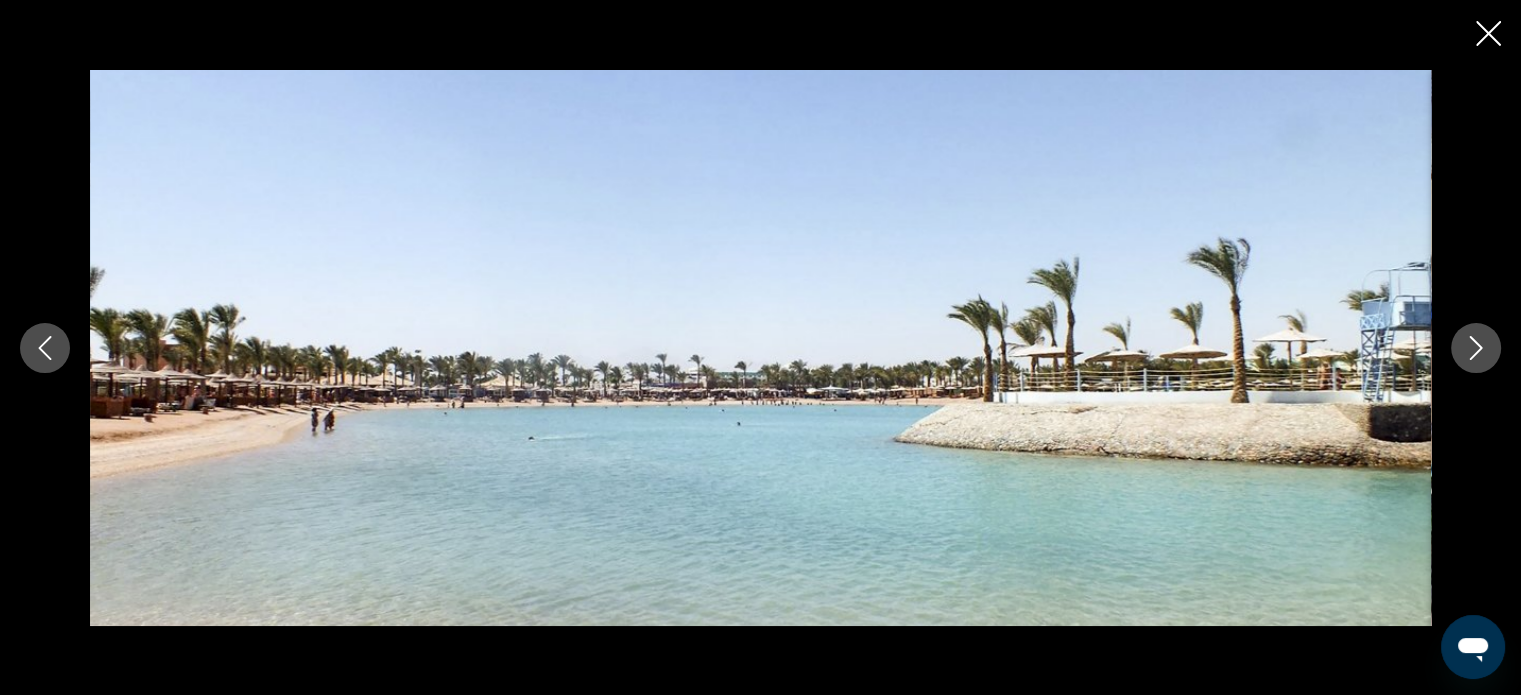 click 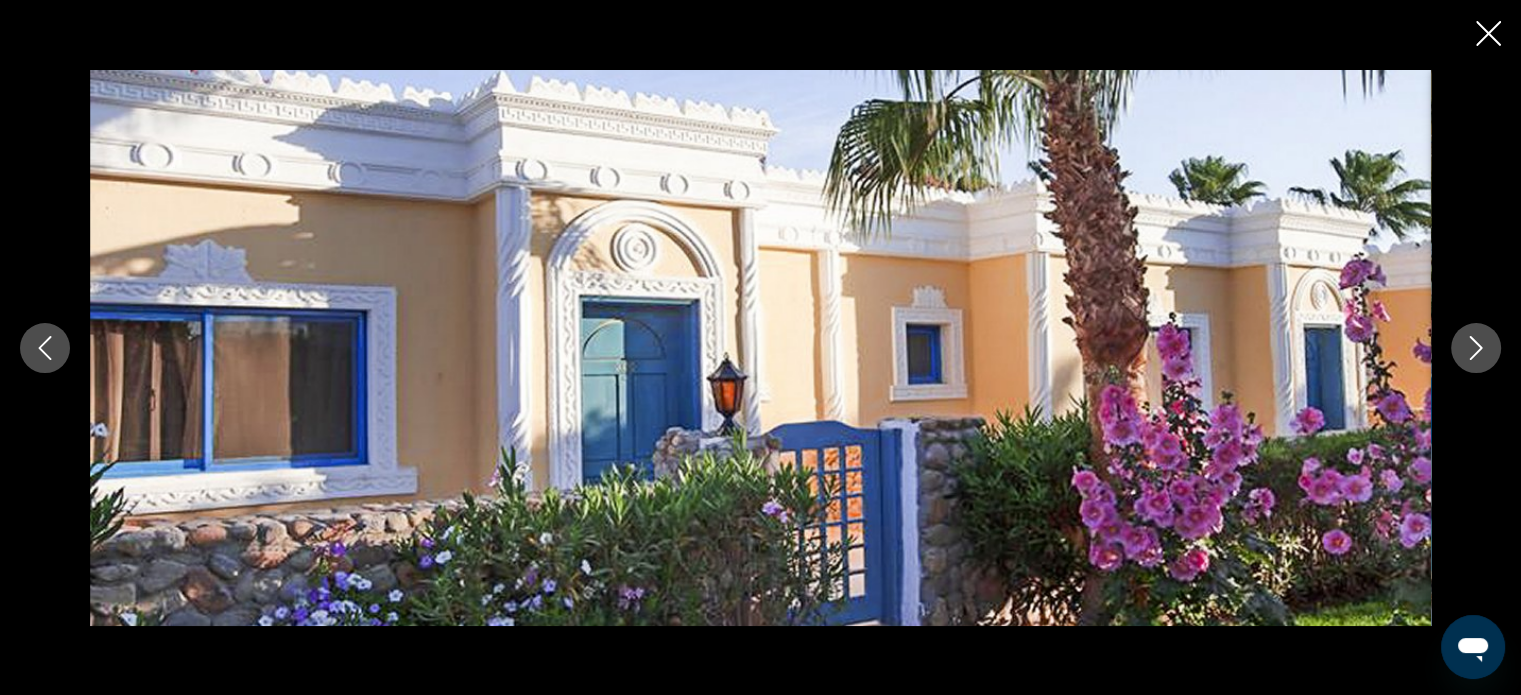 click 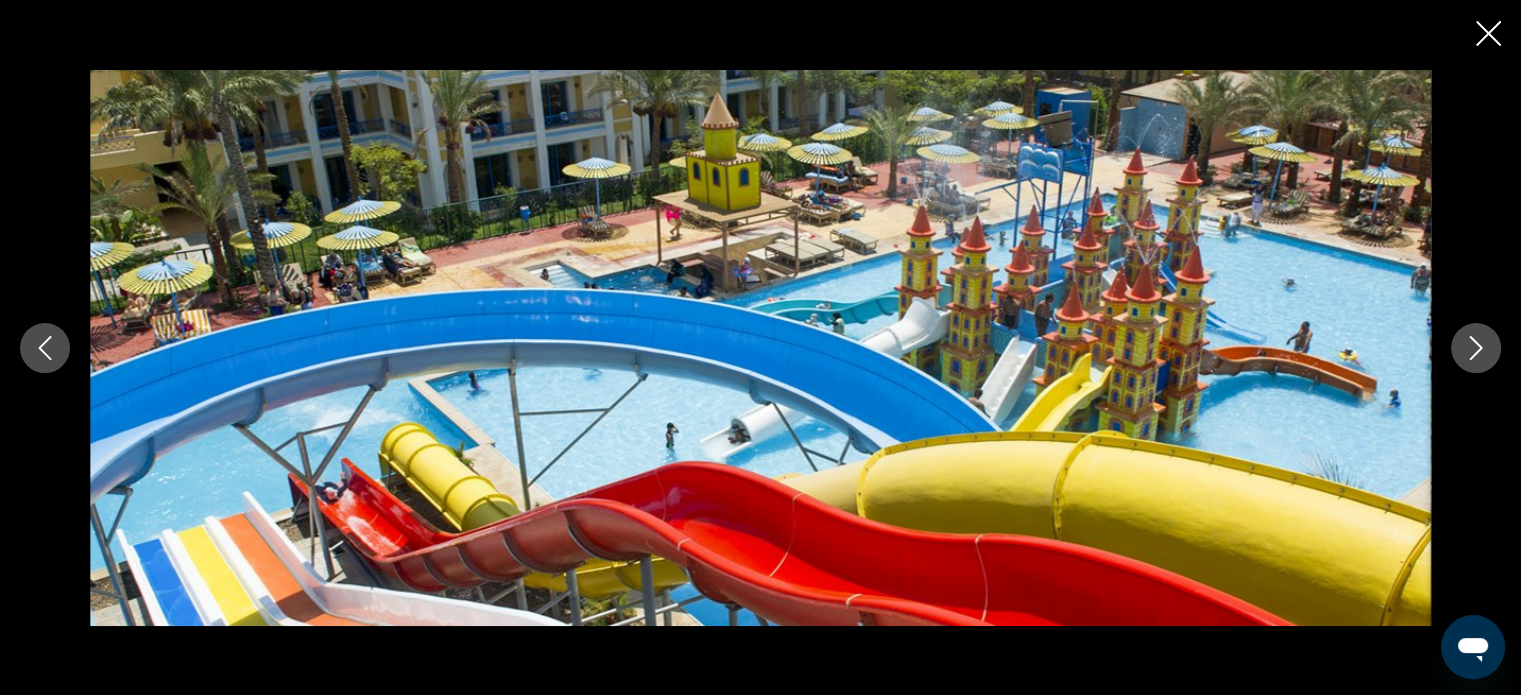 click 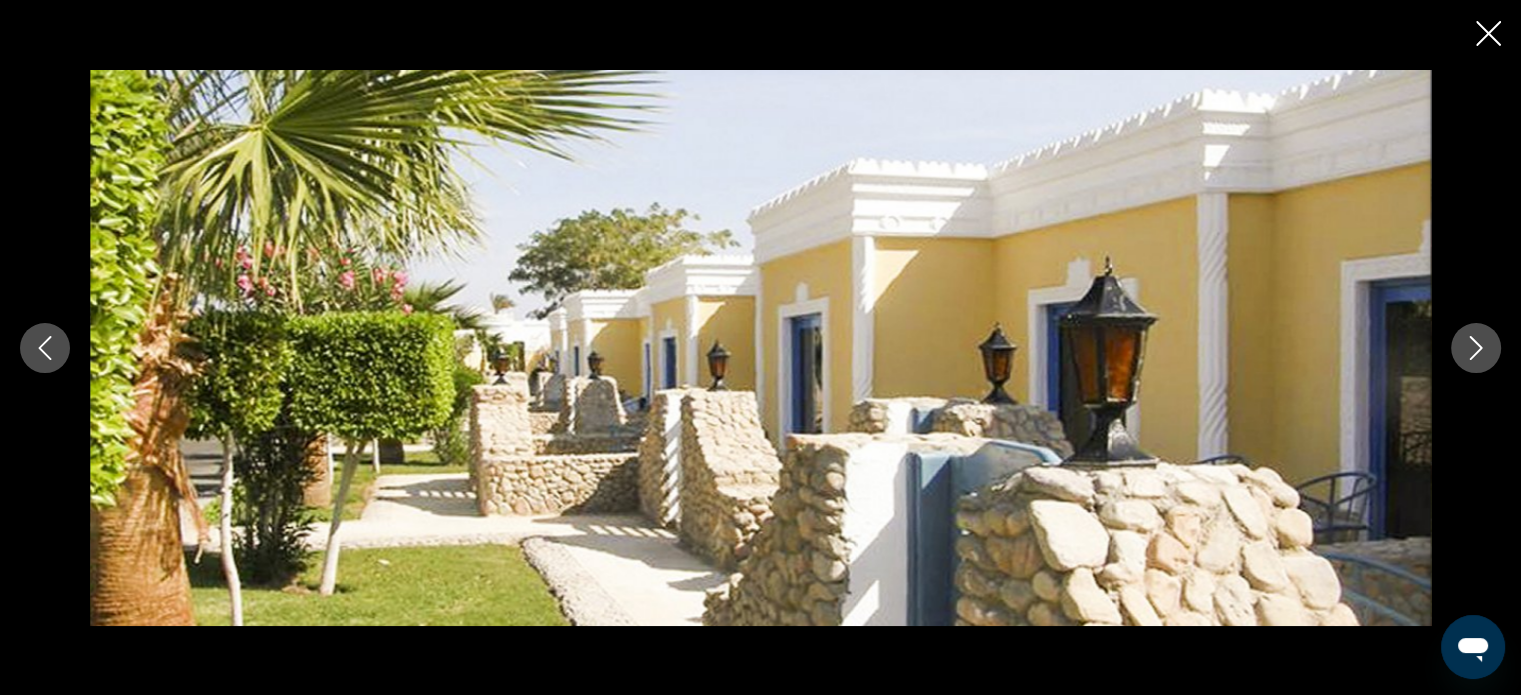 click 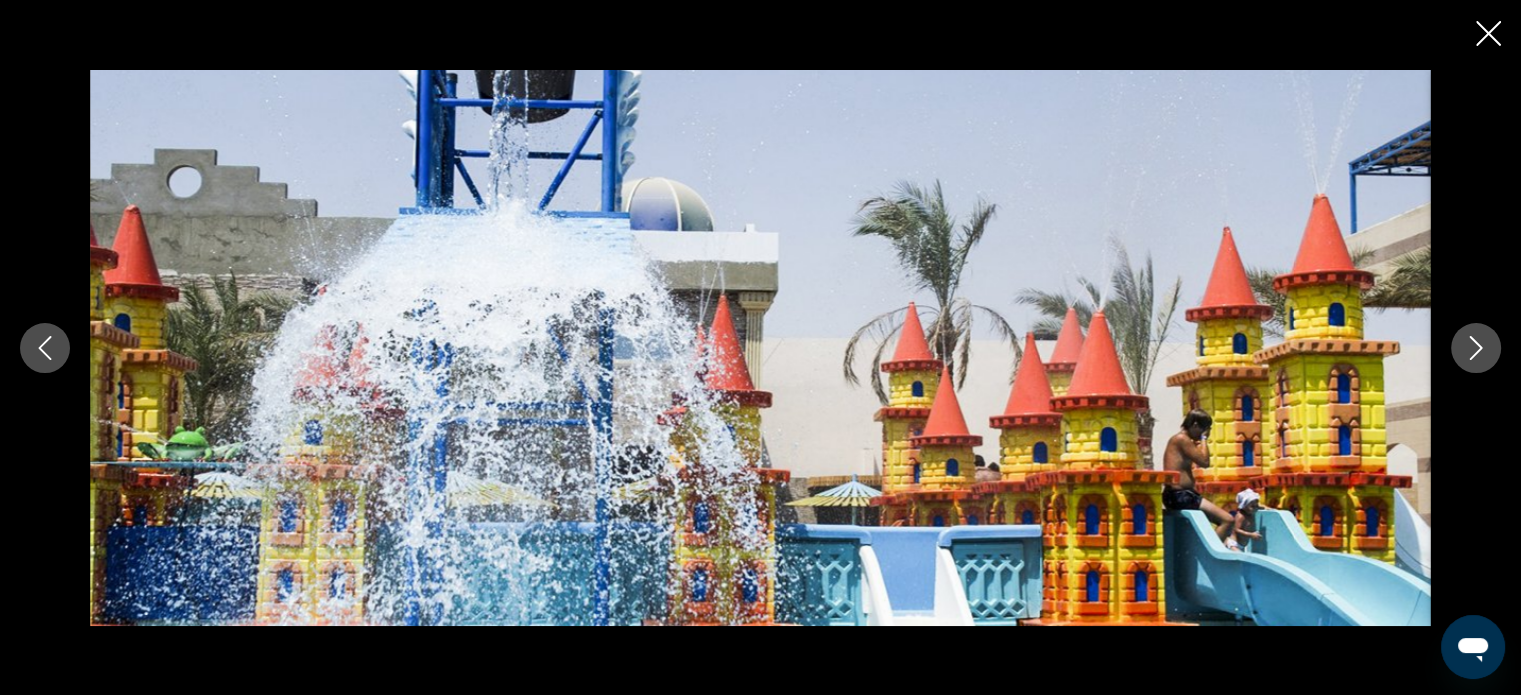 click 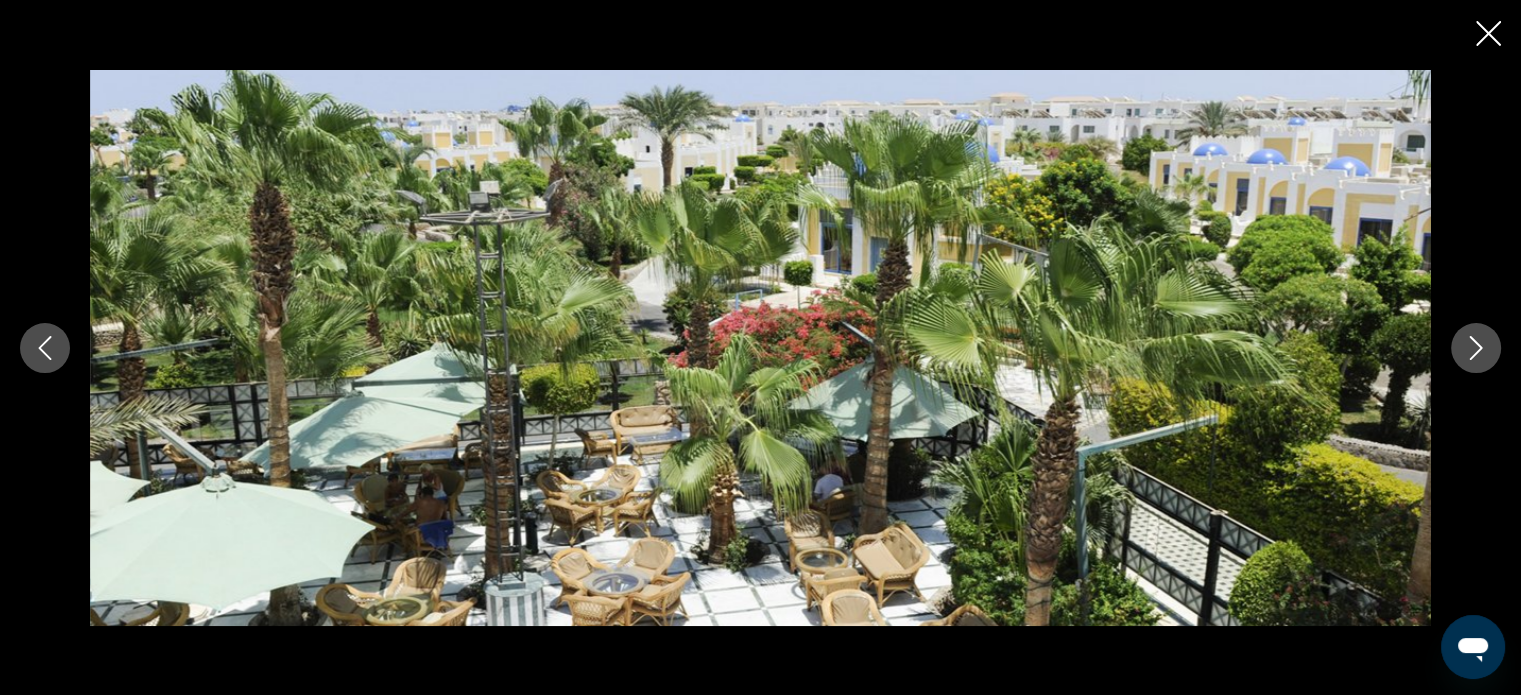 click 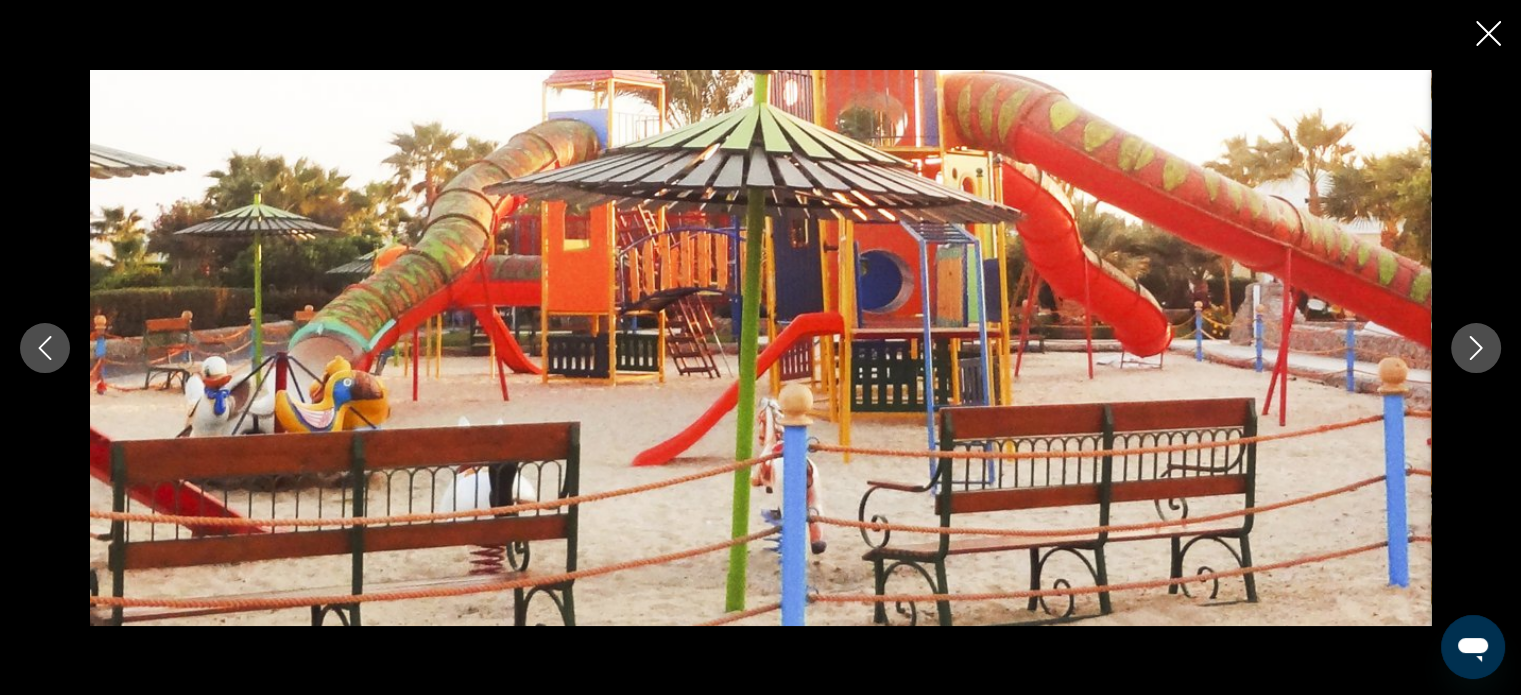 click 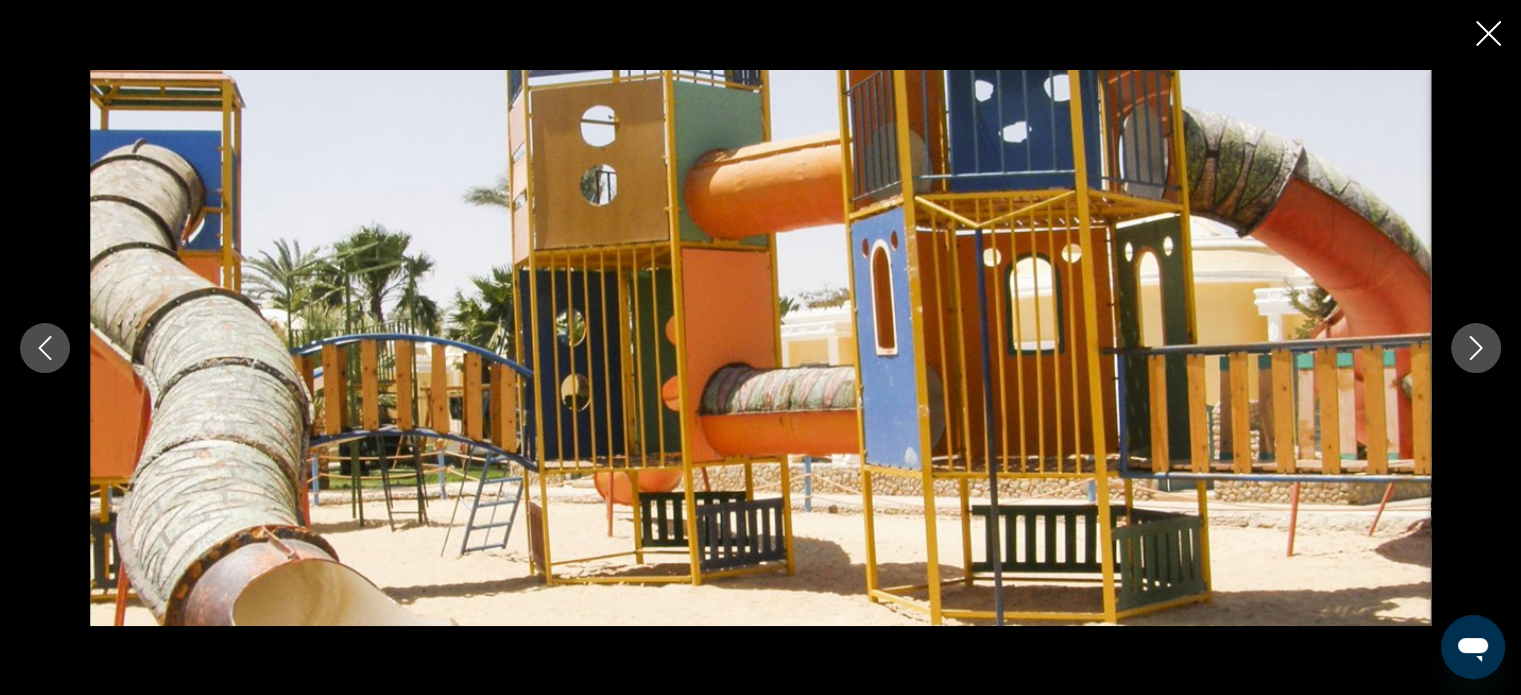 click 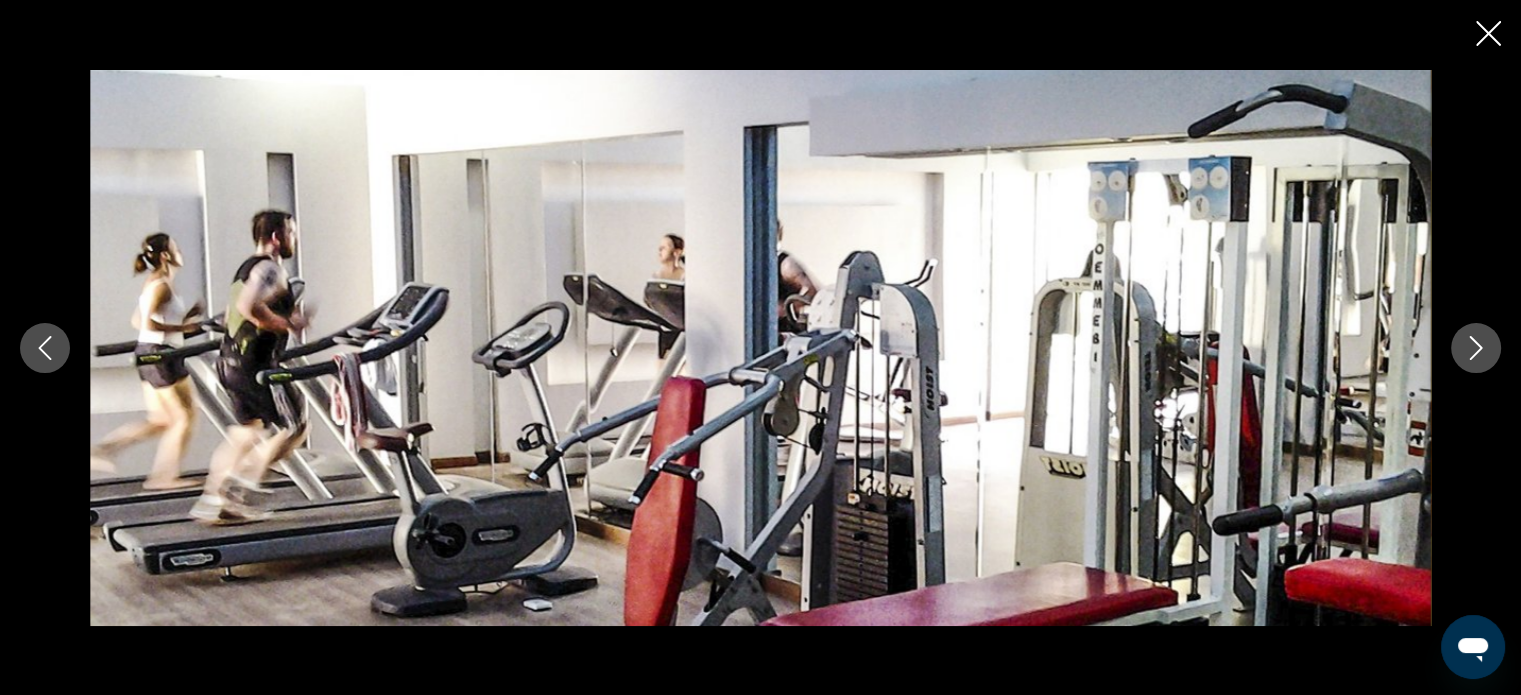 click 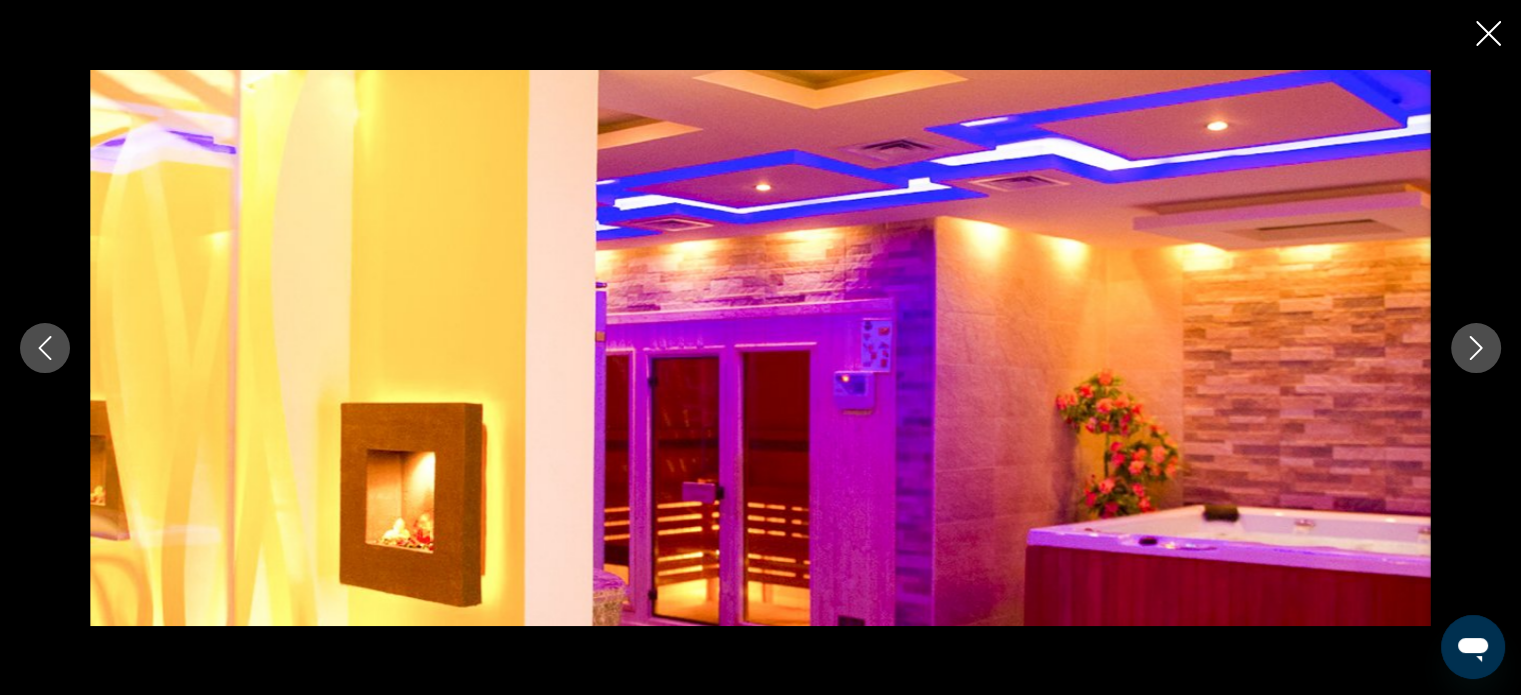 click 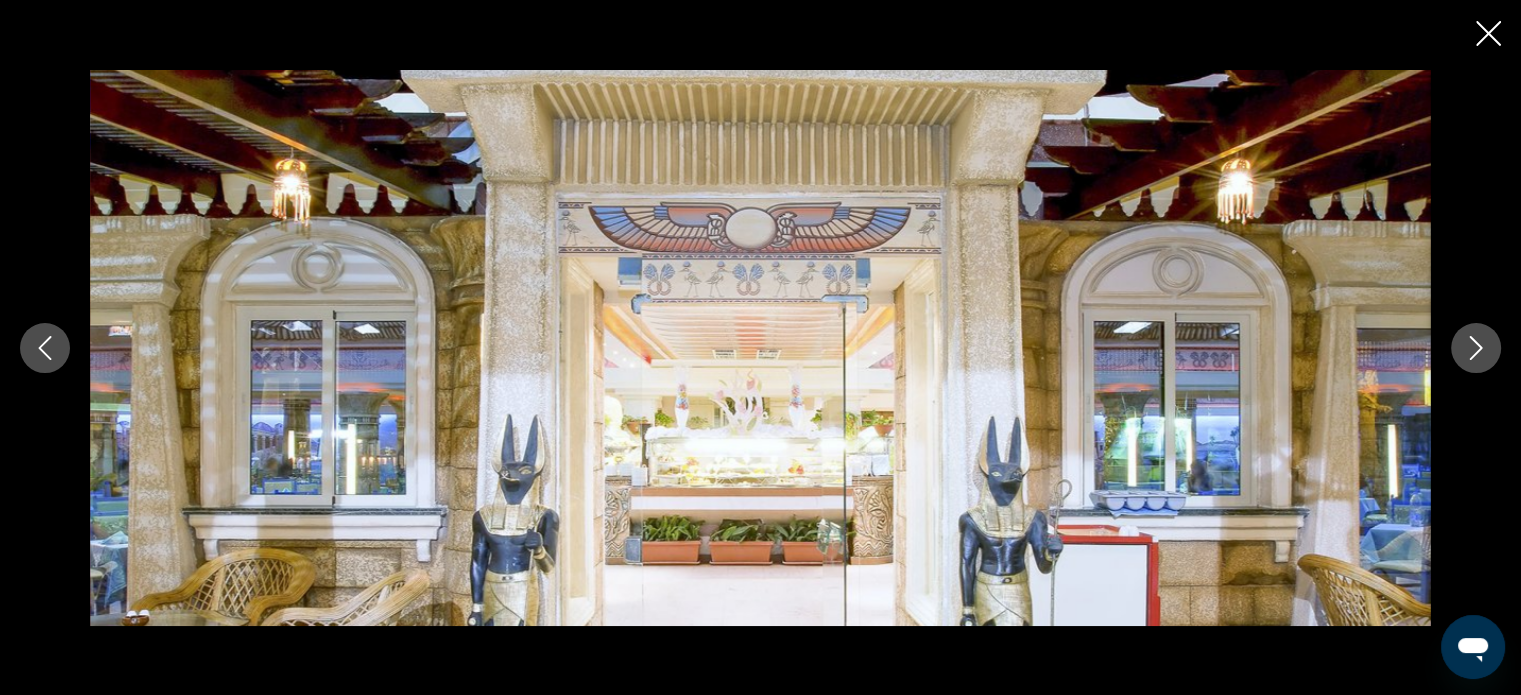 click 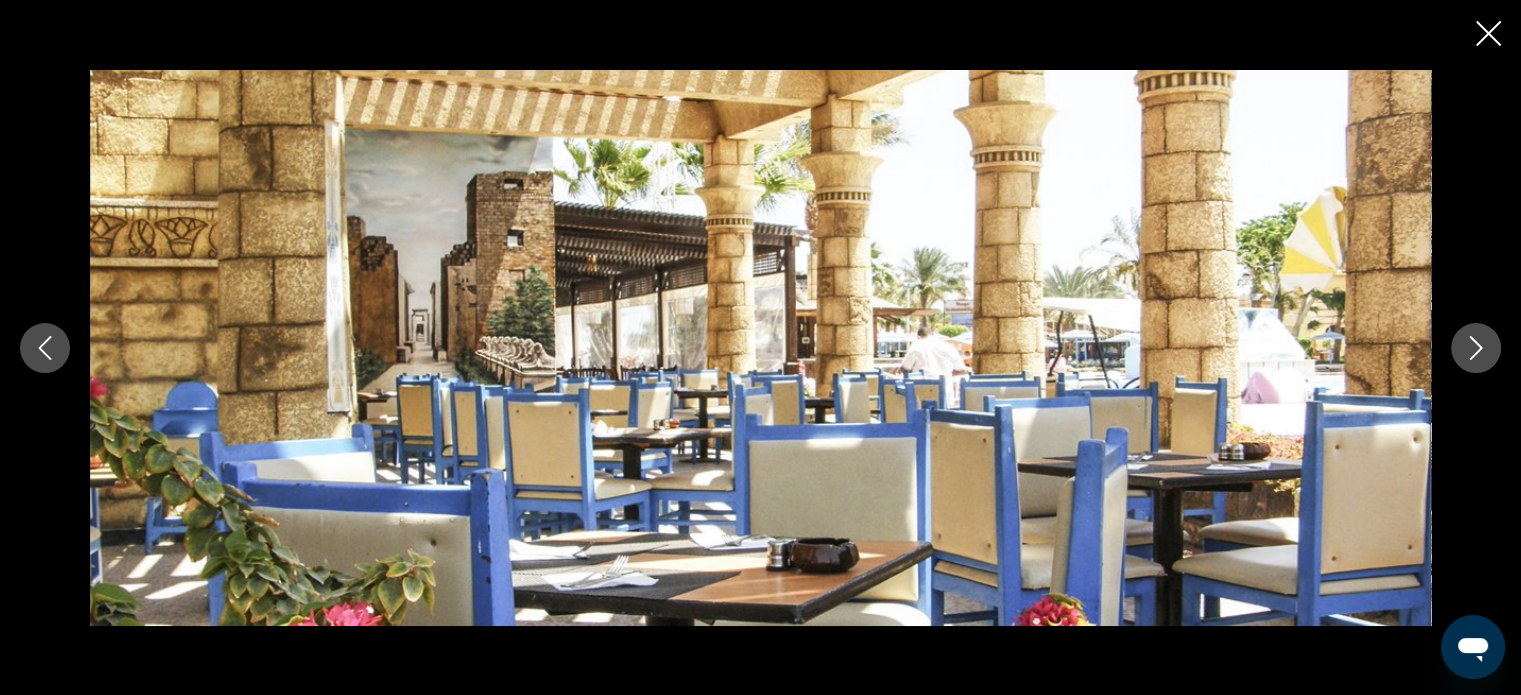 click 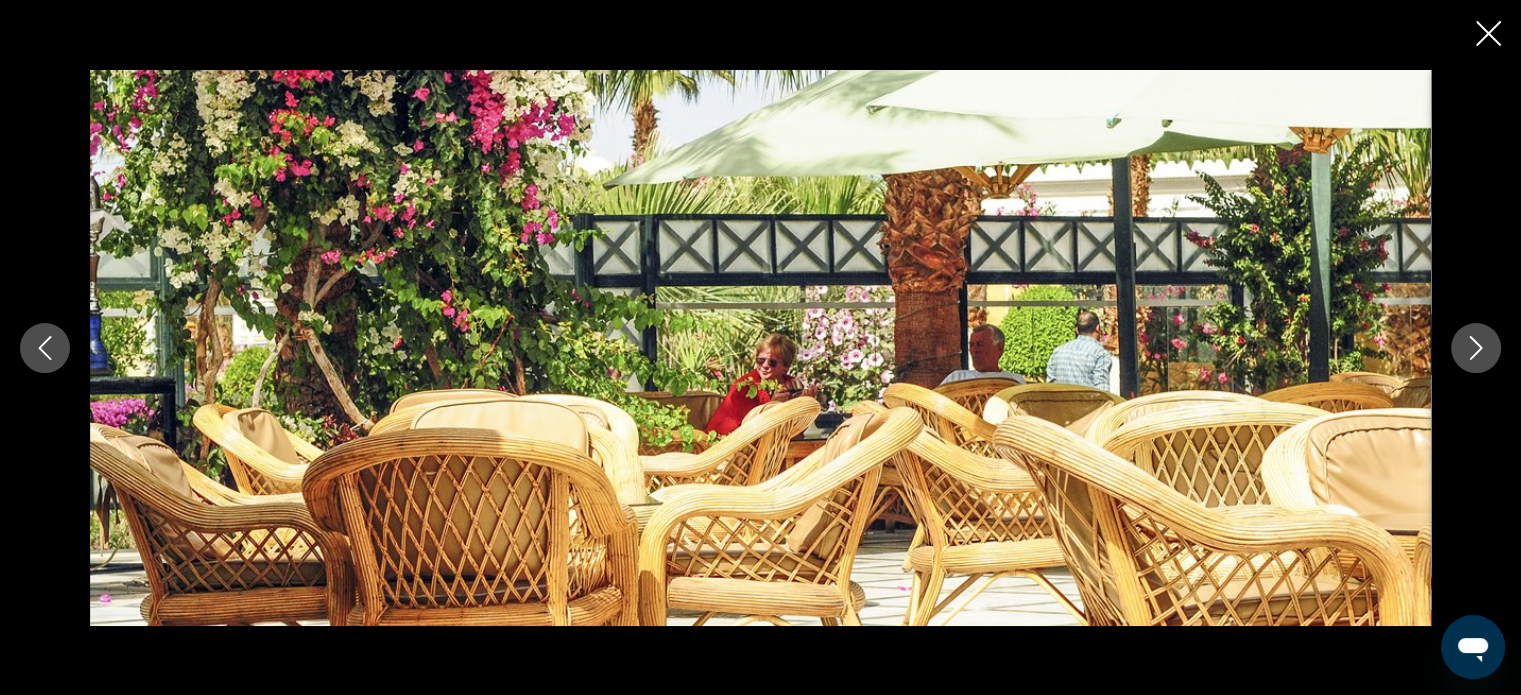 click 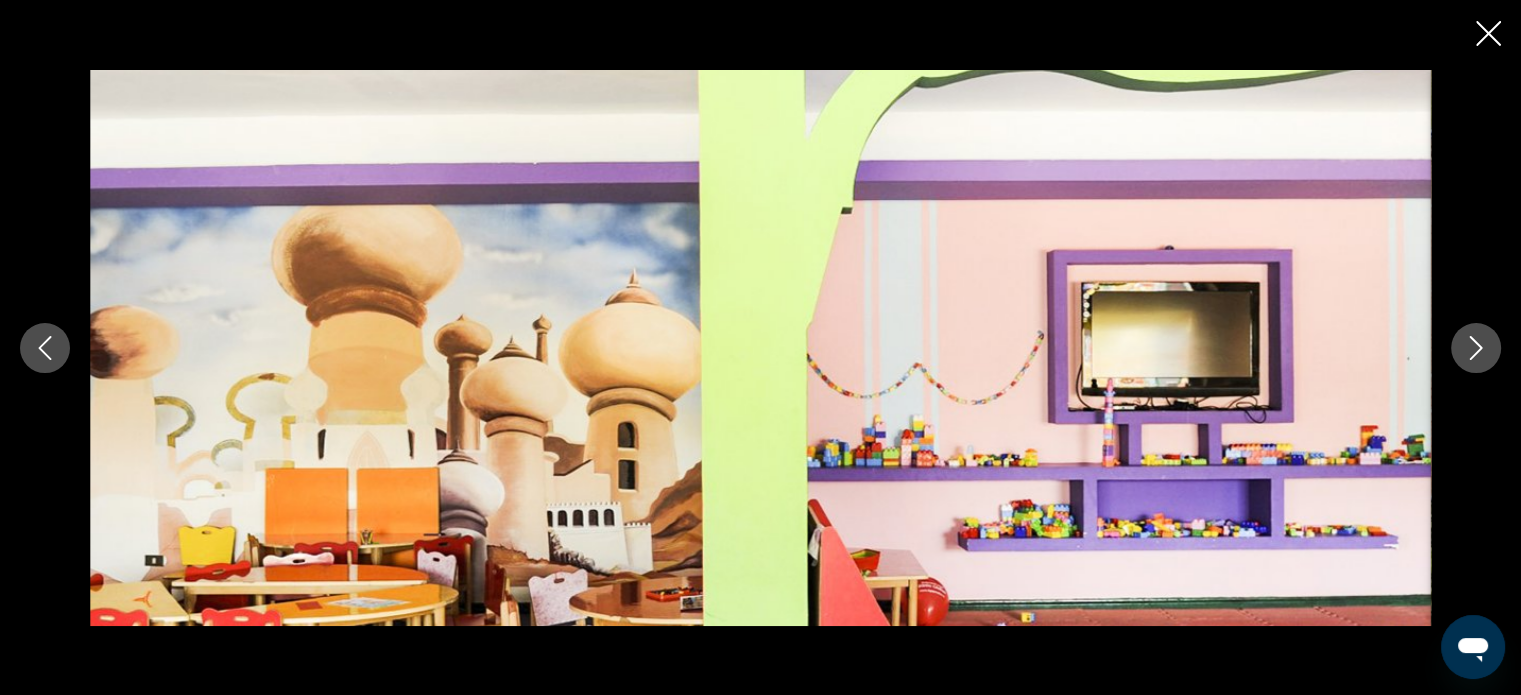 click 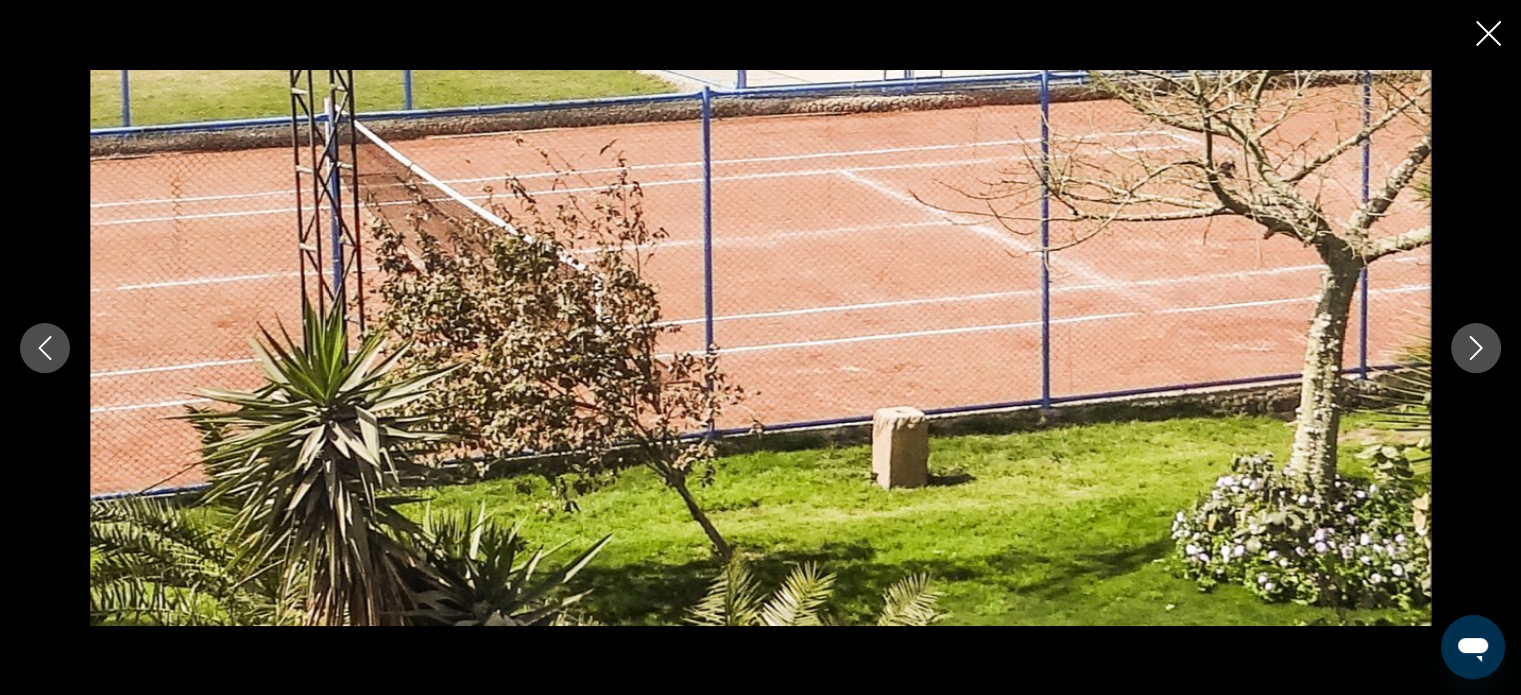 click 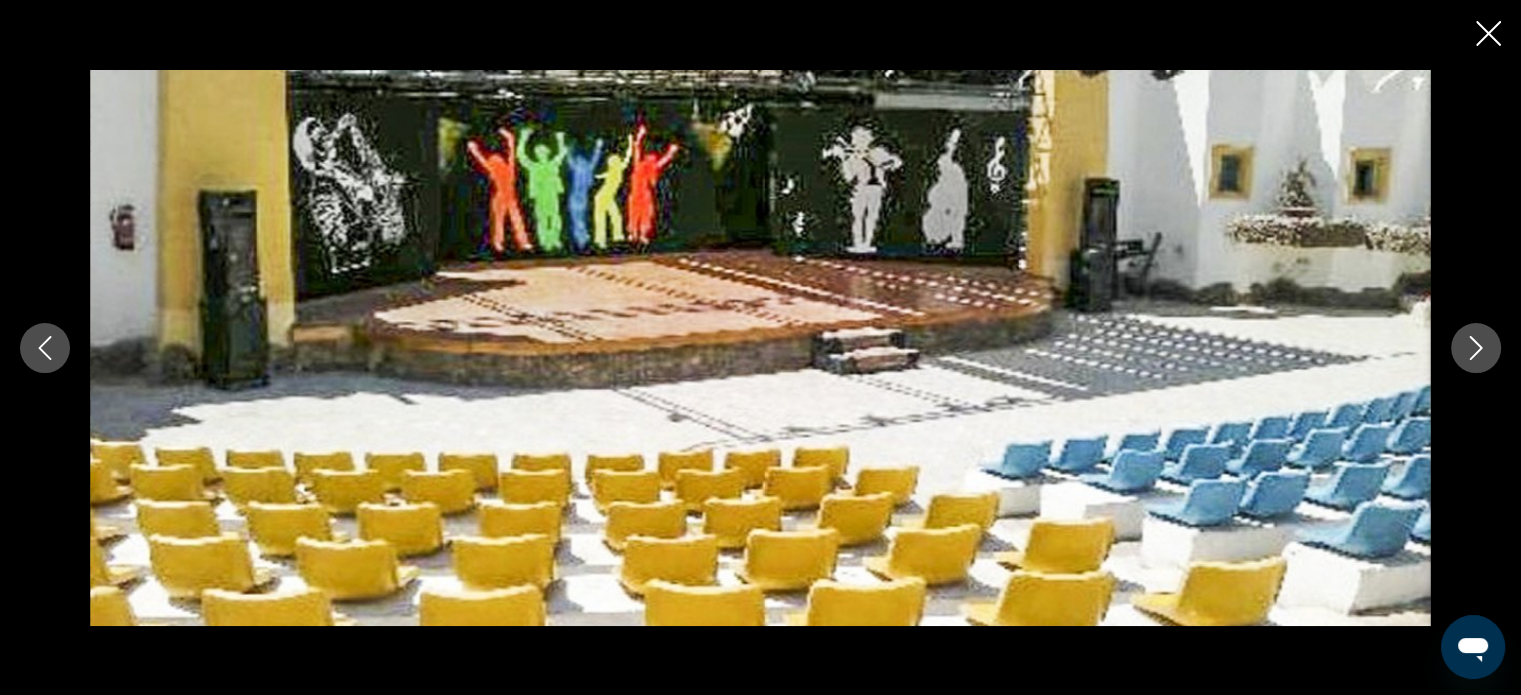 click 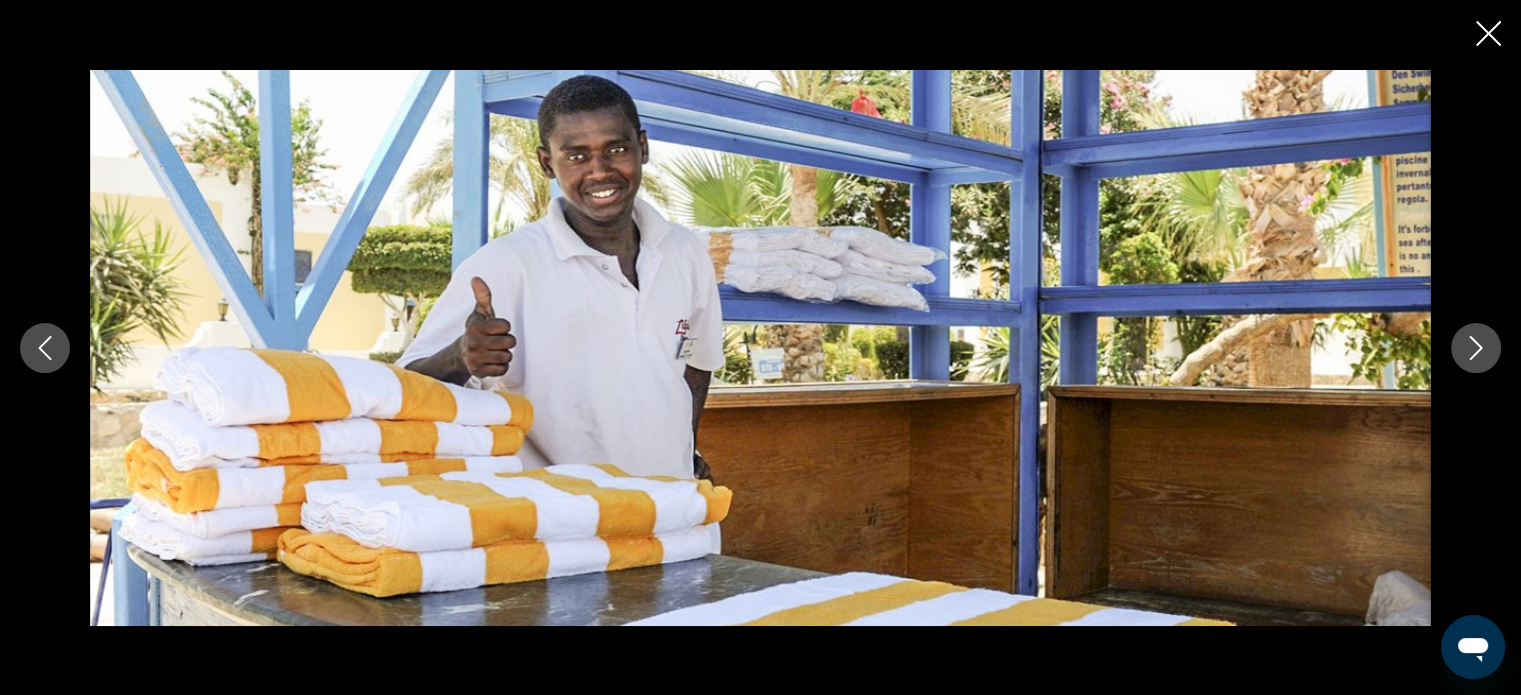click 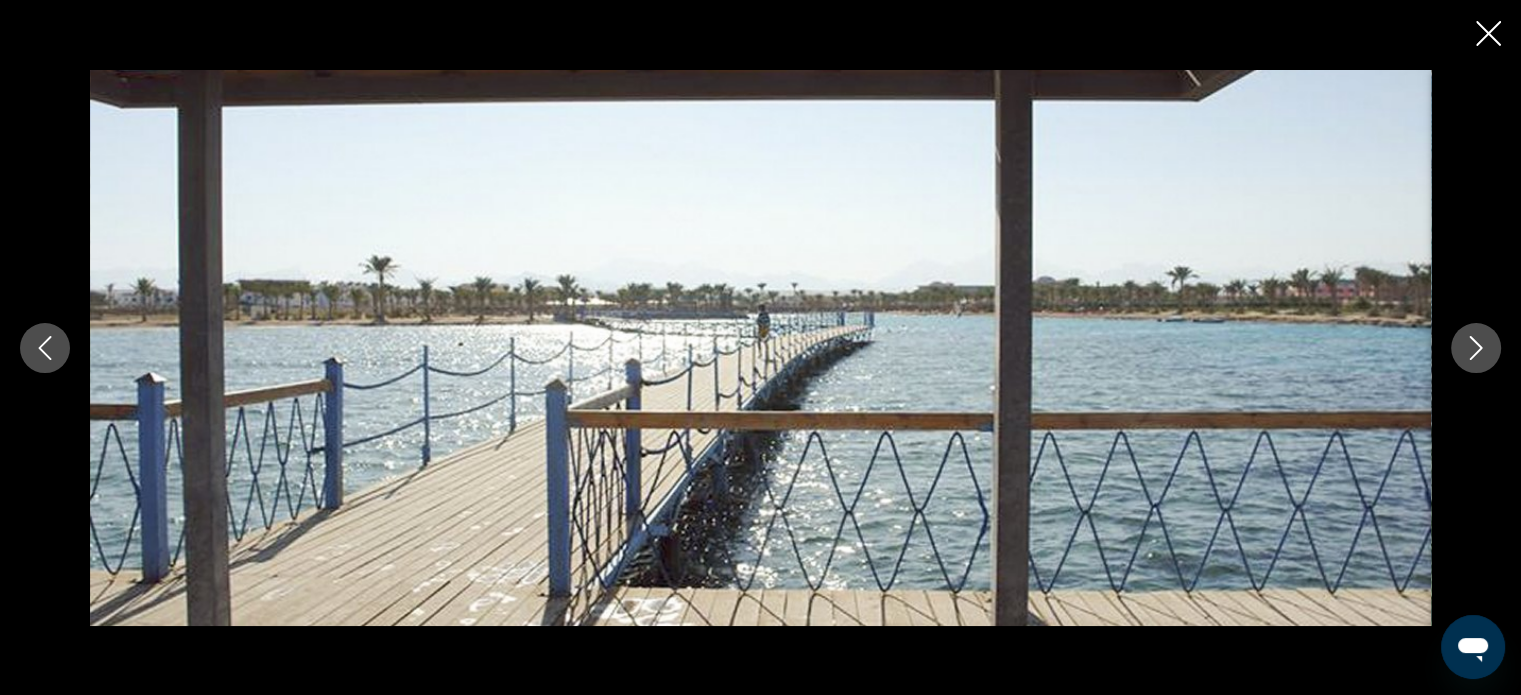 click 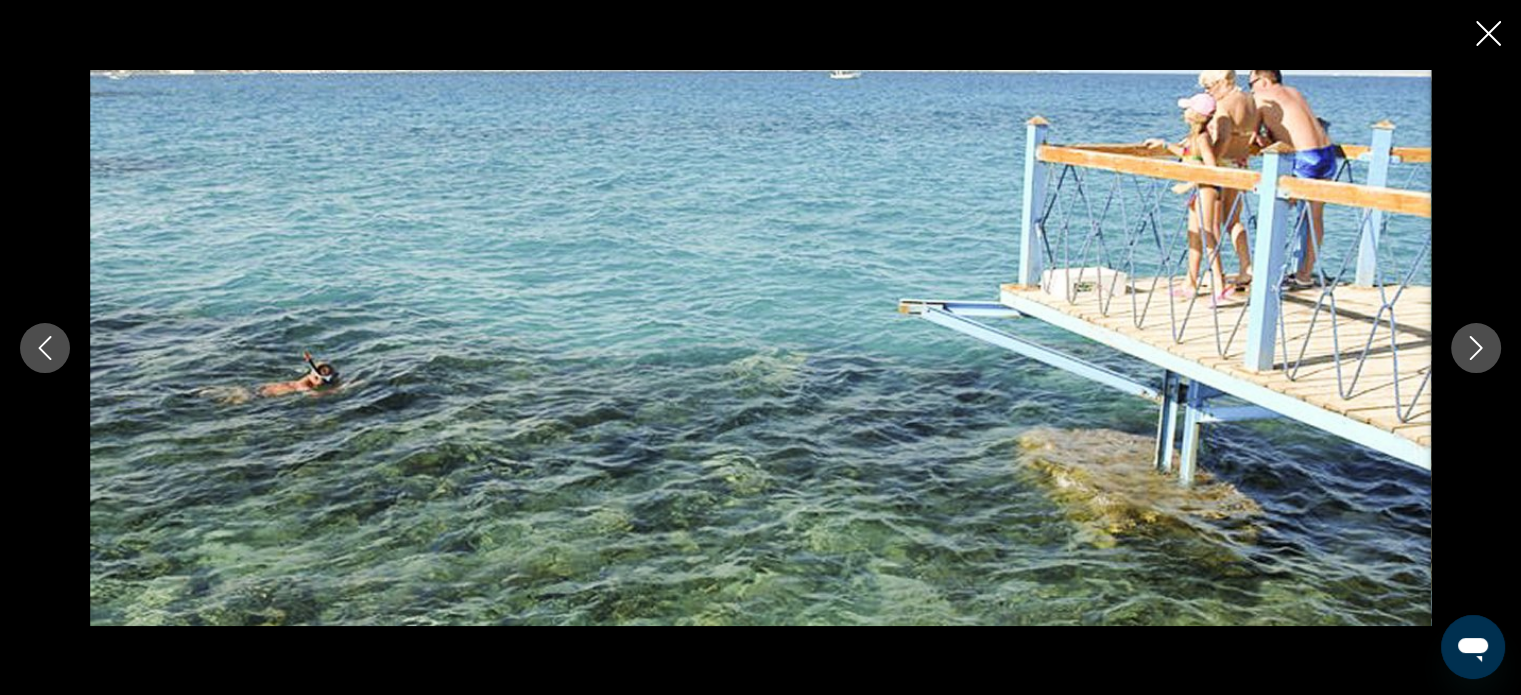 click 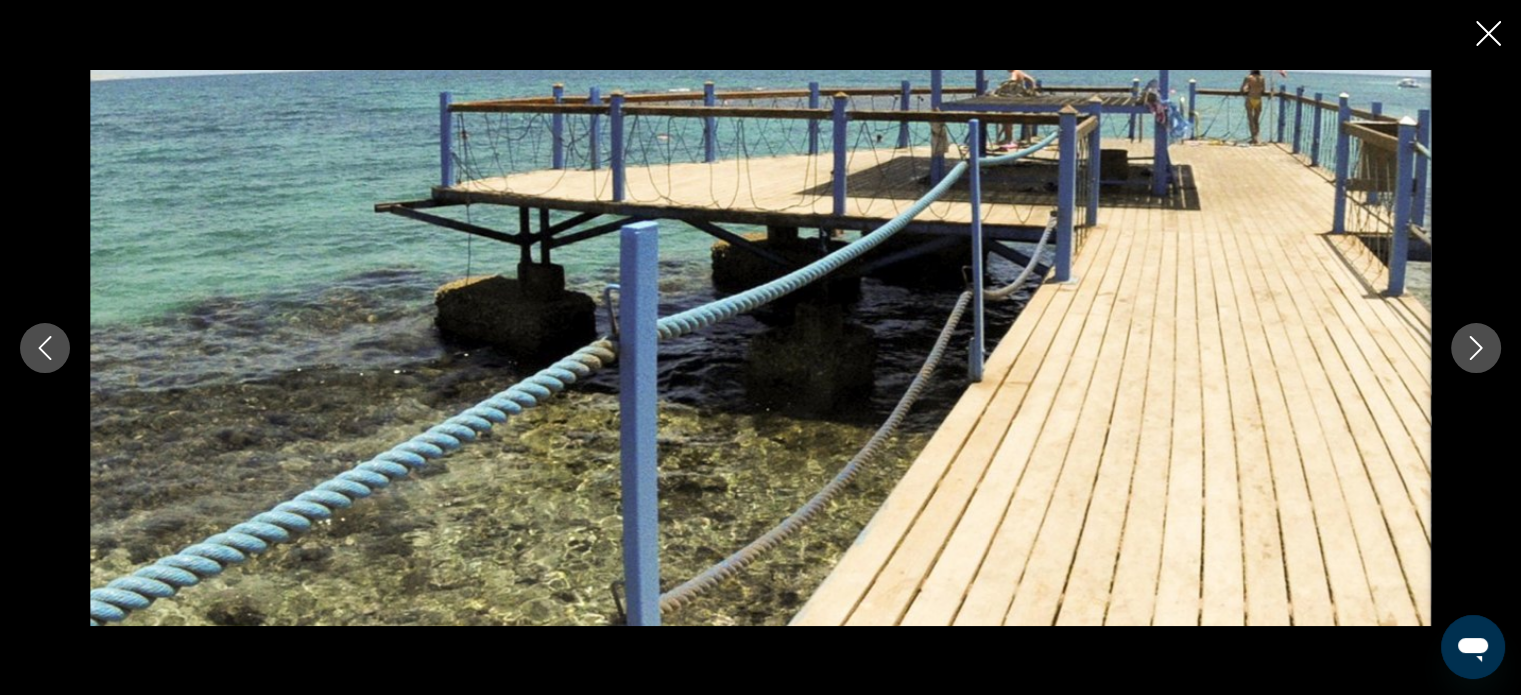 click 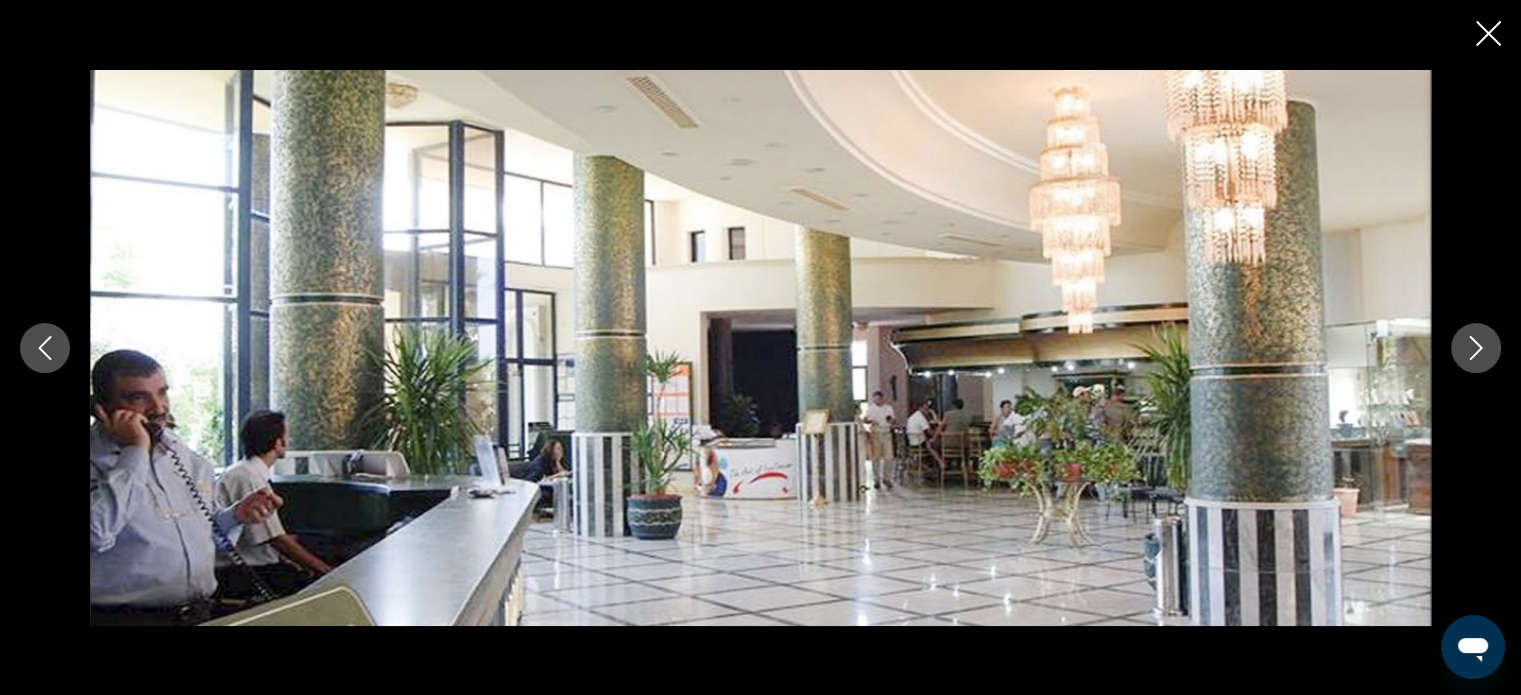 click 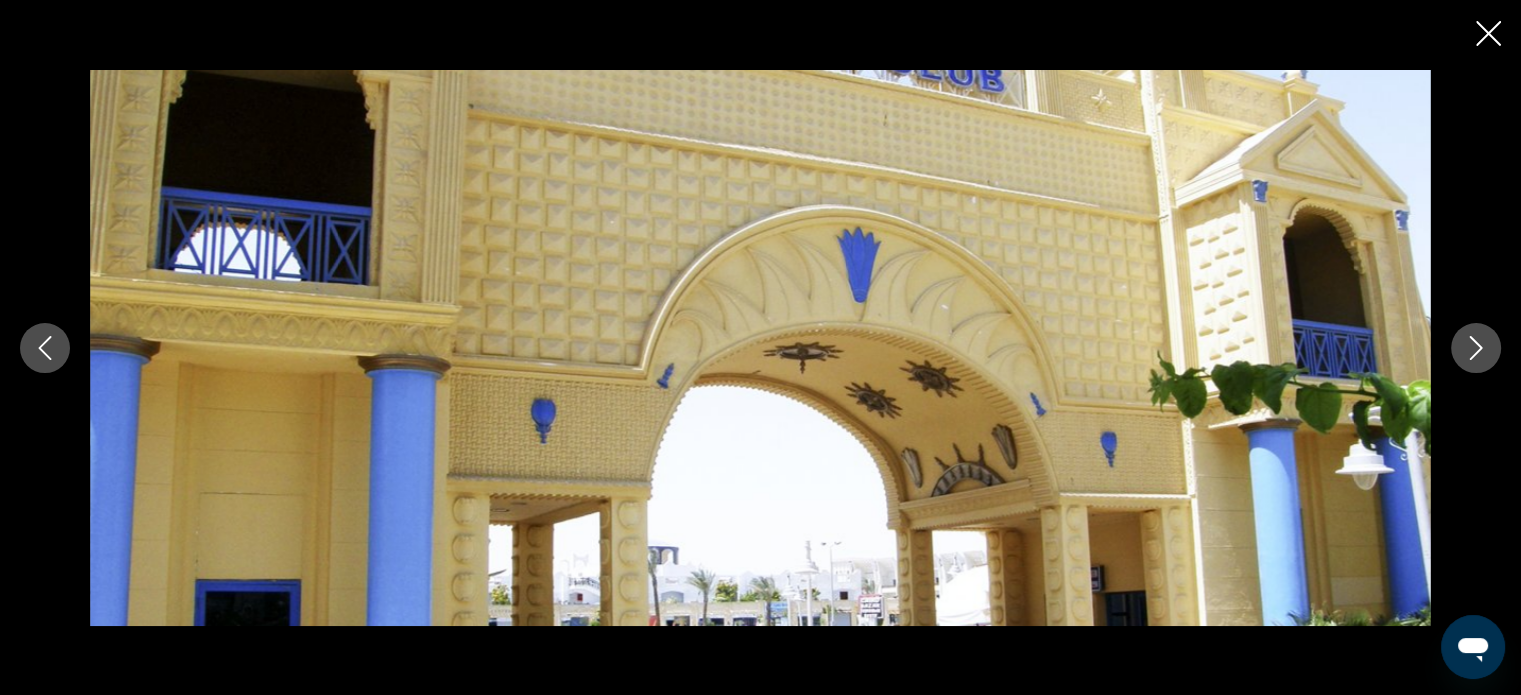 click 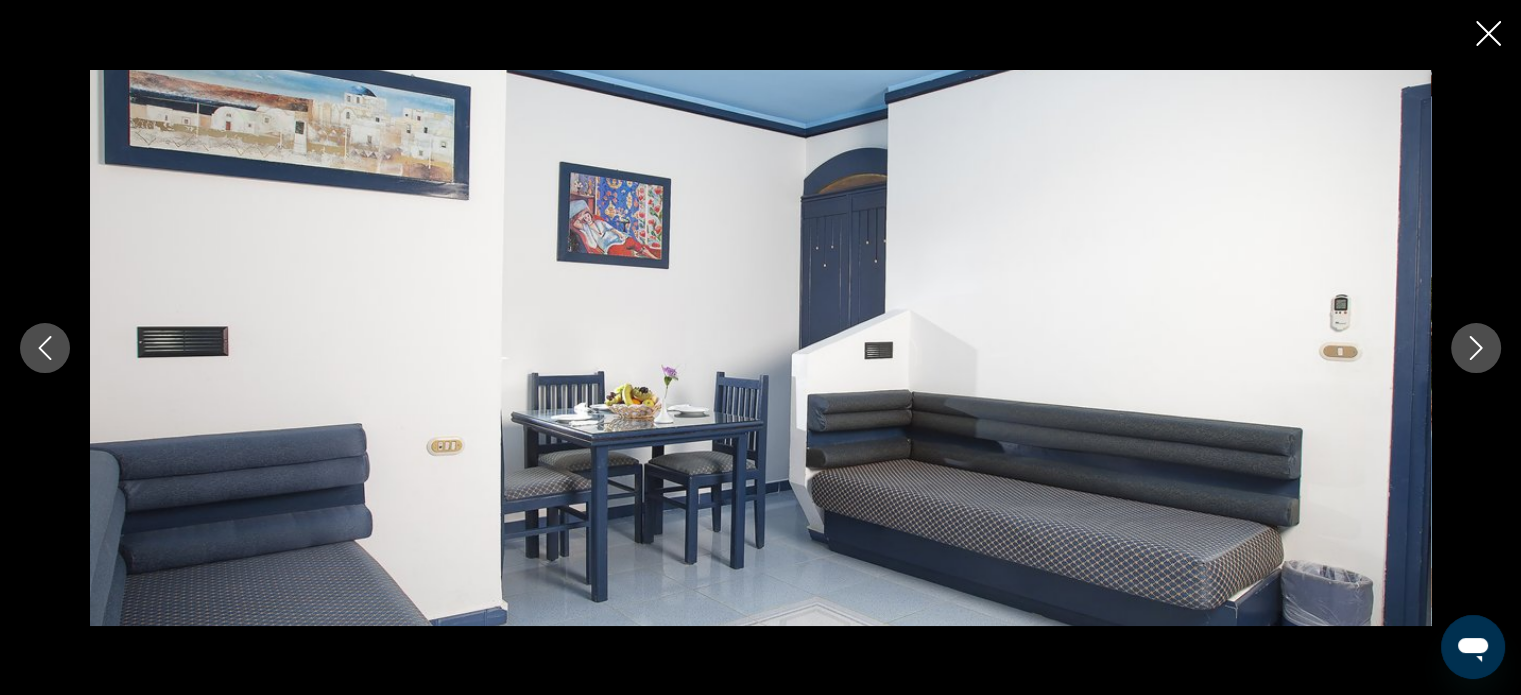click 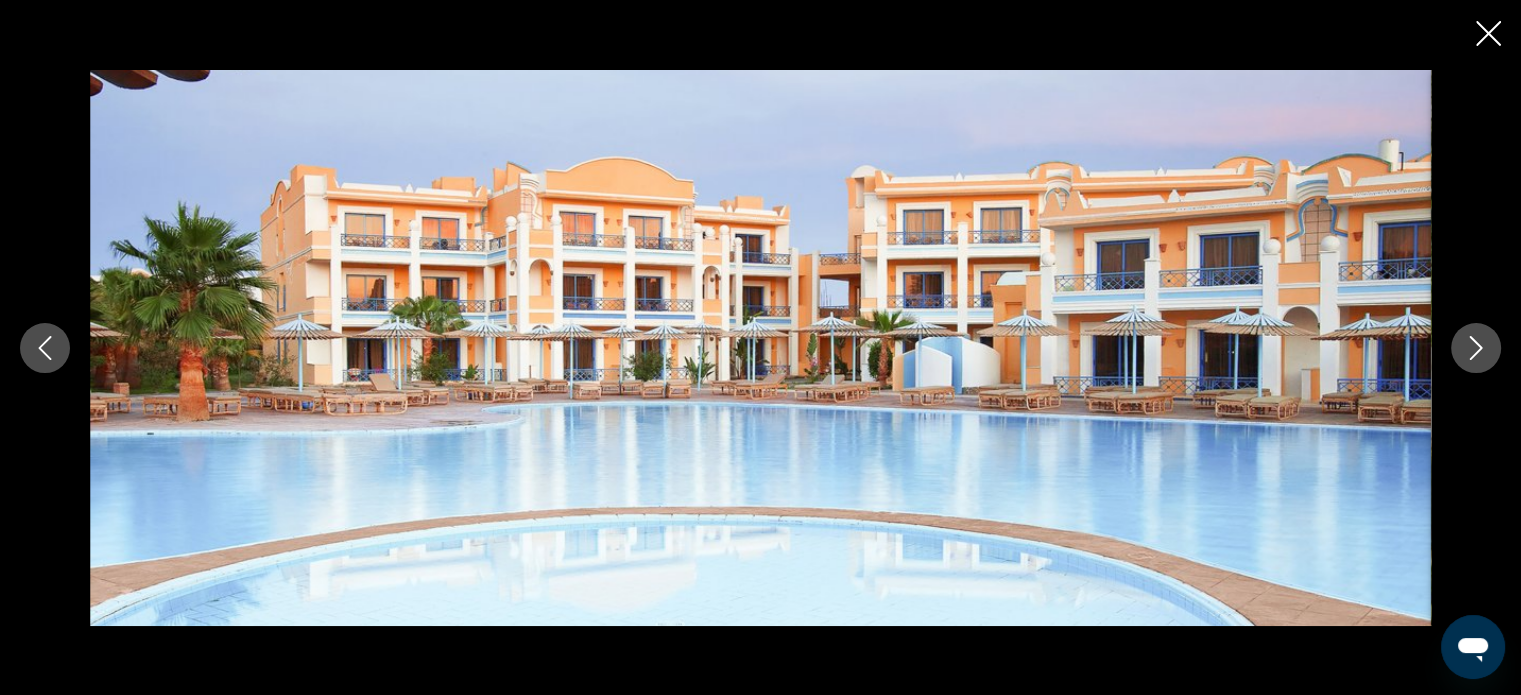 click 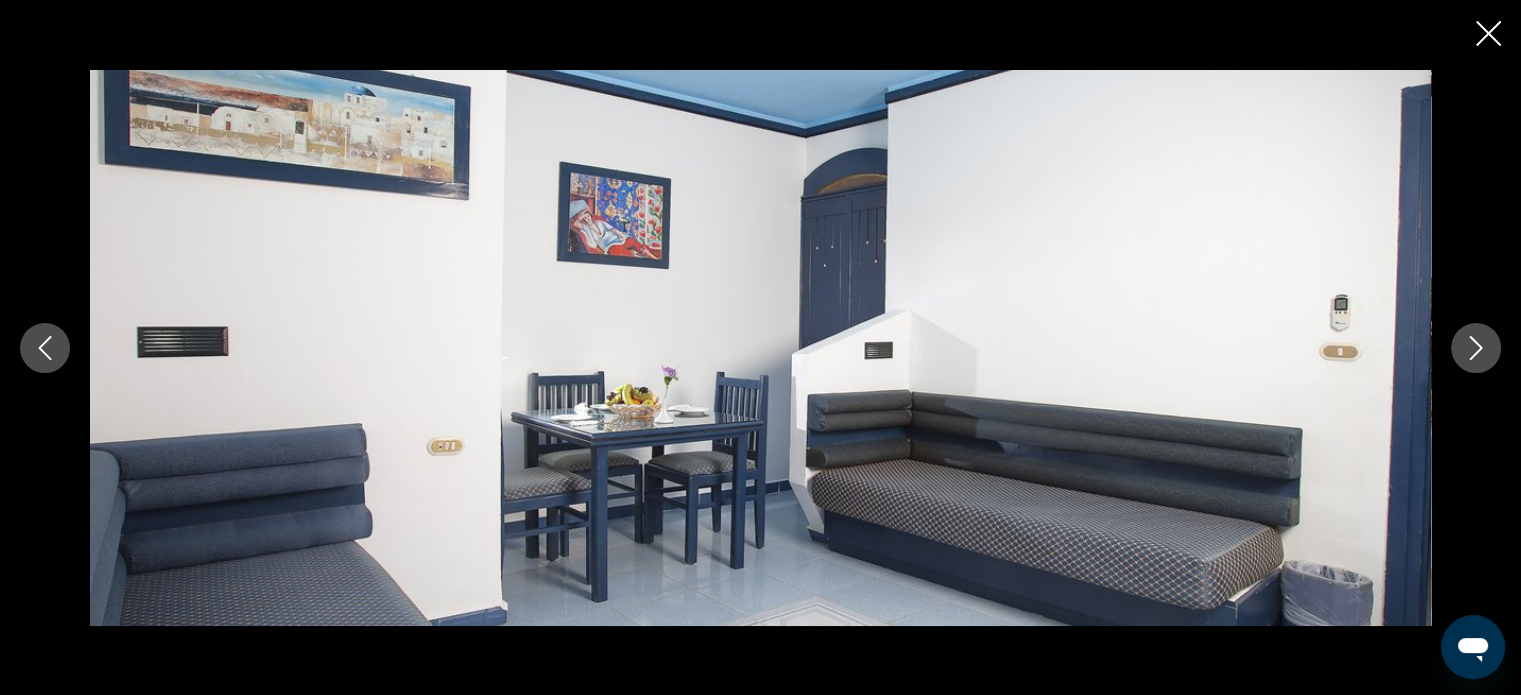 click 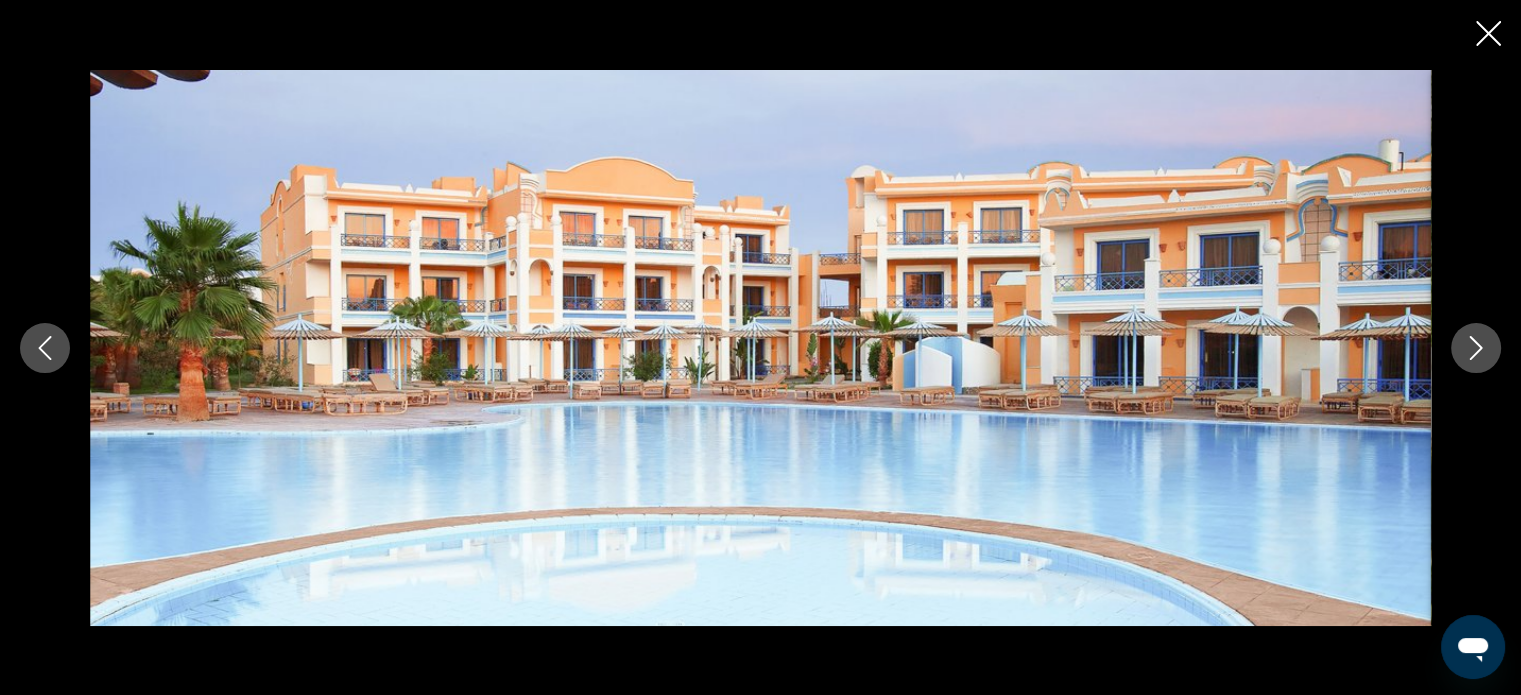 click 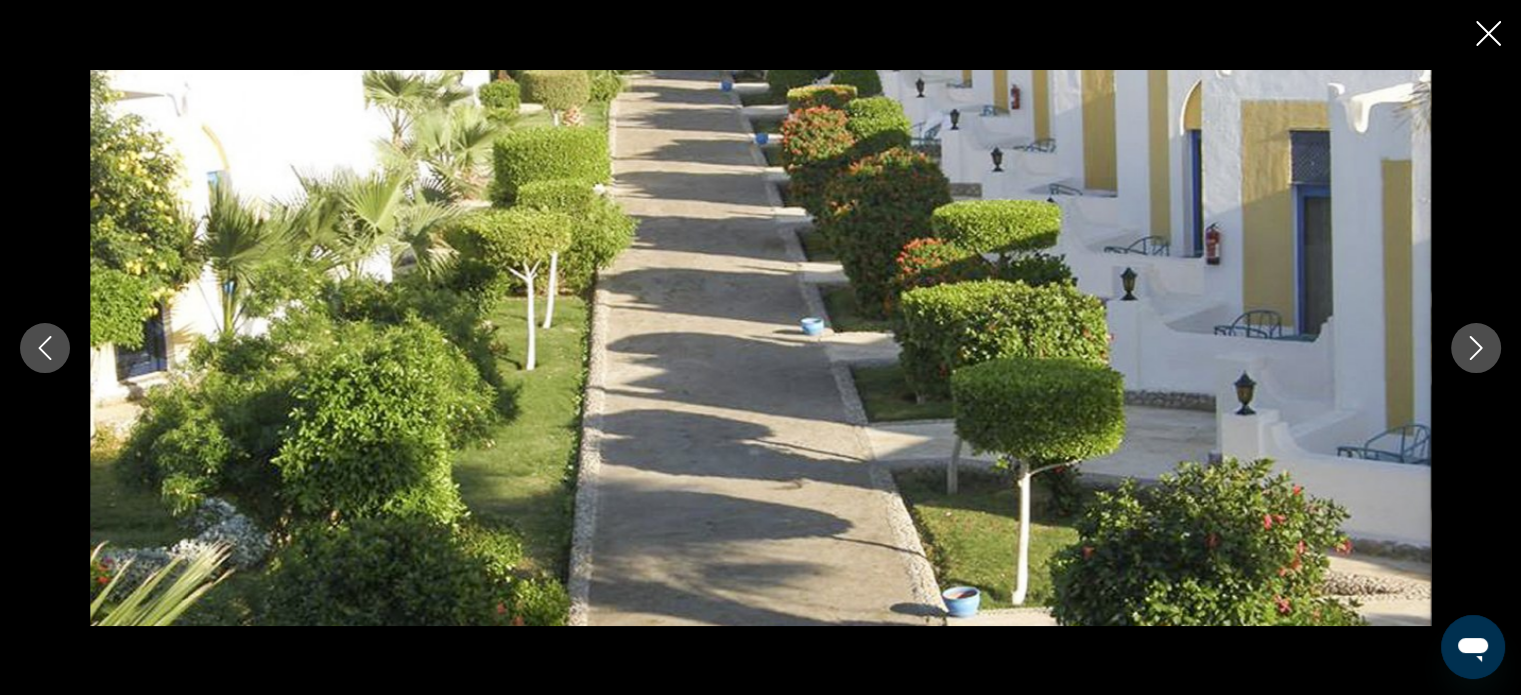 click 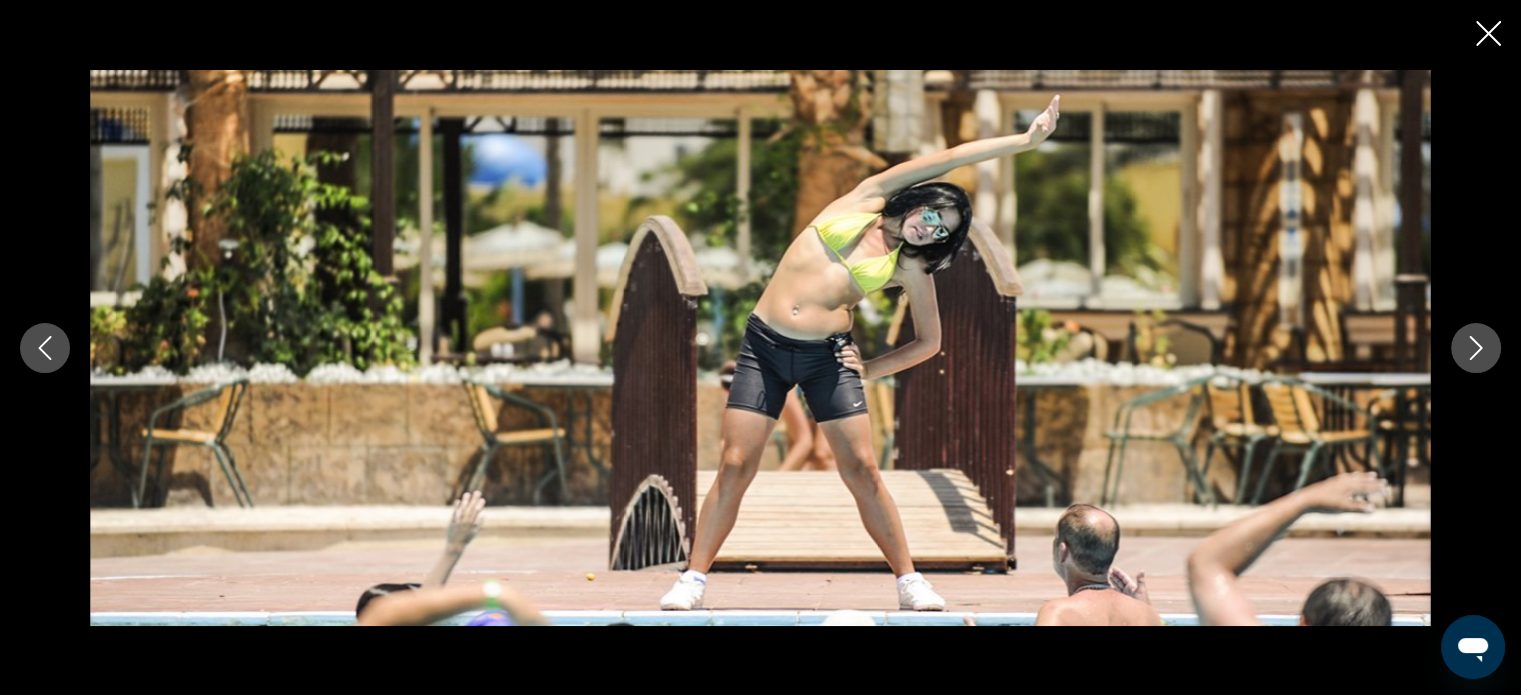 click 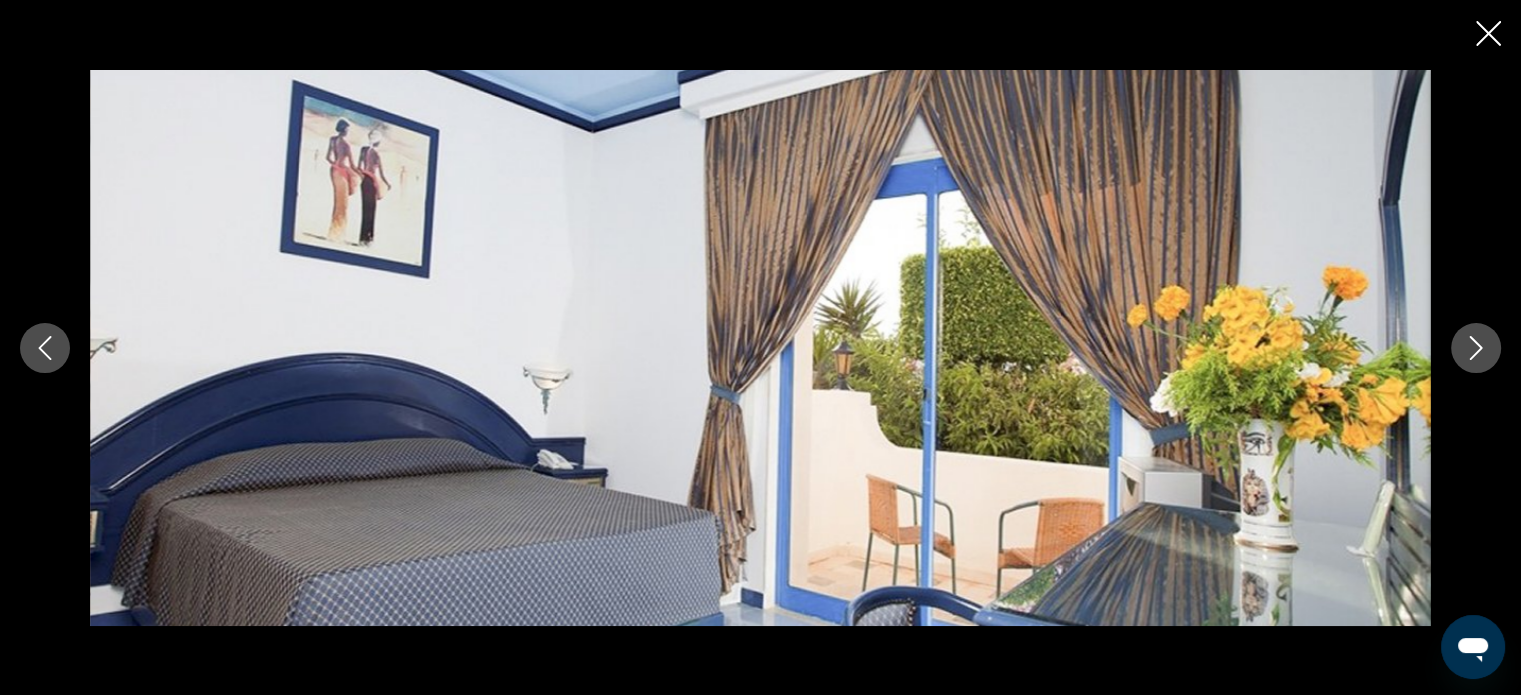click 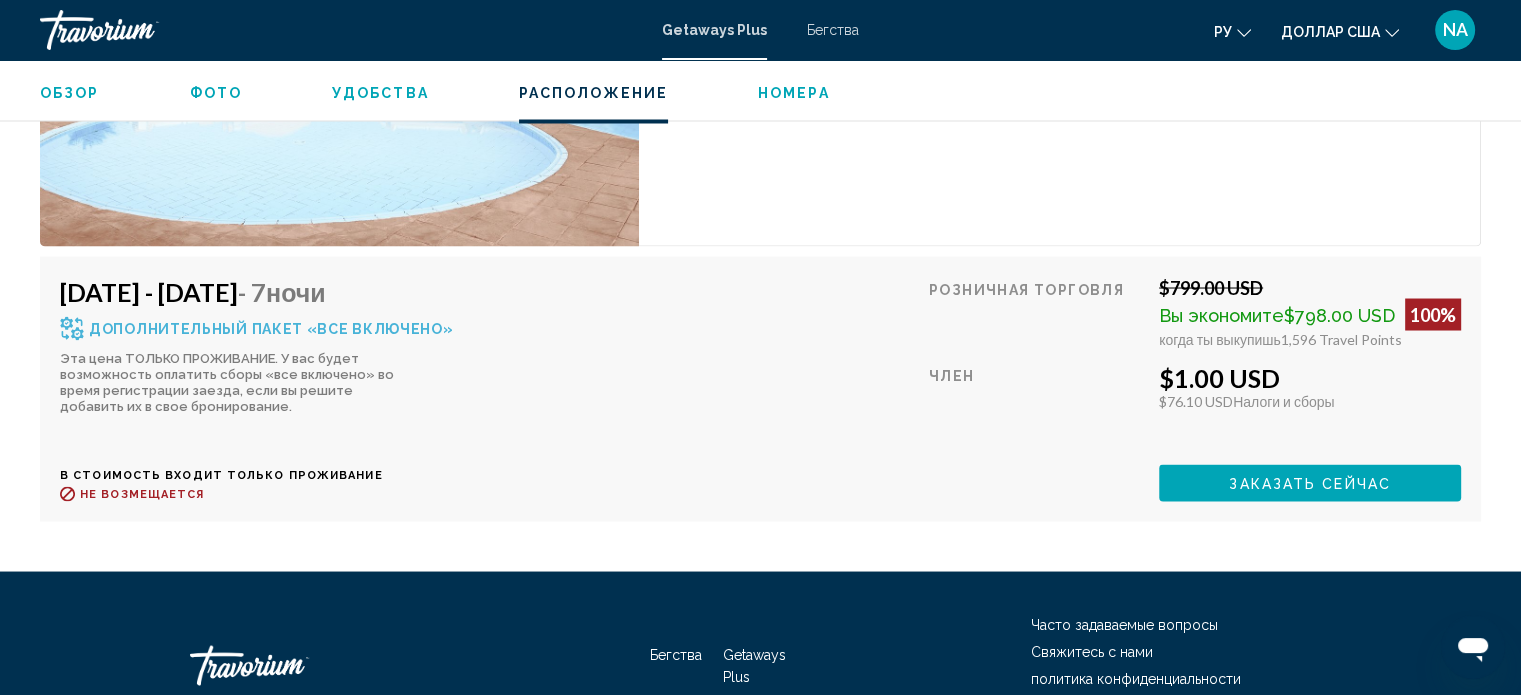 scroll, scrollTop: 3712, scrollLeft: 0, axis: vertical 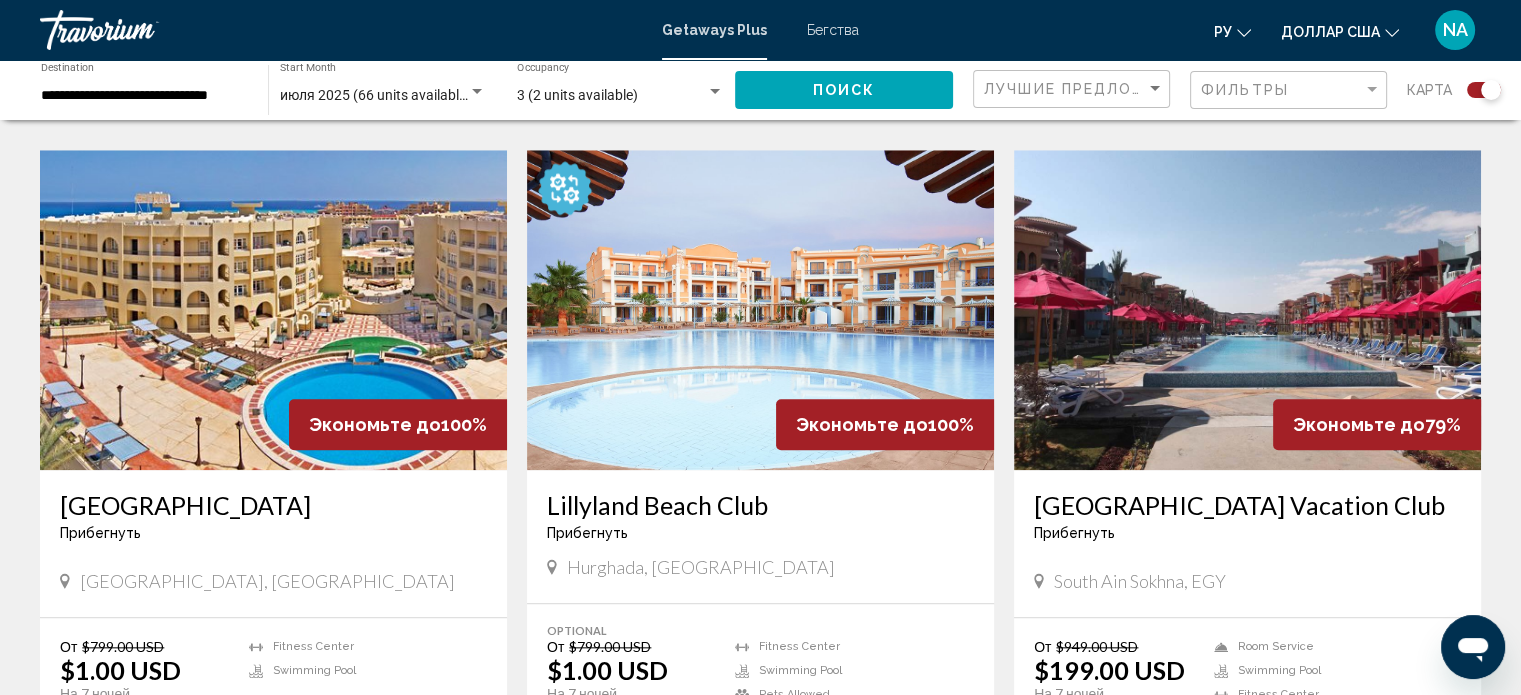 click at bounding box center [760, 310] 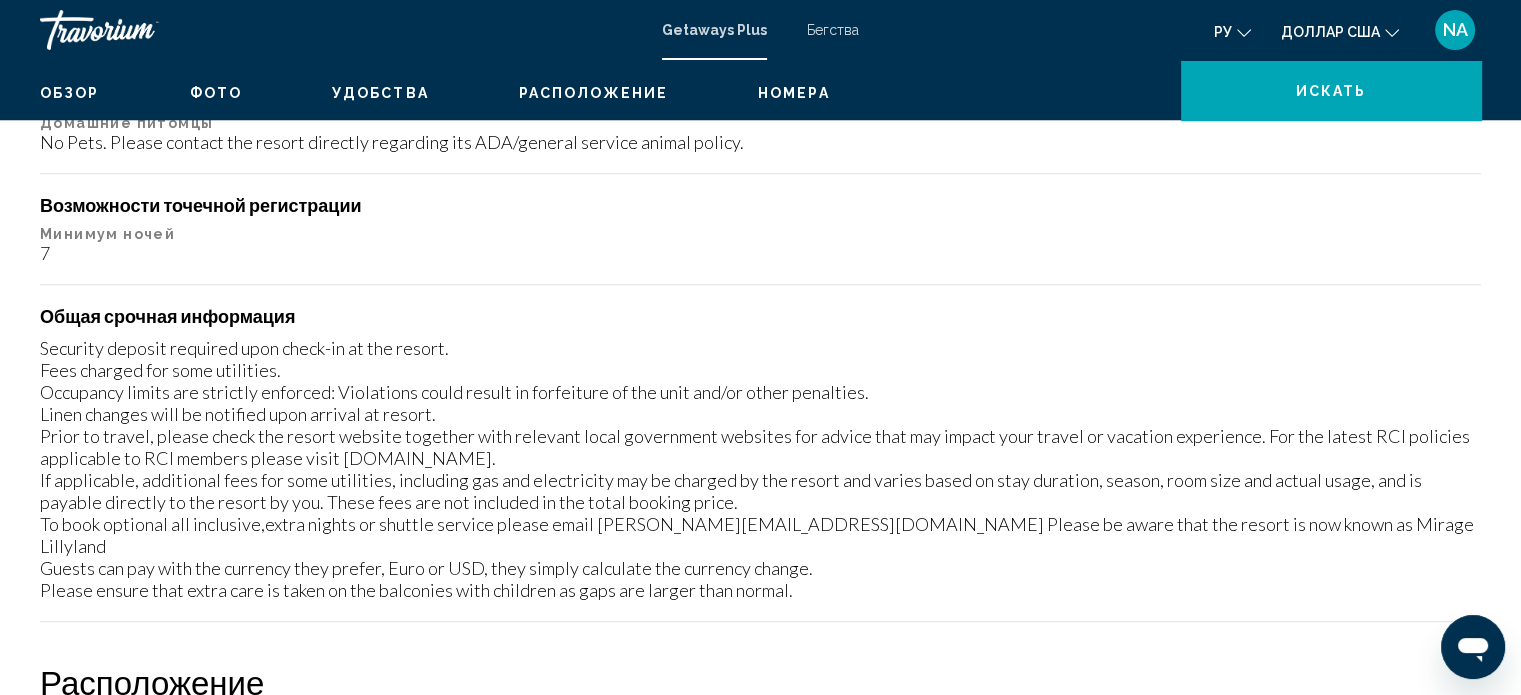 scroll, scrollTop: 12, scrollLeft: 0, axis: vertical 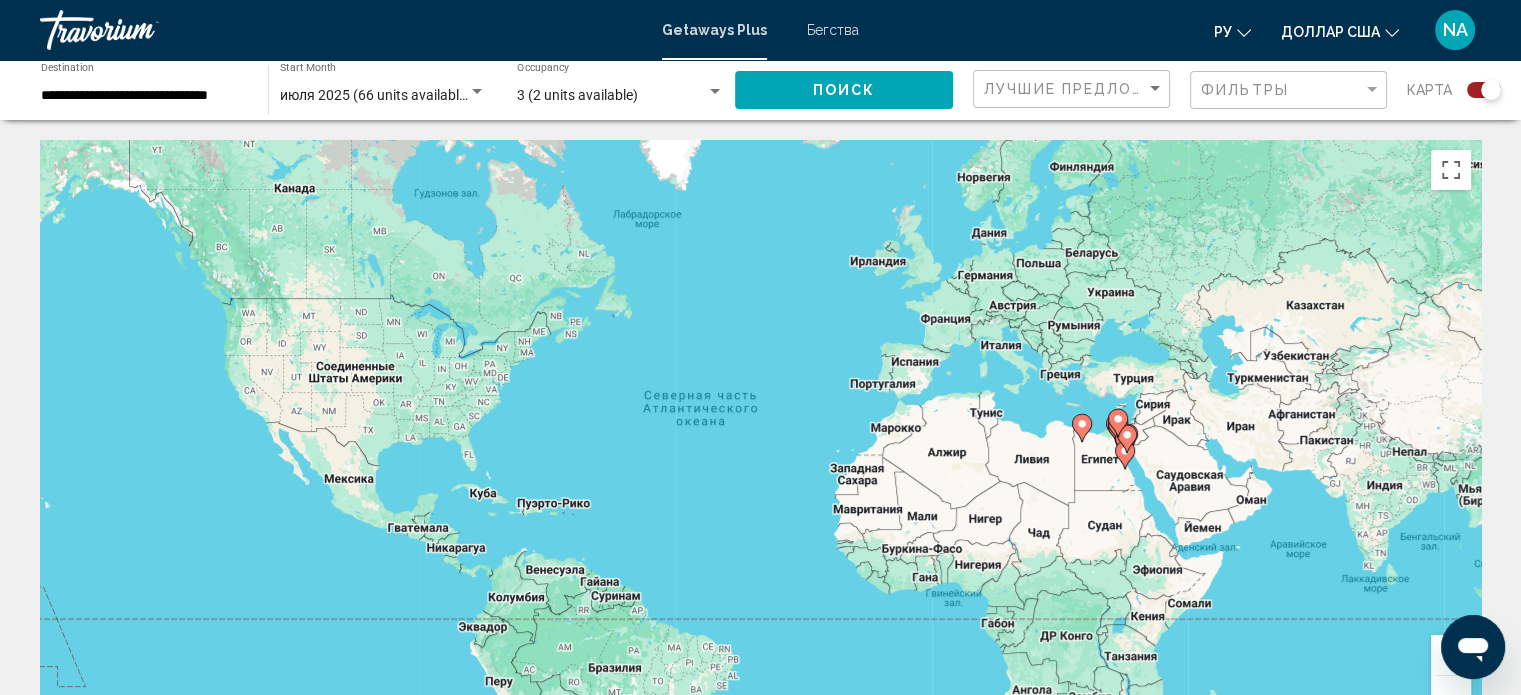 click on "Для навигации используйте клавиши со стрелками. Чтобы активировать перетаскивание с помощью клавиатуры, нажмите Alt + Ввод. После этого перемещайте маркер, используя клавиши со стрелками. Чтобы завершить перетаскивание, нажмите клавишу Ввод. Чтобы отменить действие, нажмите клавишу Esc." at bounding box center (760, 440) 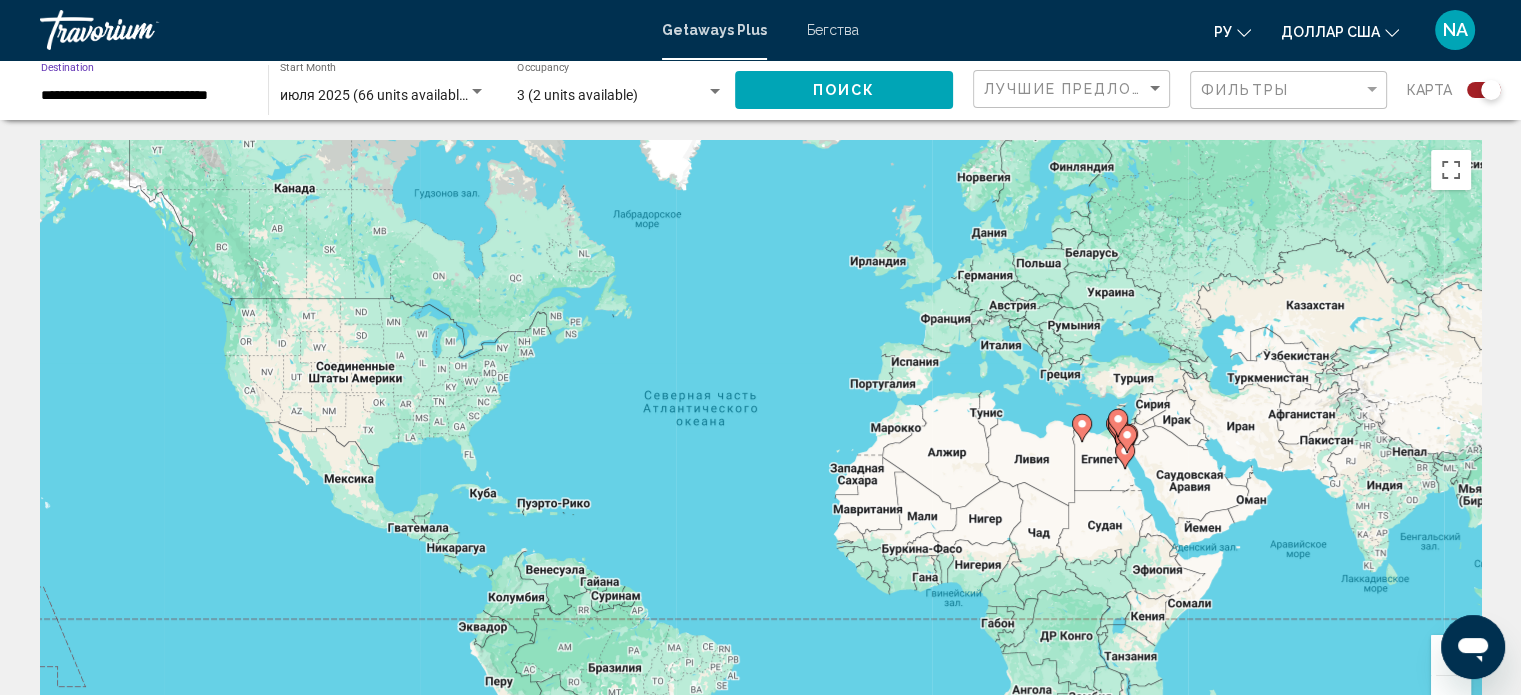 click on "**********" at bounding box center [144, 96] 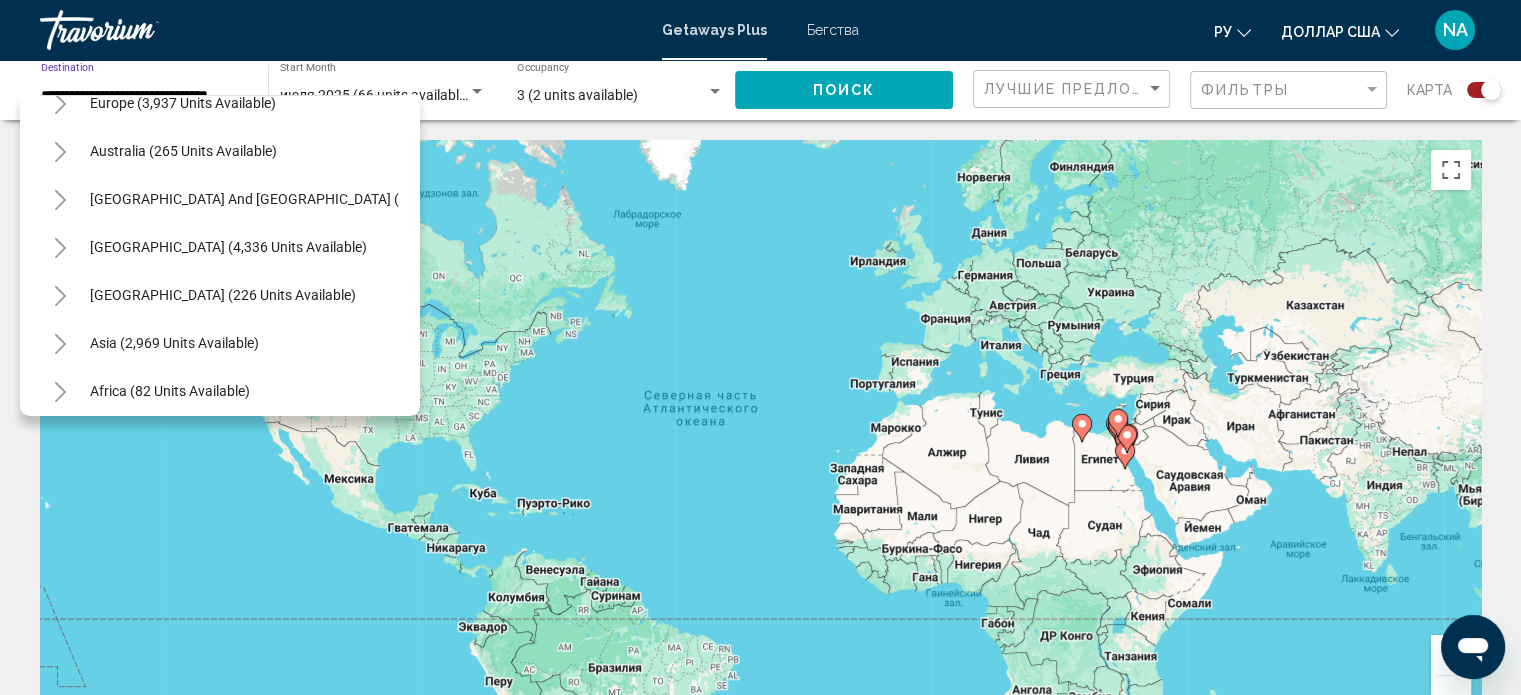 scroll, scrollTop: 300, scrollLeft: 0, axis: vertical 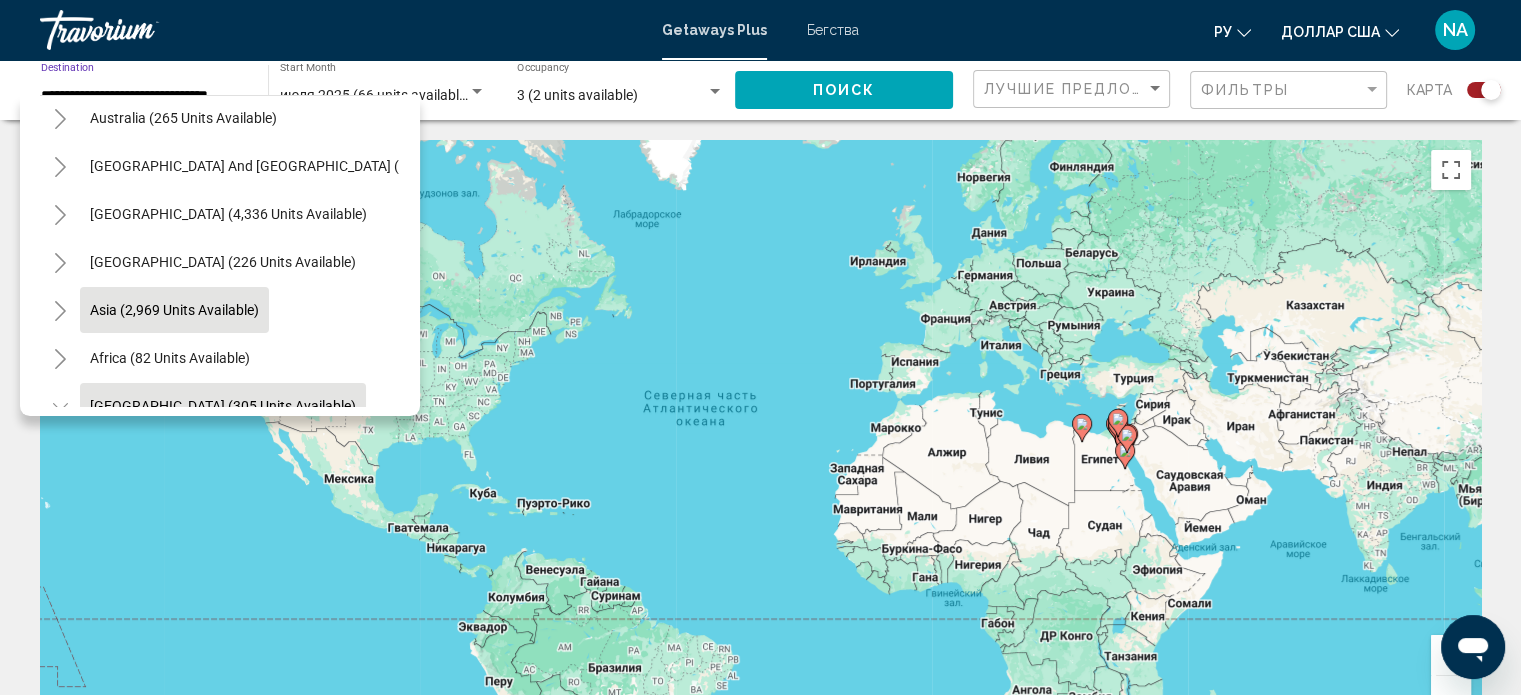 click on "Asia (2,969 units available)" at bounding box center [170, 358] 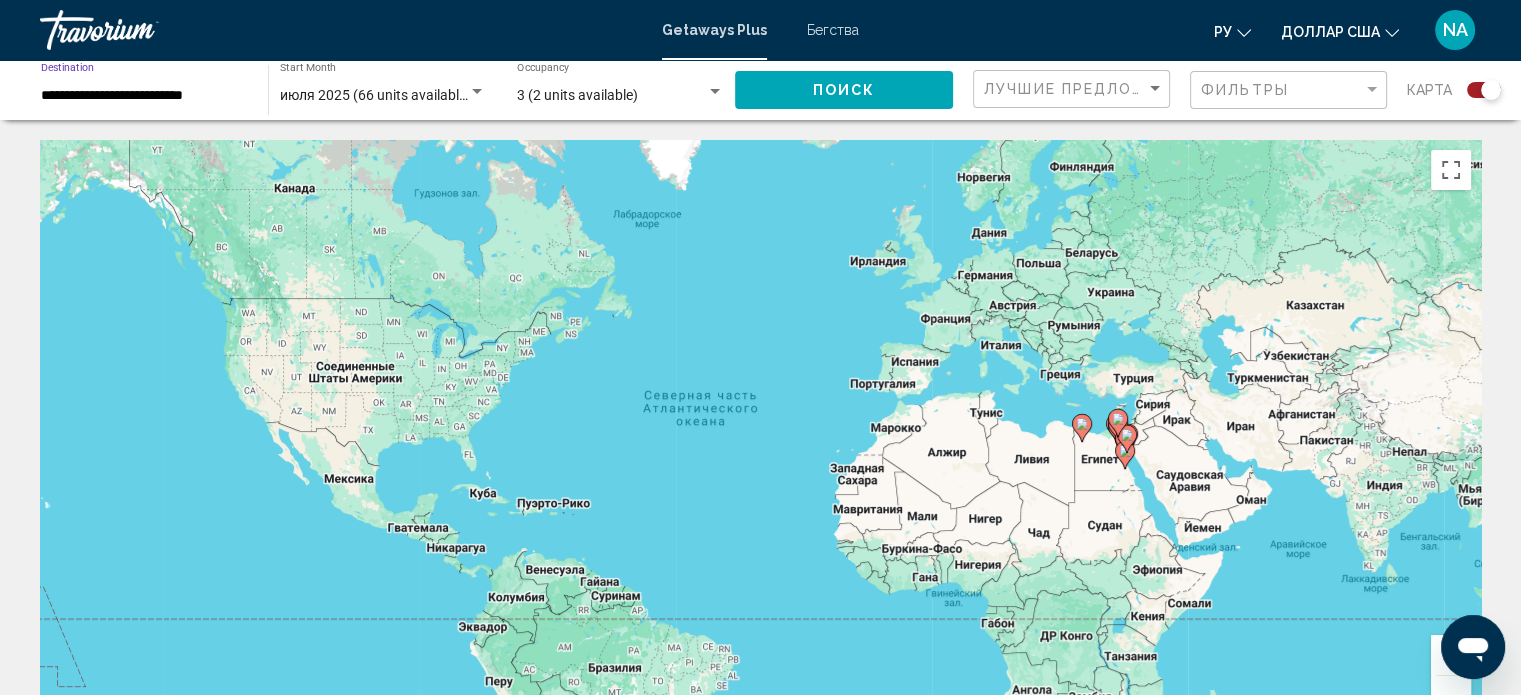 click on "Поиск" 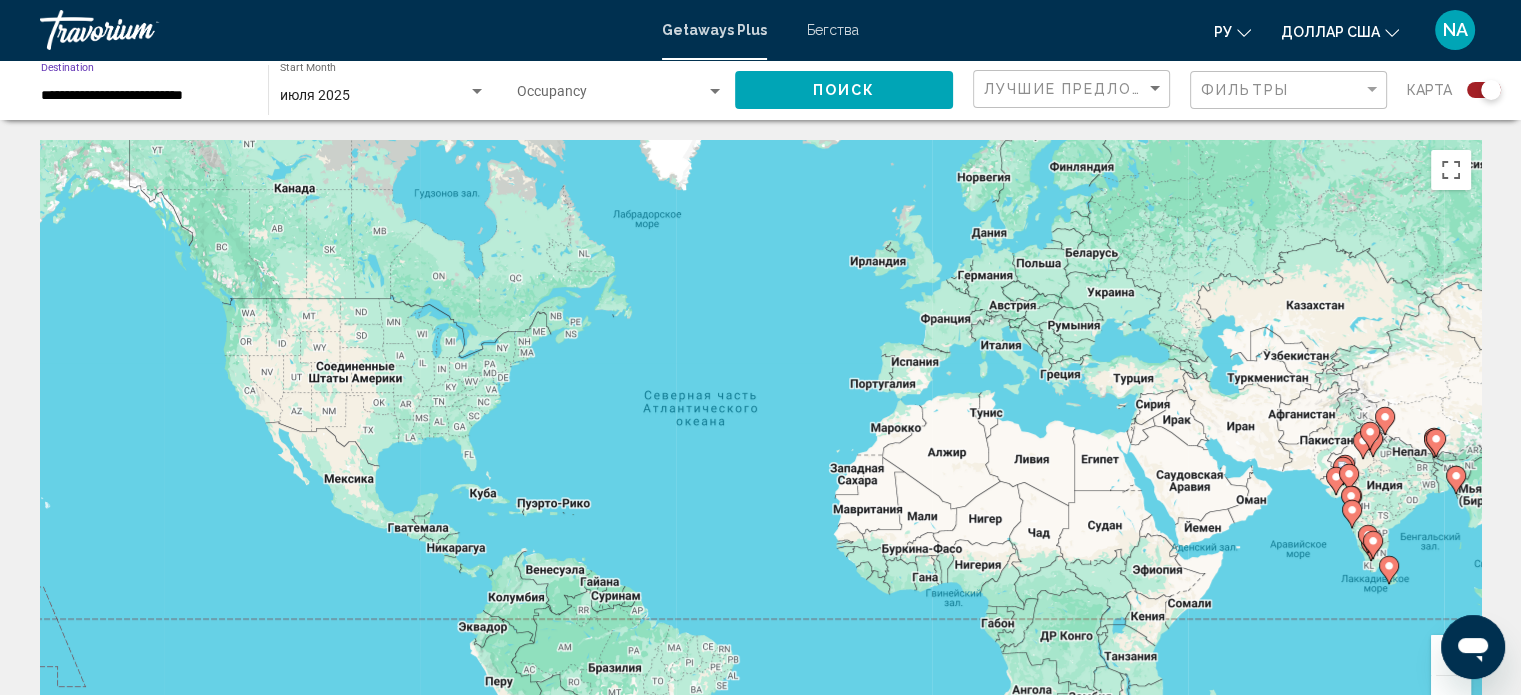 click on "**********" at bounding box center (144, 96) 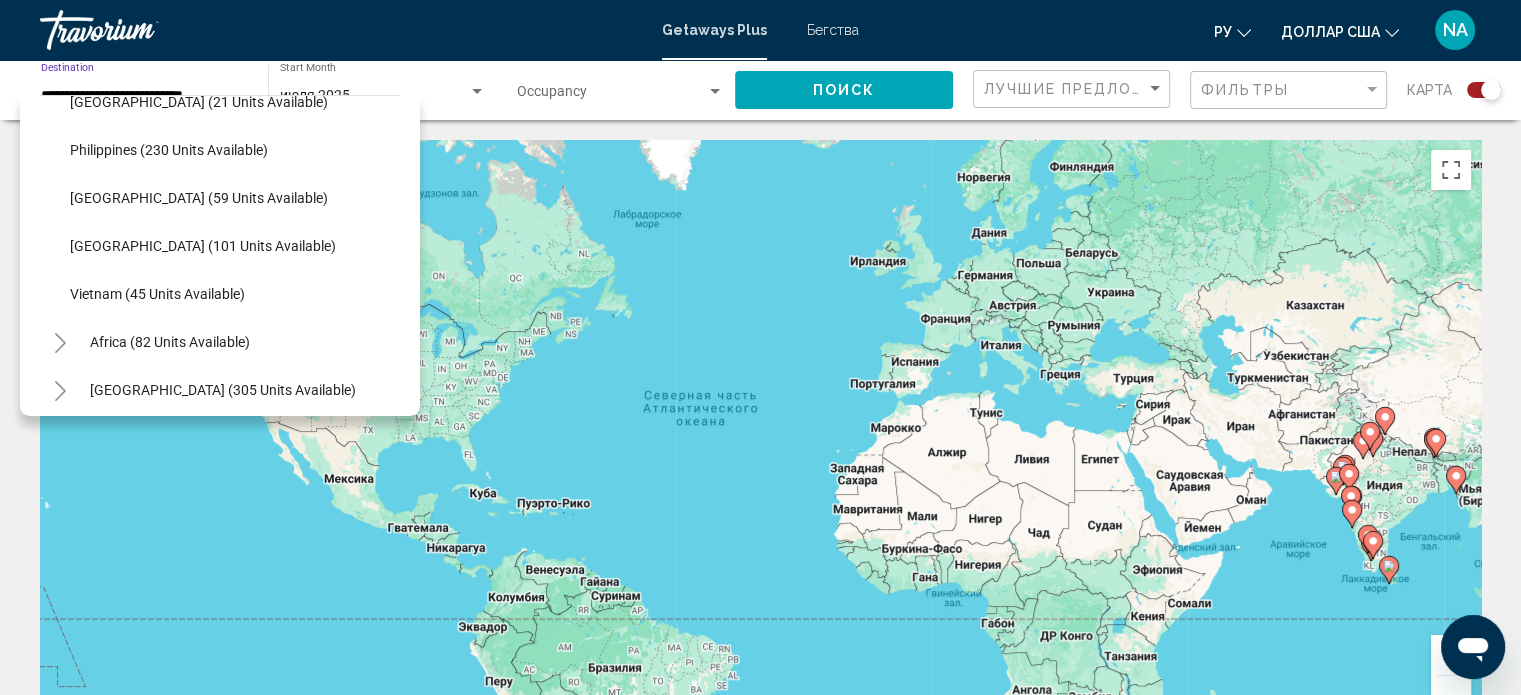 scroll, scrollTop: 819, scrollLeft: 0, axis: vertical 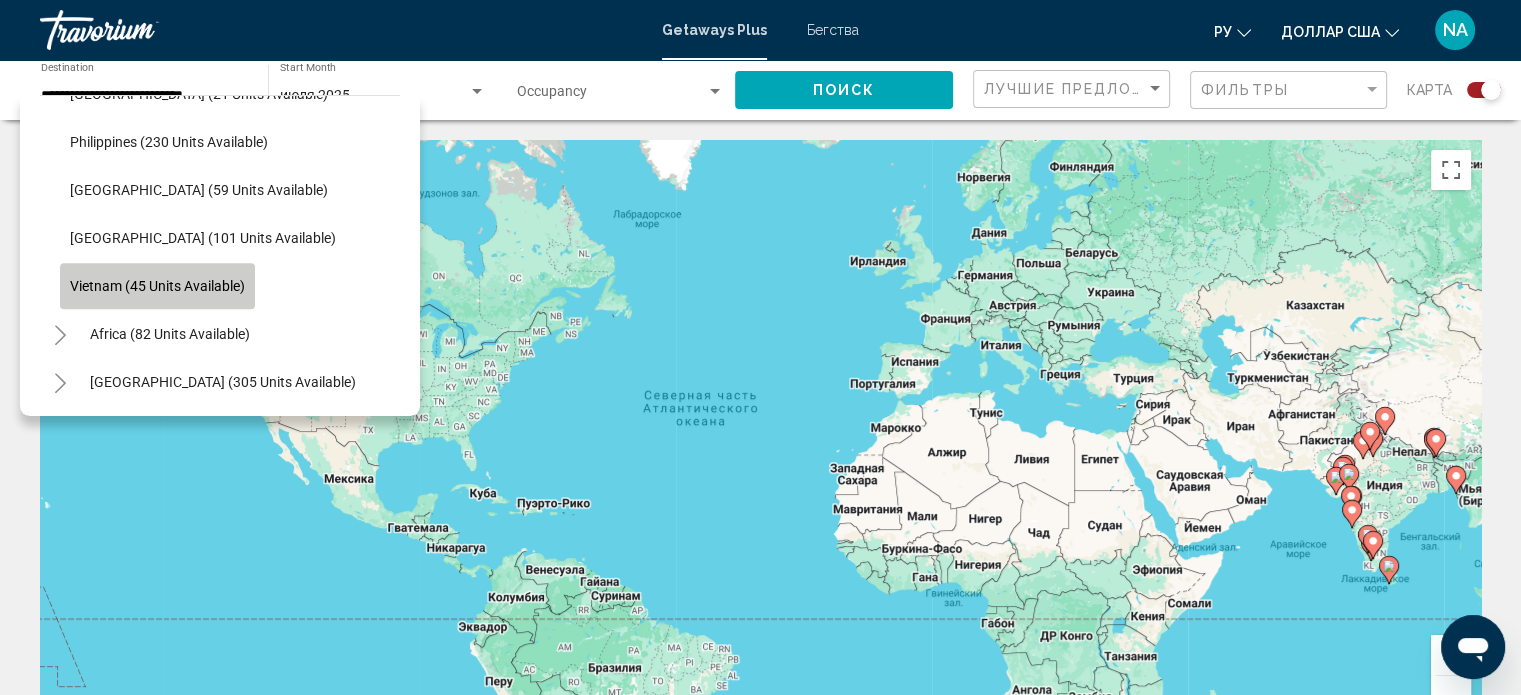 click on "Vietnam (45 units available)" 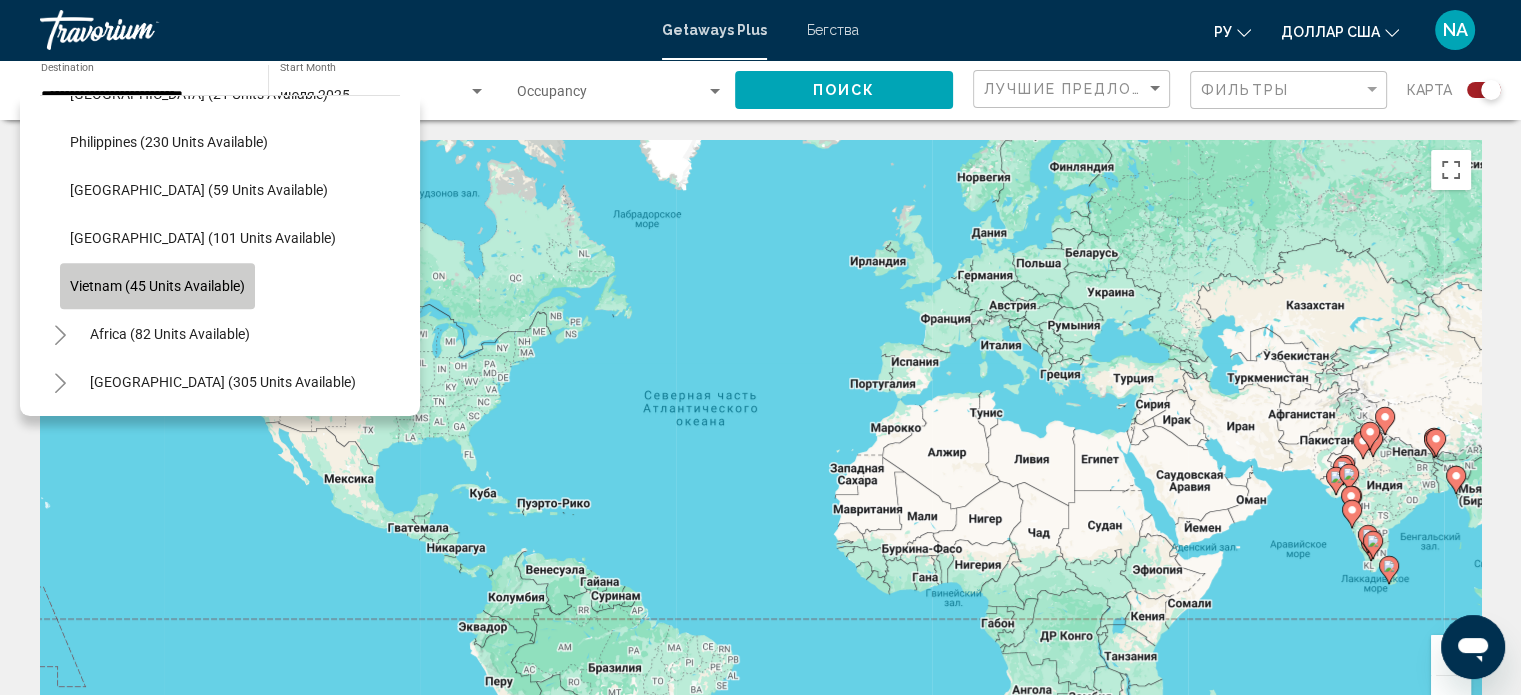 type on "**********" 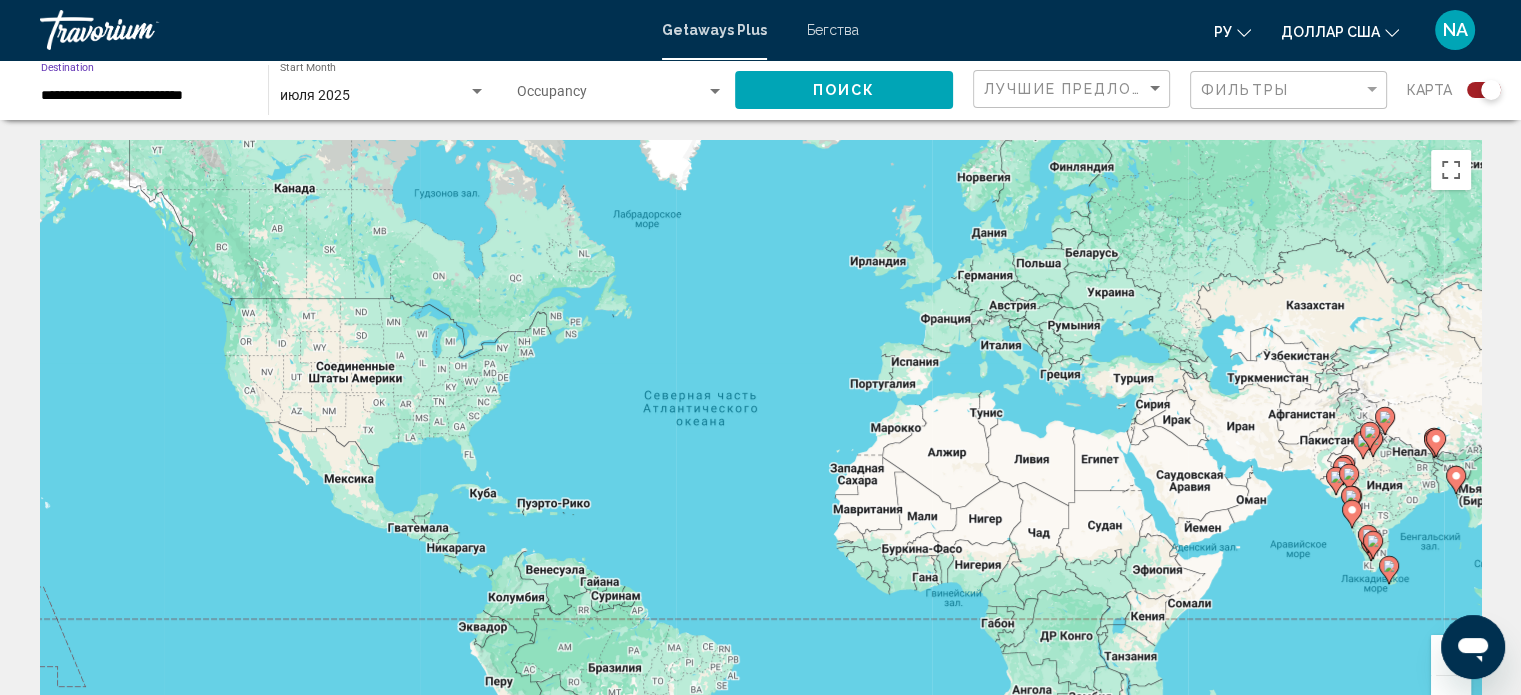 click on "Поиск" 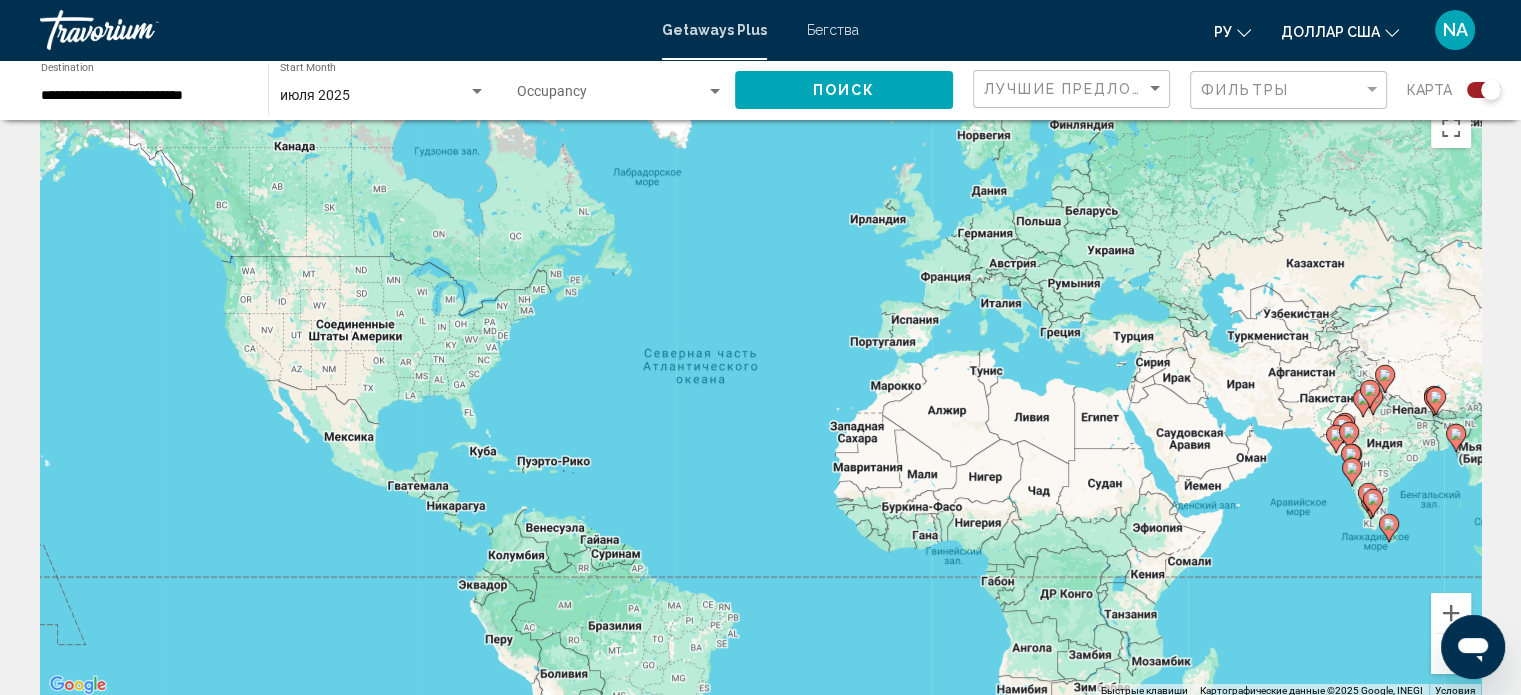 scroll, scrollTop: 0, scrollLeft: 0, axis: both 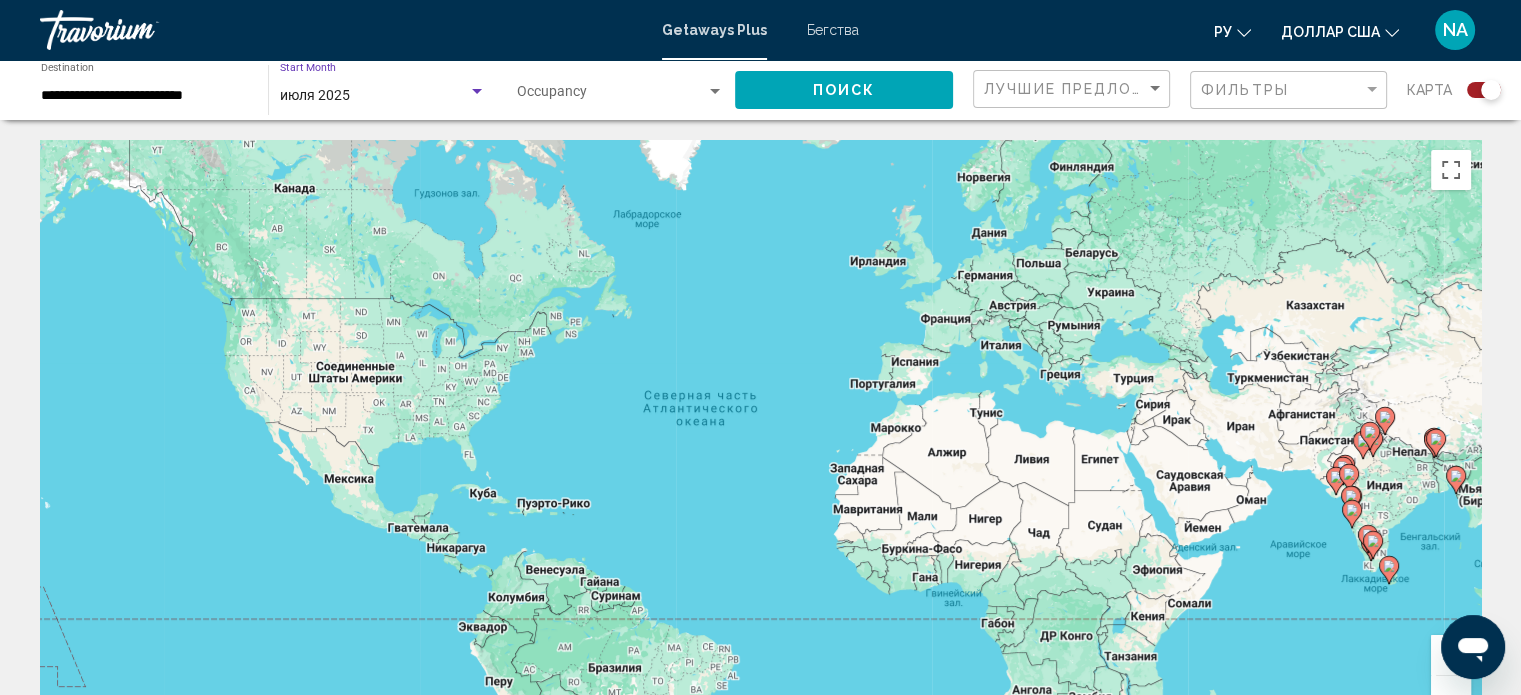 click at bounding box center (477, 91) 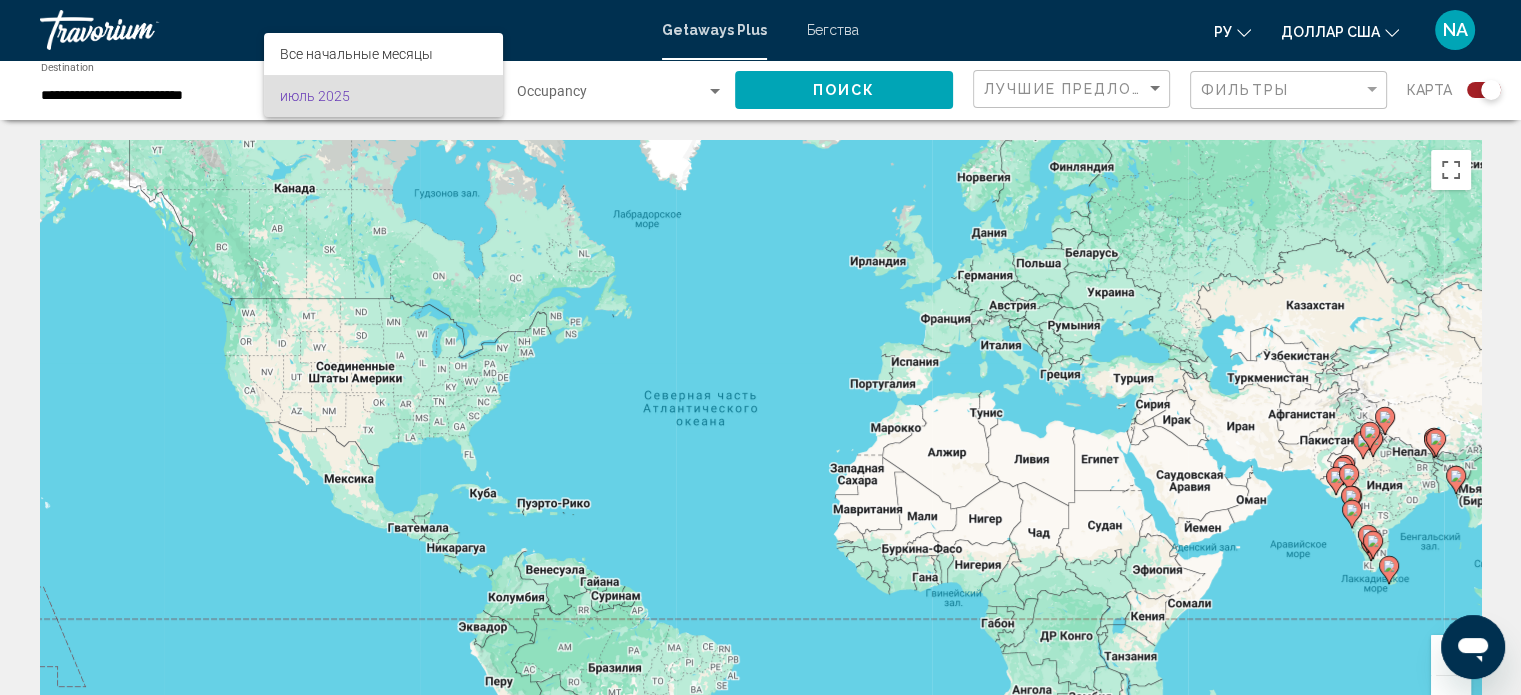 click on "июль 2025" at bounding box center [383, 96] 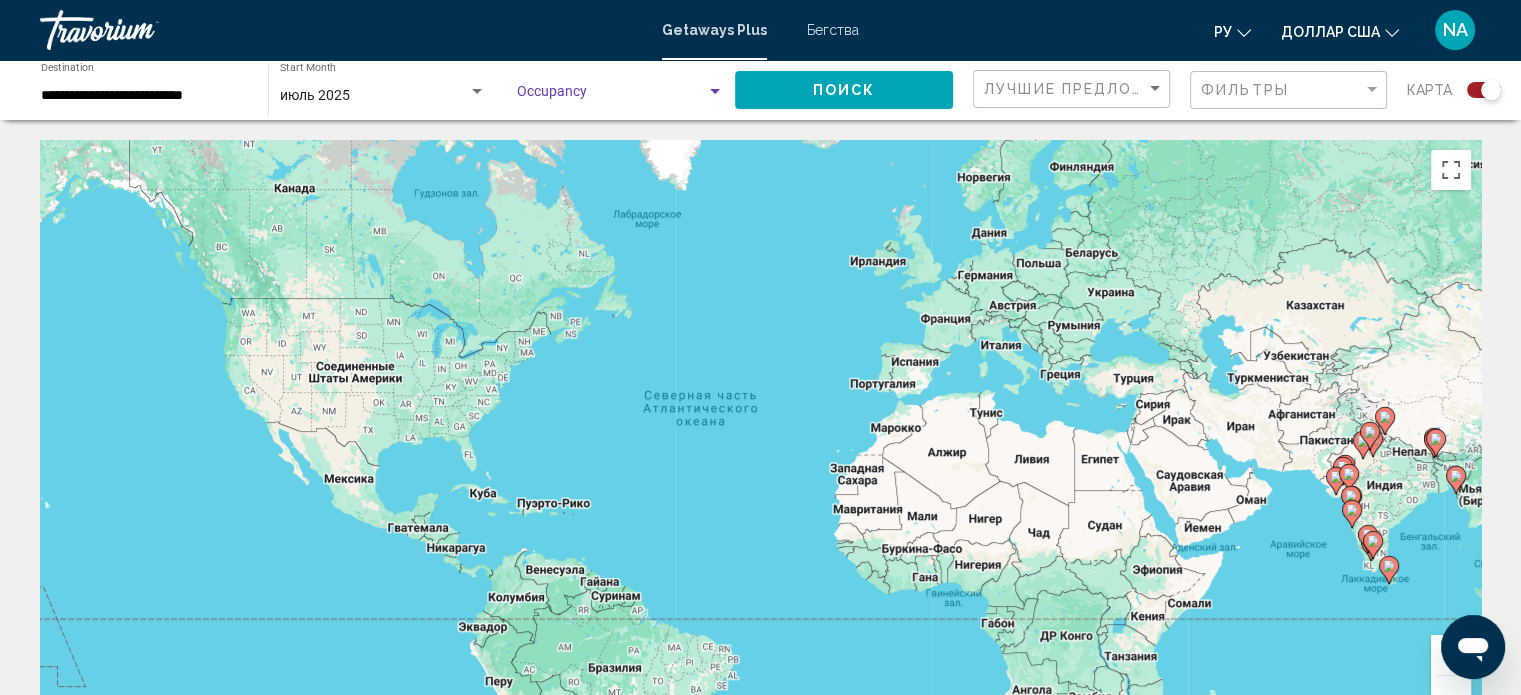 click at bounding box center (715, 92) 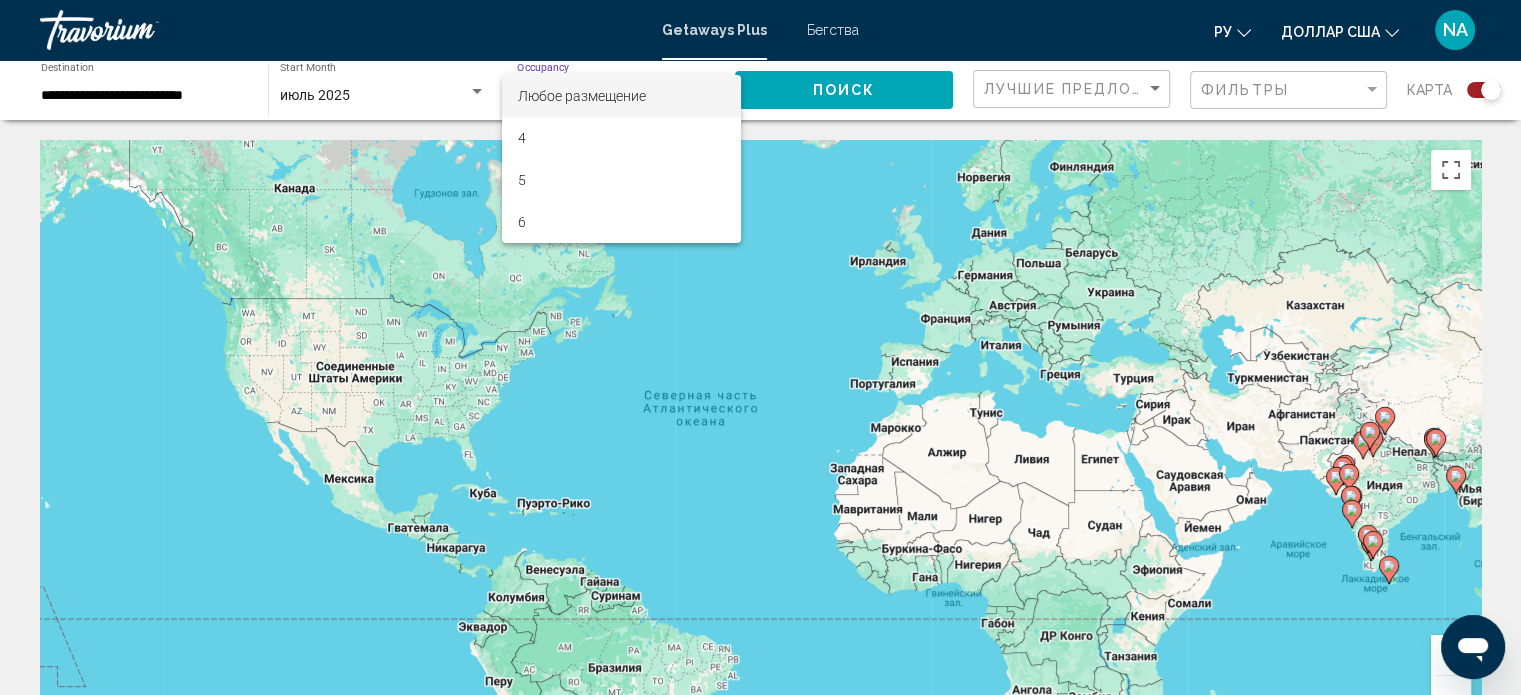 click on "Любое размещение" at bounding box center (622, 96) 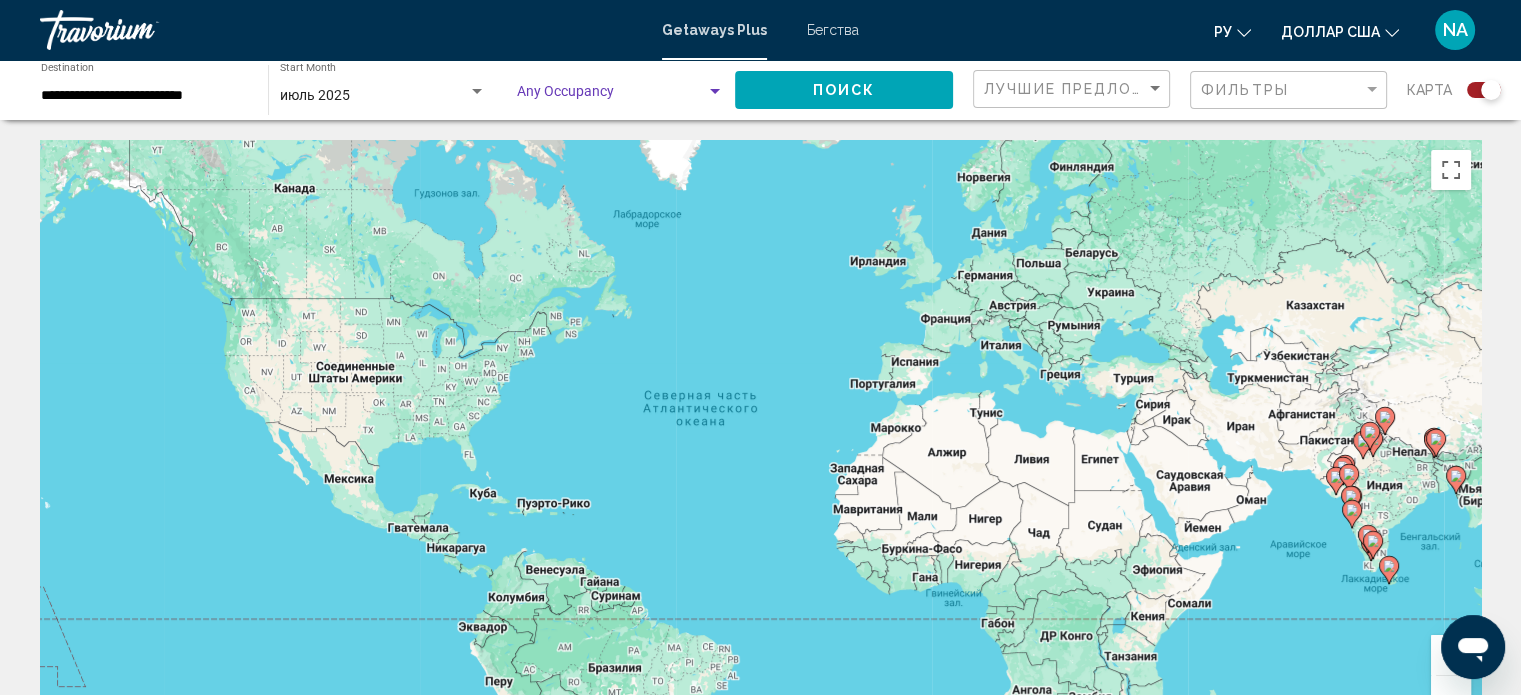 click on "**********" at bounding box center (144, 96) 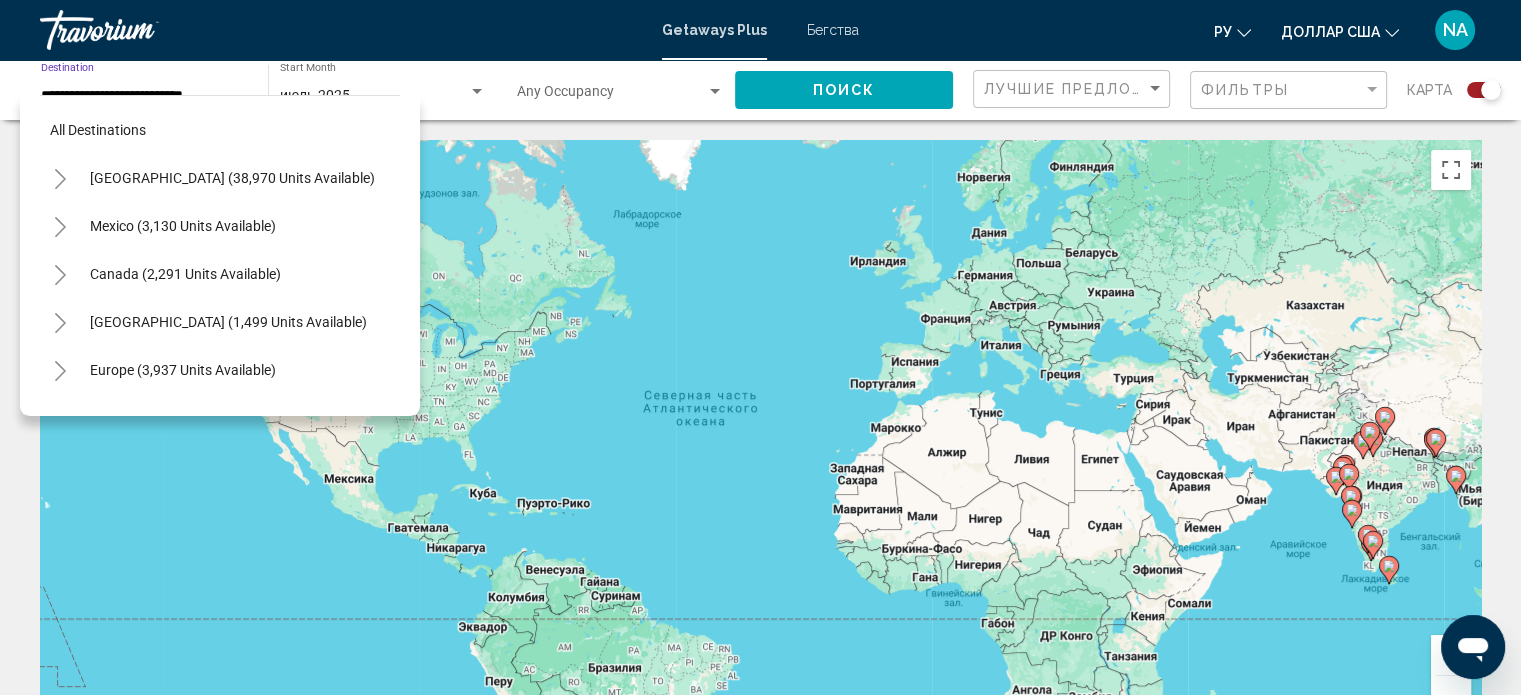 scroll, scrollTop: 819, scrollLeft: 0, axis: vertical 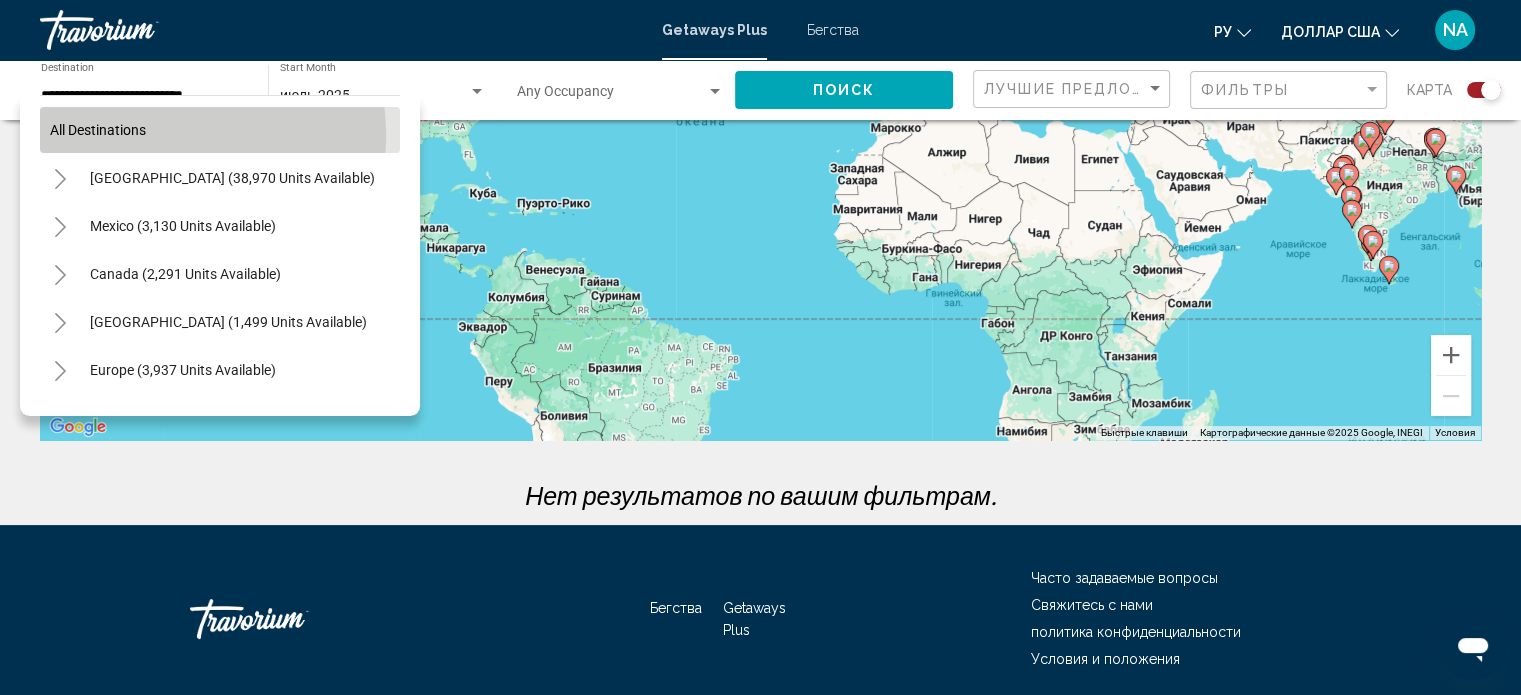 drag, startPoint x: 147, startPoint y: 135, endPoint x: 947, endPoint y: 268, distance: 810.9803 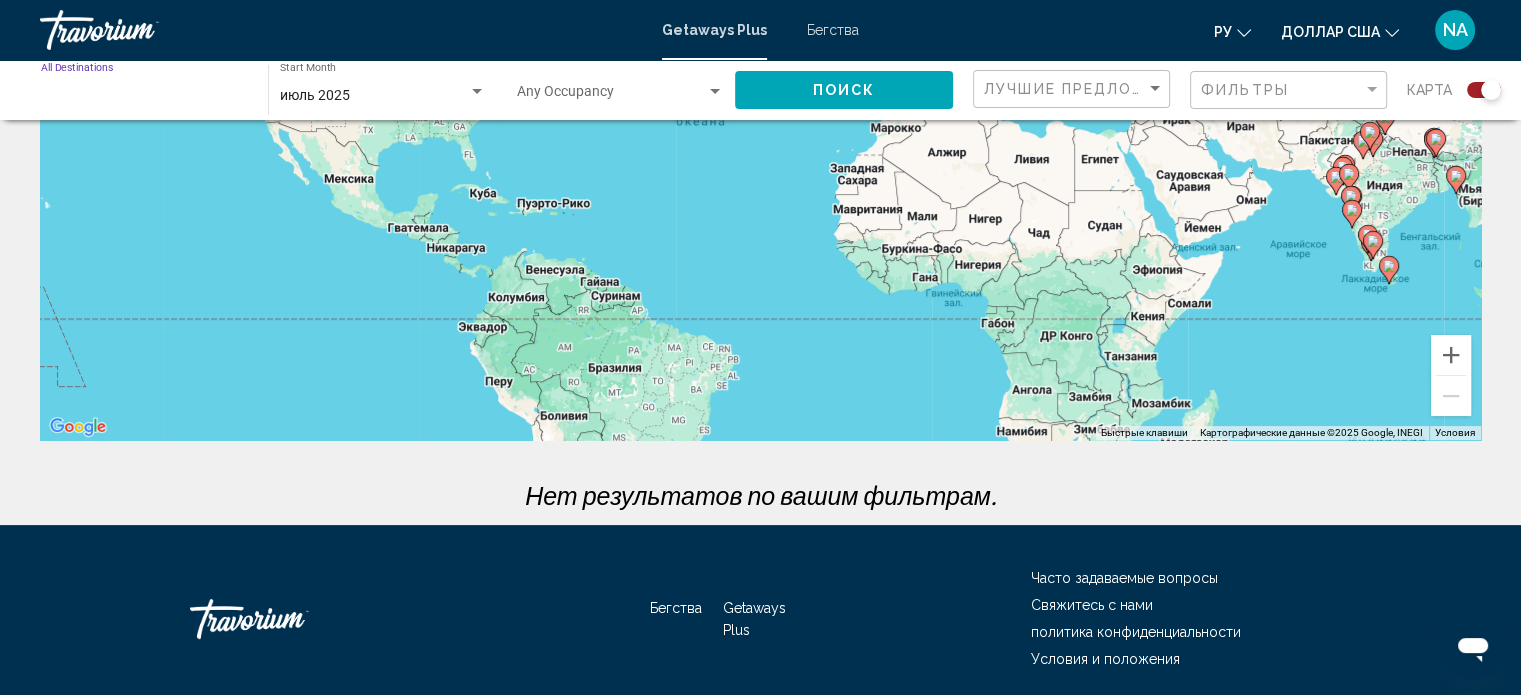 click on "Destination All Destinations" at bounding box center [144, 96] 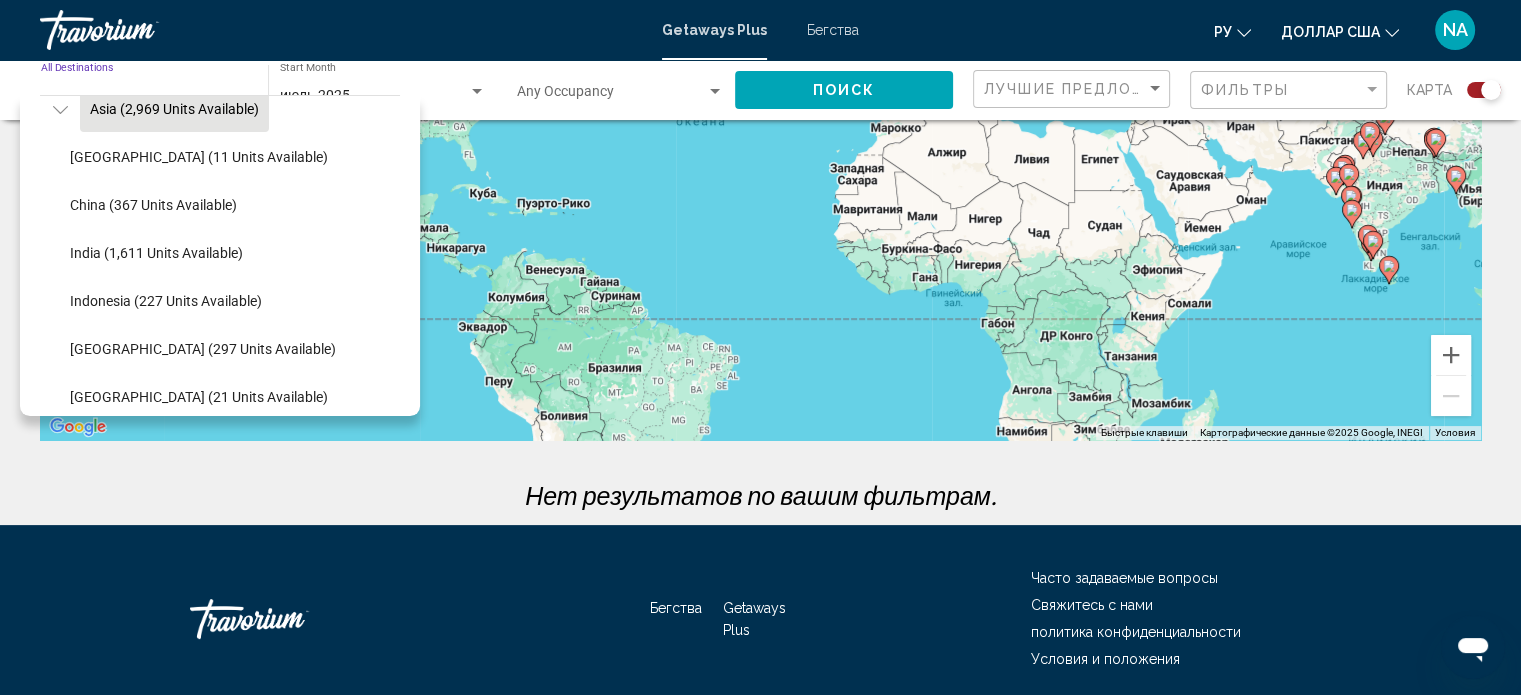 scroll, scrollTop: 600, scrollLeft: 0, axis: vertical 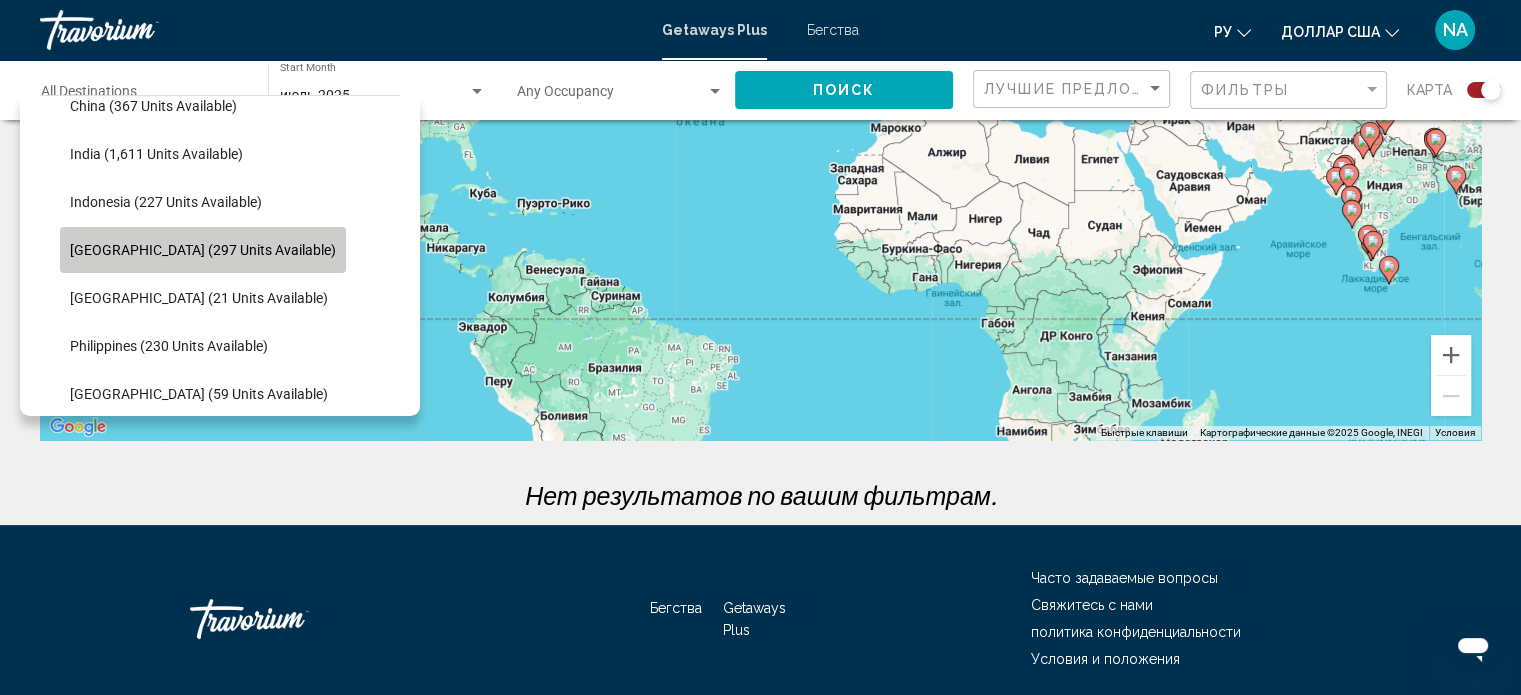 click on "[GEOGRAPHIC_DATA] (297 units available)" 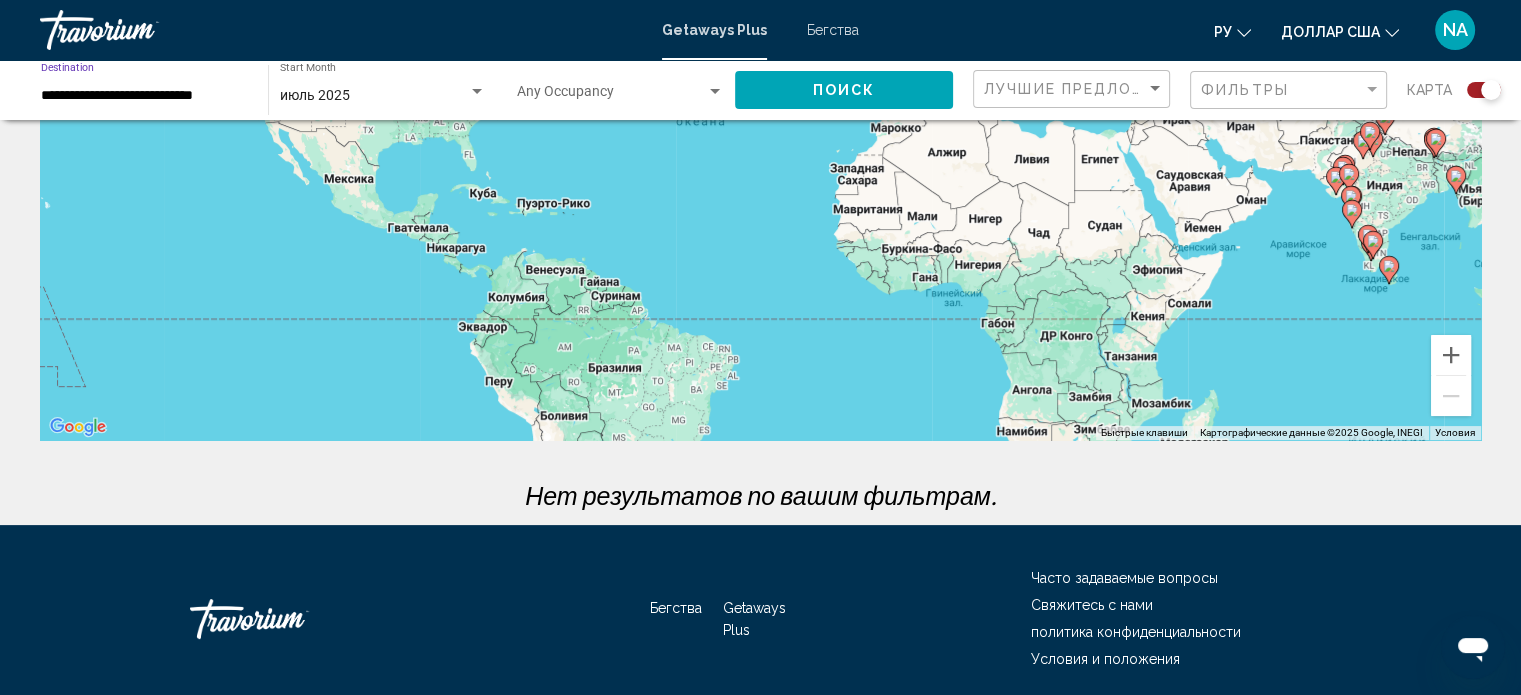 click on "Поиск" 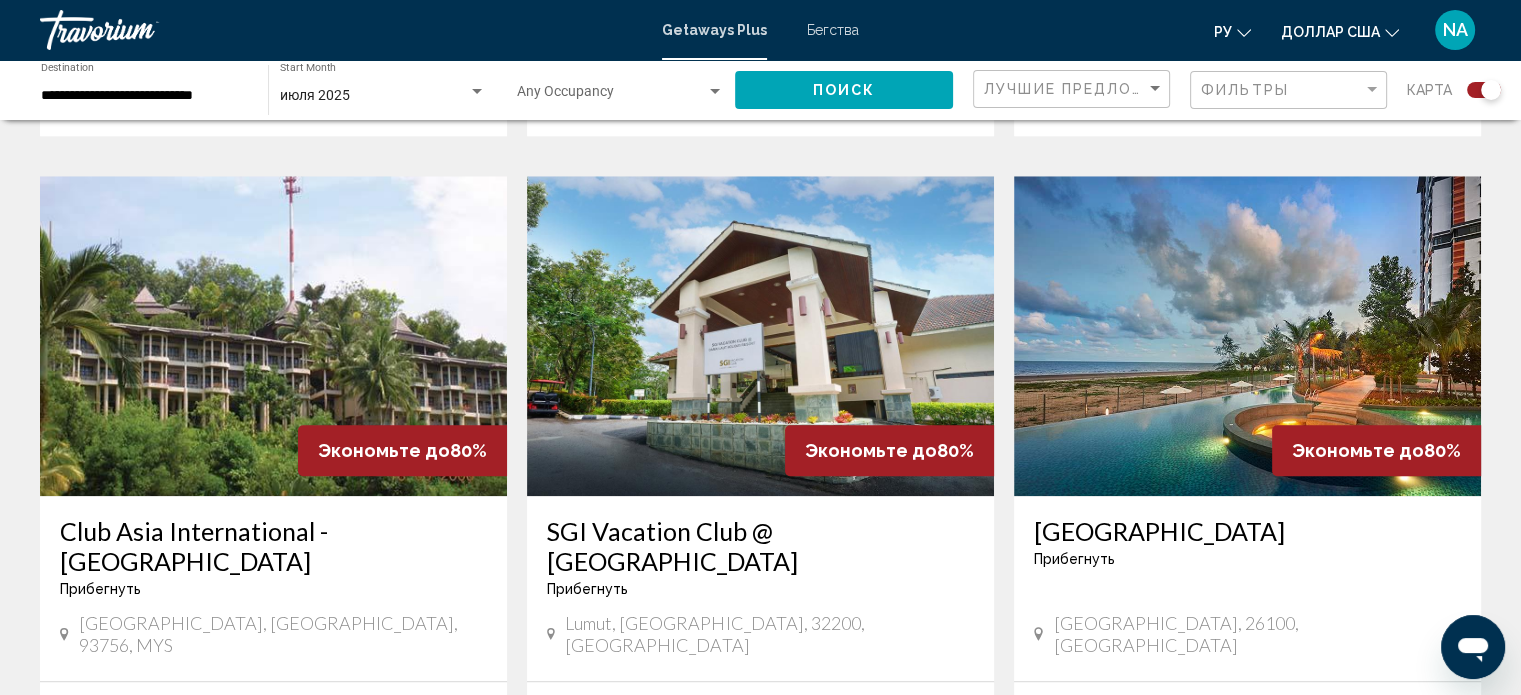 scroll, scrollTop: 2029, scrollLeft: 0, axis: vertical 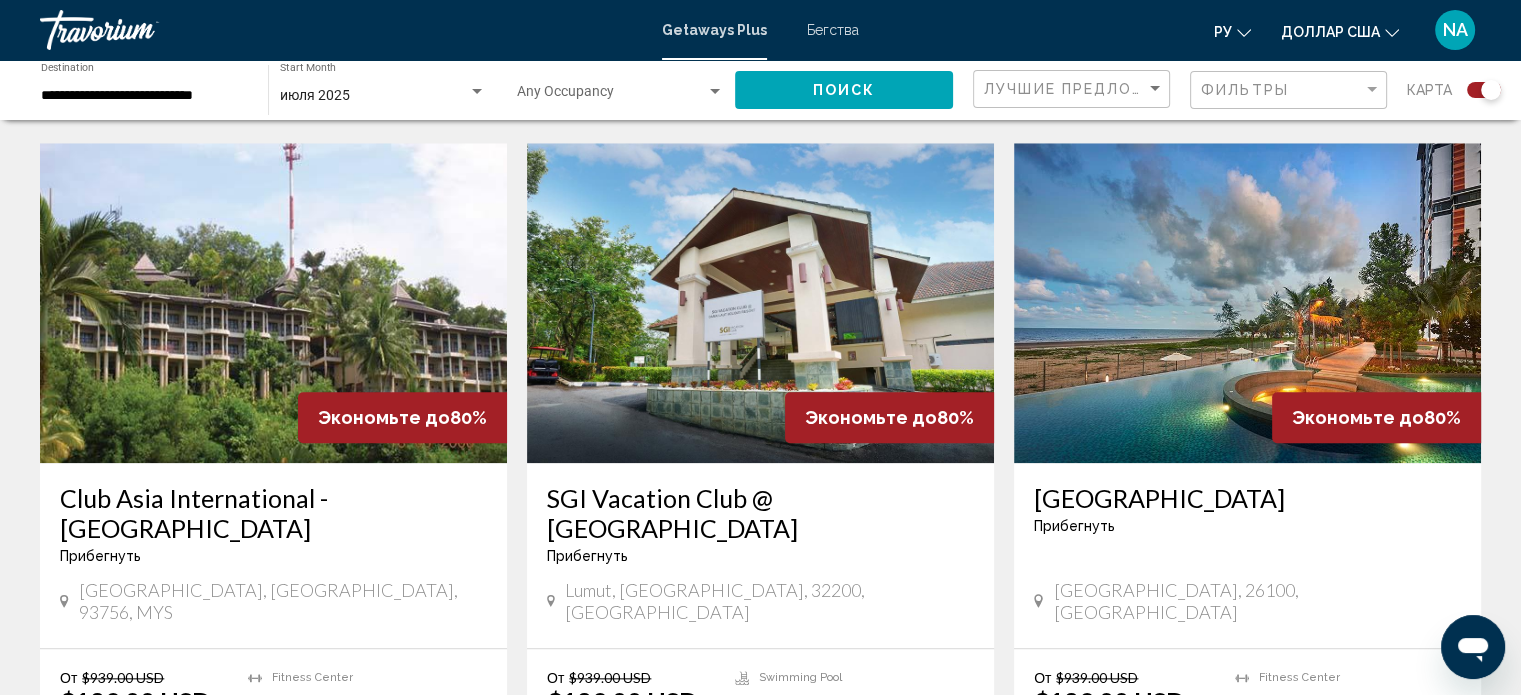 click at bounding box center (273, 303) 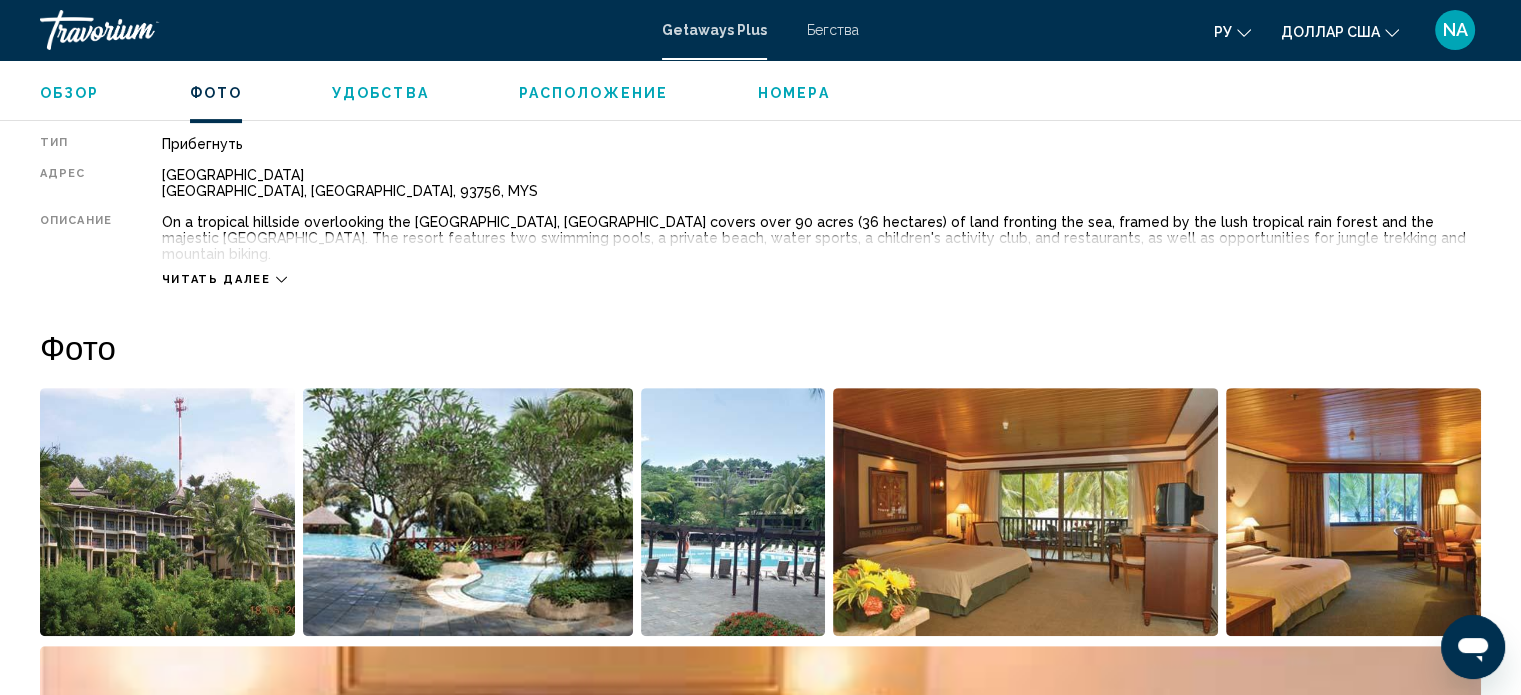 scroll, scrollTop: 912, scrollLeft: 0, axis: vertical 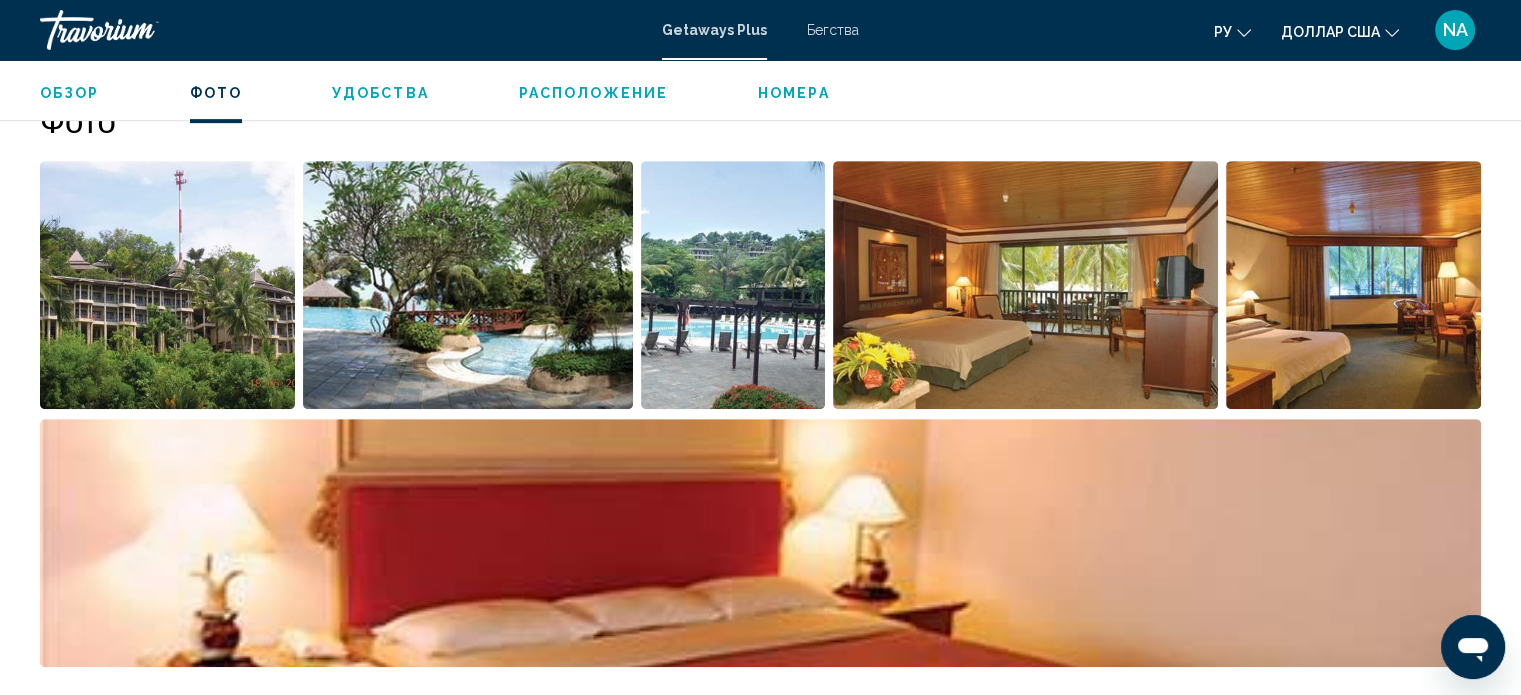 click at bounding box center [167, 285] 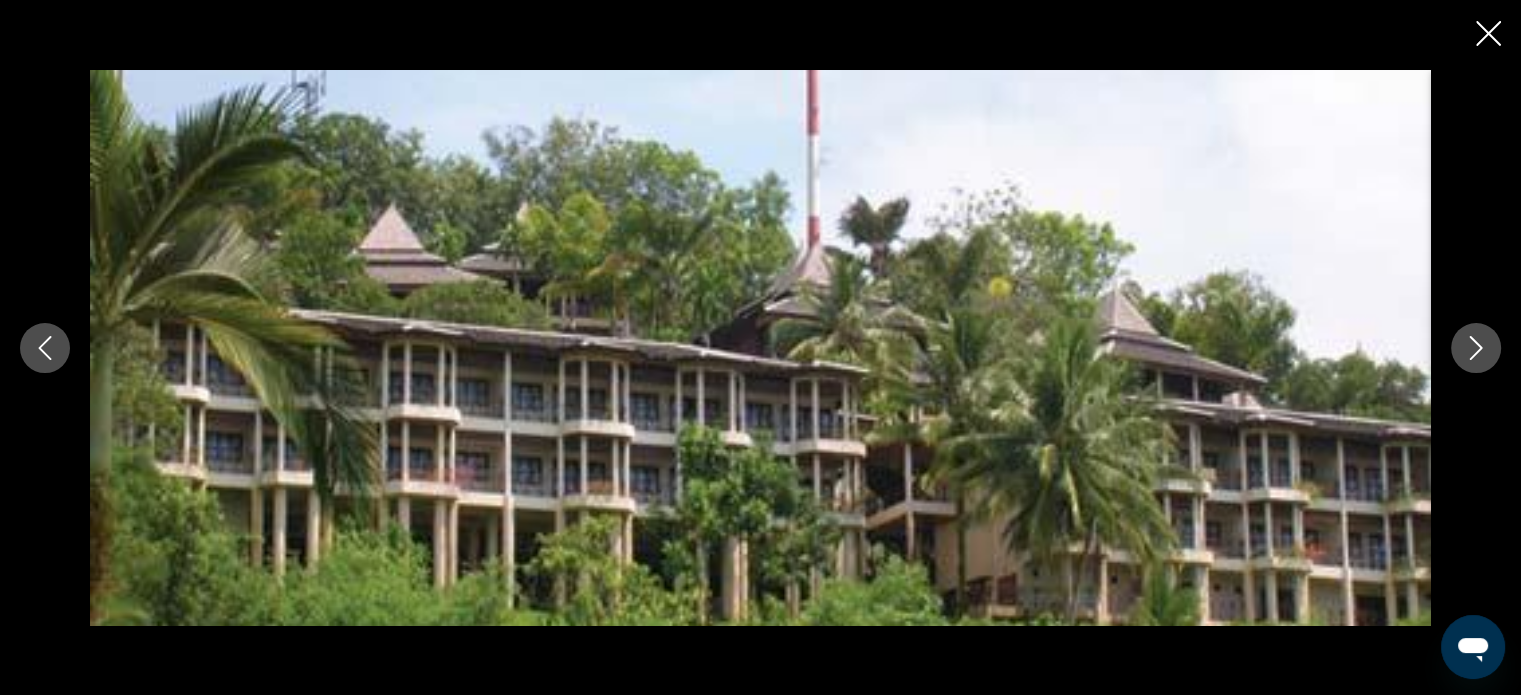 click 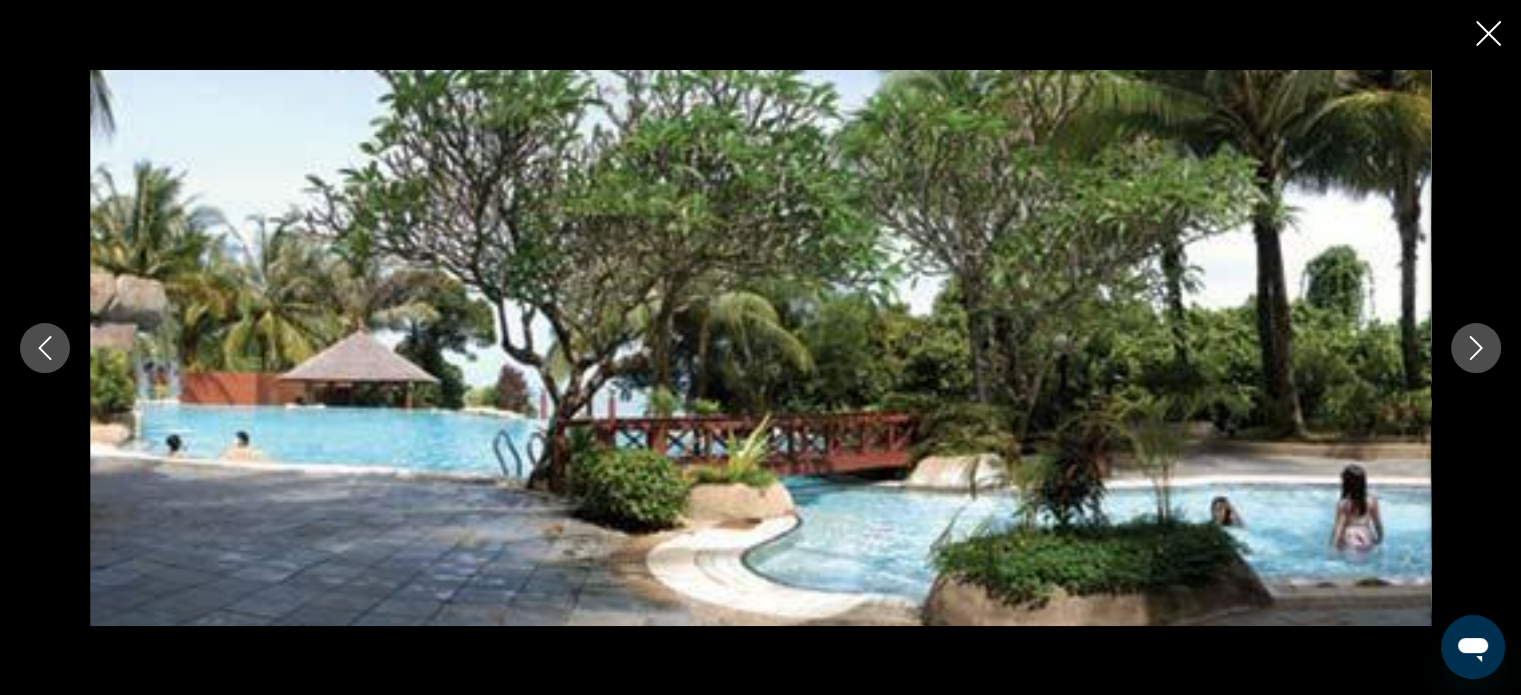 click 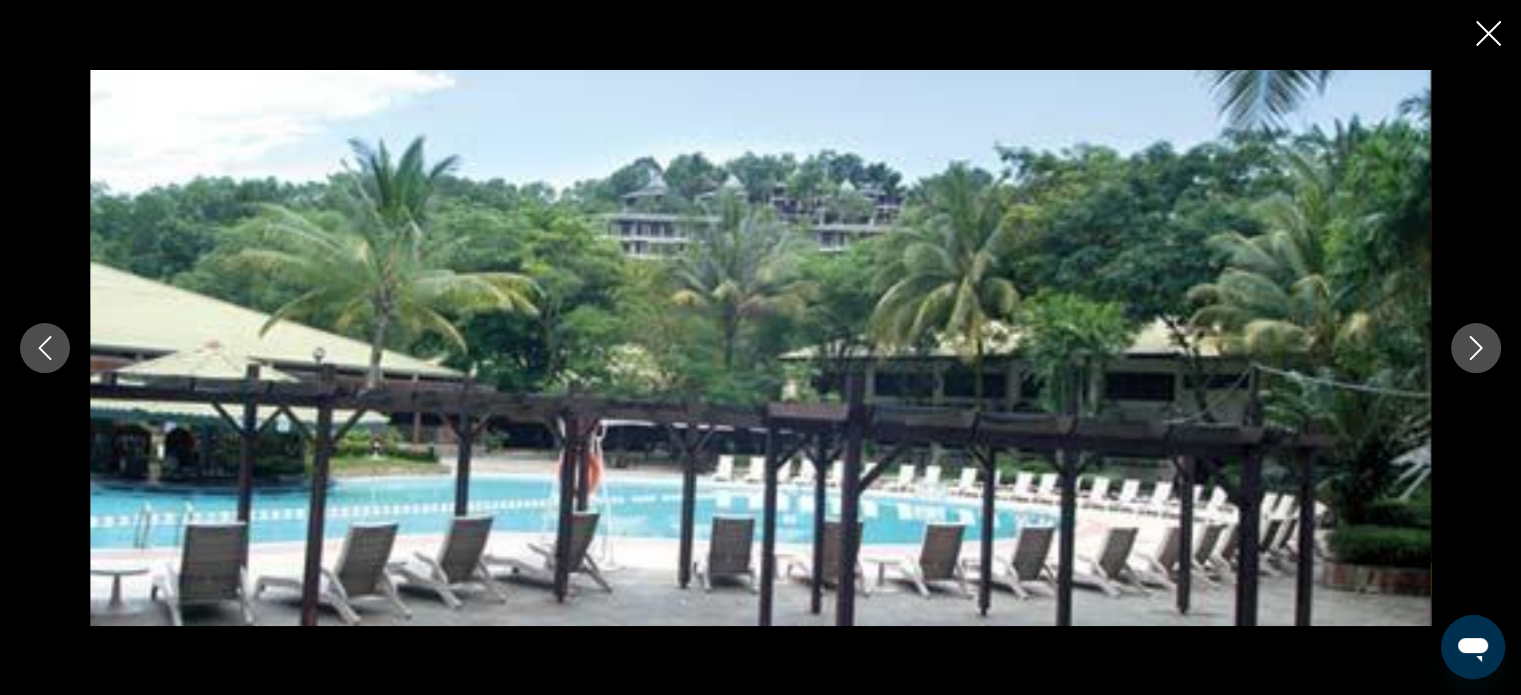 click 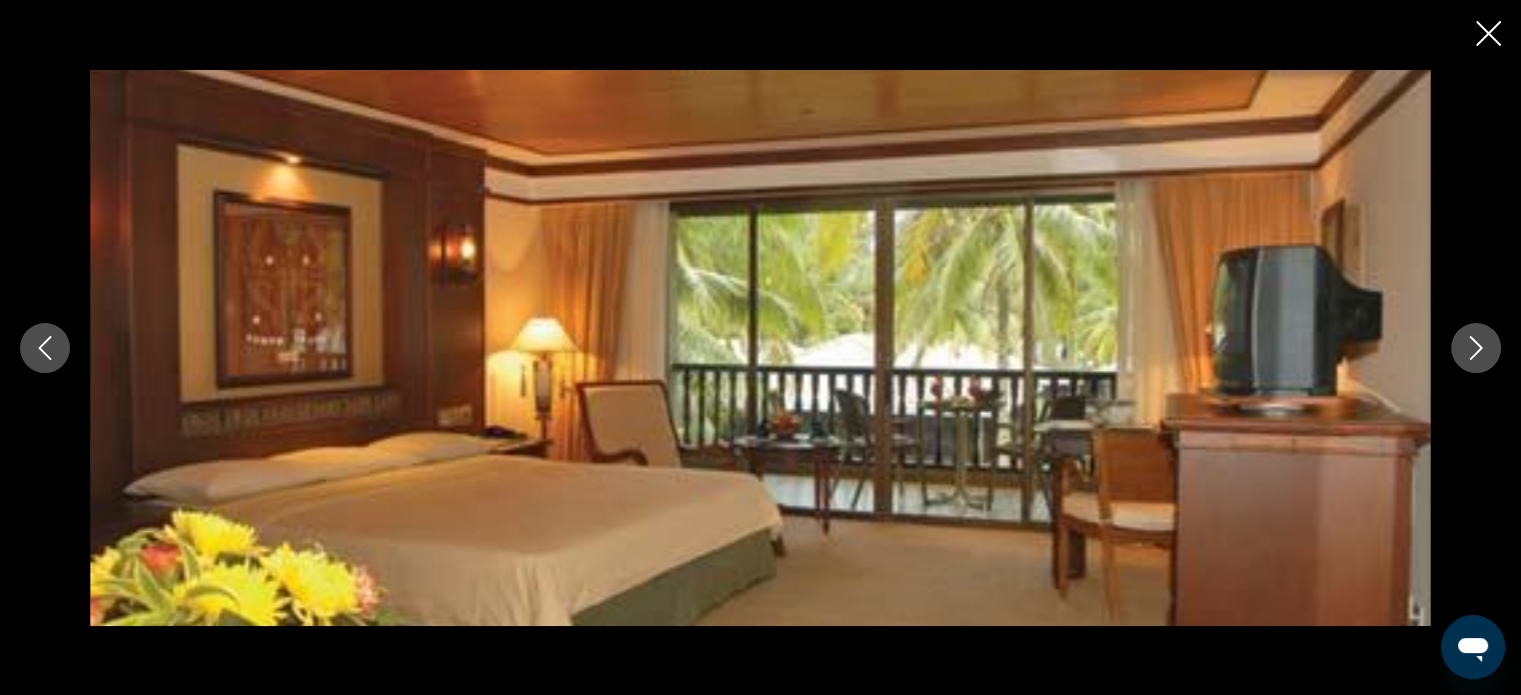 click 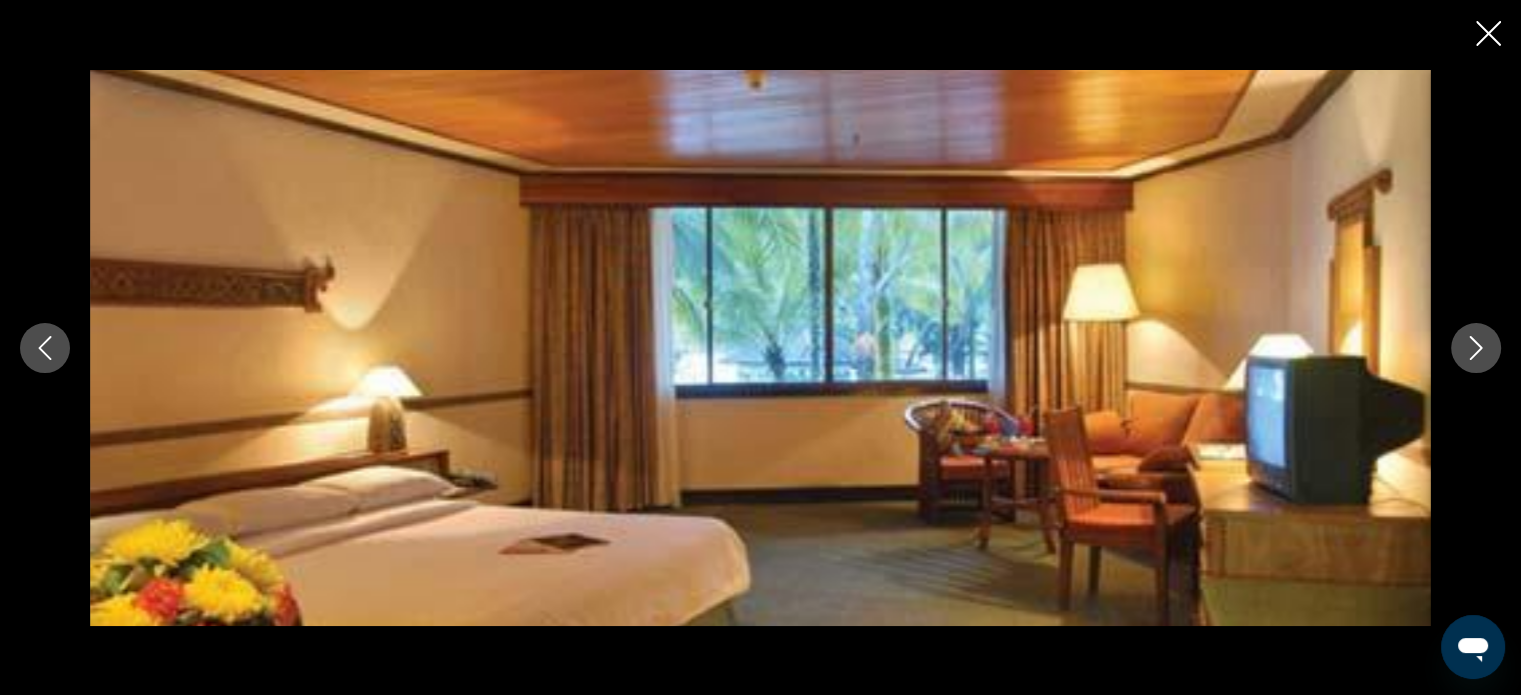 click 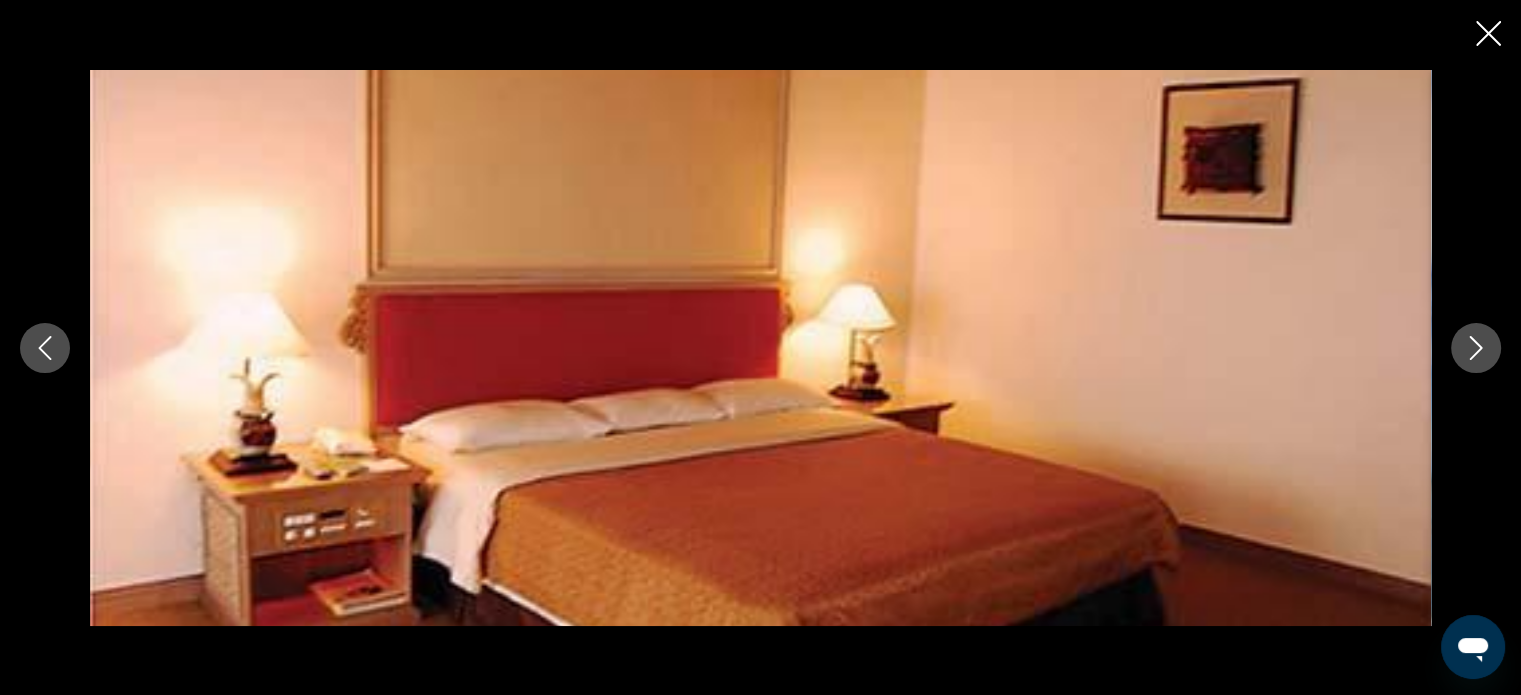 click 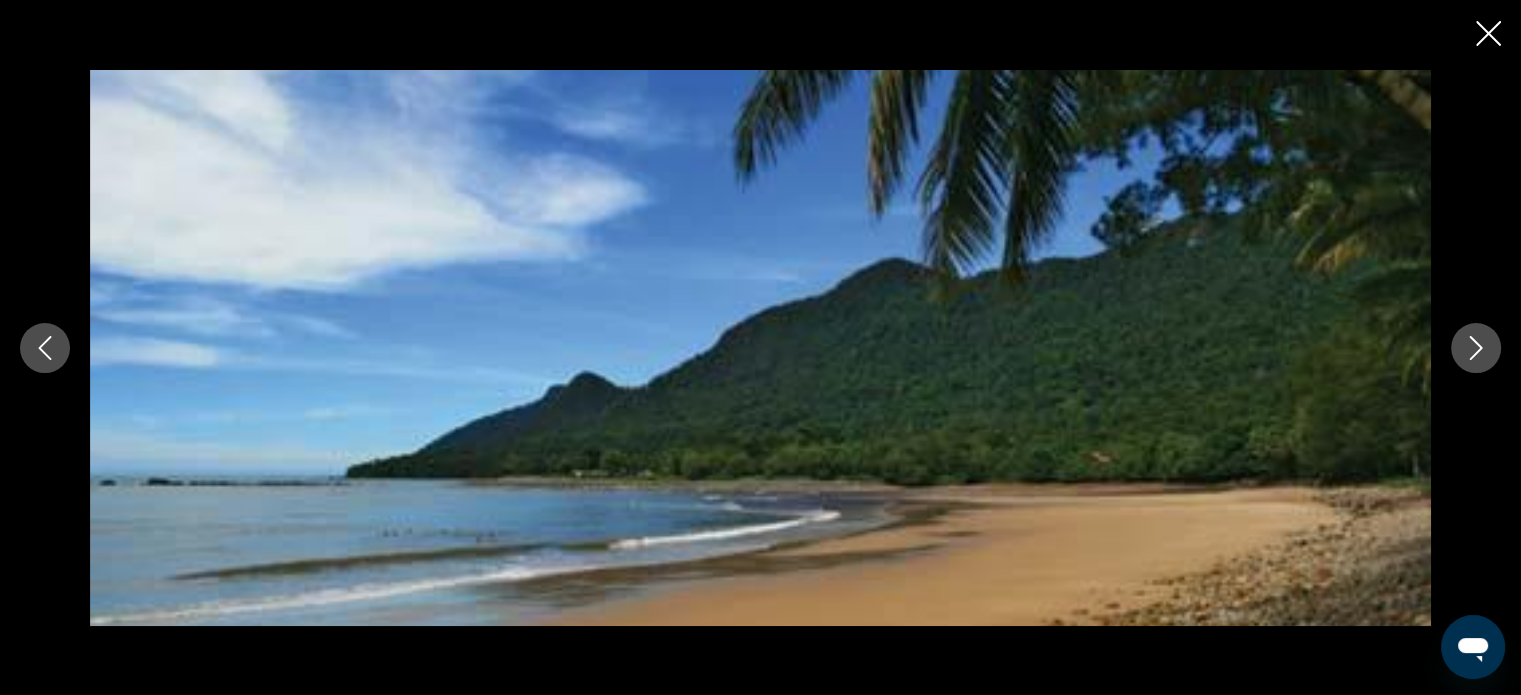 click 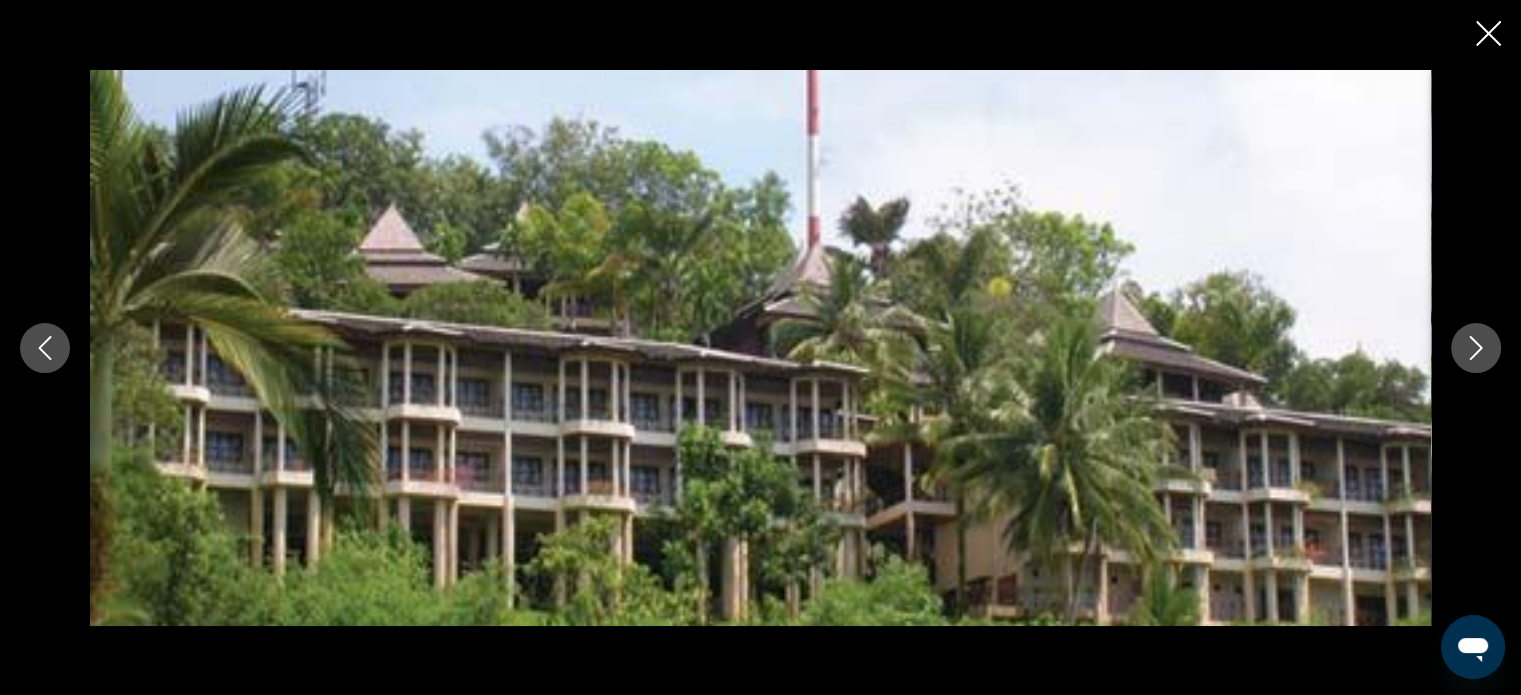 click 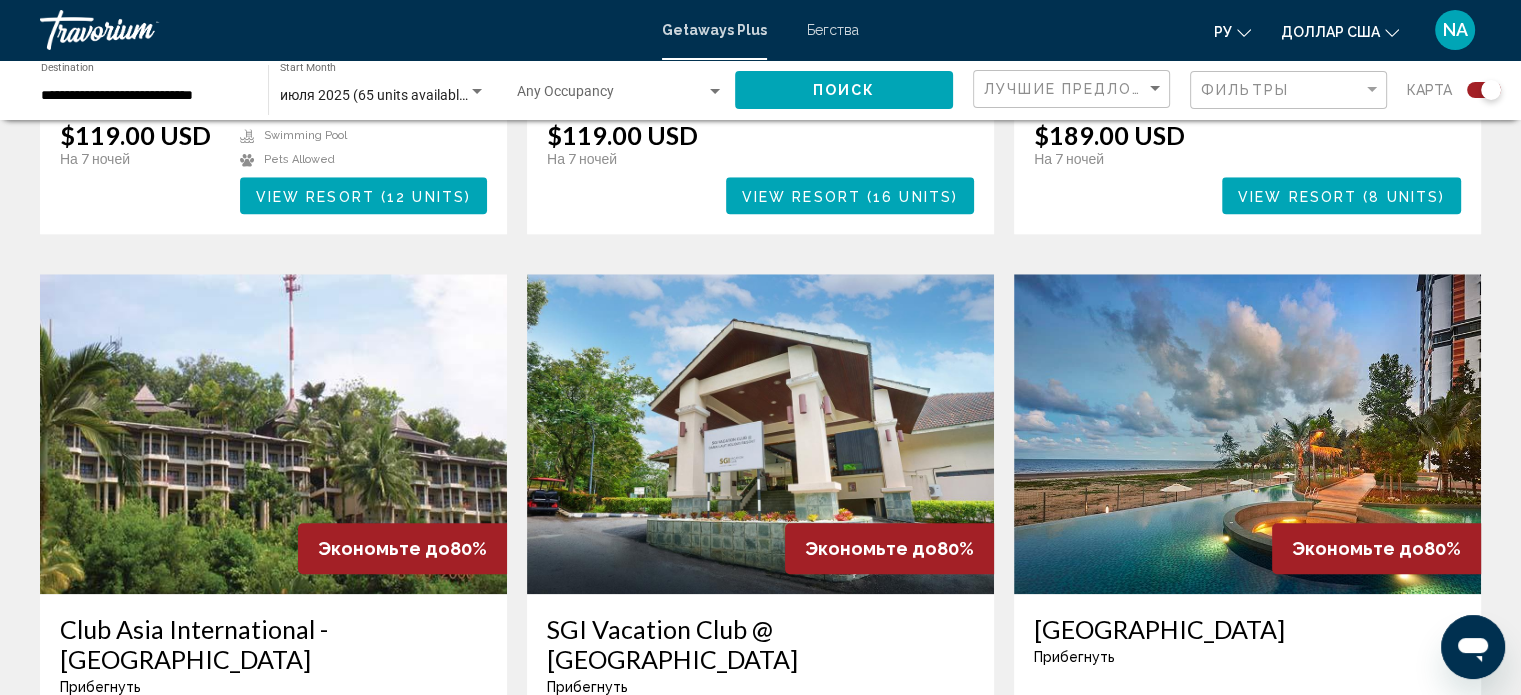scroll, scrollTop: 2100, scrollLeft: 0, axis: vertical 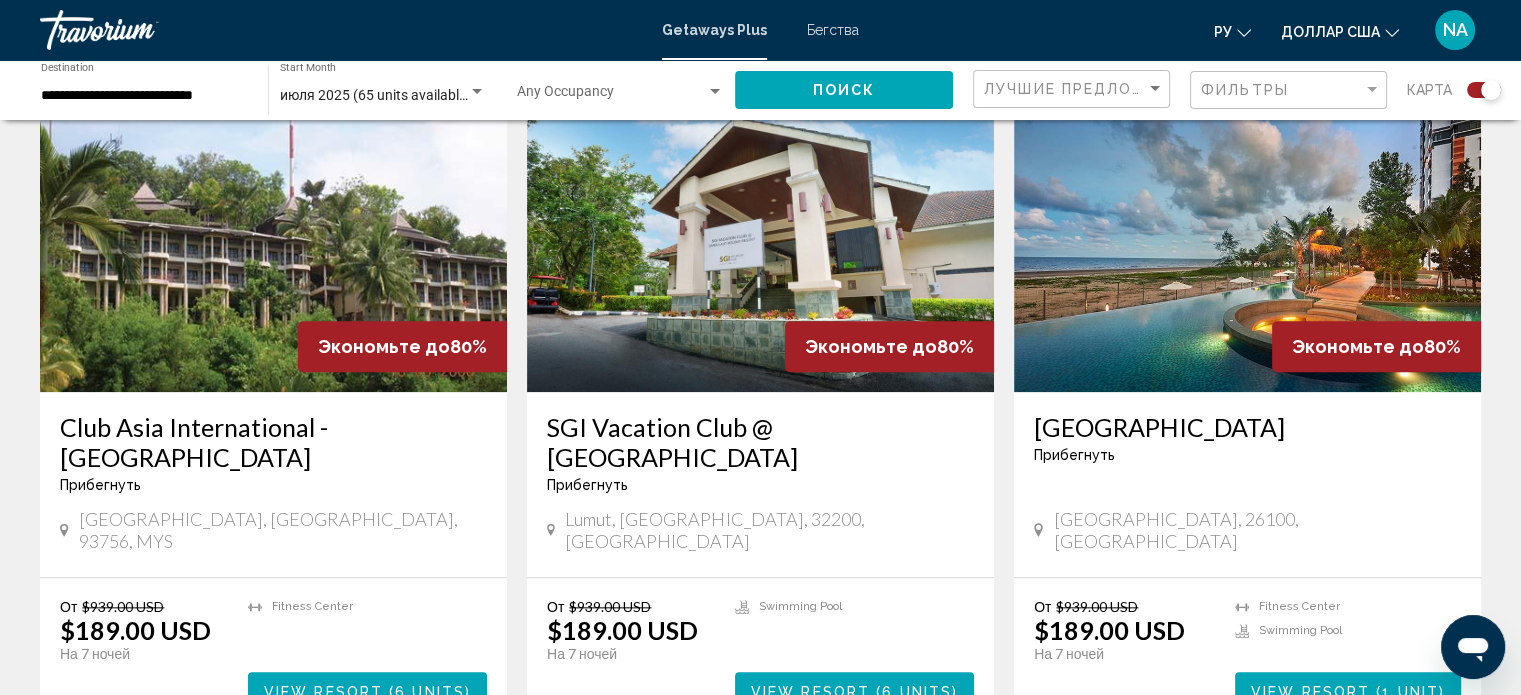 click at bounding box center (1247, 232) 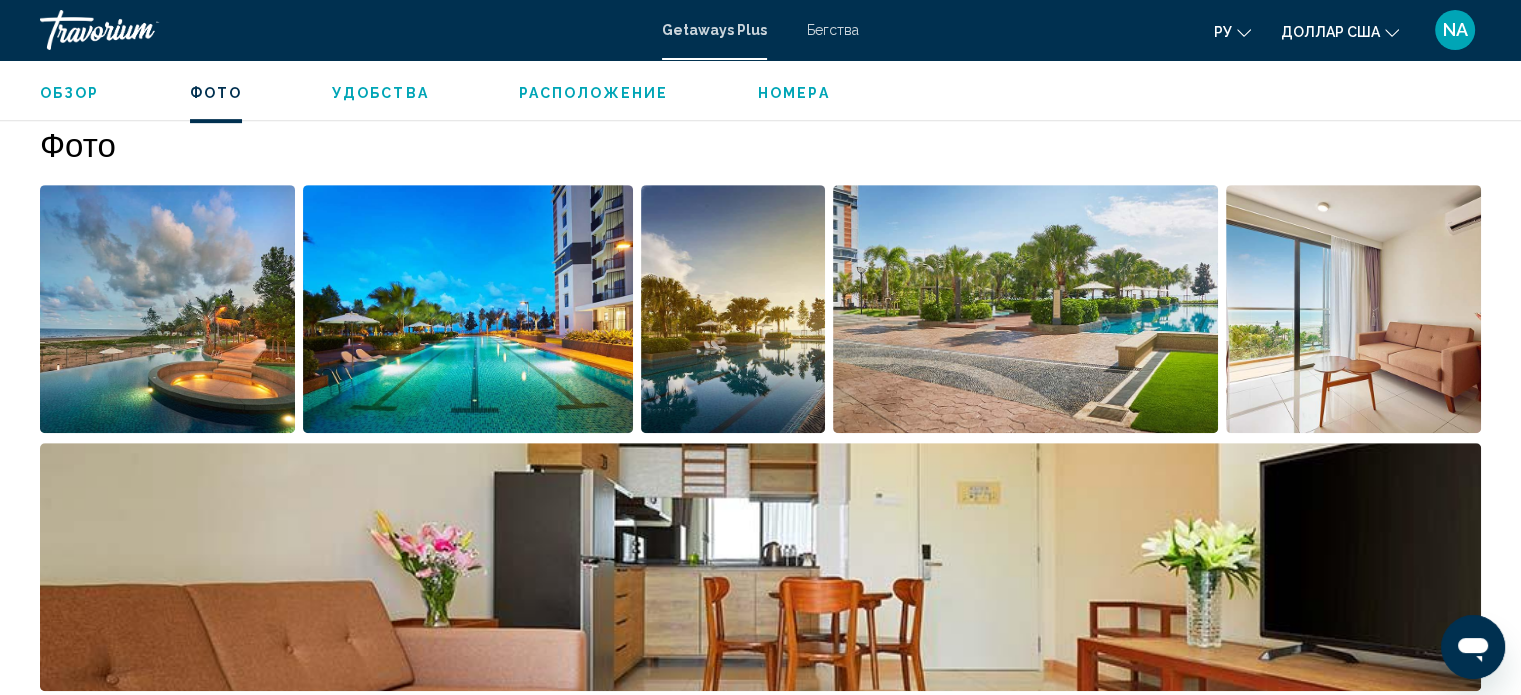 scroll, scrollTop: 1012, scrollLeft: 0, axis: vertical 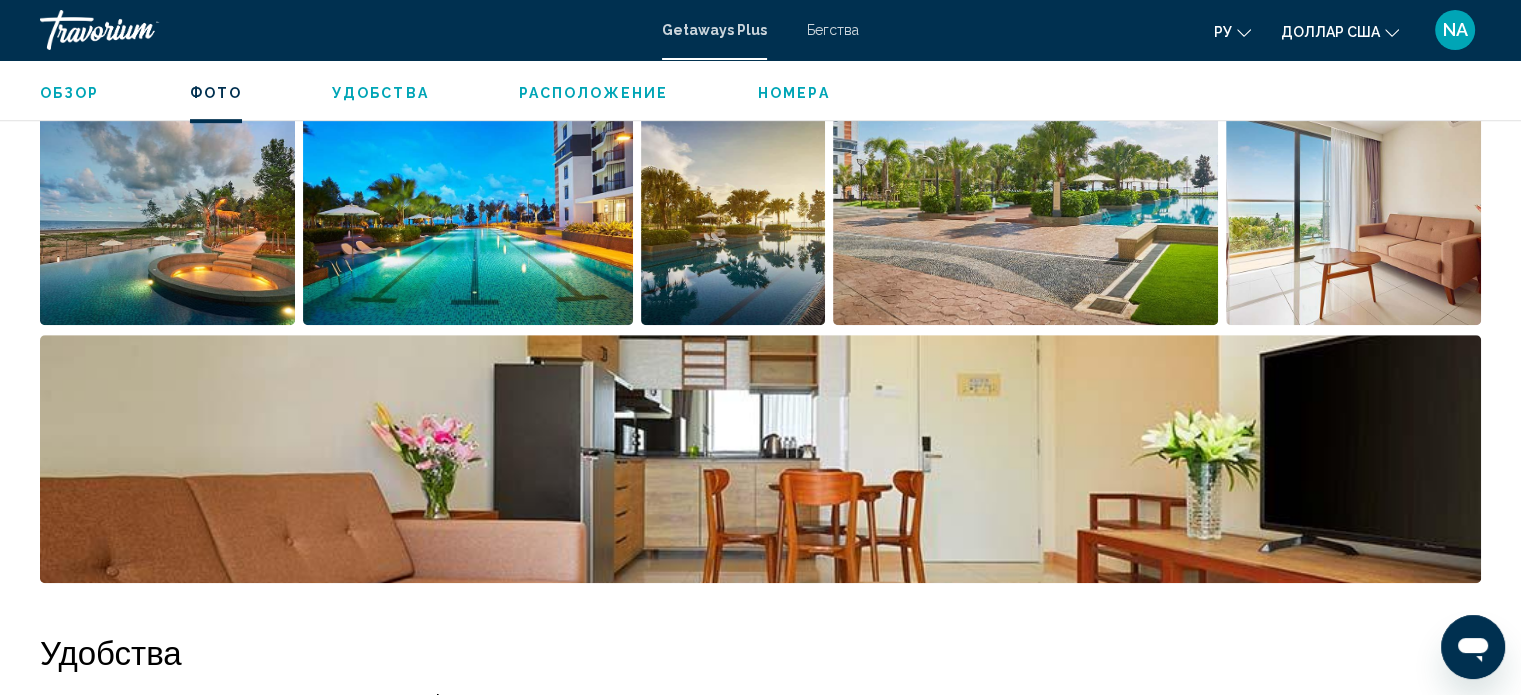 click at bounding box center [167, 201] 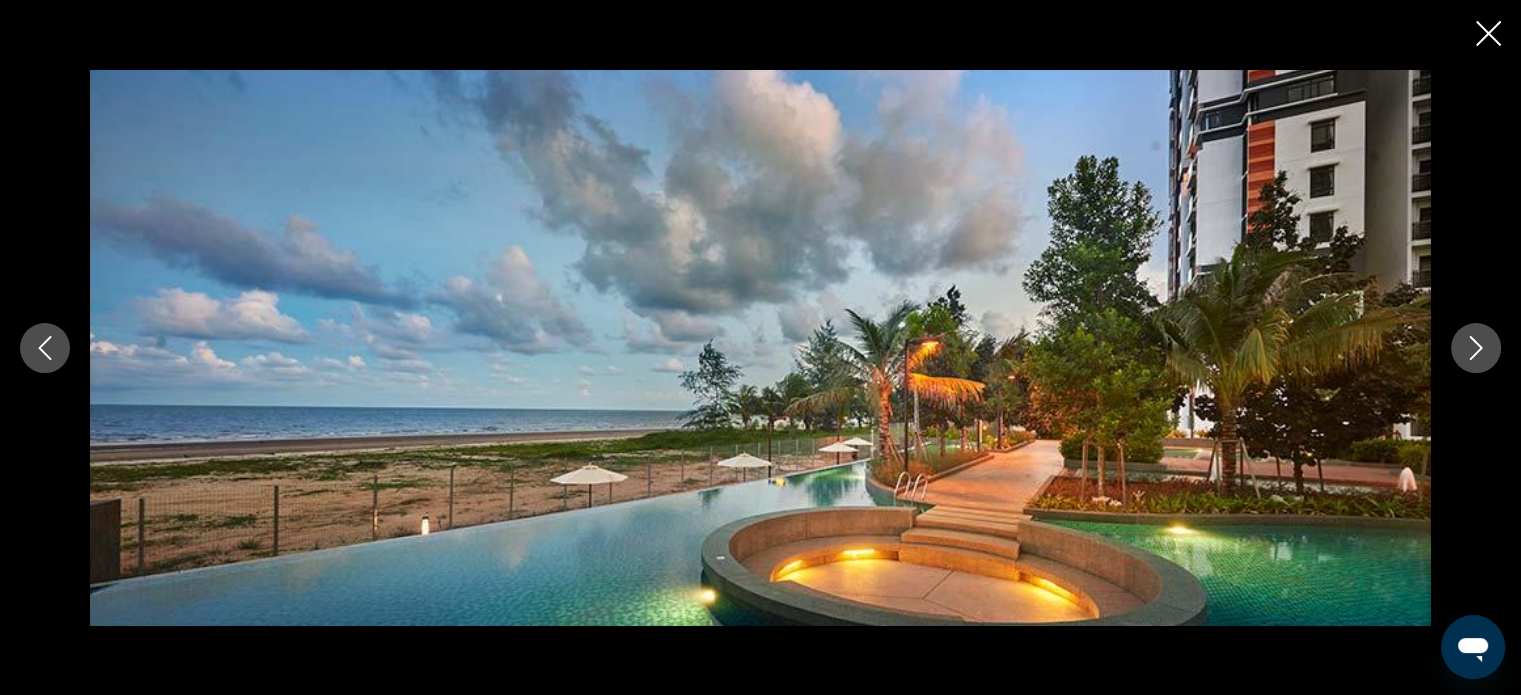 click 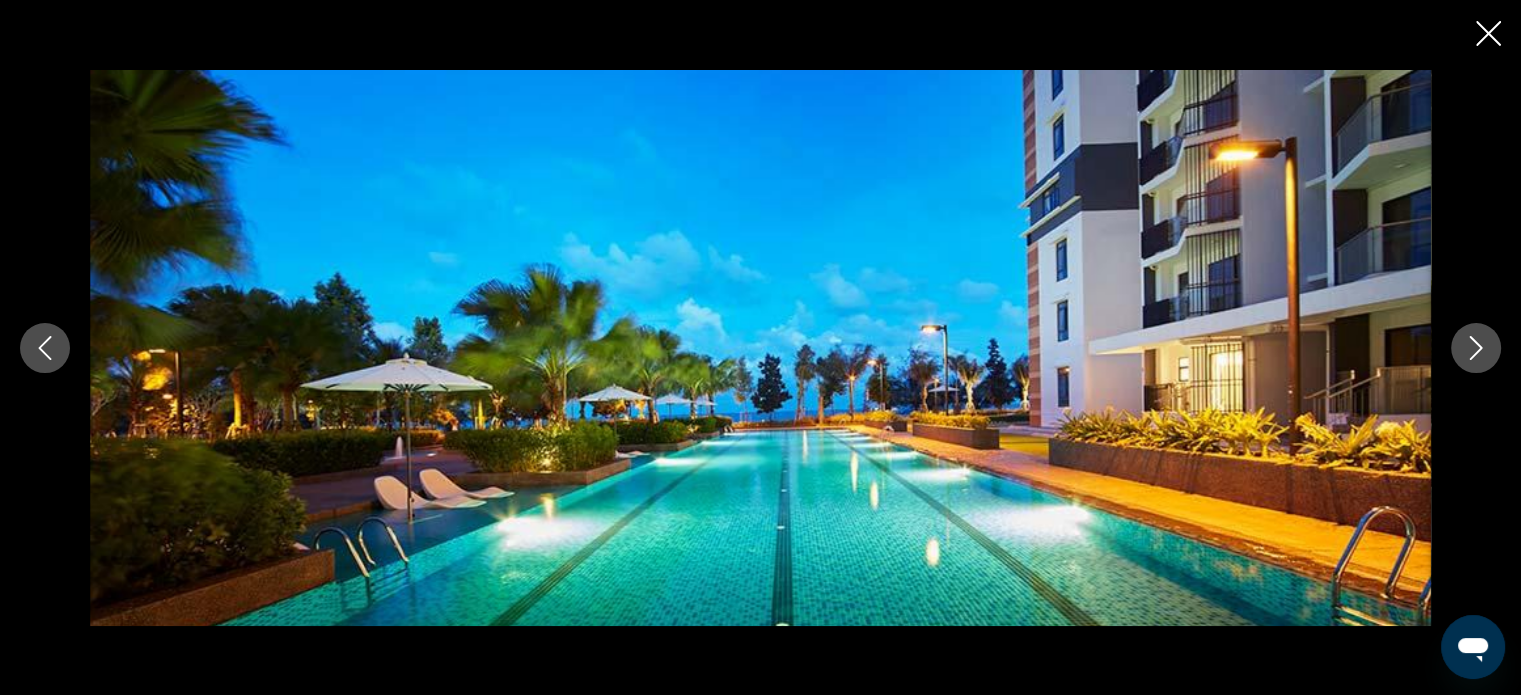 click 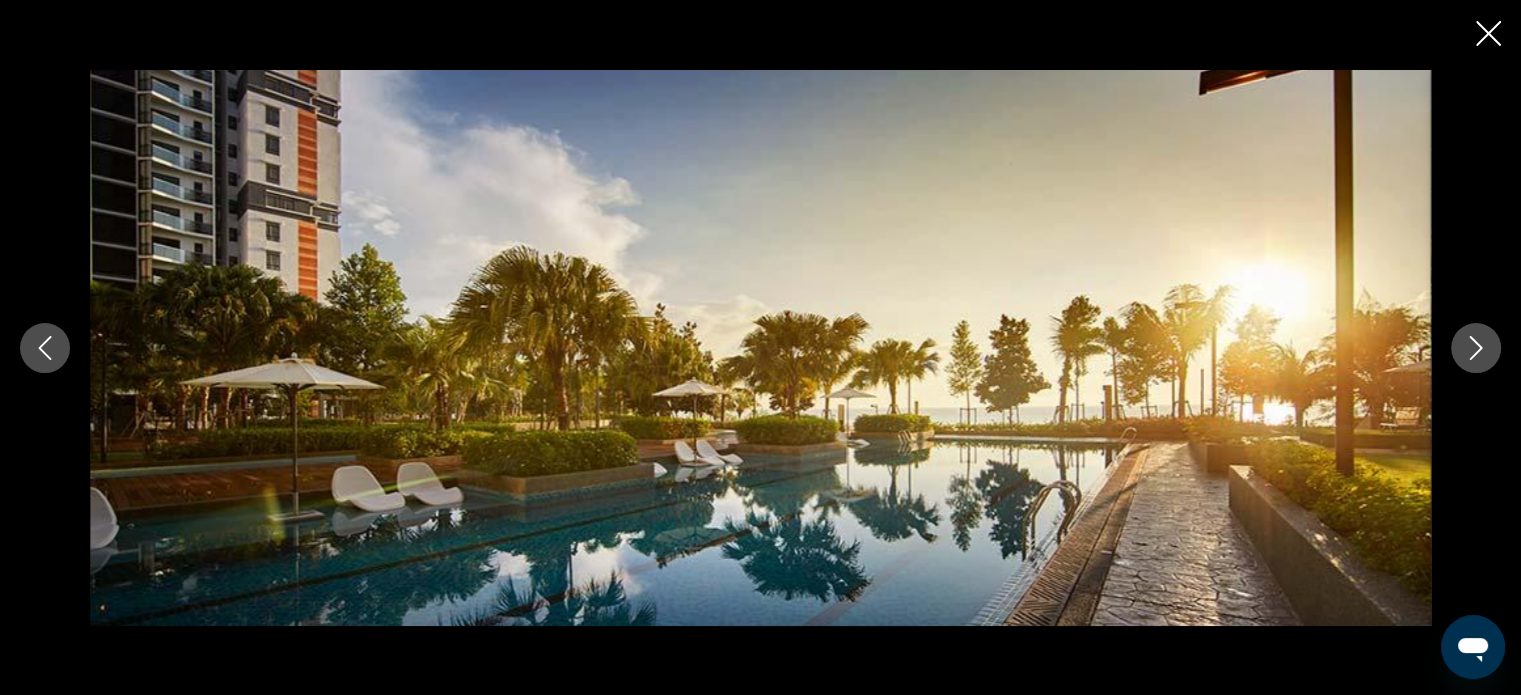 click 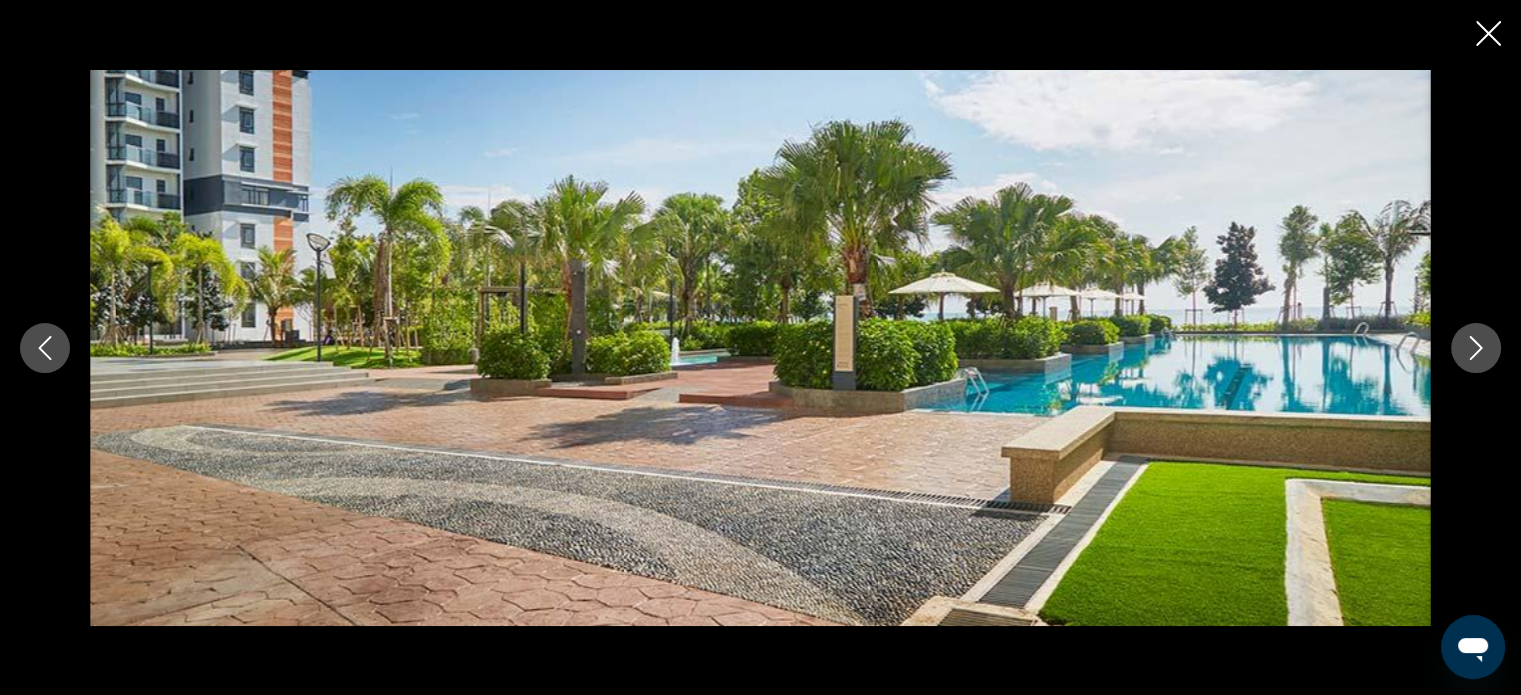 click 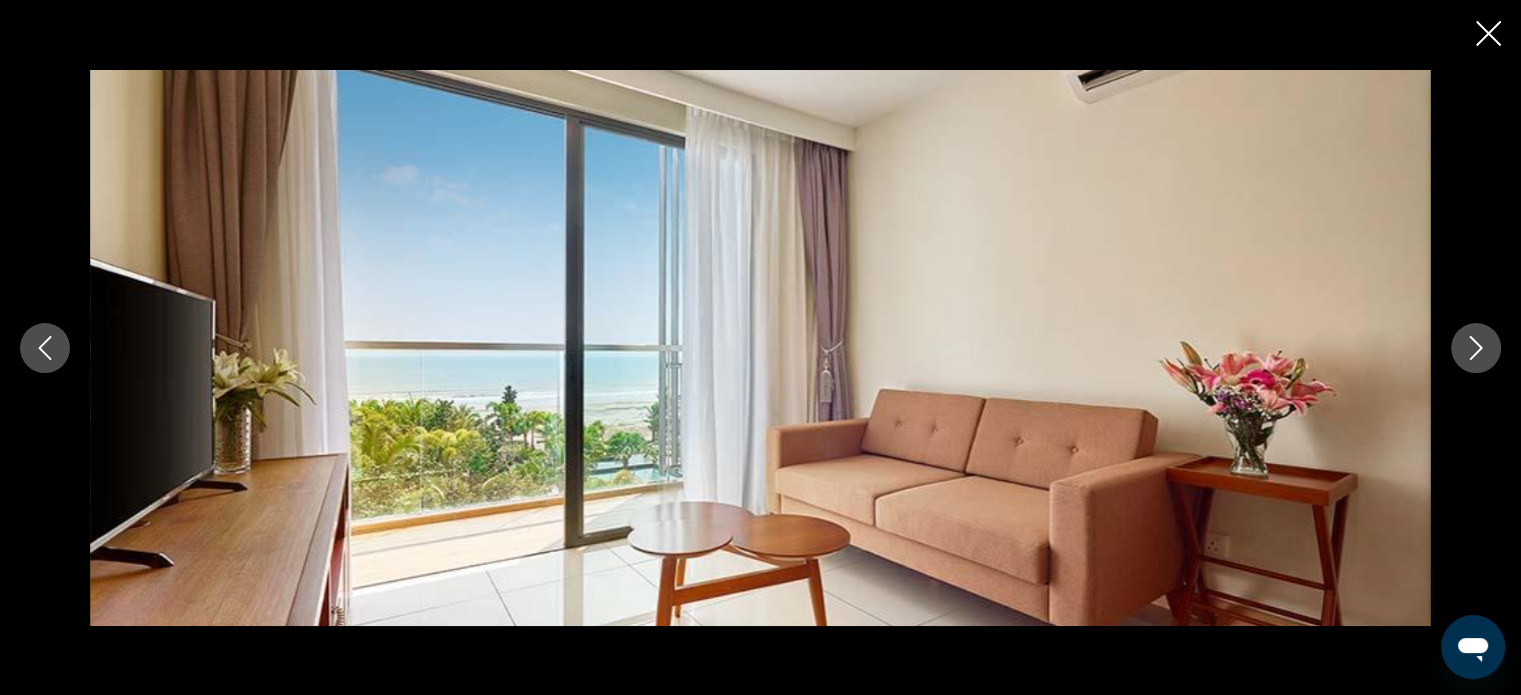 click 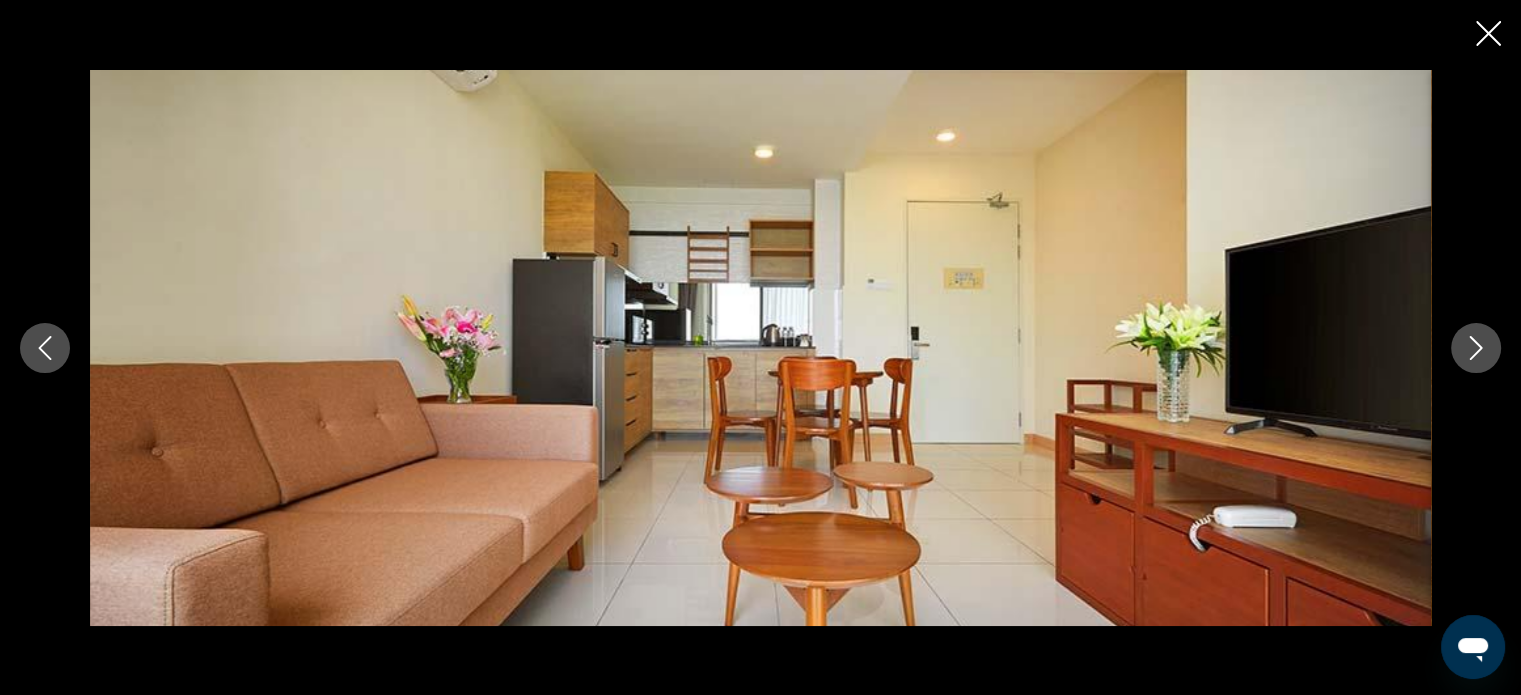 click 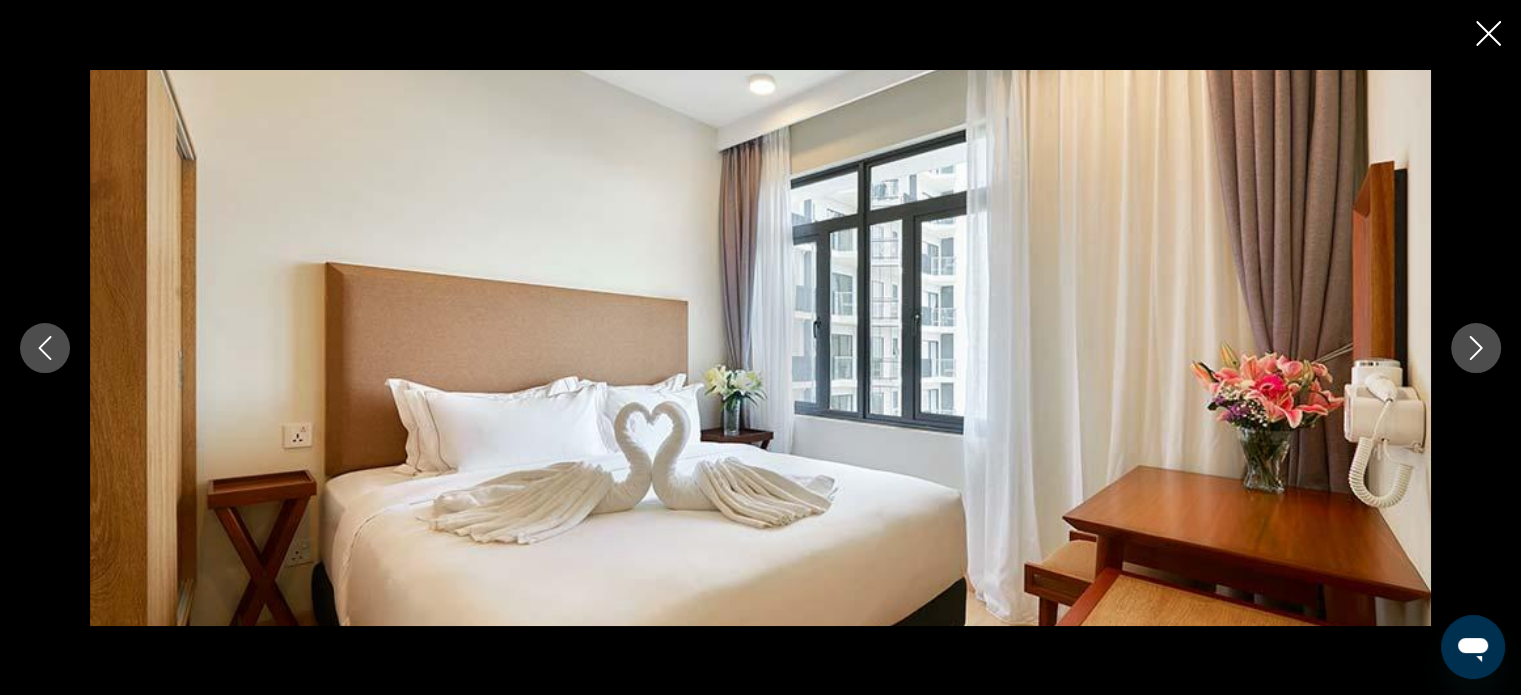 click 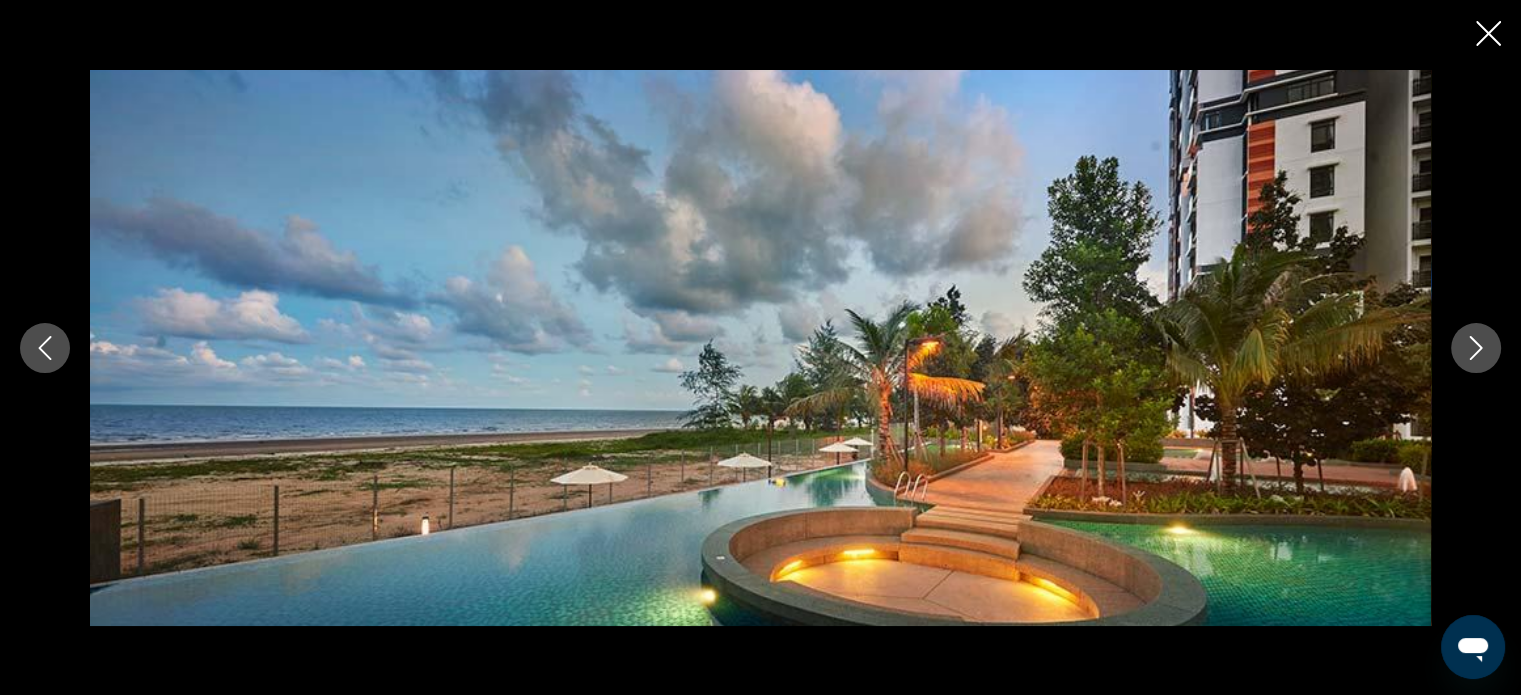 click 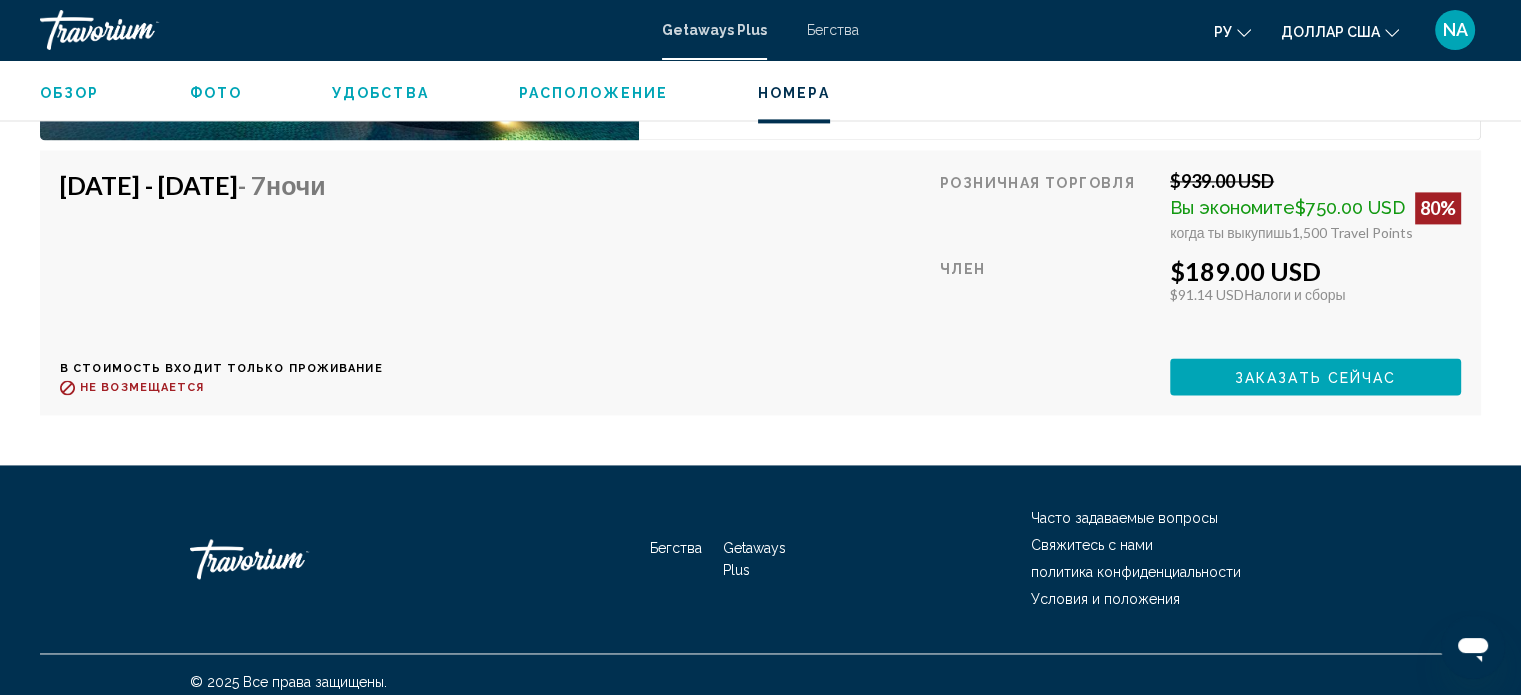 scroll, scrollTop: 2912, scrollLeft: 0, axis: vertical 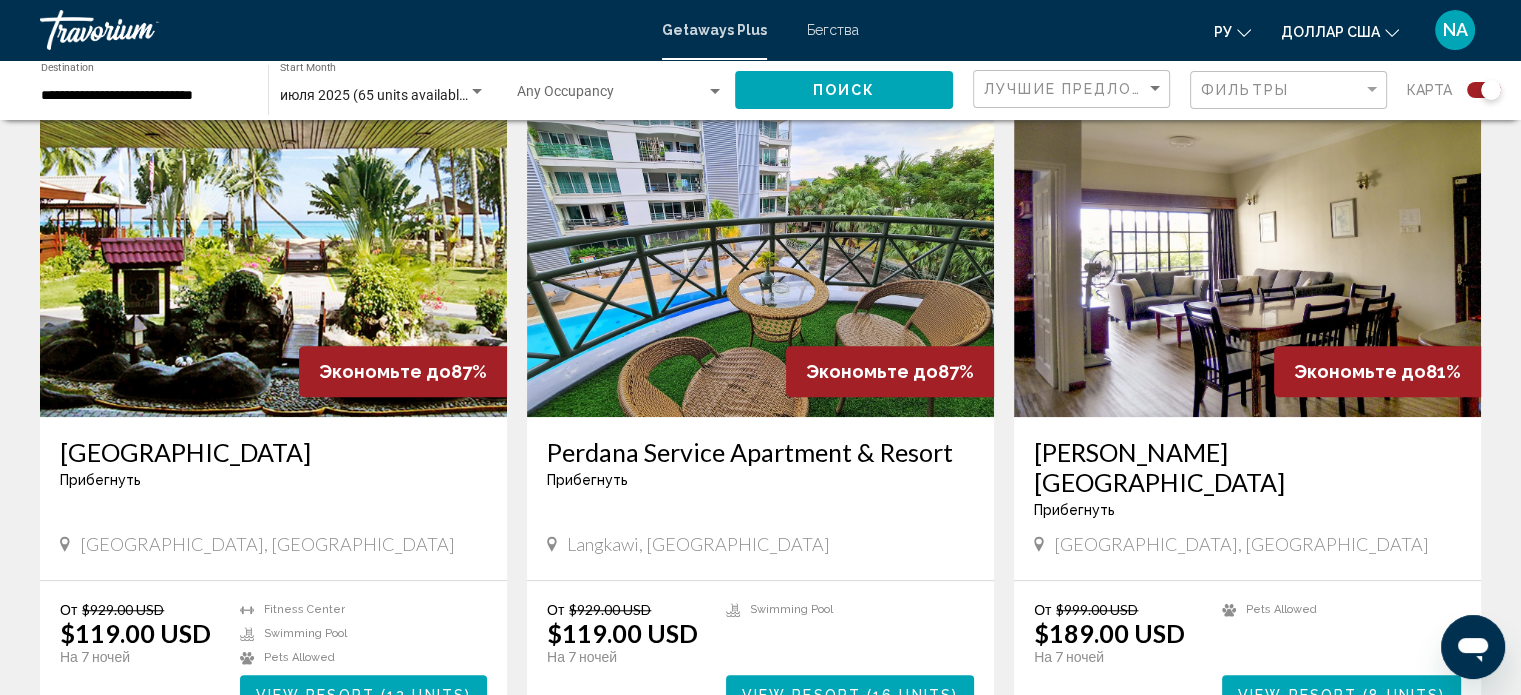 click at bounding box center [1247, 257] 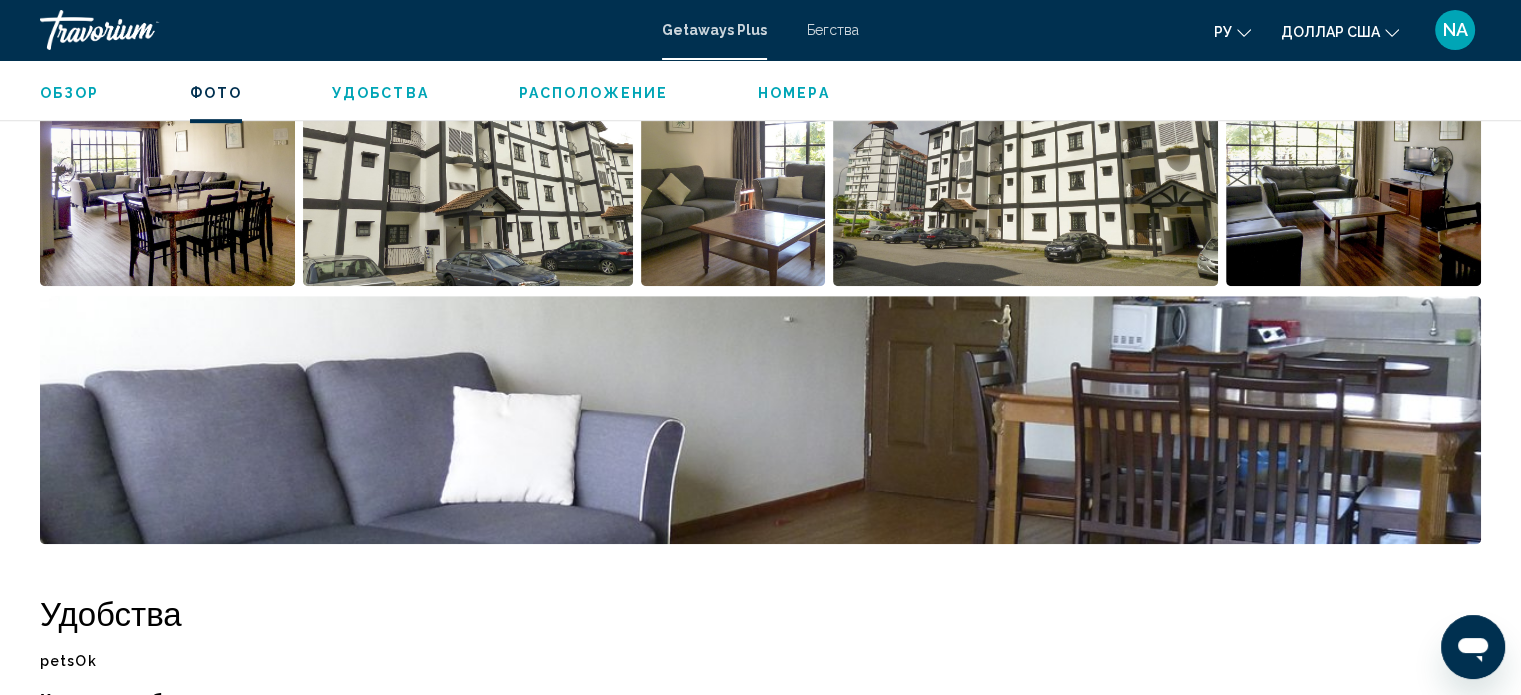 scroll, scrollTop: 1112, scrollLeft: 0, axis: vertical 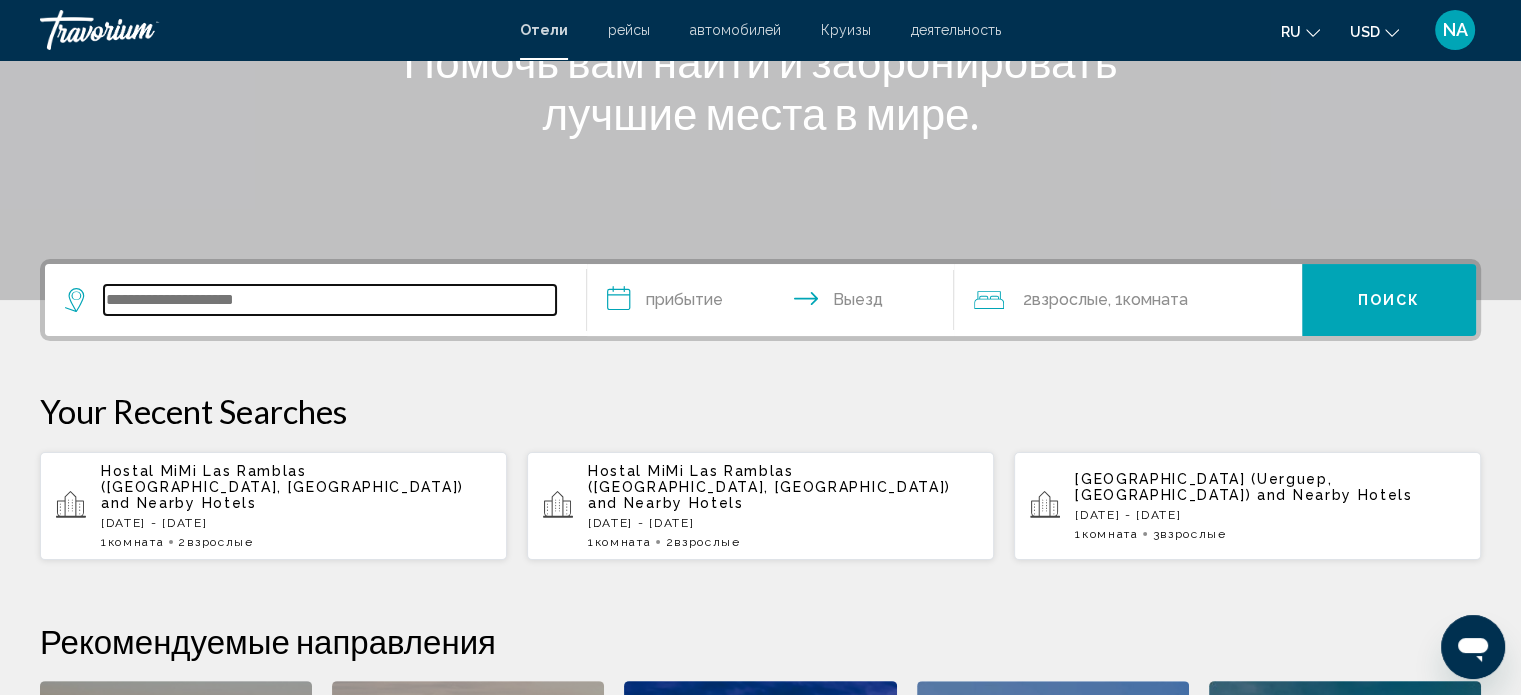 click at bounding box center (330, 300) 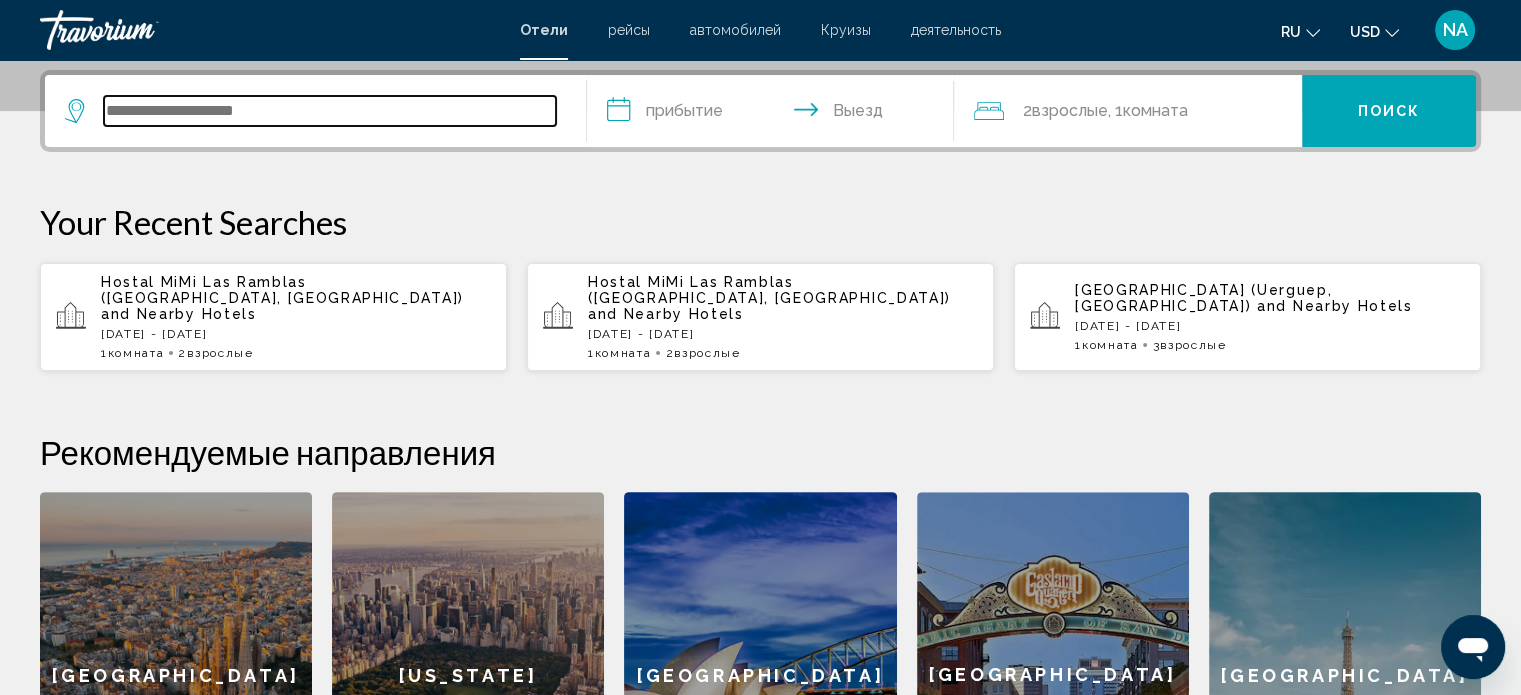 scroll, scrollTop: 493, scrollLeft: 0, axis: vertical 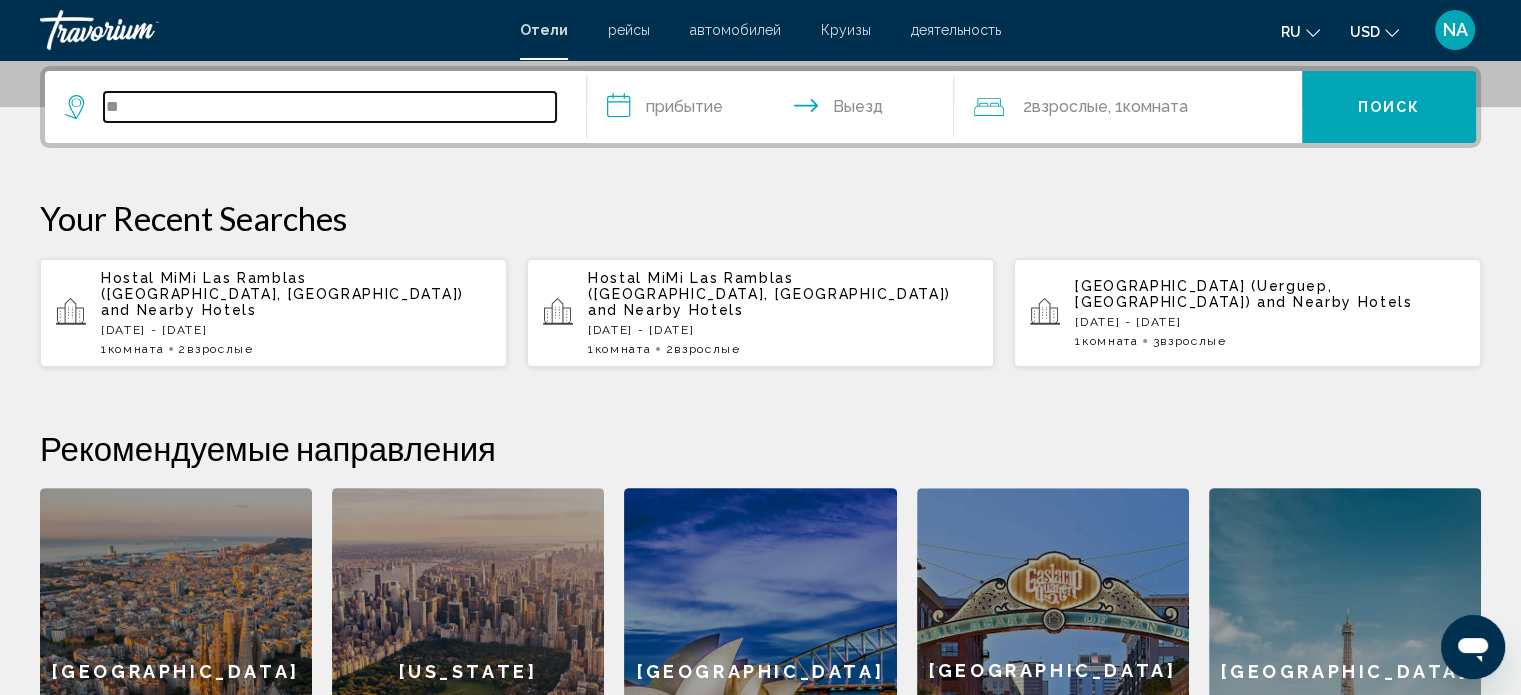 type on "*" 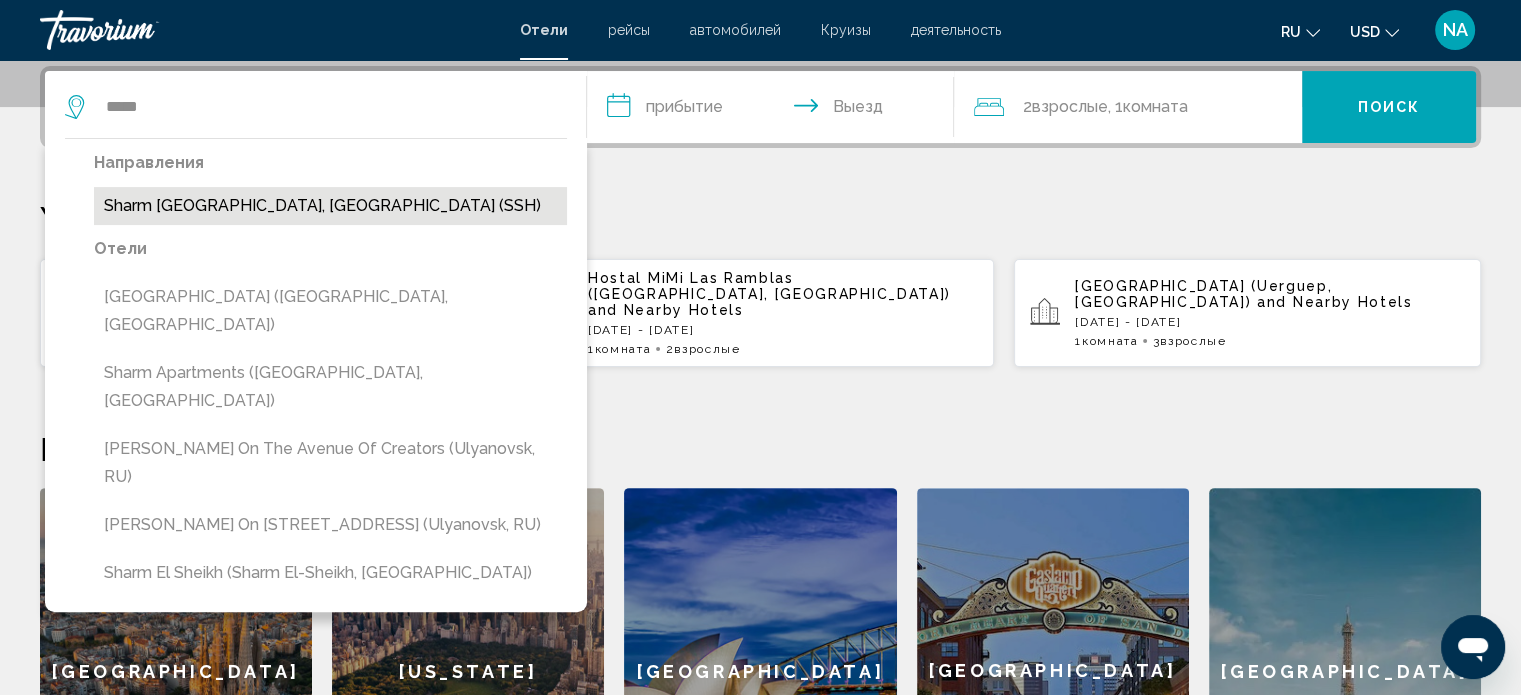 click on "Sharm El Sheikh, Egypt (SSH)" at bounding box center (330, 206) 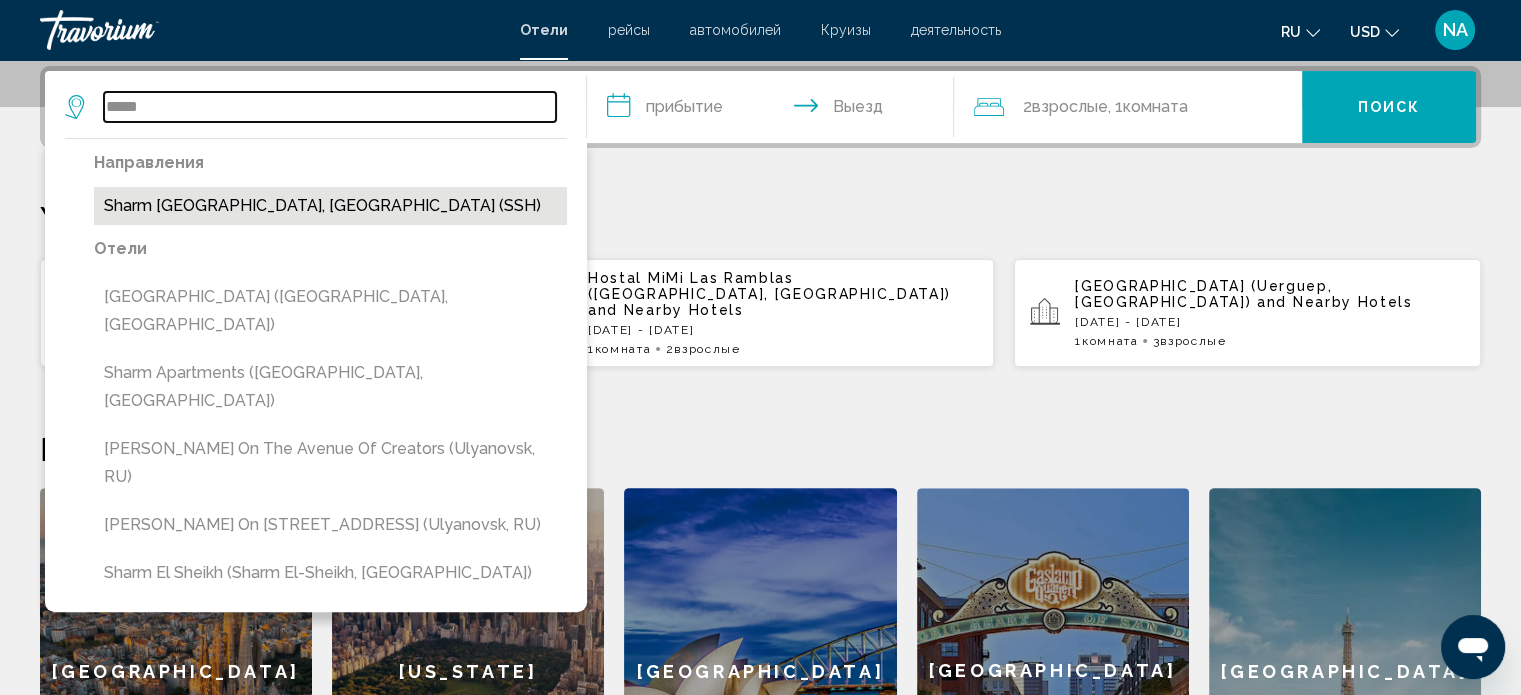 type on "**********" 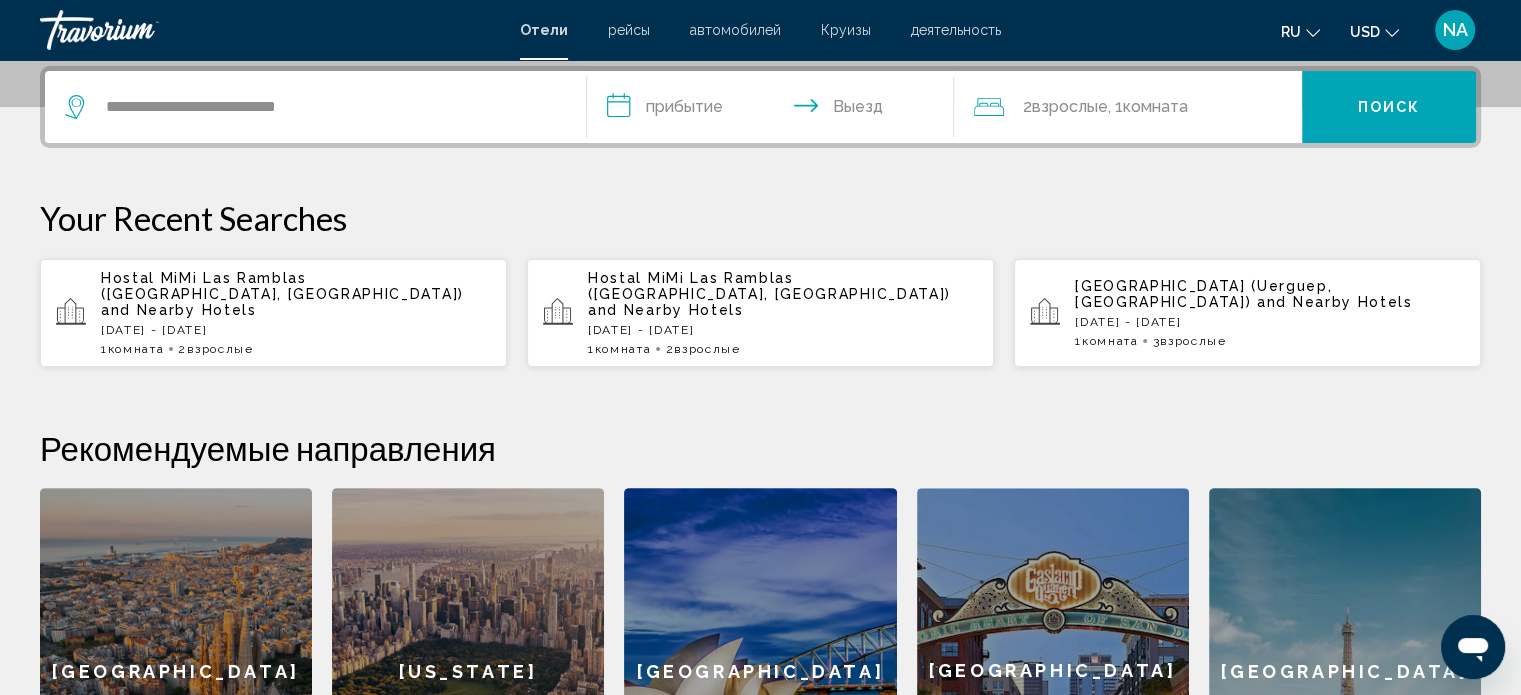 click on "**********" at bounding box center [775, 110] 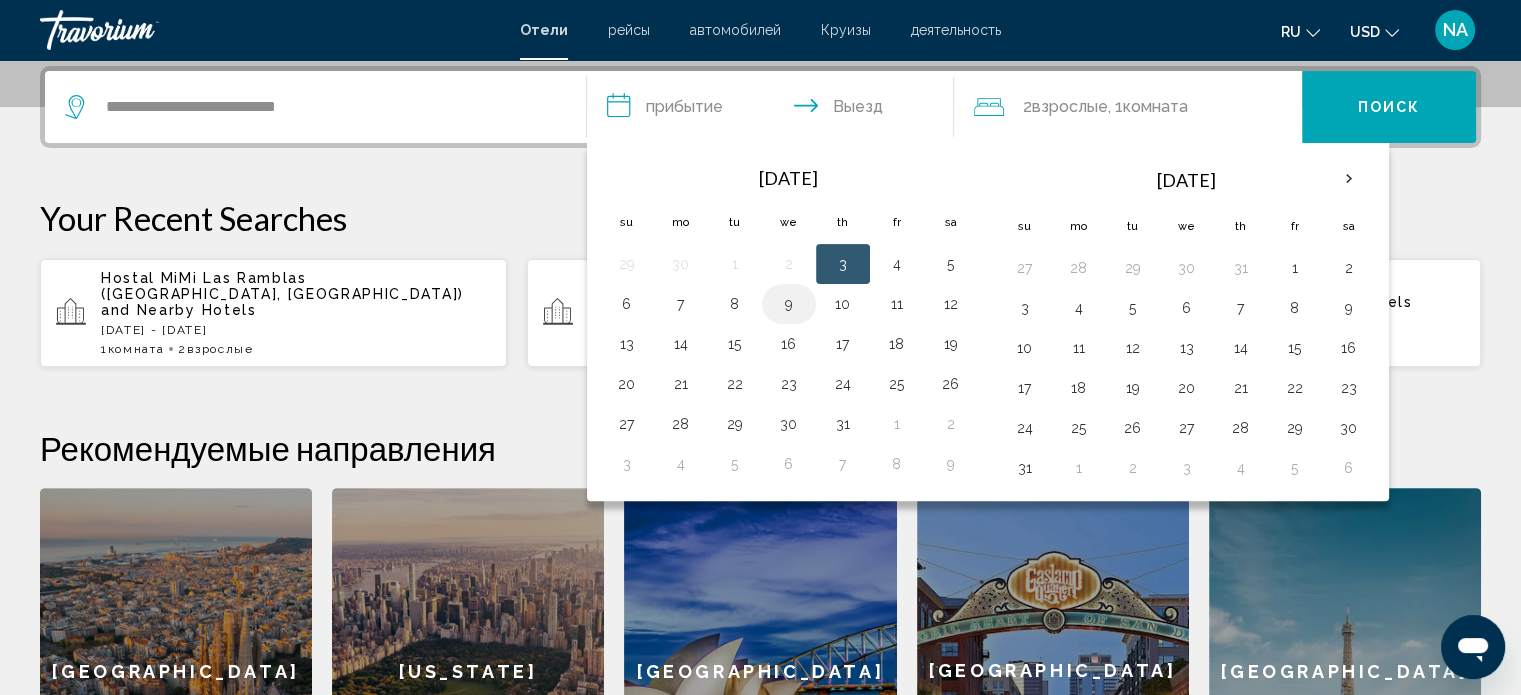 click on "9" at bounding box center [789, 304] 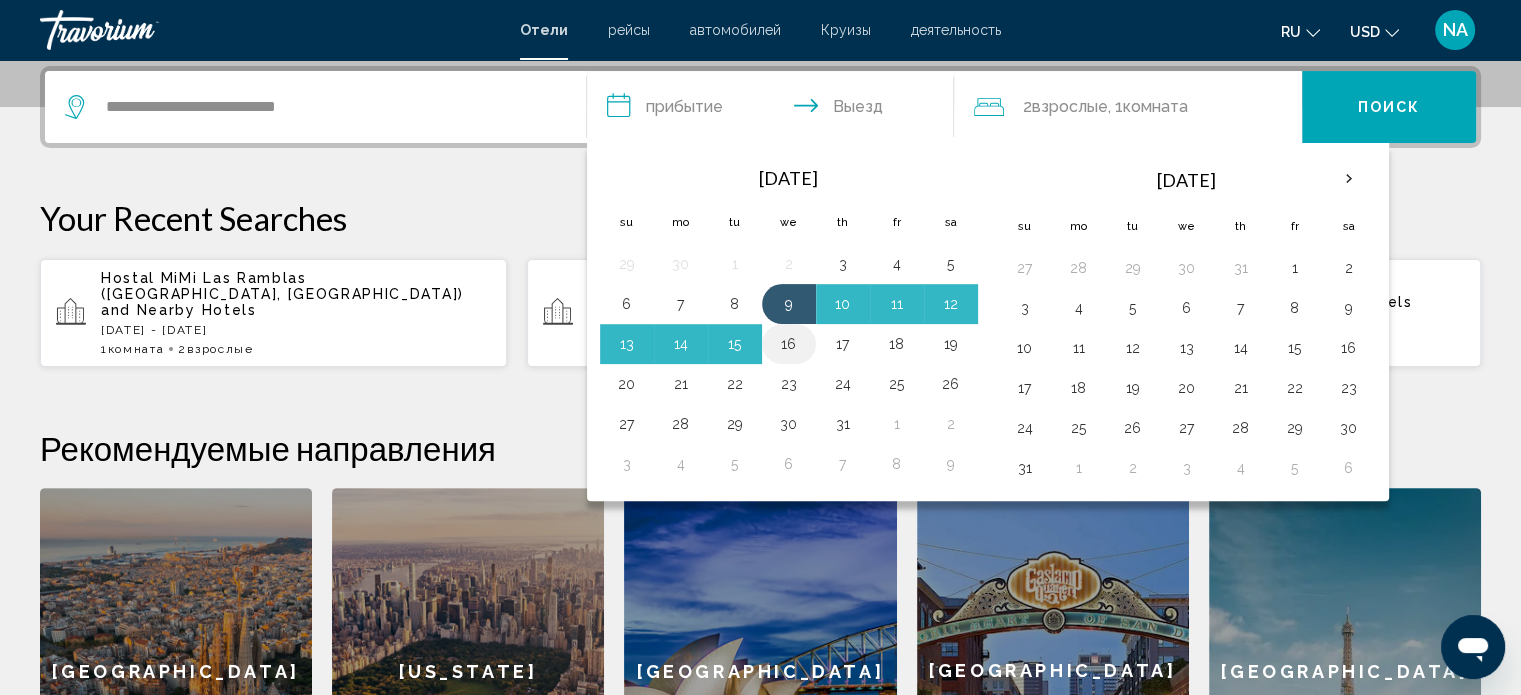 click on "16" at bounding box center (789, 344) 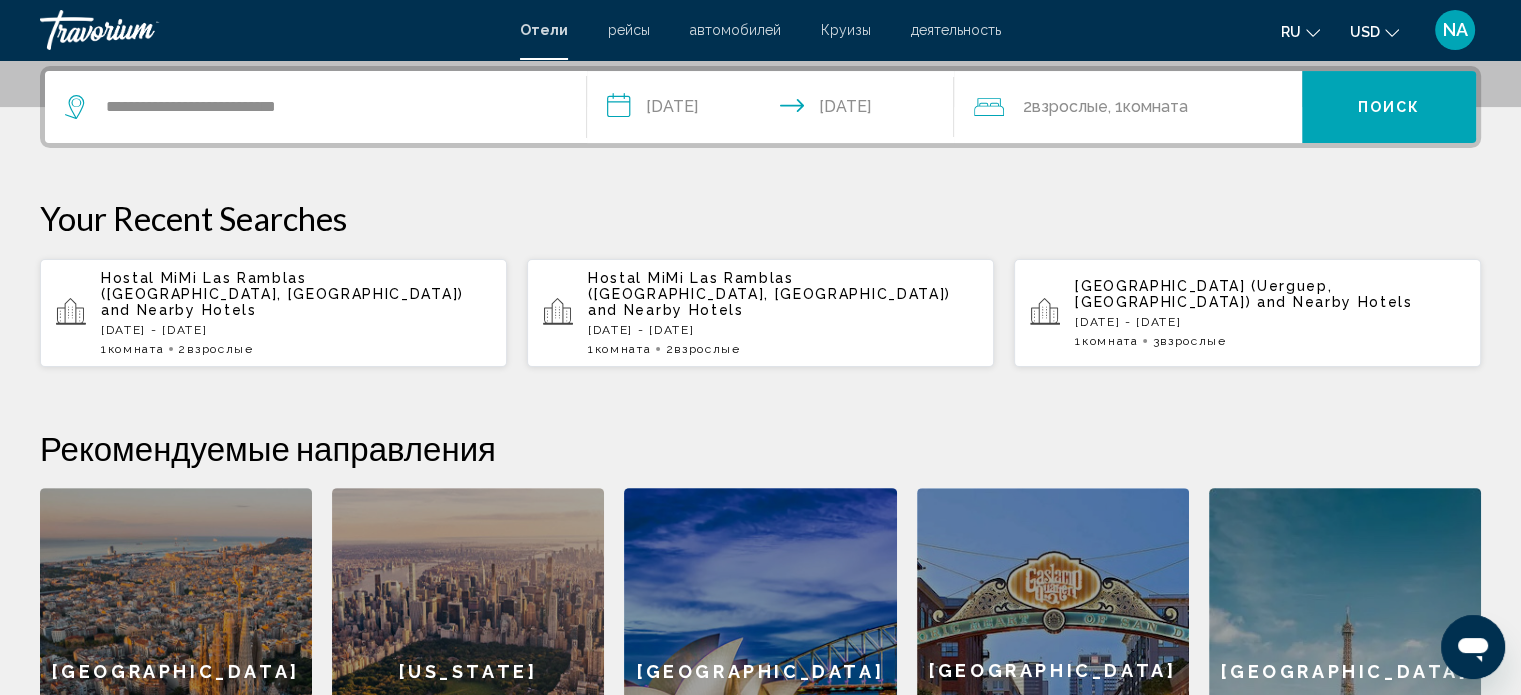 click on "Взрослые" 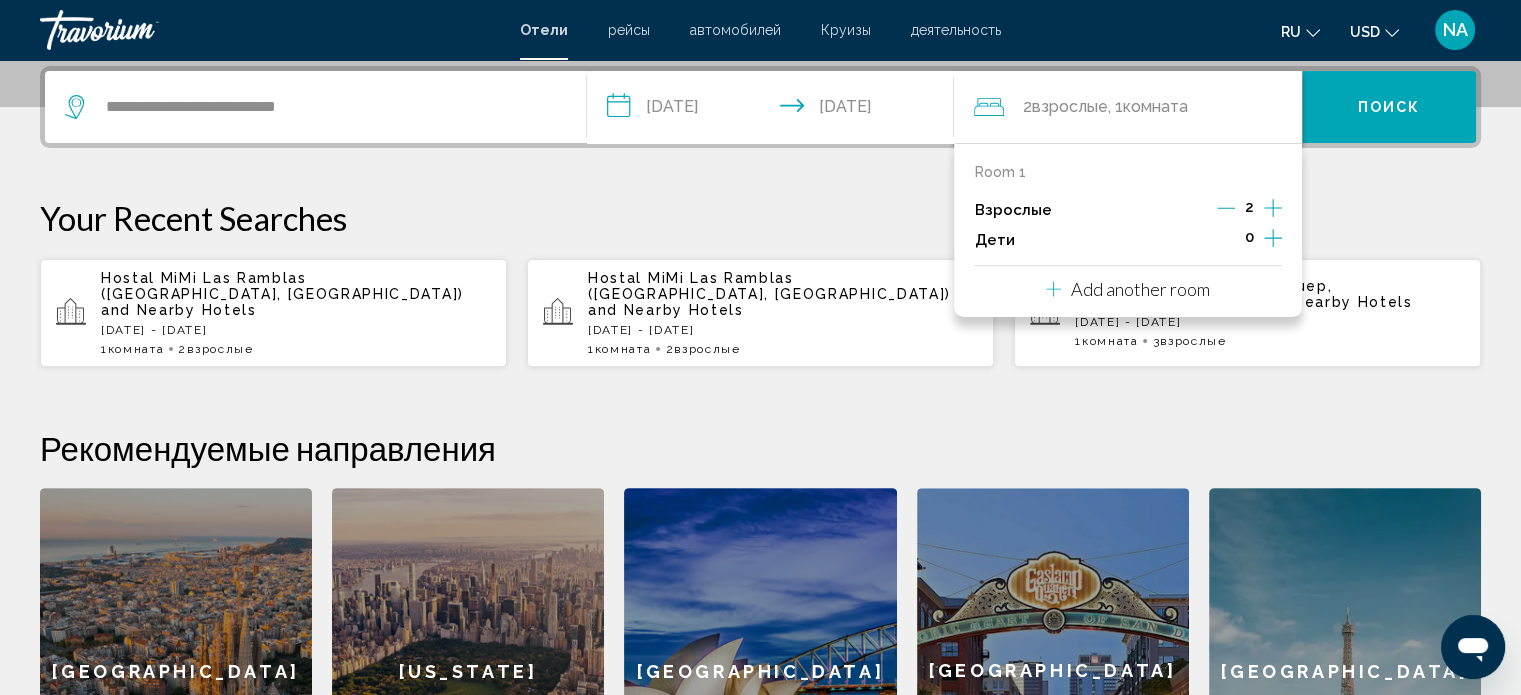 click 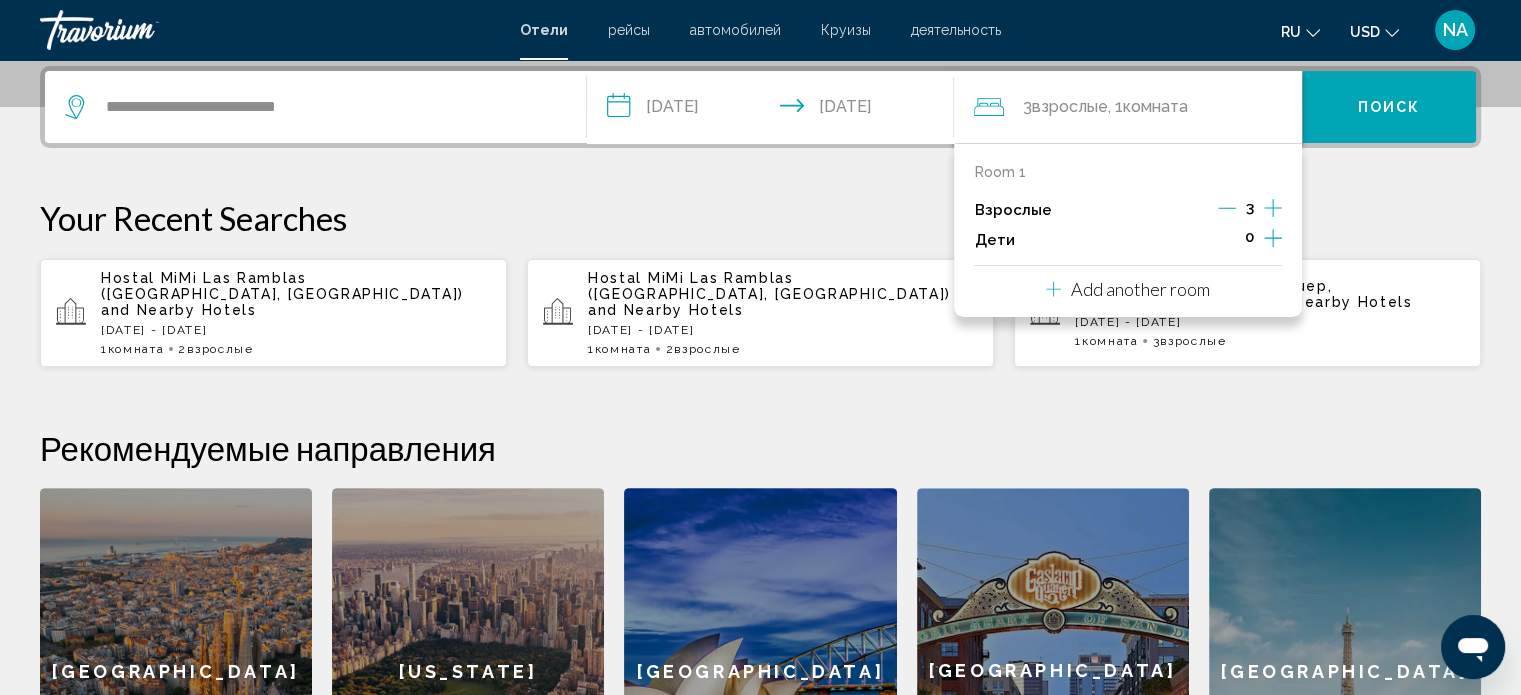 click on "Поиск" at bounding box center (1389, 108) 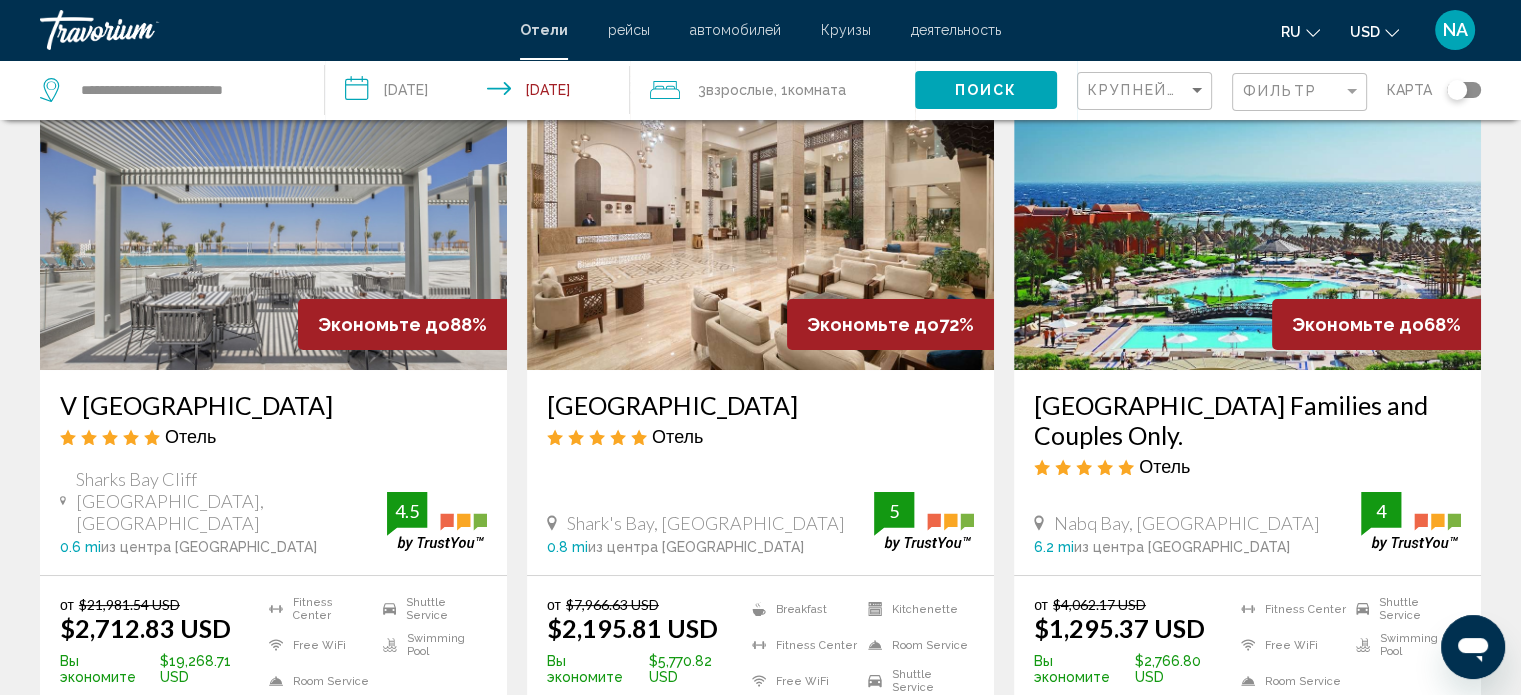scroll, scrollTop: 200, scrollLeft: 0, axis: vertical 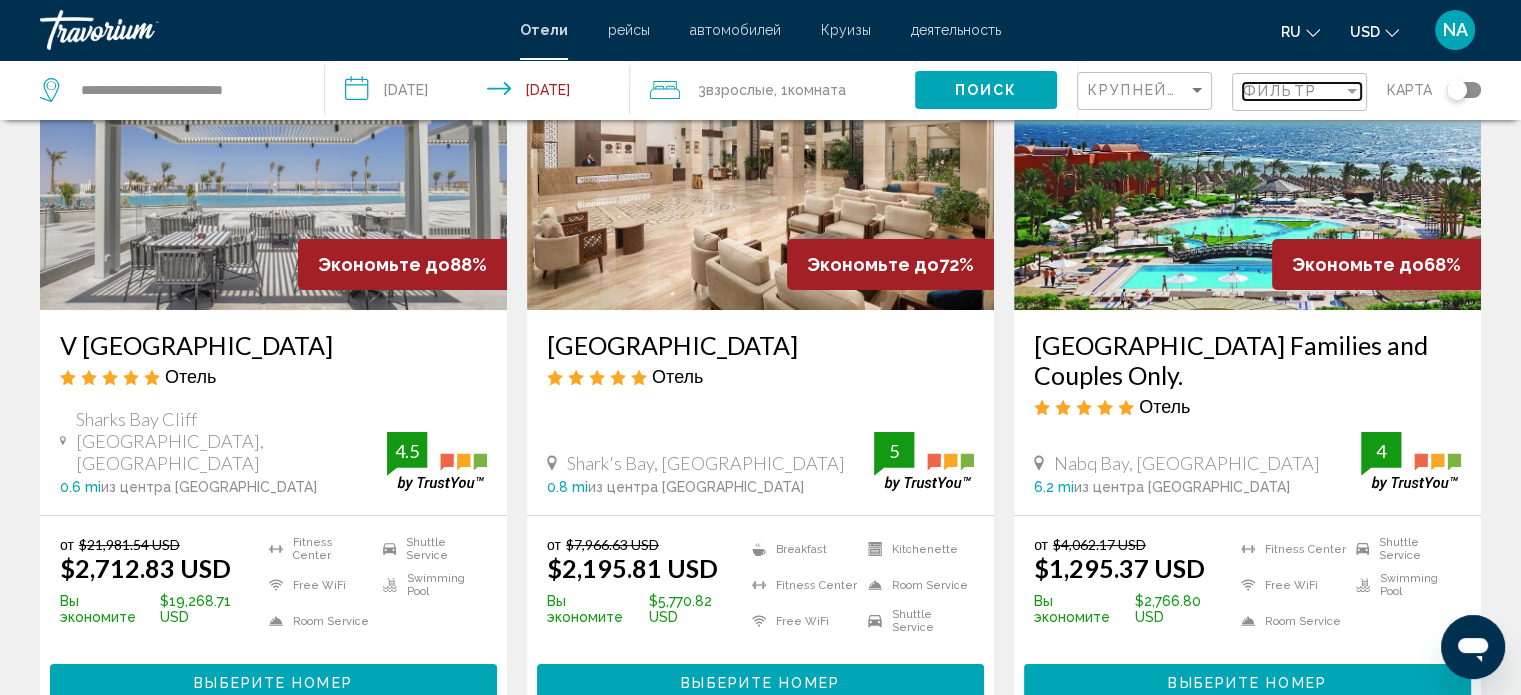 click at bounding box center (1352, 91) 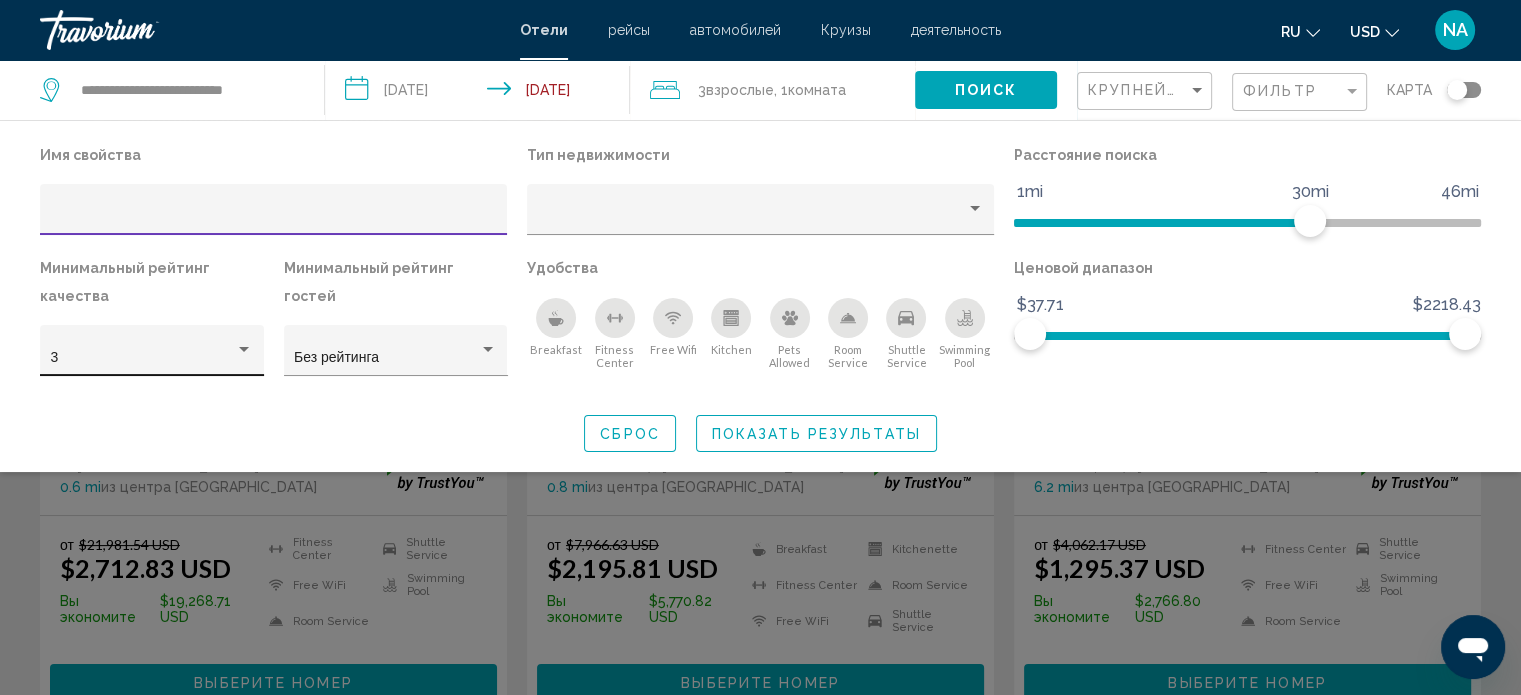 click at bounding box center [244, 350] 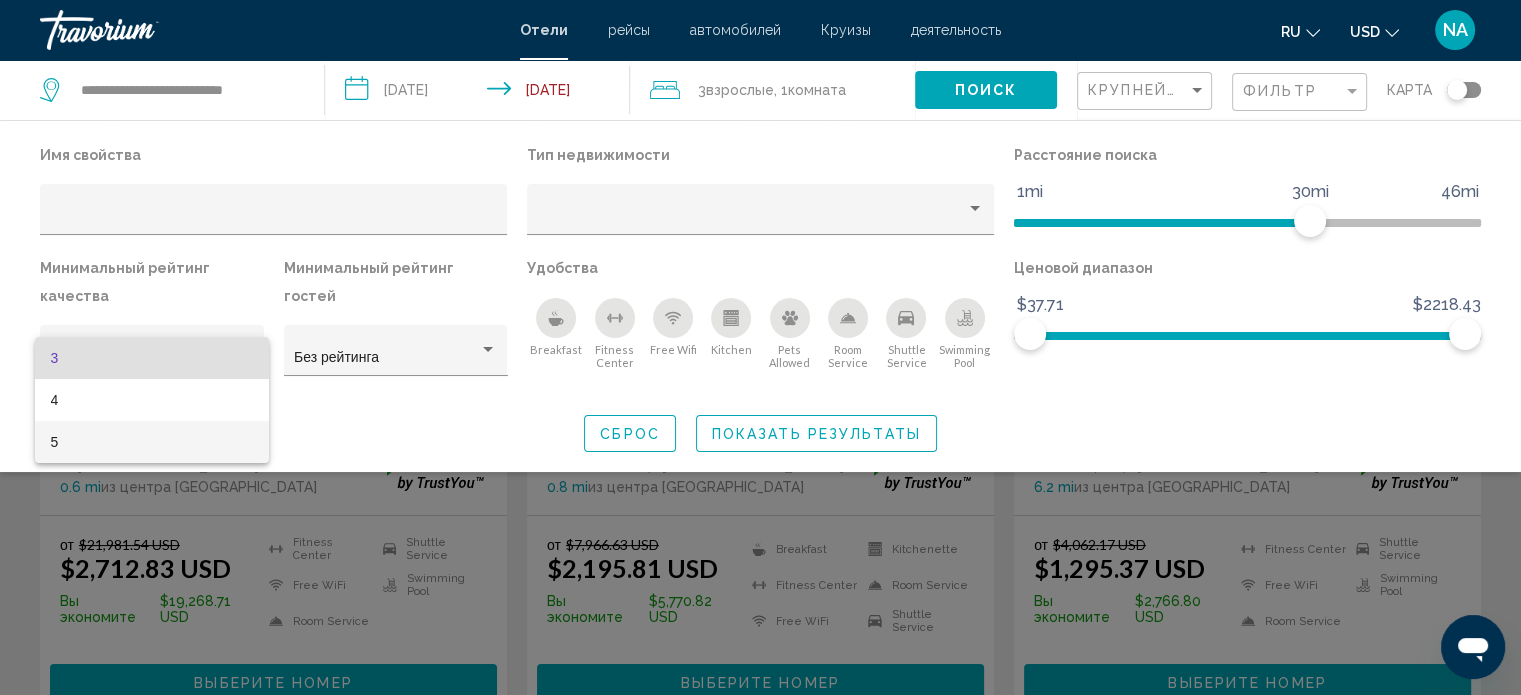 drag, startPoint x: 80, startPoint y: 436, endPoint x: 204, endPoint y: 438, distance: 124.01613 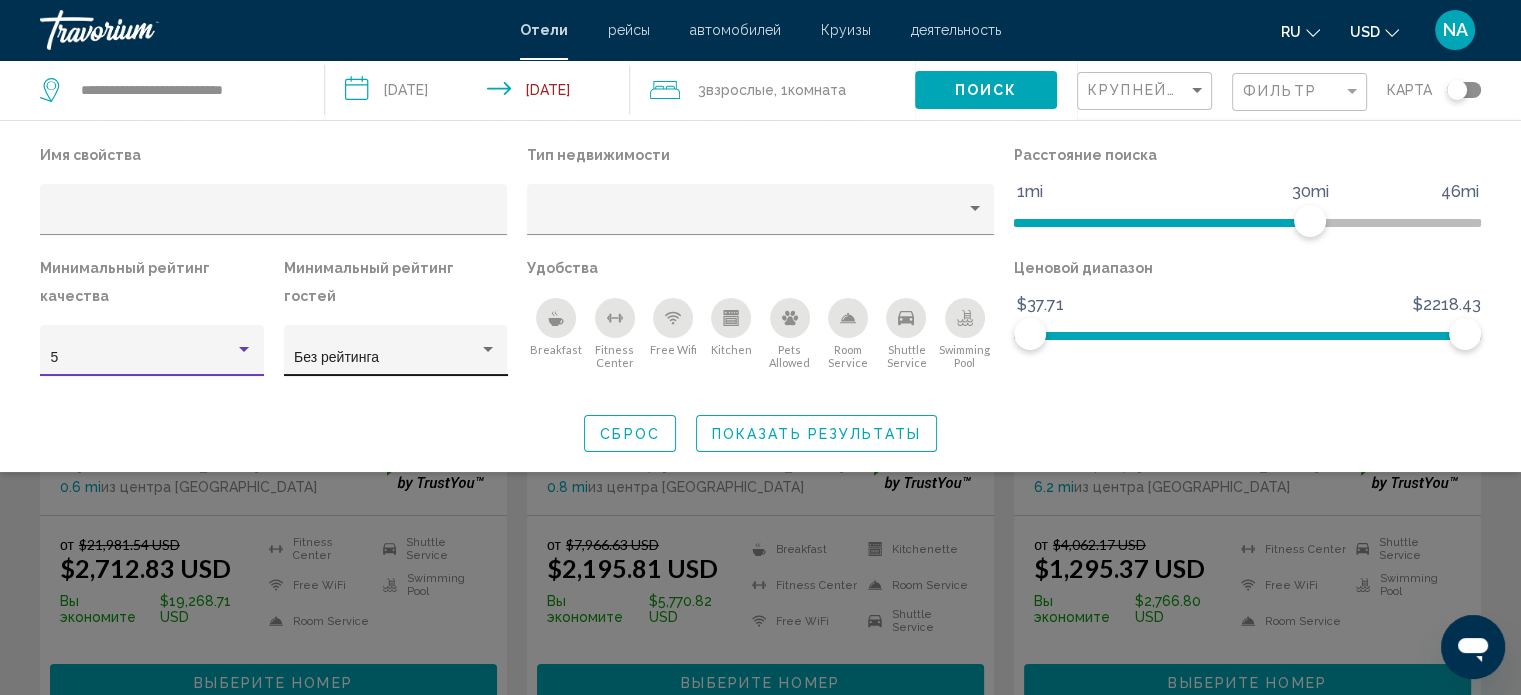 click on "Без рейтинга" at bounding box center (386, 358) 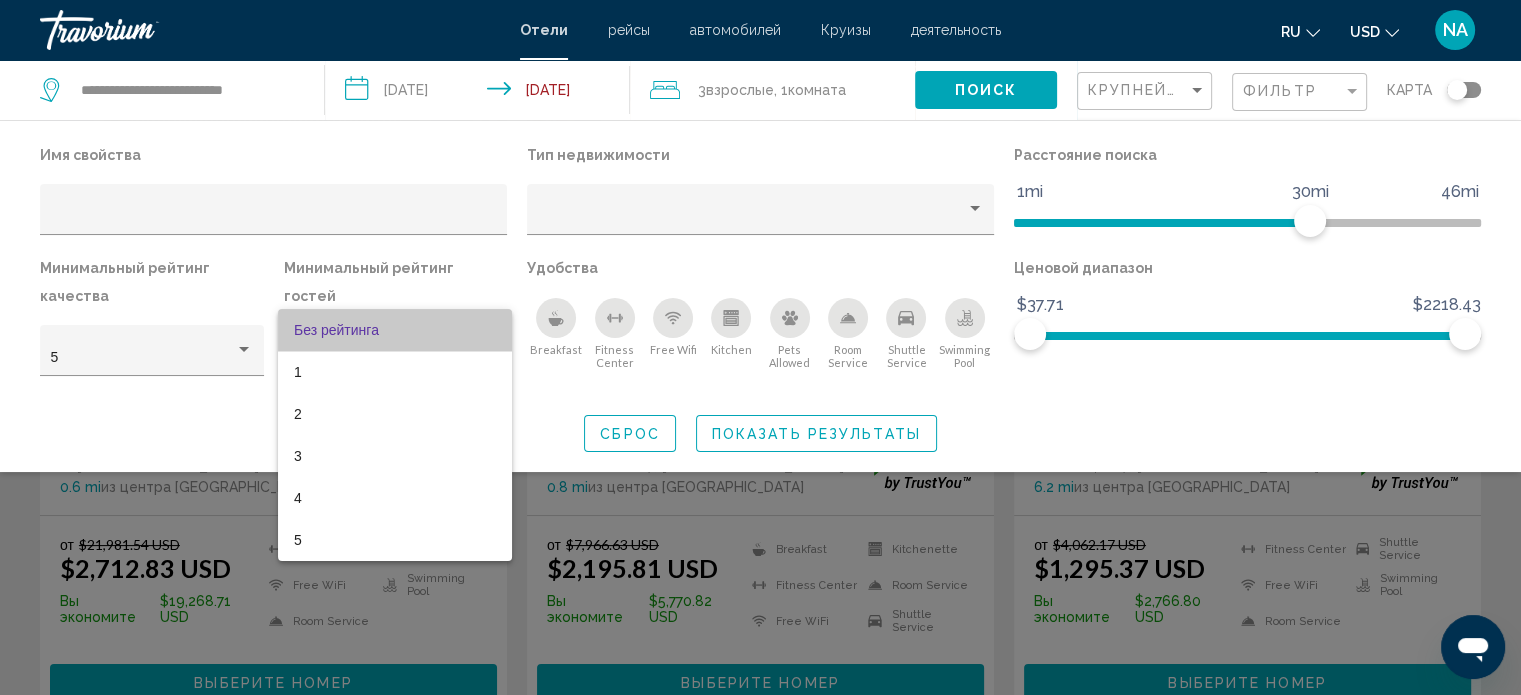 click on "Без рейтинга" at bounding box center [395, 330] 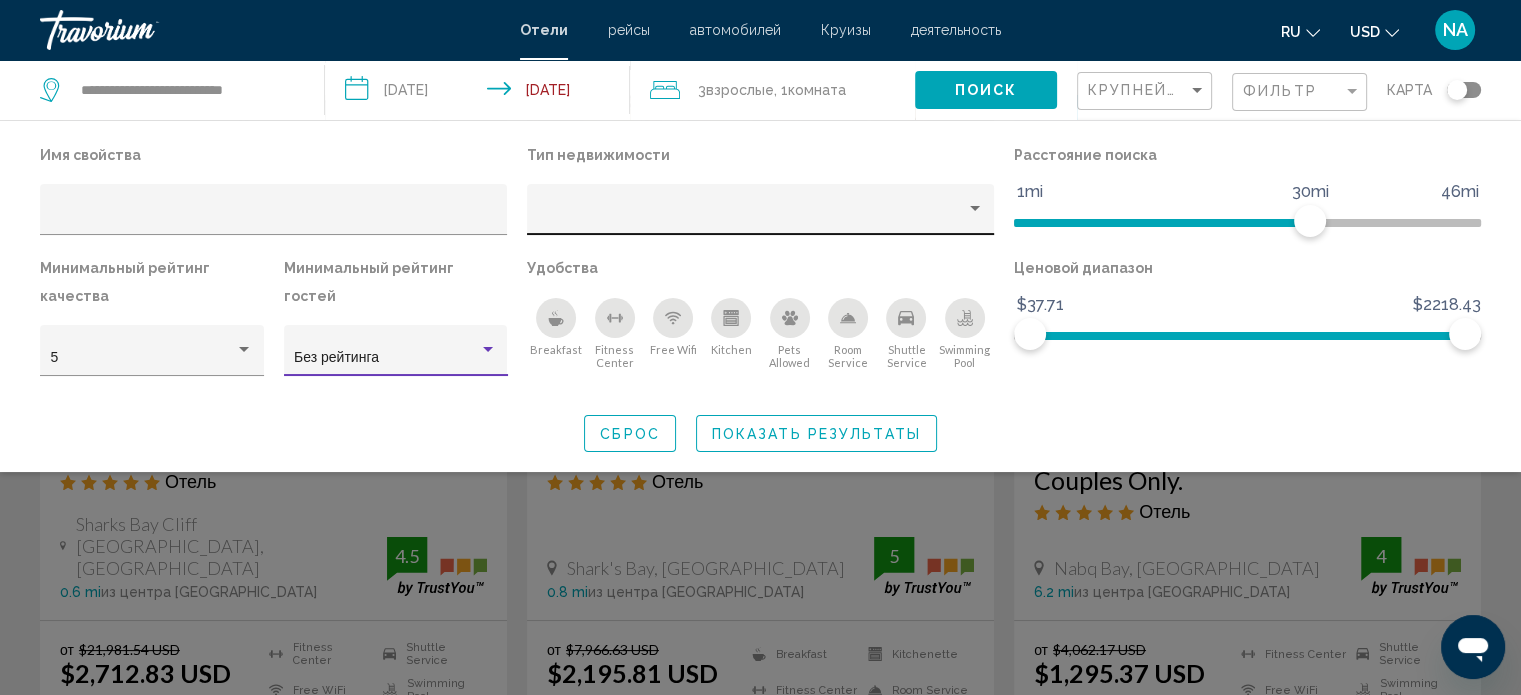 scroll, scrollTop: 0, scrollLeft: 0, axis: both 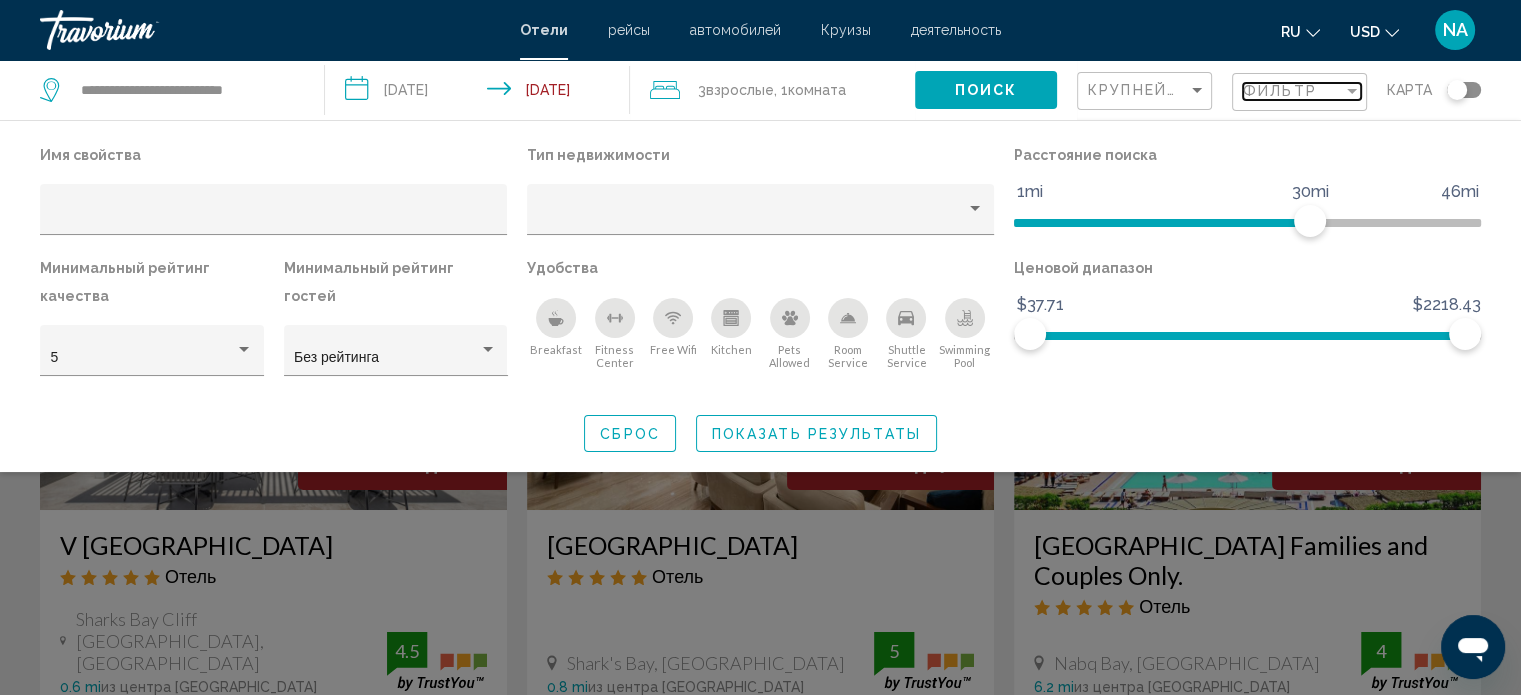 click on "Фильтр" at bounding box center [1293, 91] 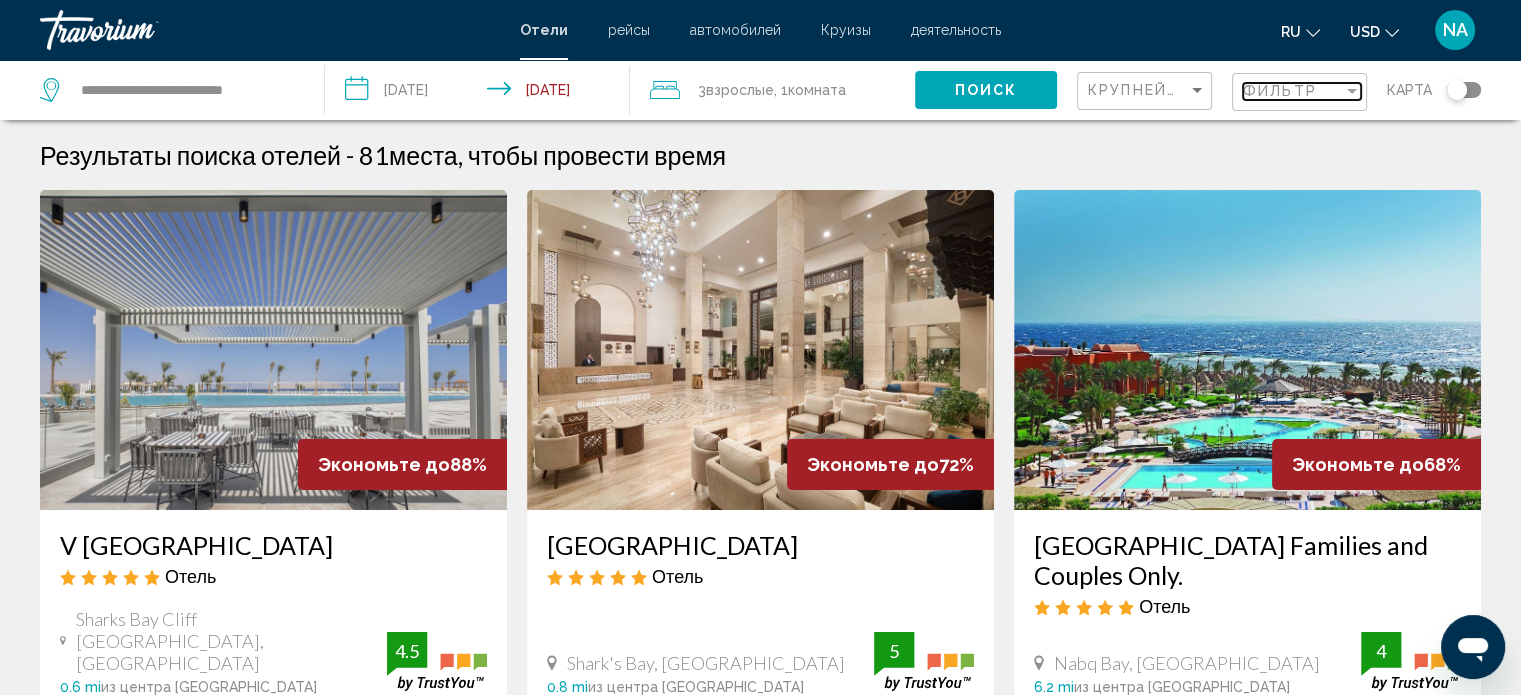 click on "Фильтр" at bounding box center [1293, 91] 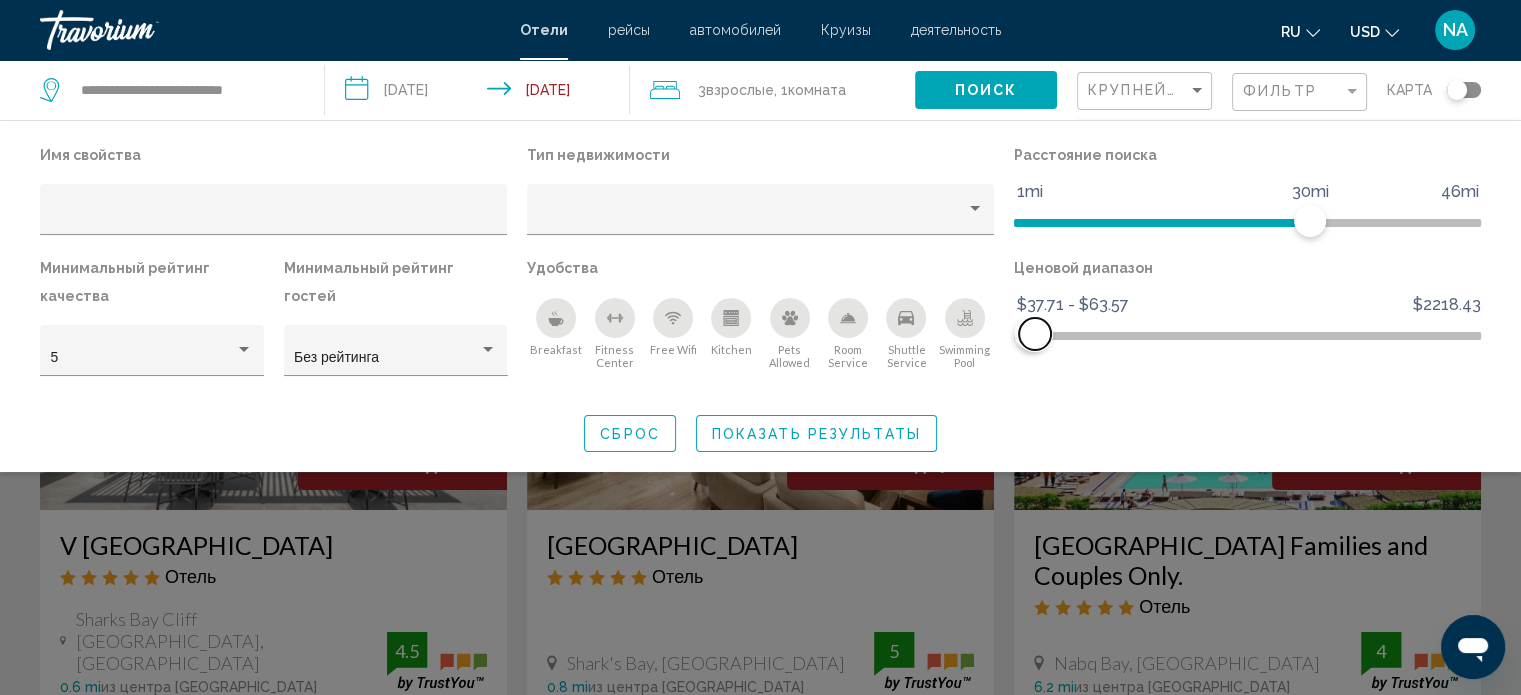 drag, startPoint x: 1464, startPoint y: 330, endPoint x: 1035, endPoint y: 337, distance: 429.0571 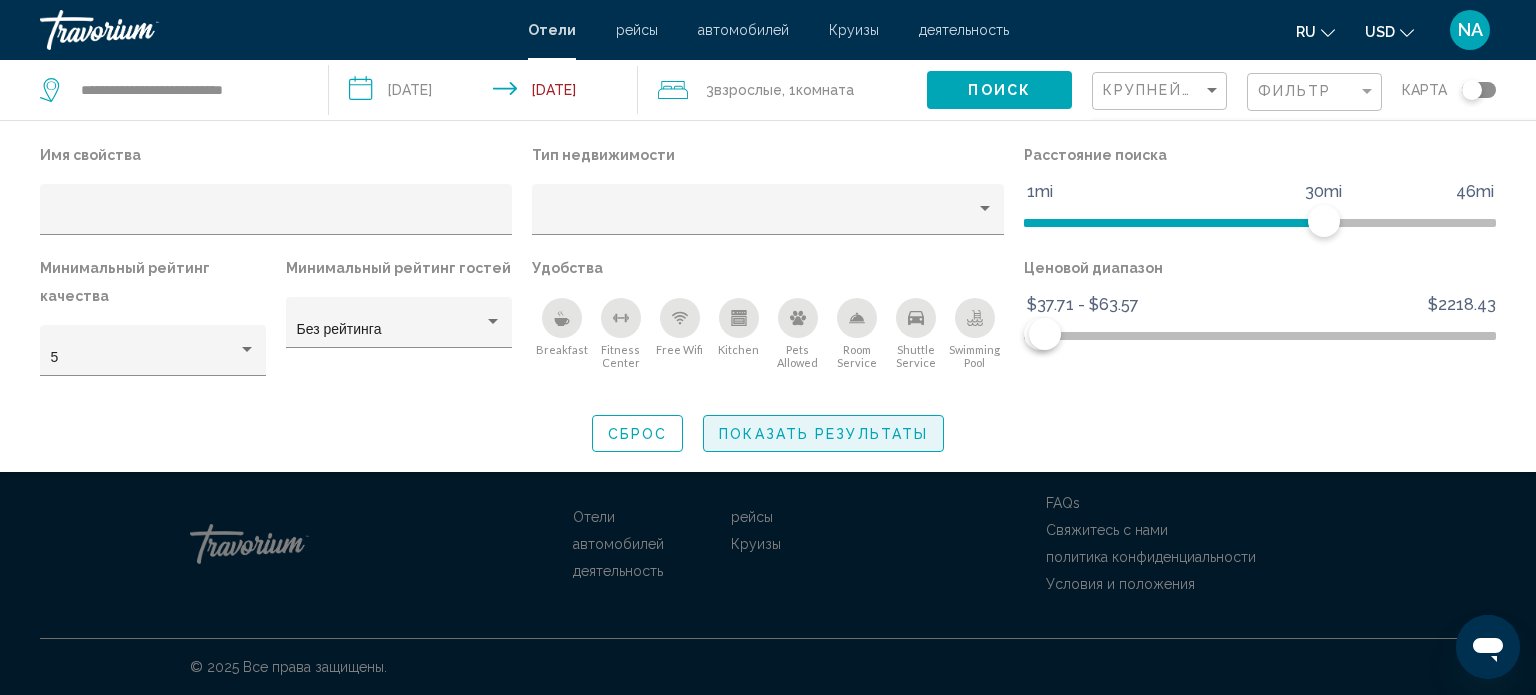 drag, startPoint x: 834, startPoint y: 411, endPoint x: 1163, endPoint y: 384, distance: 330.10605 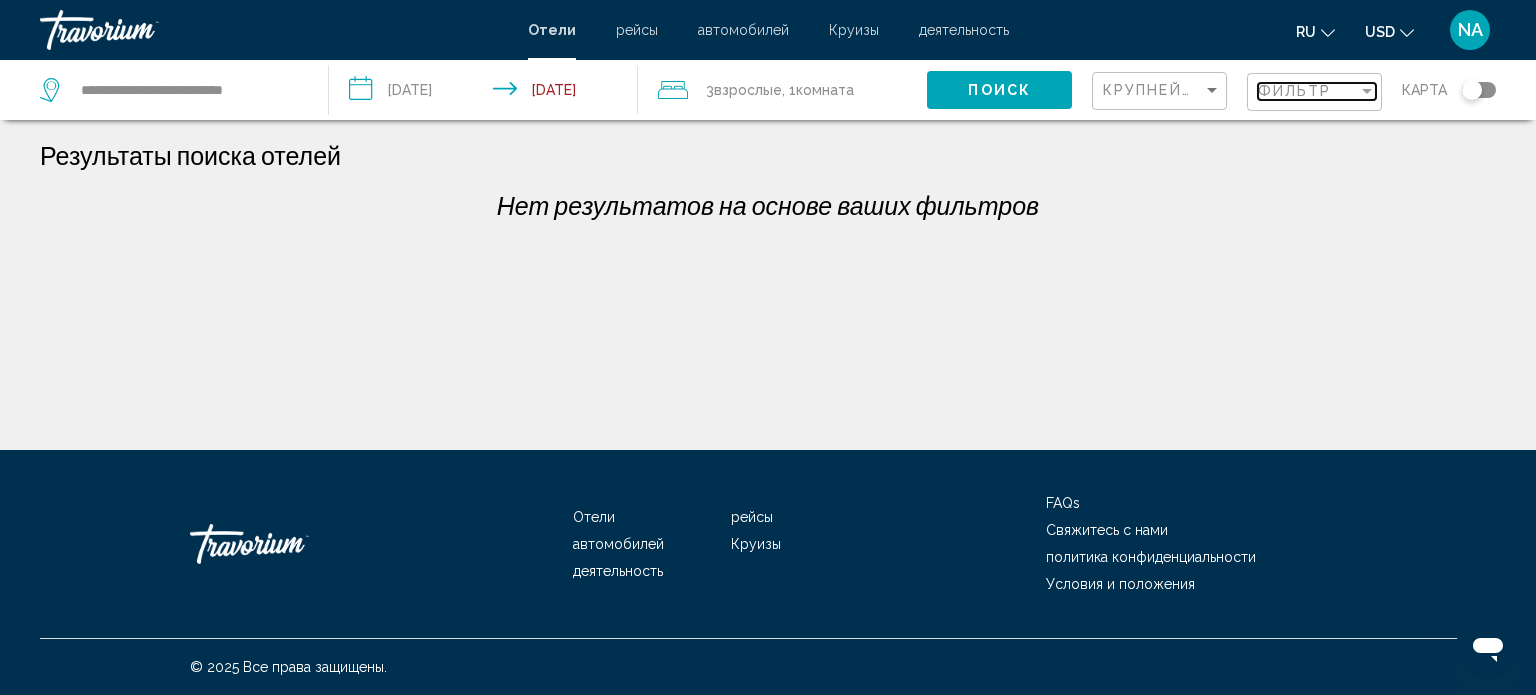 click on "Фильтр" at bounding box center (1308, 91) 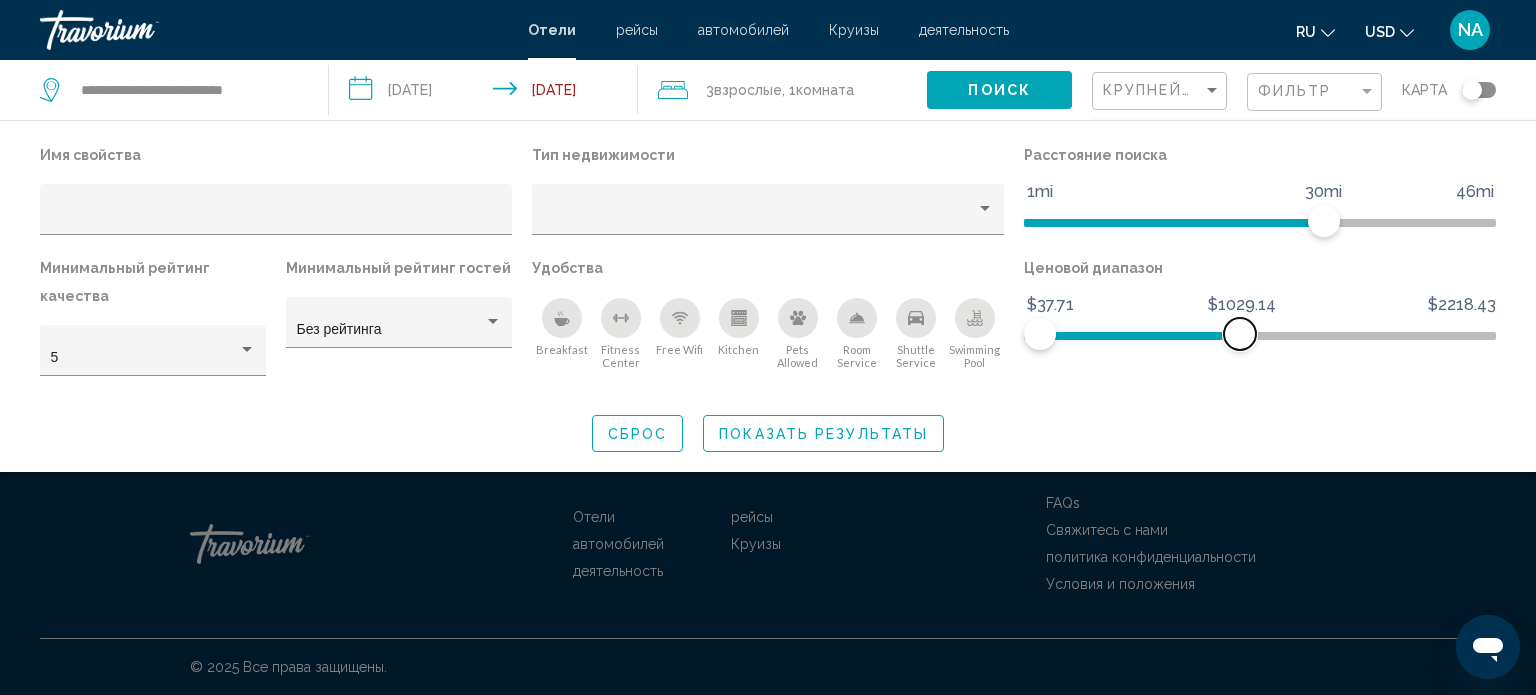 drag, startPoint x: 1041, startPoint y: 333, endPoint x: 1208, endPoint y: 343, distance: 167.29913 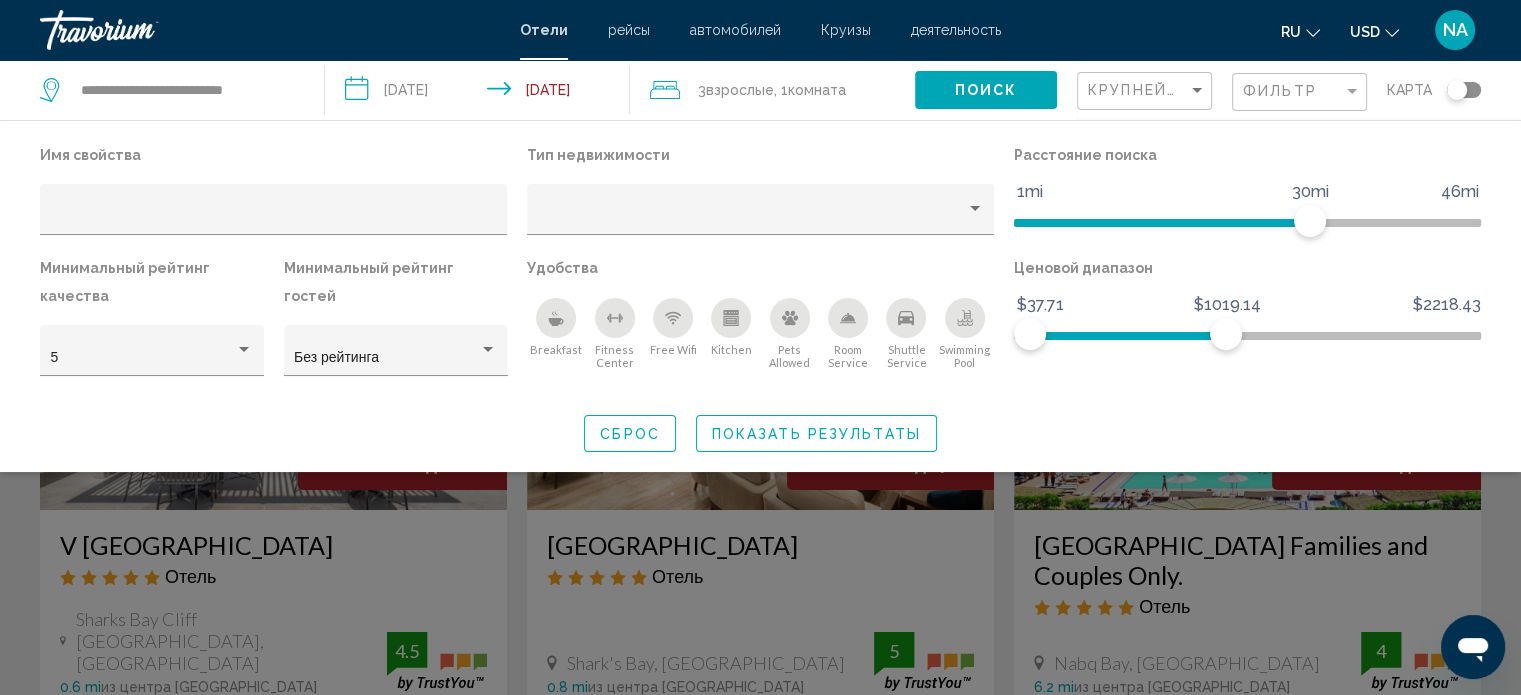 drag, startPoint x: 753, startPoint y: 436, endPoint x: 722, endPoint y: 439, distance: 31.144823 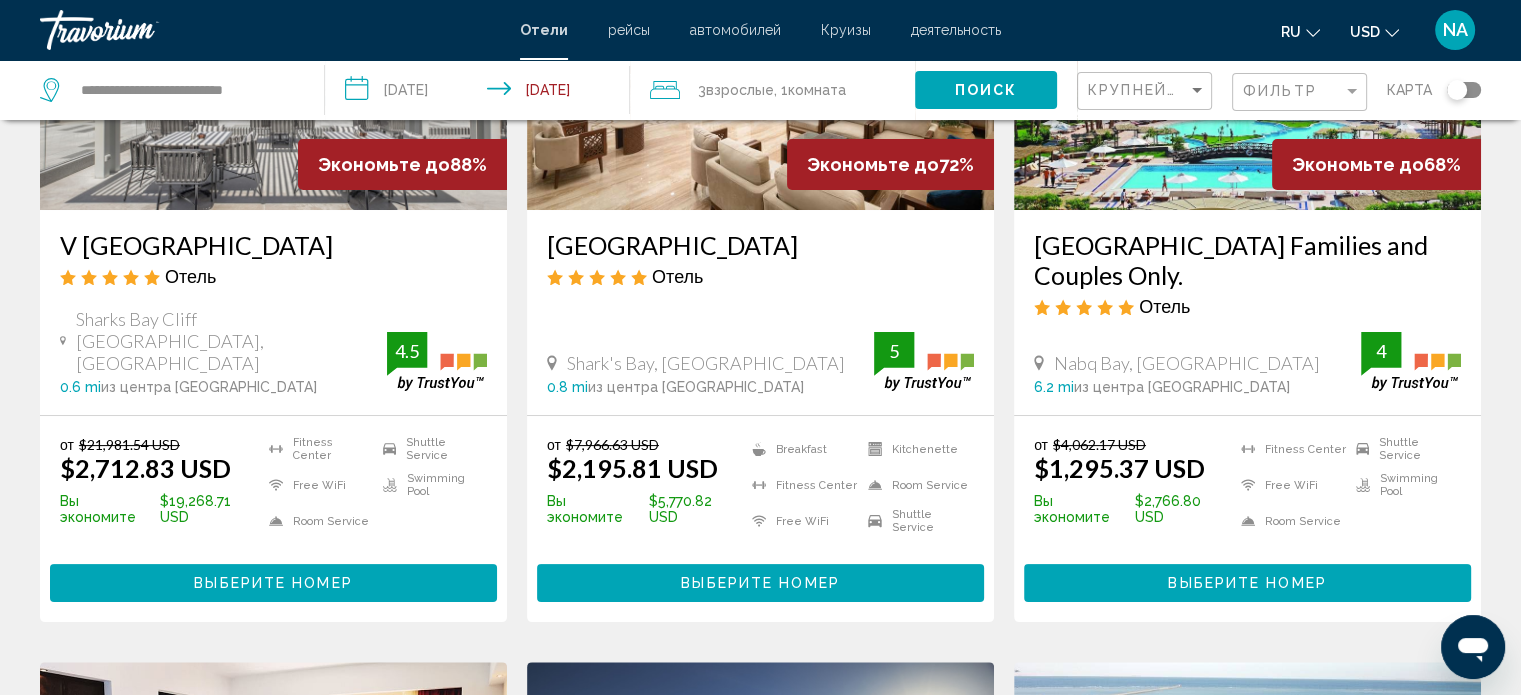 scroll, scrollTop: 0, scrollLeft: 0, axis: both 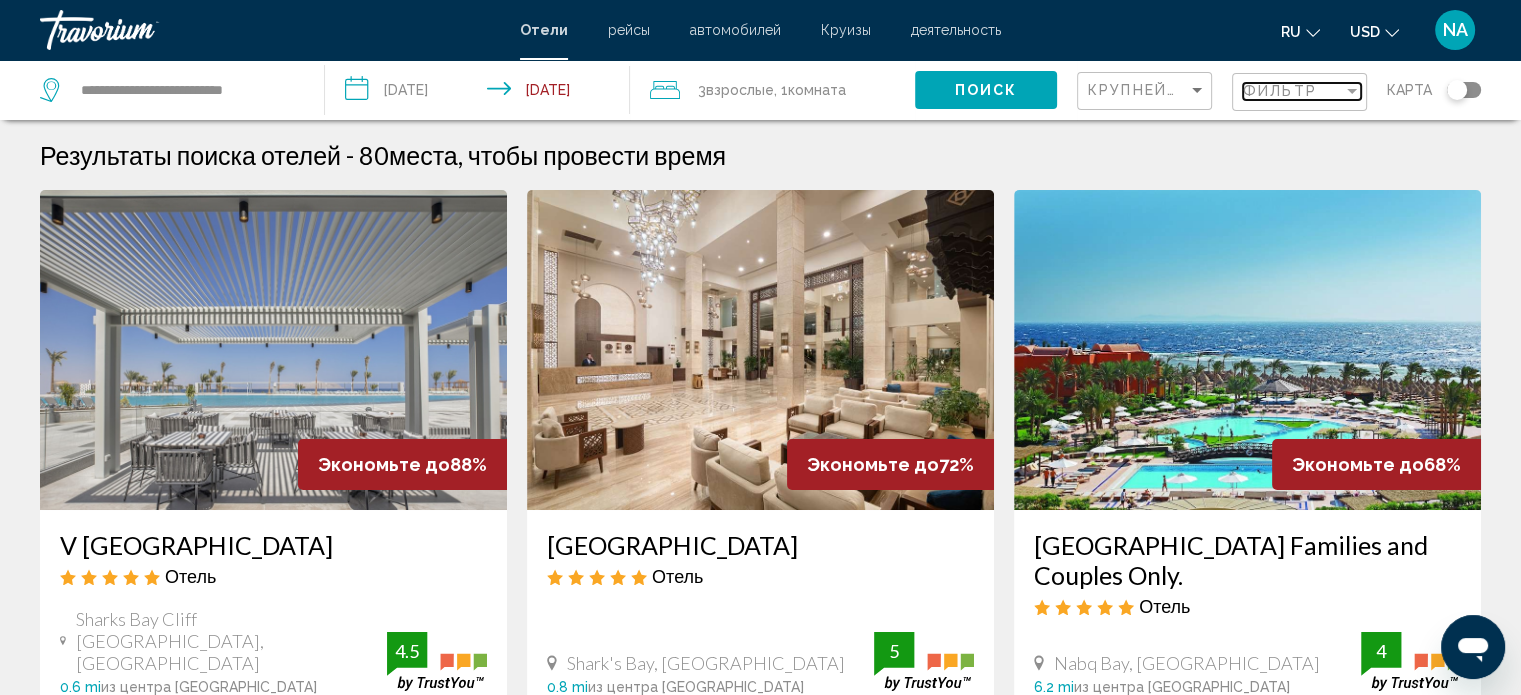 click at bounding box center [1352, 91] 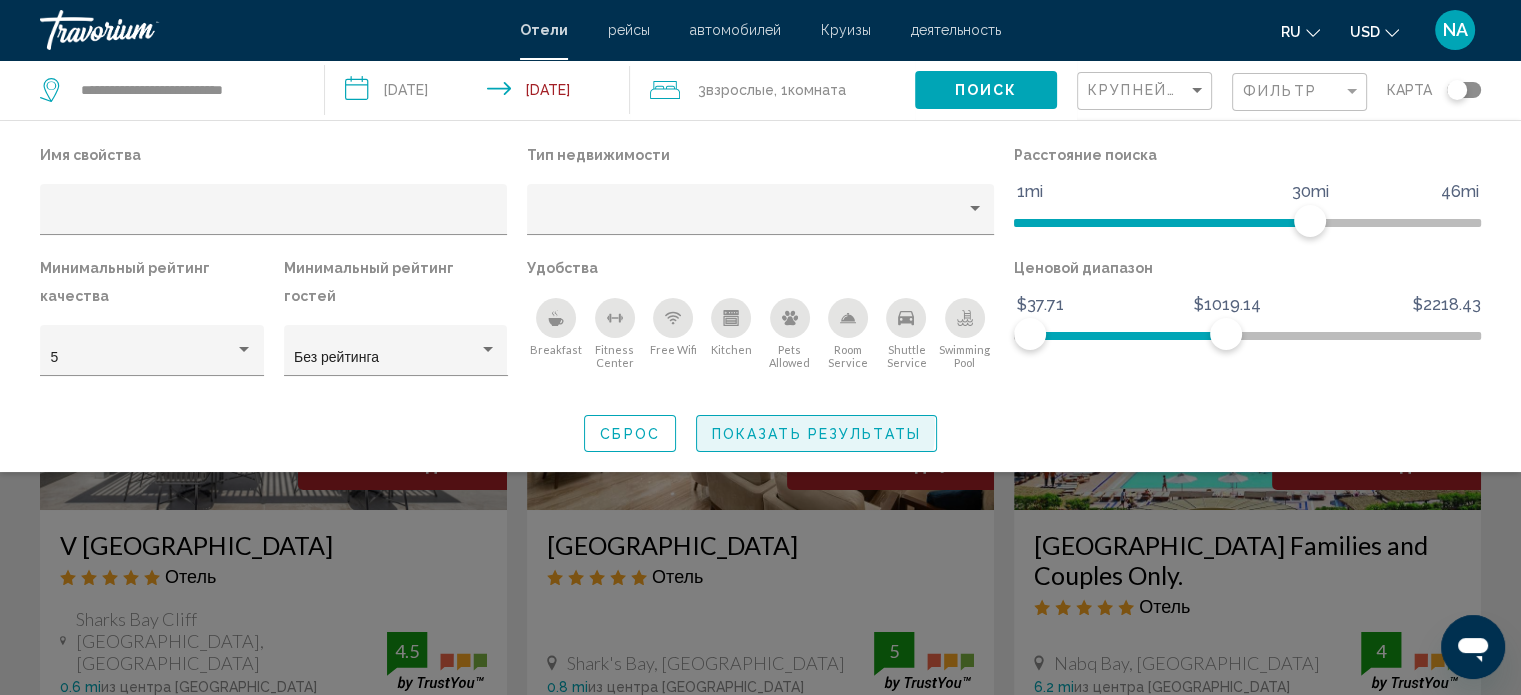 click on "Показать результаты" 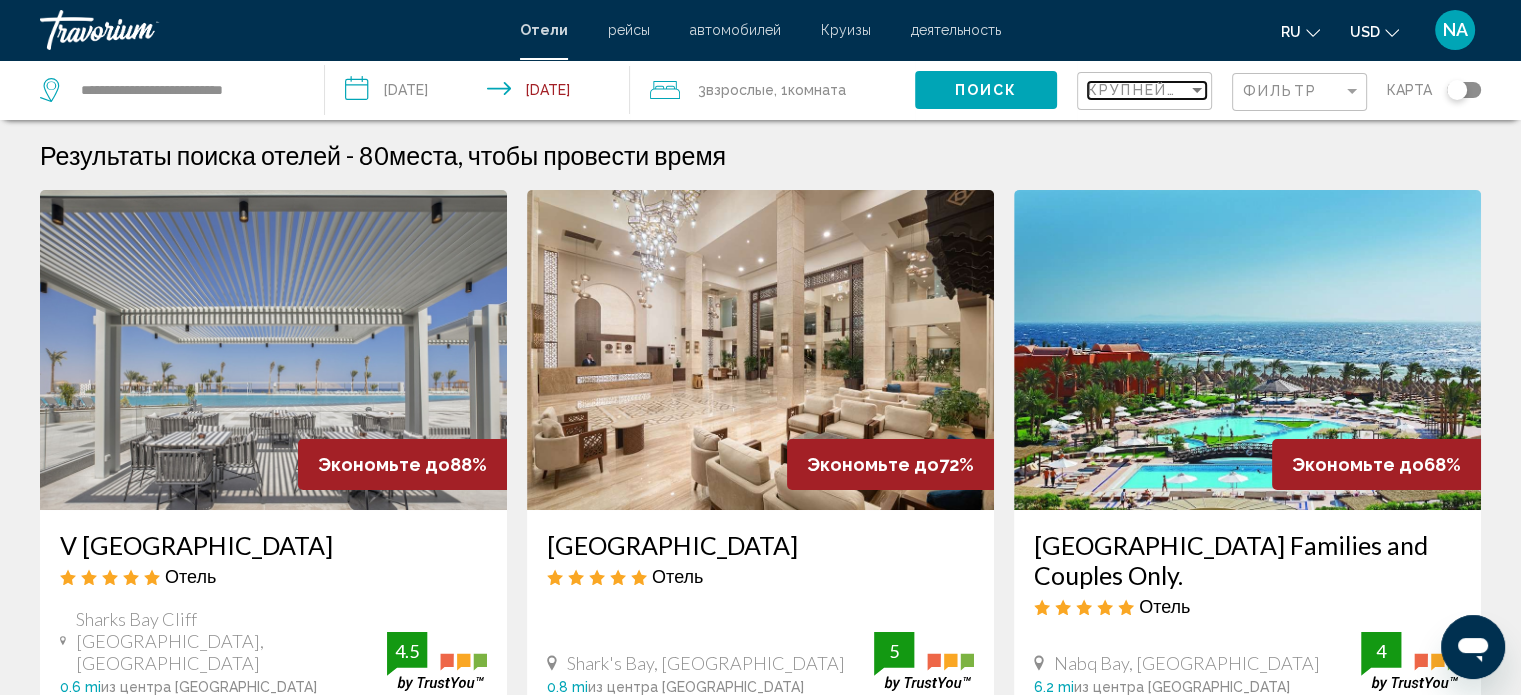 click on "Крупнейшие сбережения" at bounding box center (1207, 90) 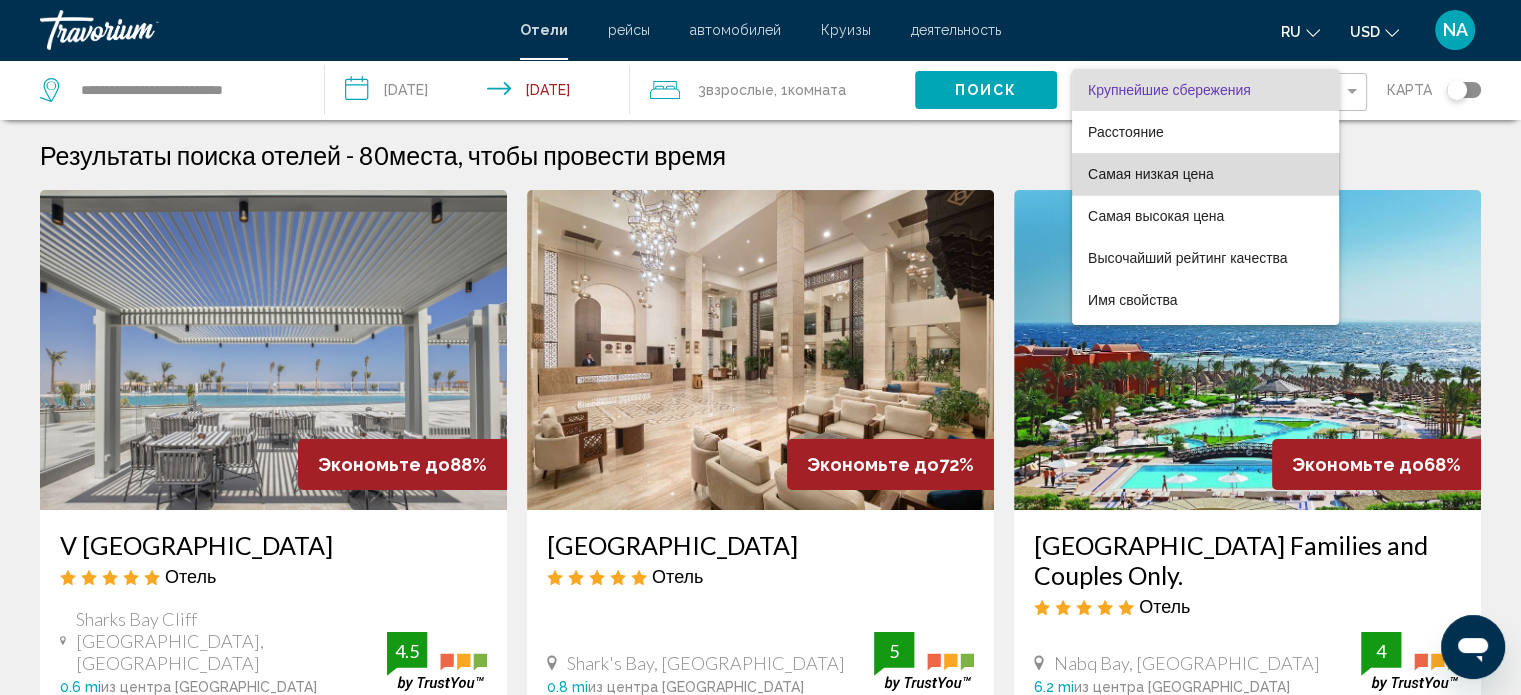 click on "Самая низкая цена" at bounding box center (1151, 174) 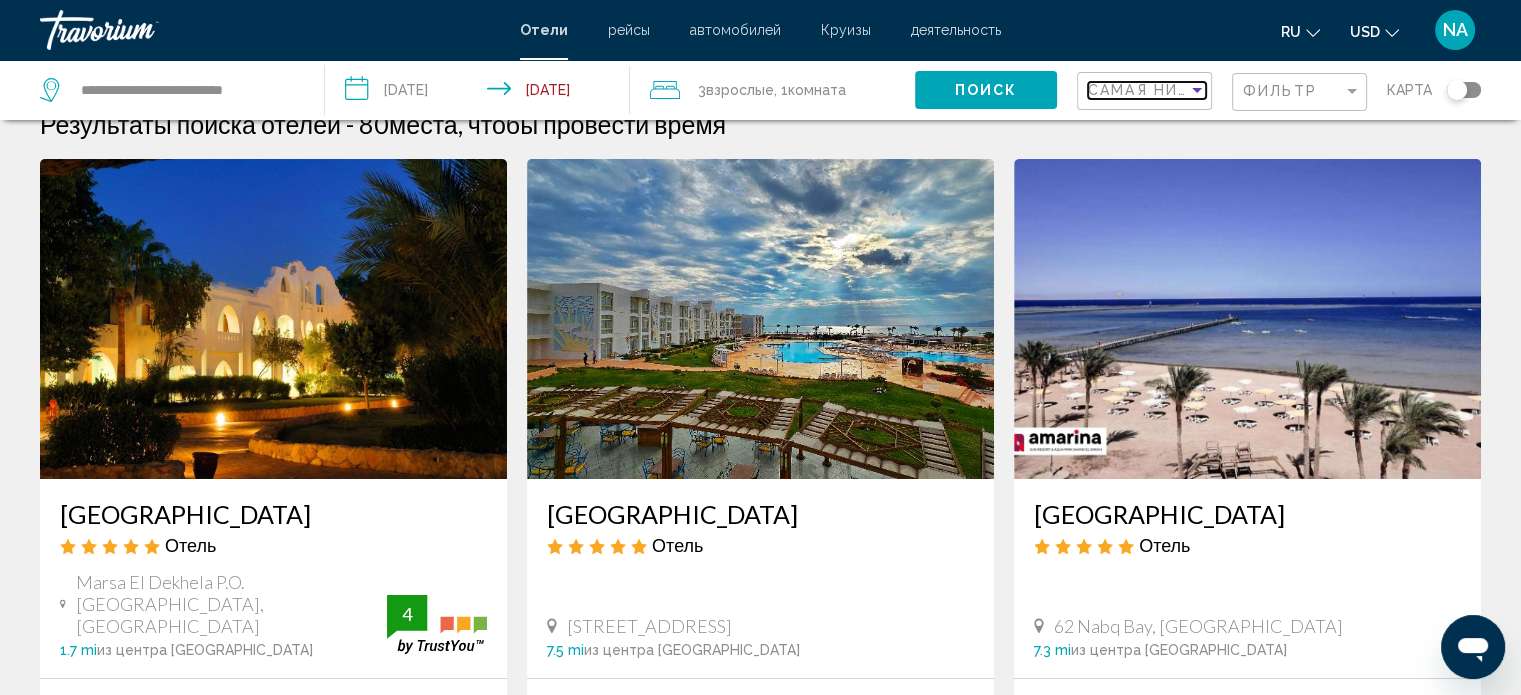 scroll, scrollTop: 0, scrollLeft: 0, axis: both 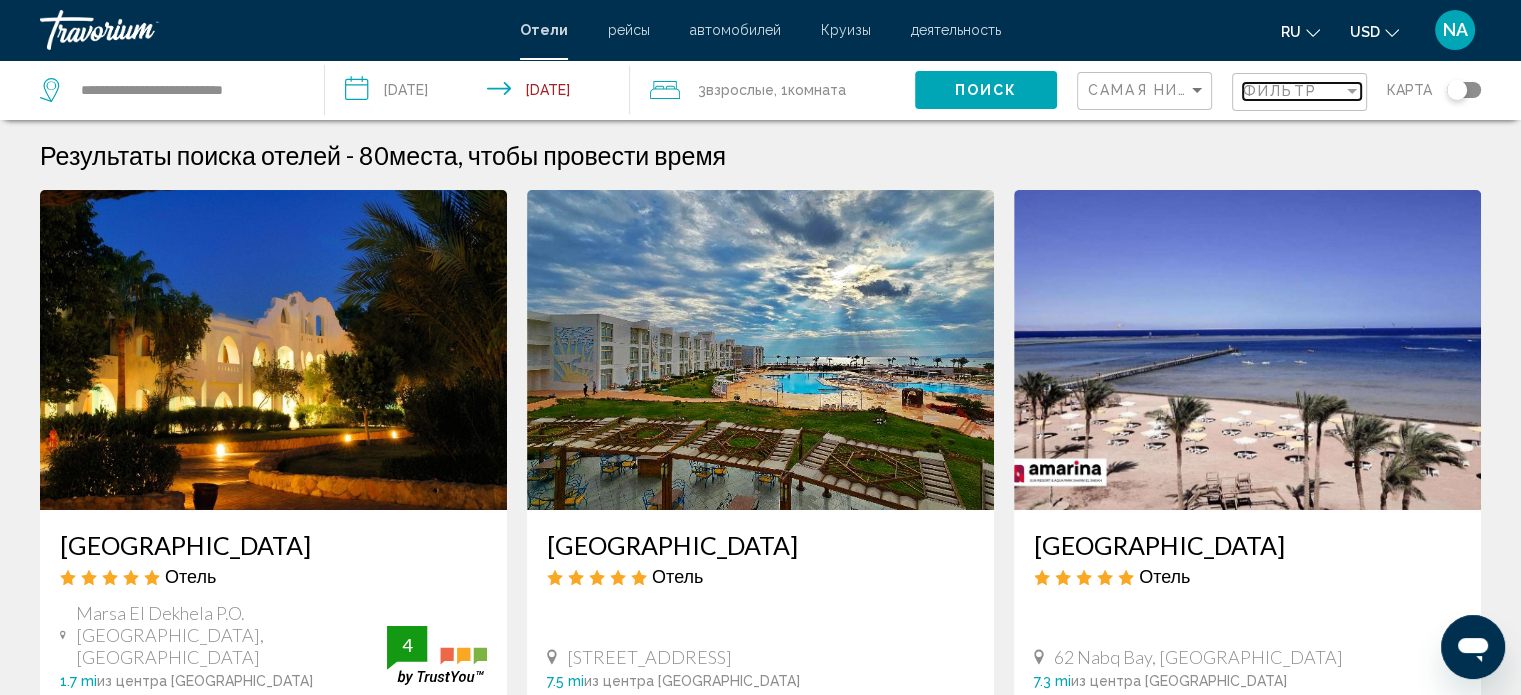 click on "Фильтр" at bounding box center (1280, 91) 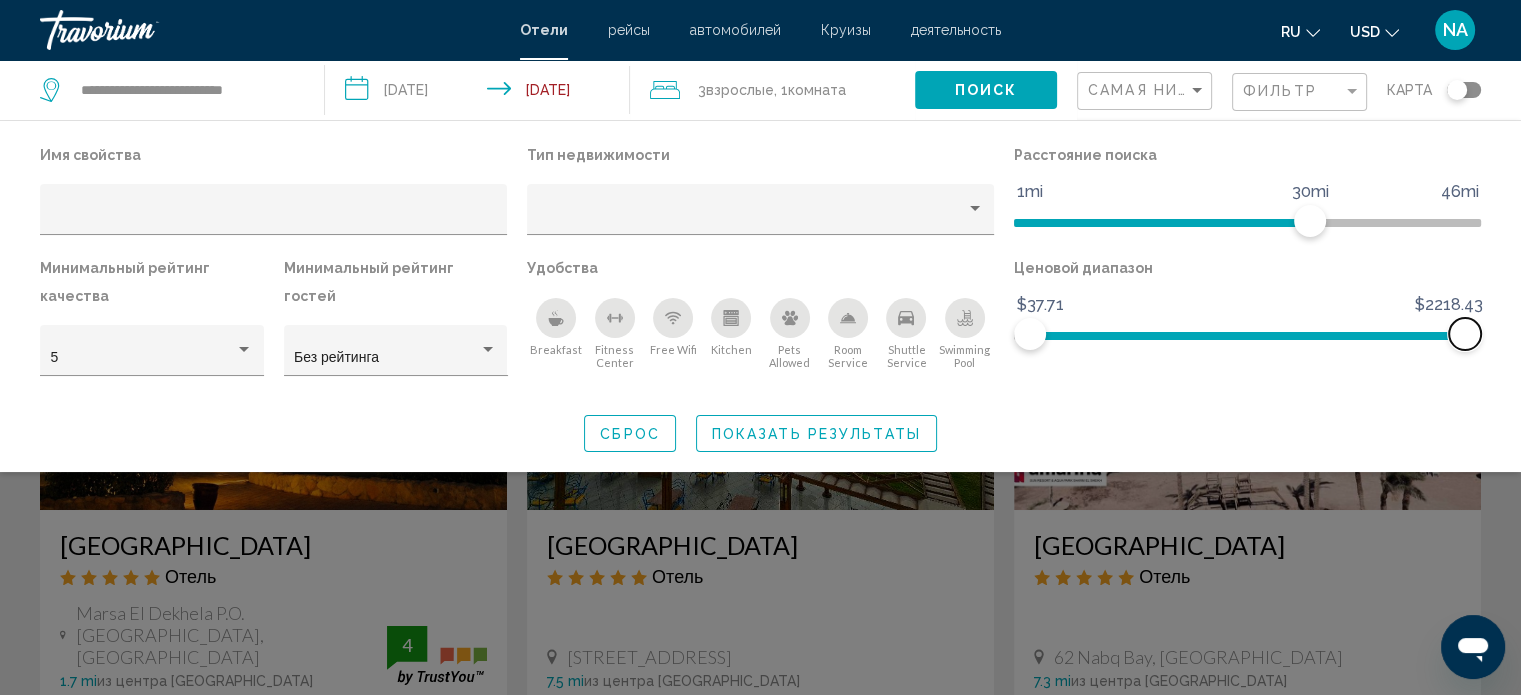 drag, startPoint x: 1228, startPoint y: 324, endPoint x: 1535, endPoint y: 325, distance: 307.00162 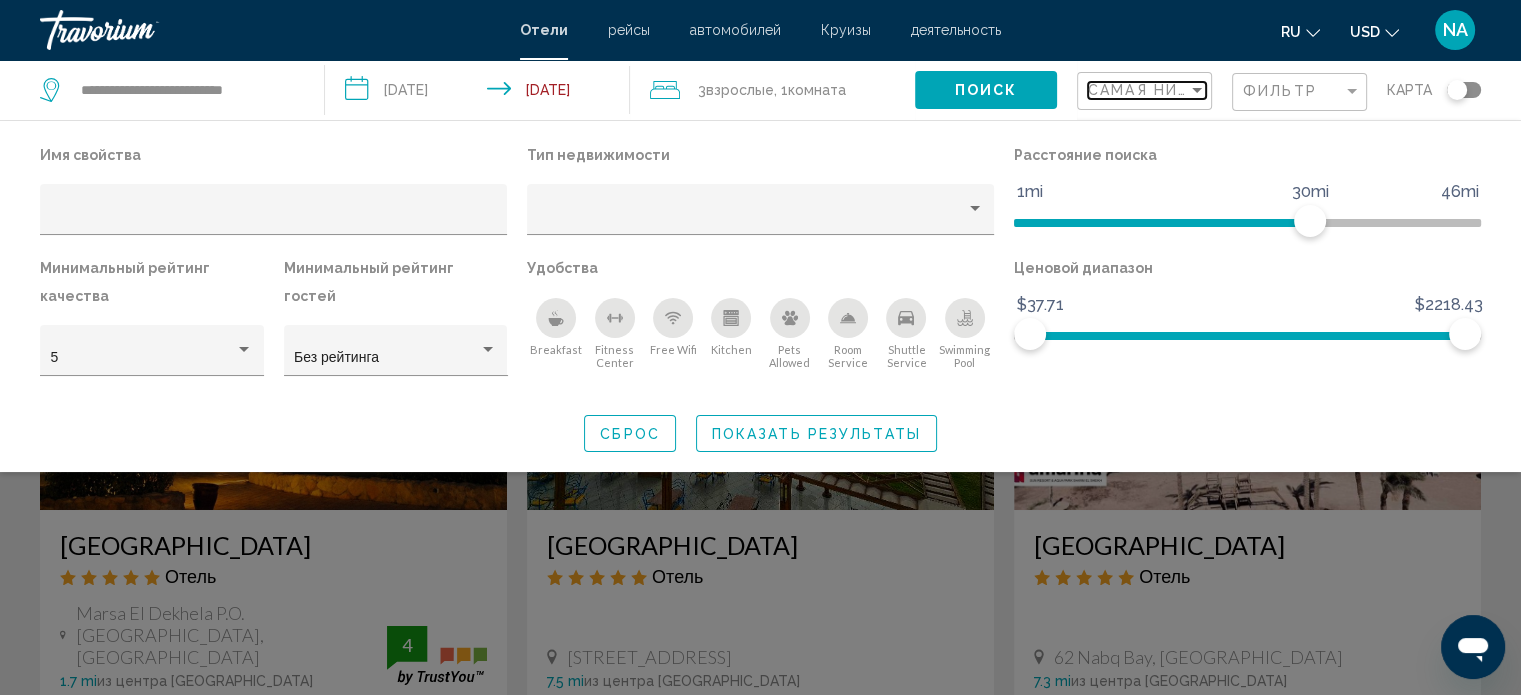 click on "Самая низкая цена" at bounding box center (1180, 90) 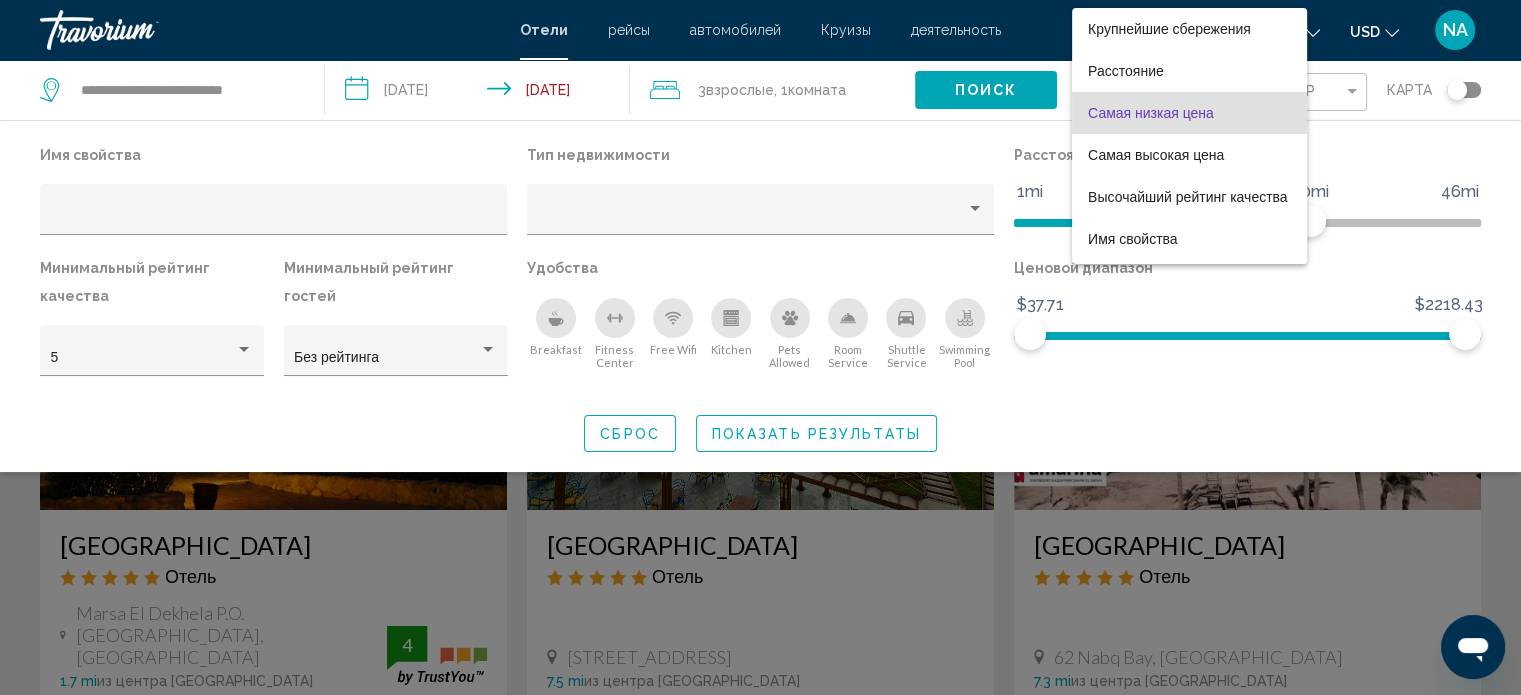 scroll, scrollTop: 23, scrollLeft: 0, axis: vertical 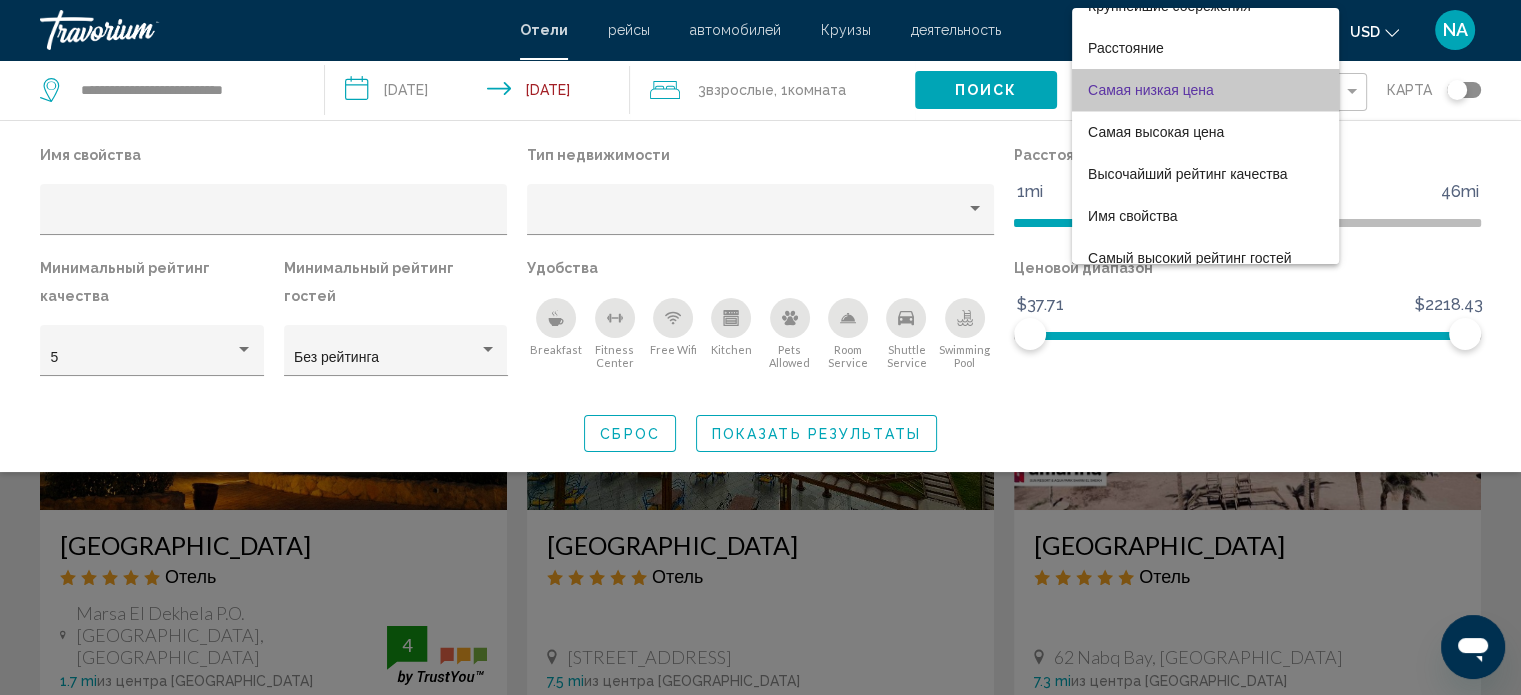 click on "Самая низкая цена" at bounding box center [1151, 90] 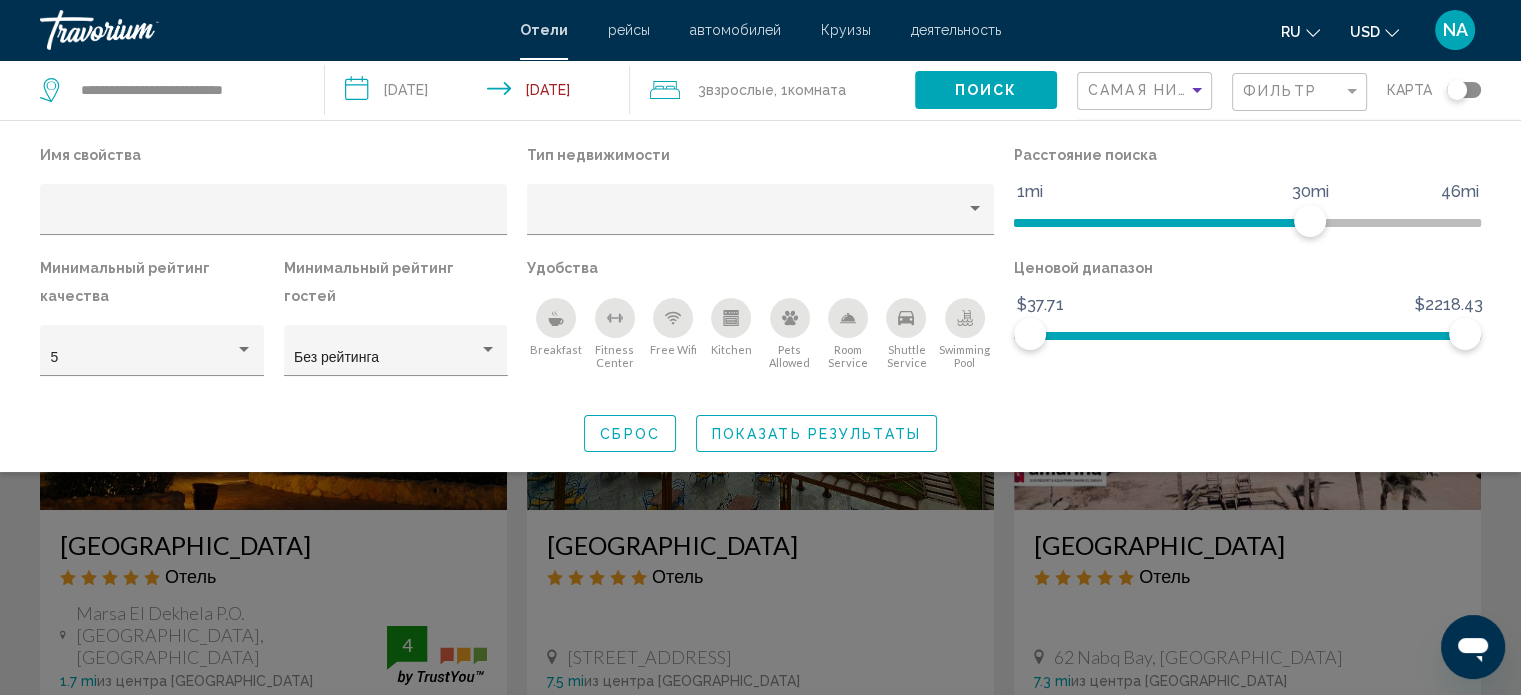 click on "Показать результаты" 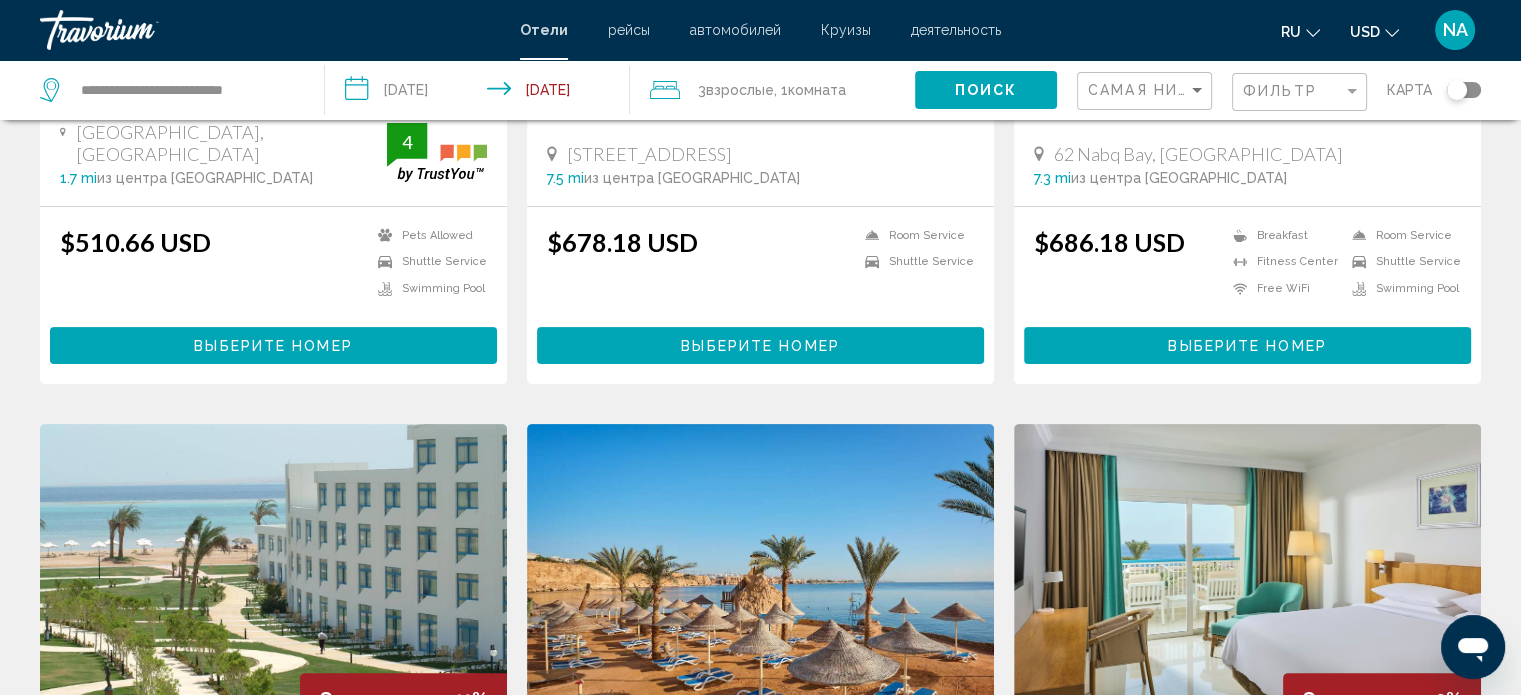 scroll, scrollTop: 500, scrollLeft: 0, axis: vertical 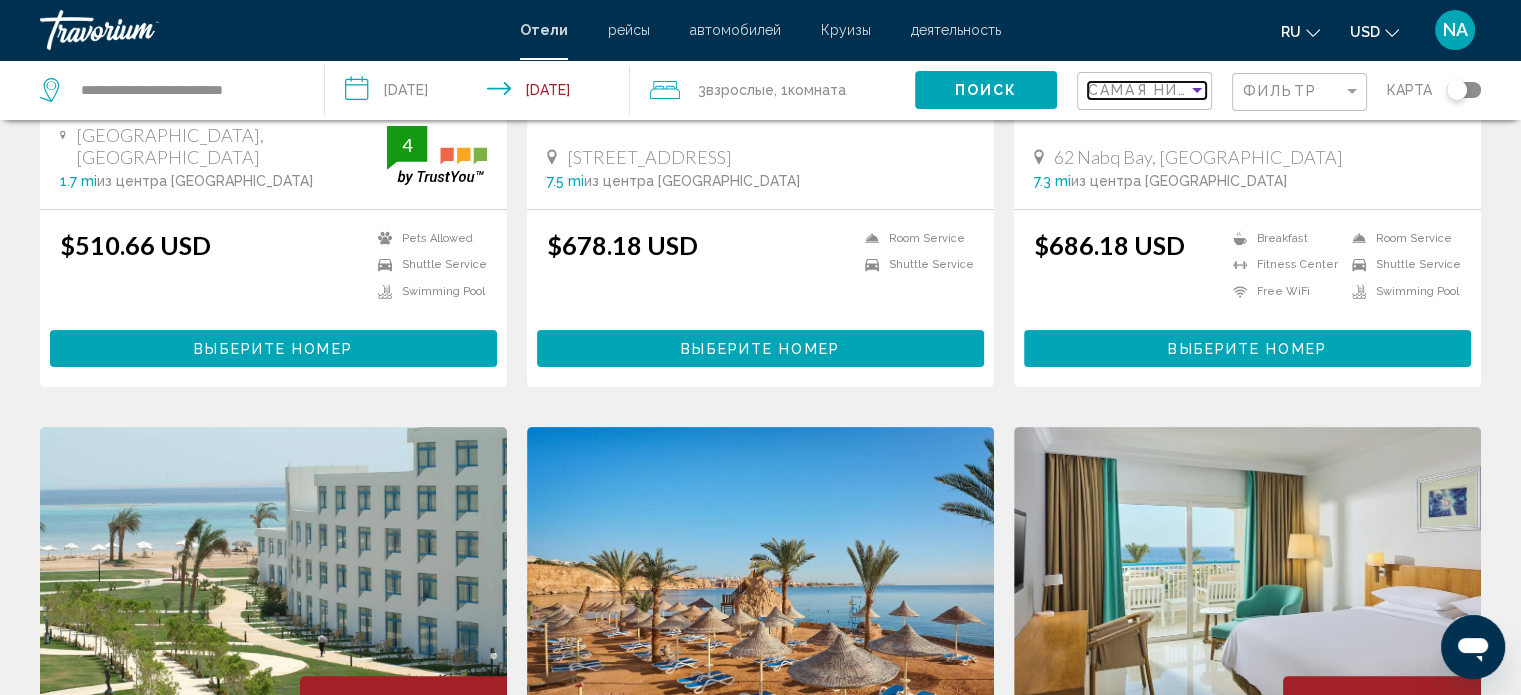 click on "Самая низкая цена" at bounding box center (1180, 90) 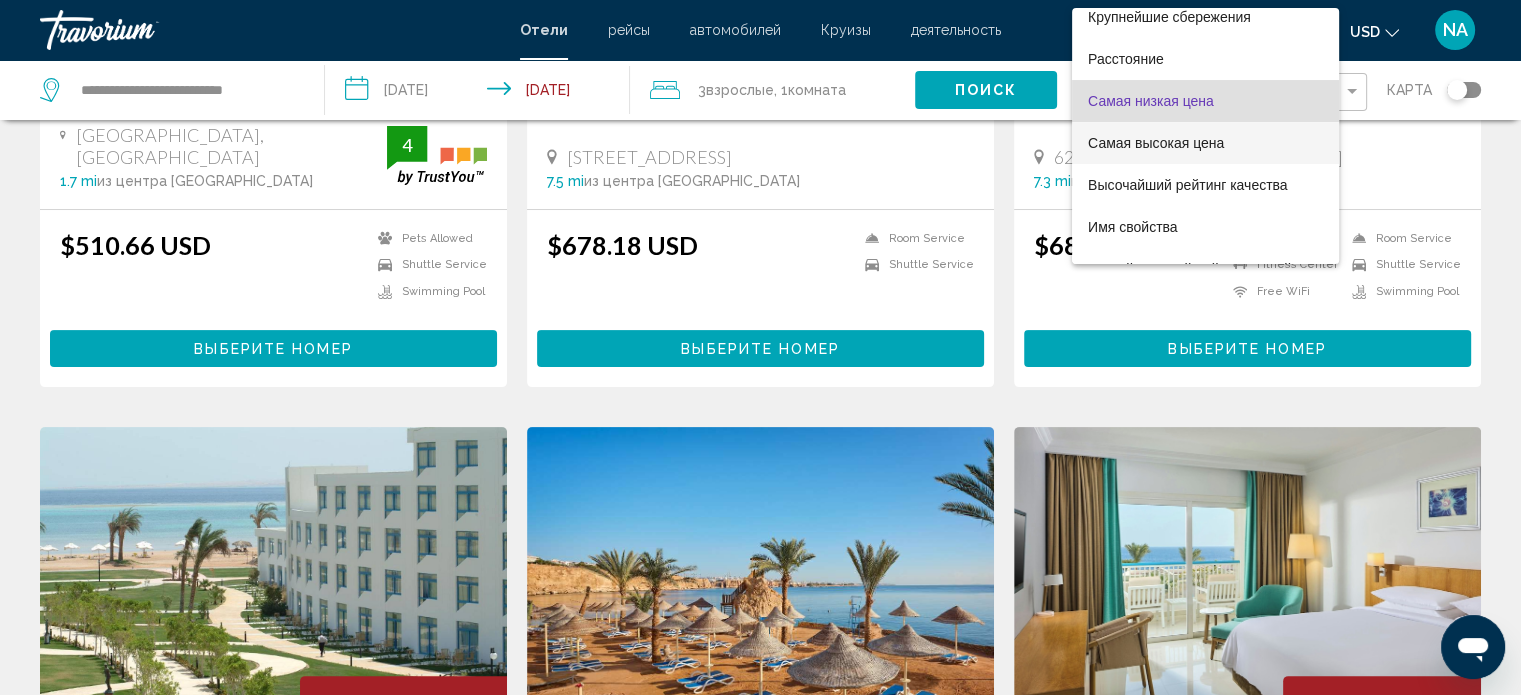 scroll, scrollTop: 0, scrollLeft: 0, axis: both 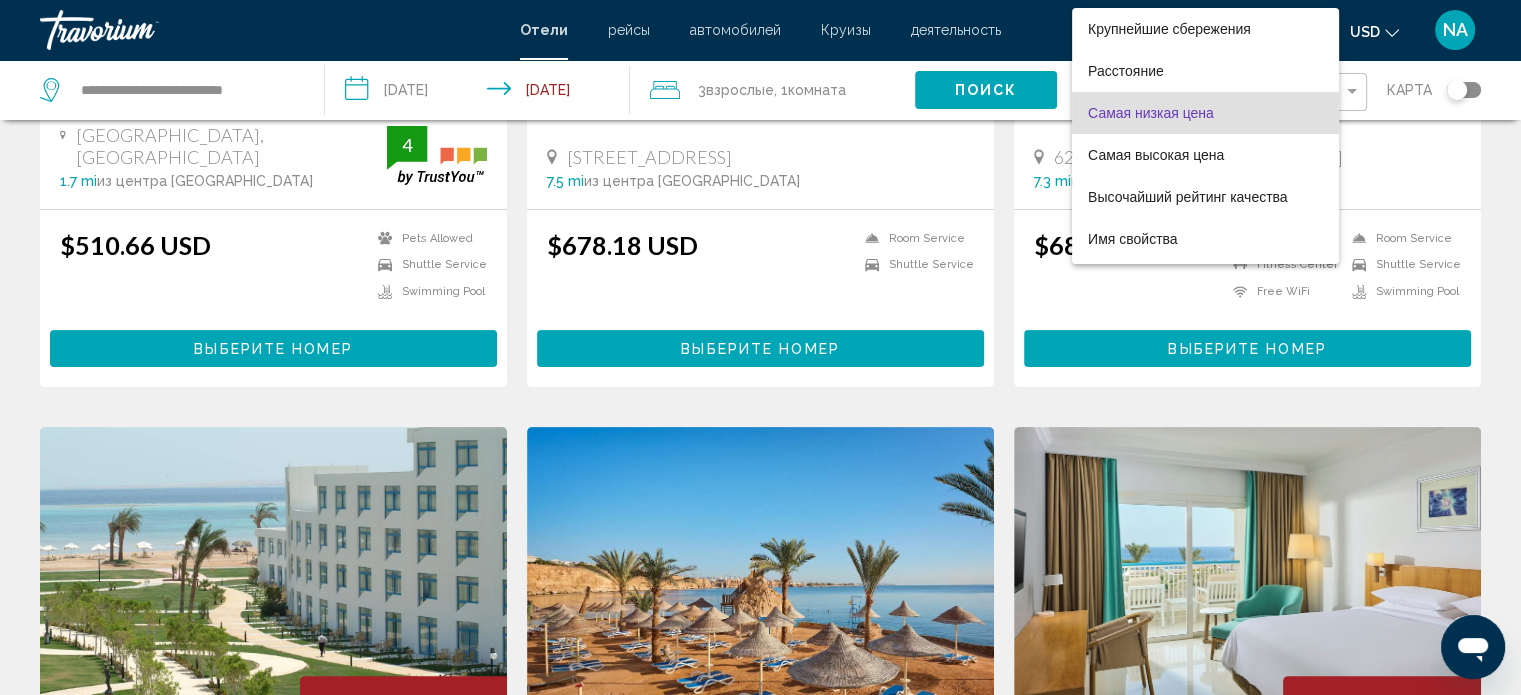 click on "Самая низкая цена" at bounding box center [1151, 113] 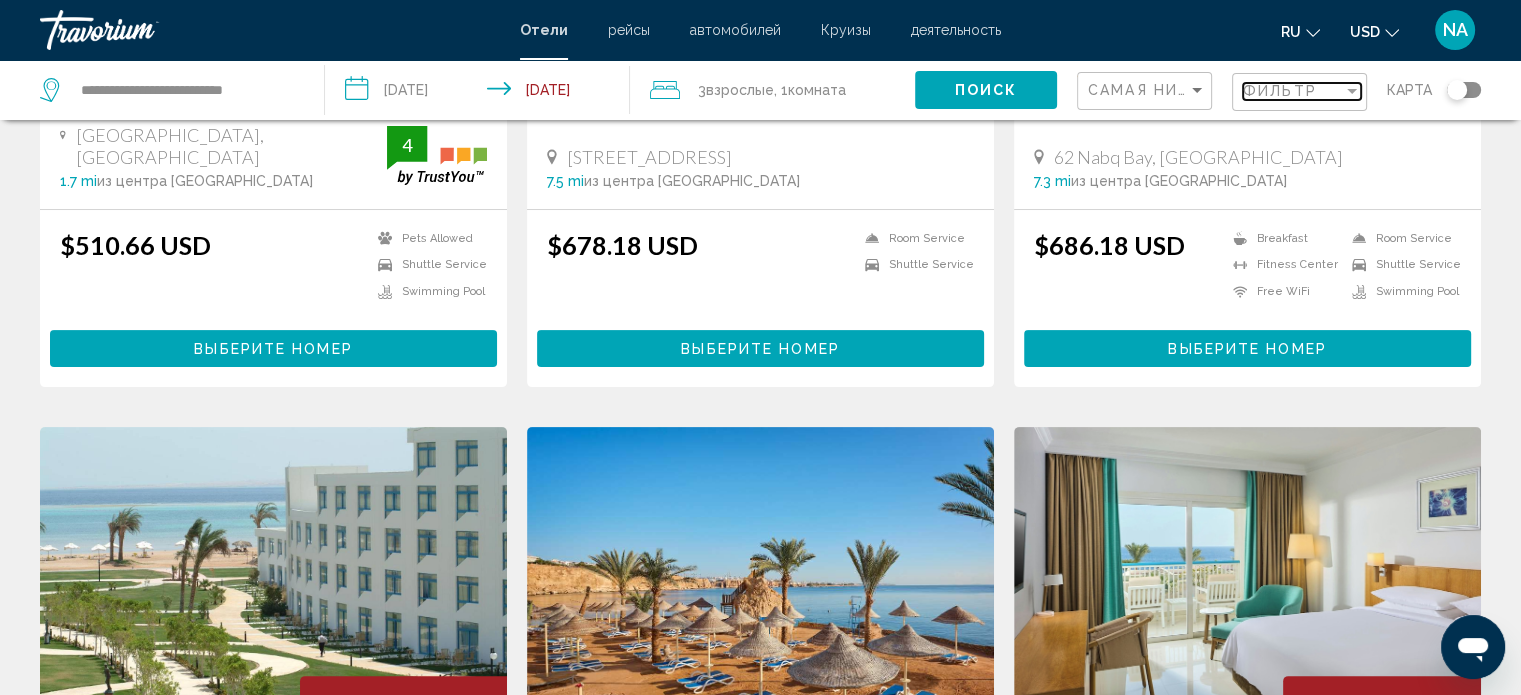 click on "Фильтр" at bounding box center (1280, 91) 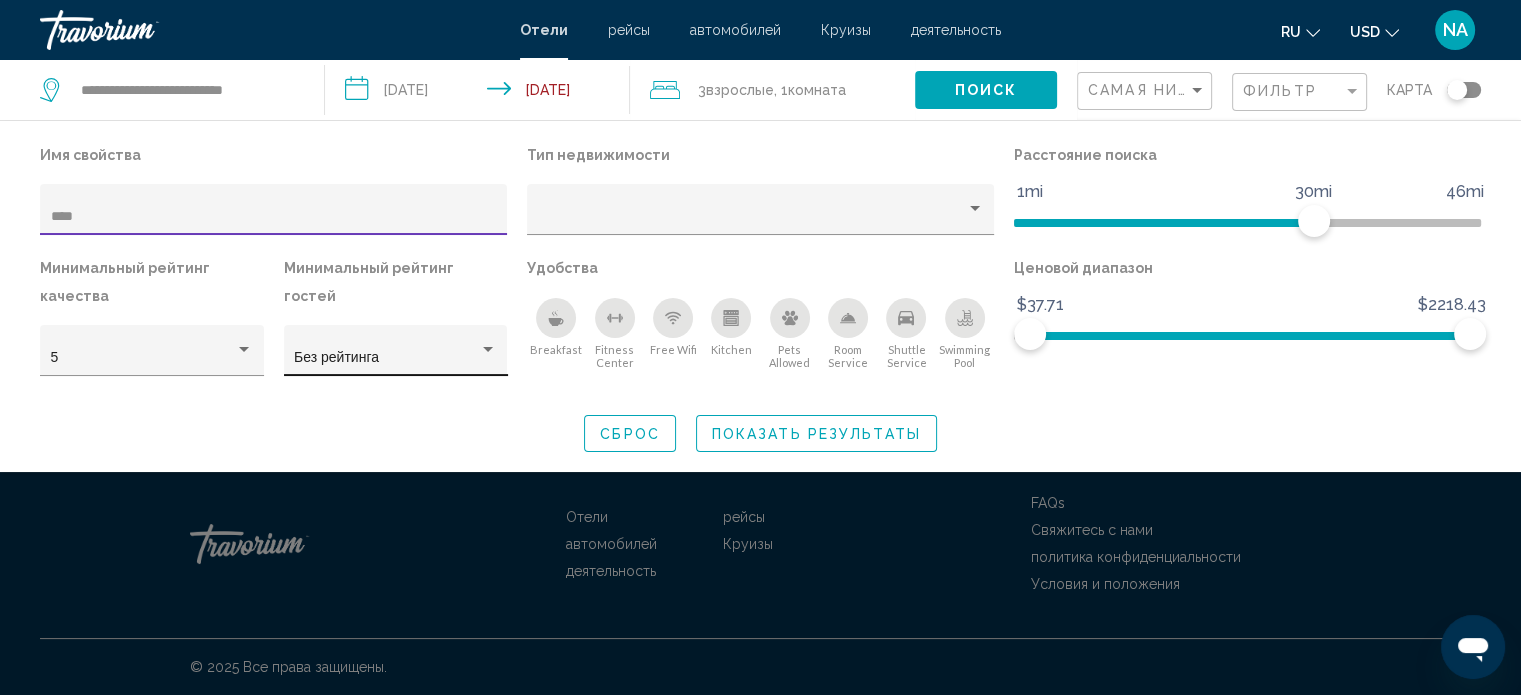 scroll, scrollTop: 0, scrollLeft: 0, axis: both 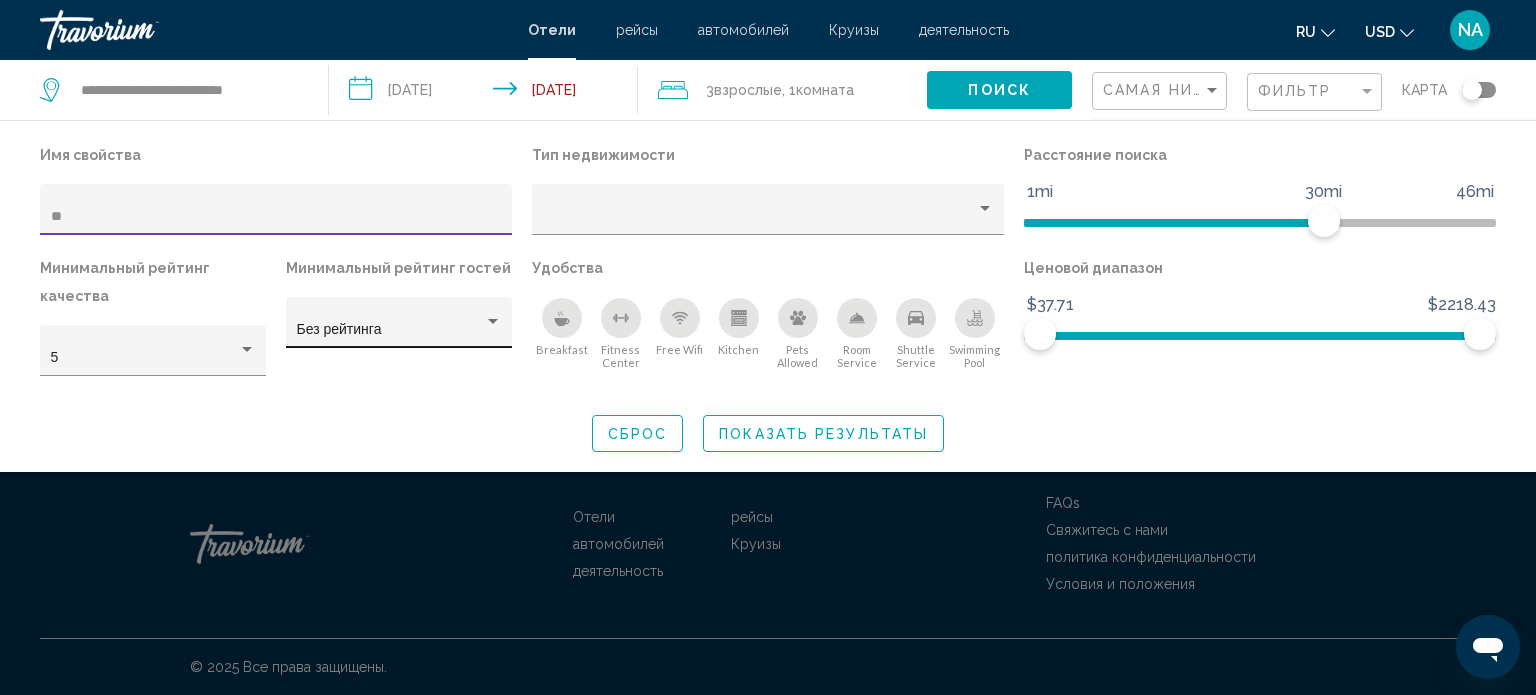 type on "*" 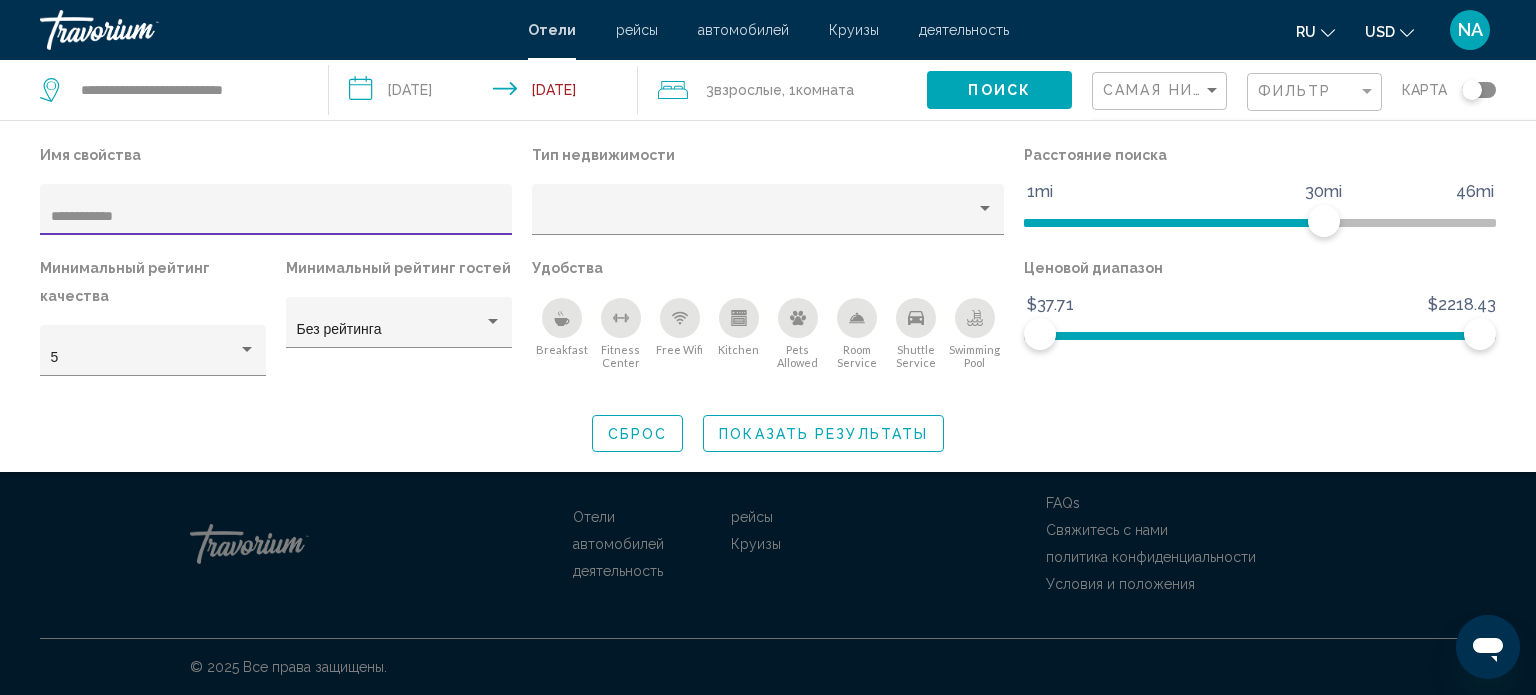 type on "**********" 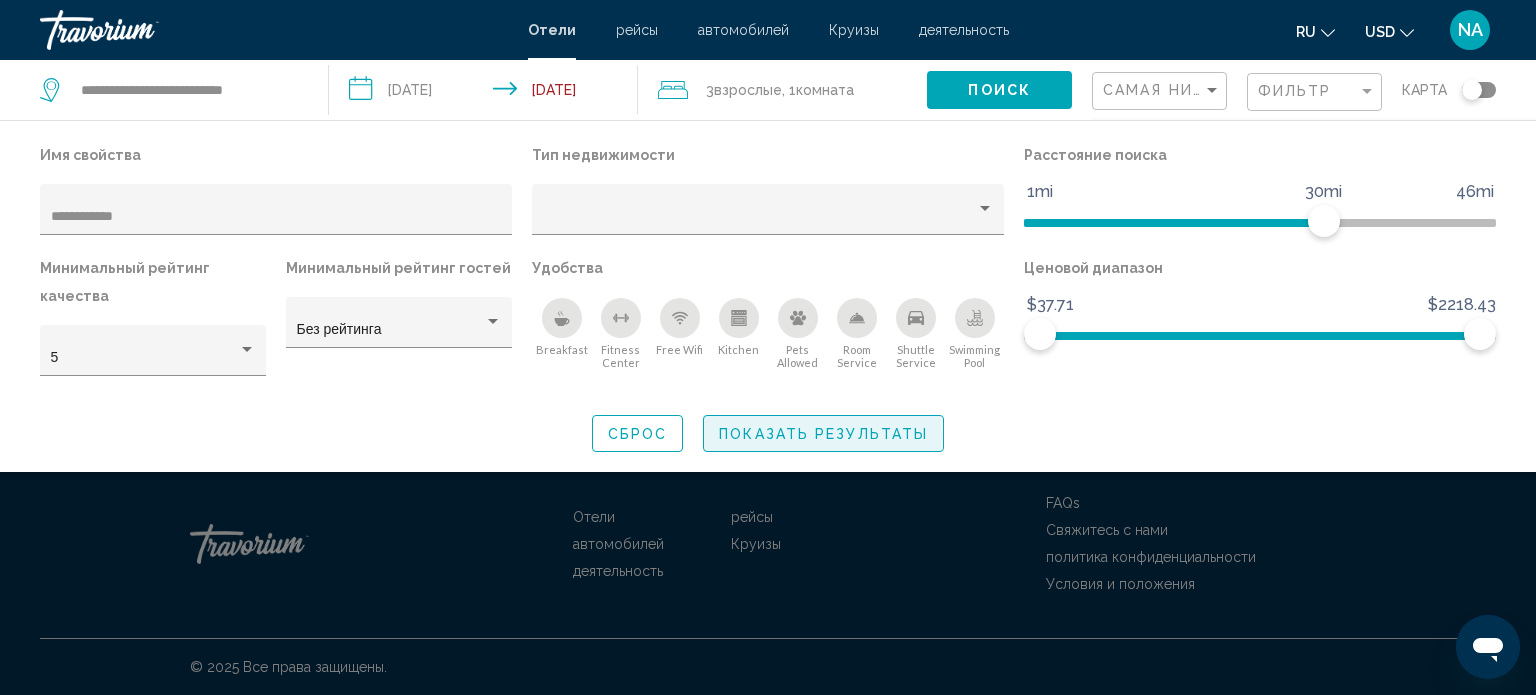 click on "Показать результаты" 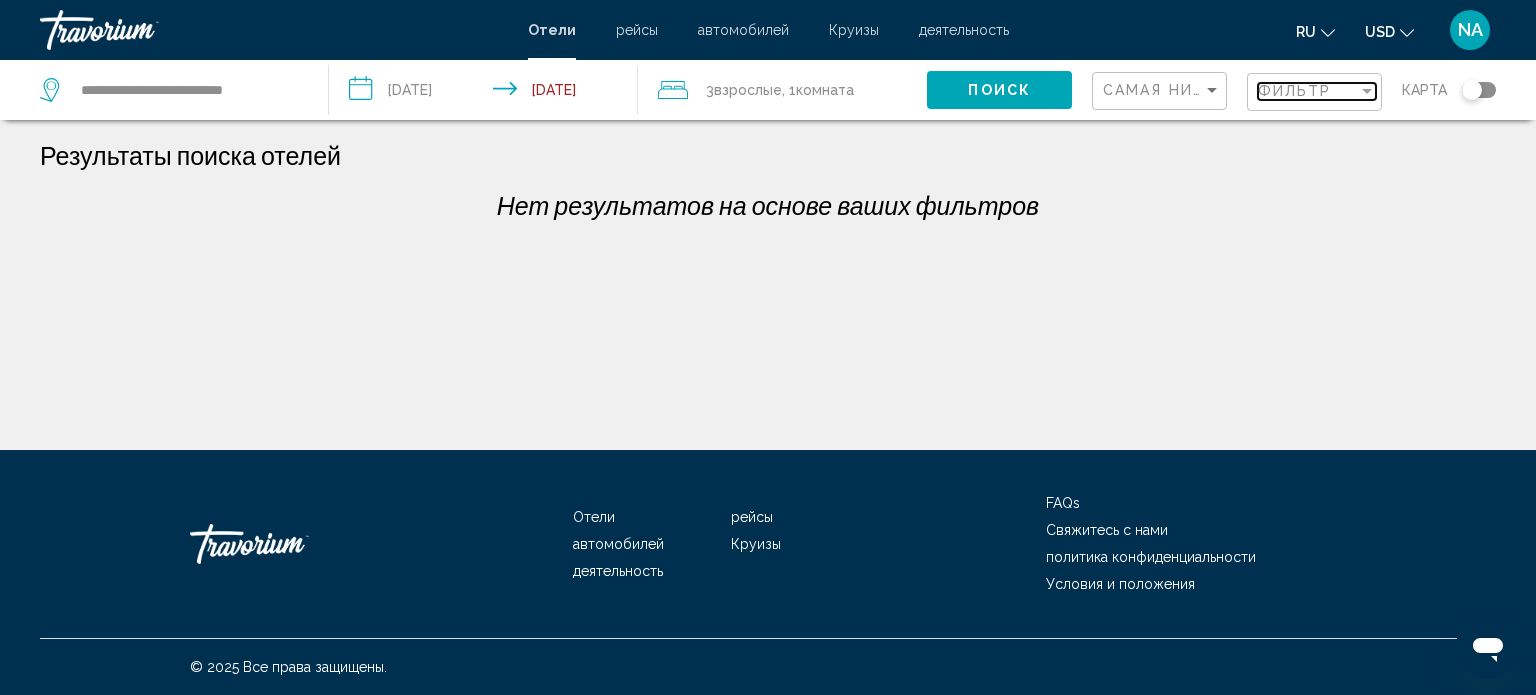 click on "Фильтр" at bounding box center [1295, 91] 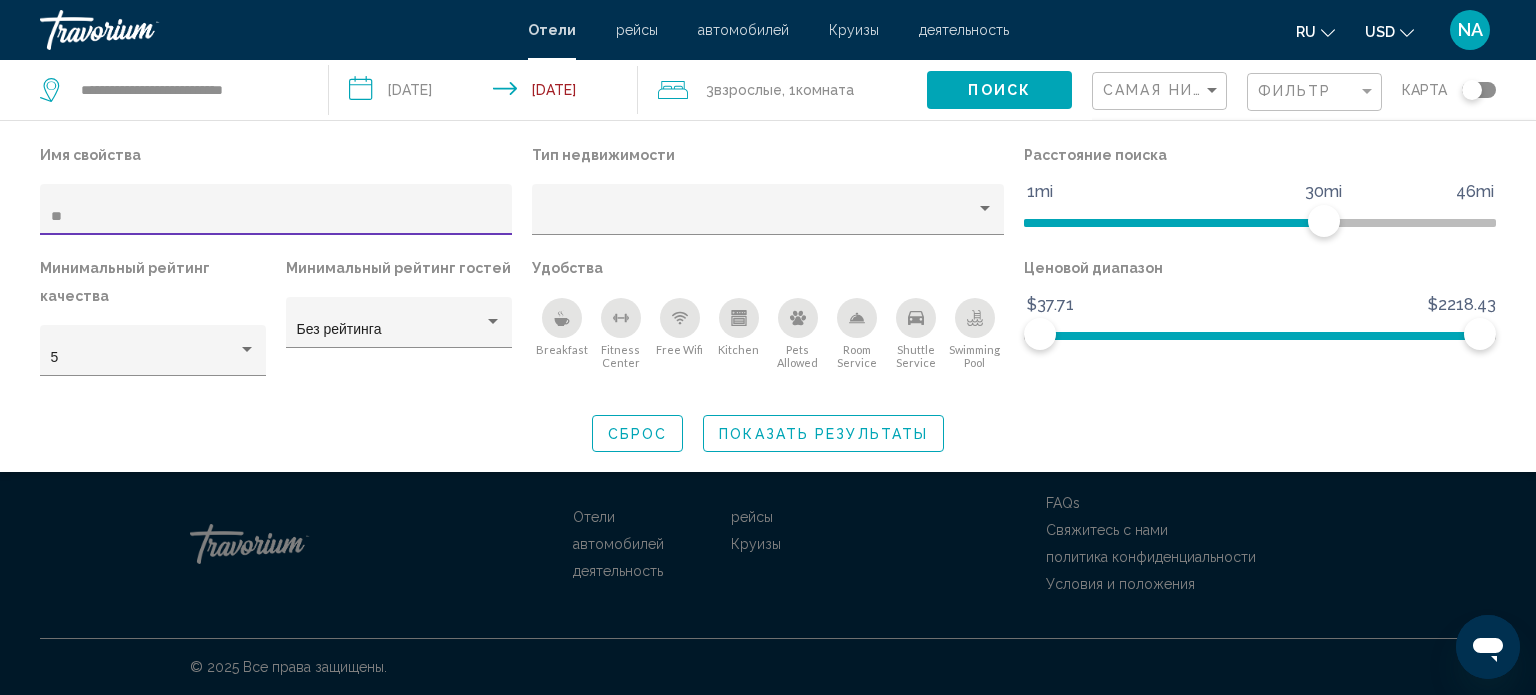 type on "*" 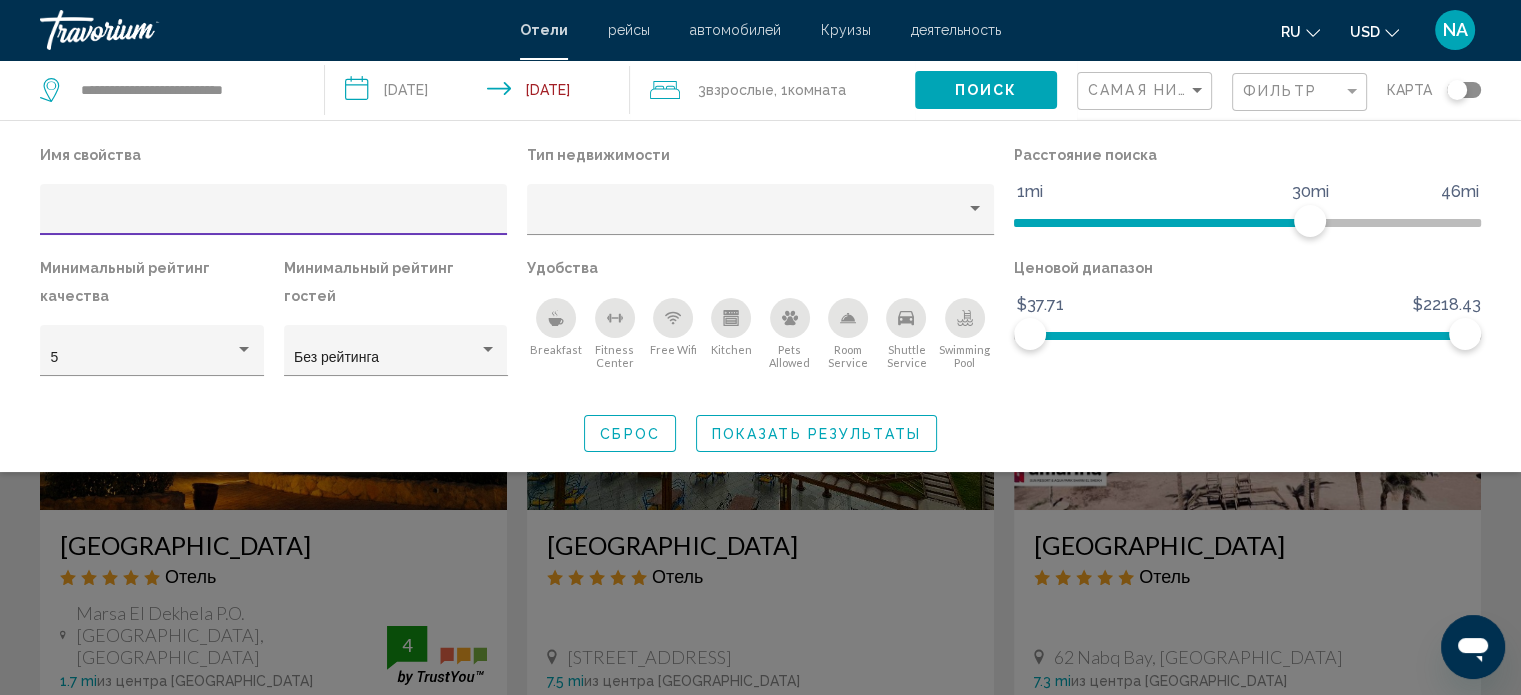 type 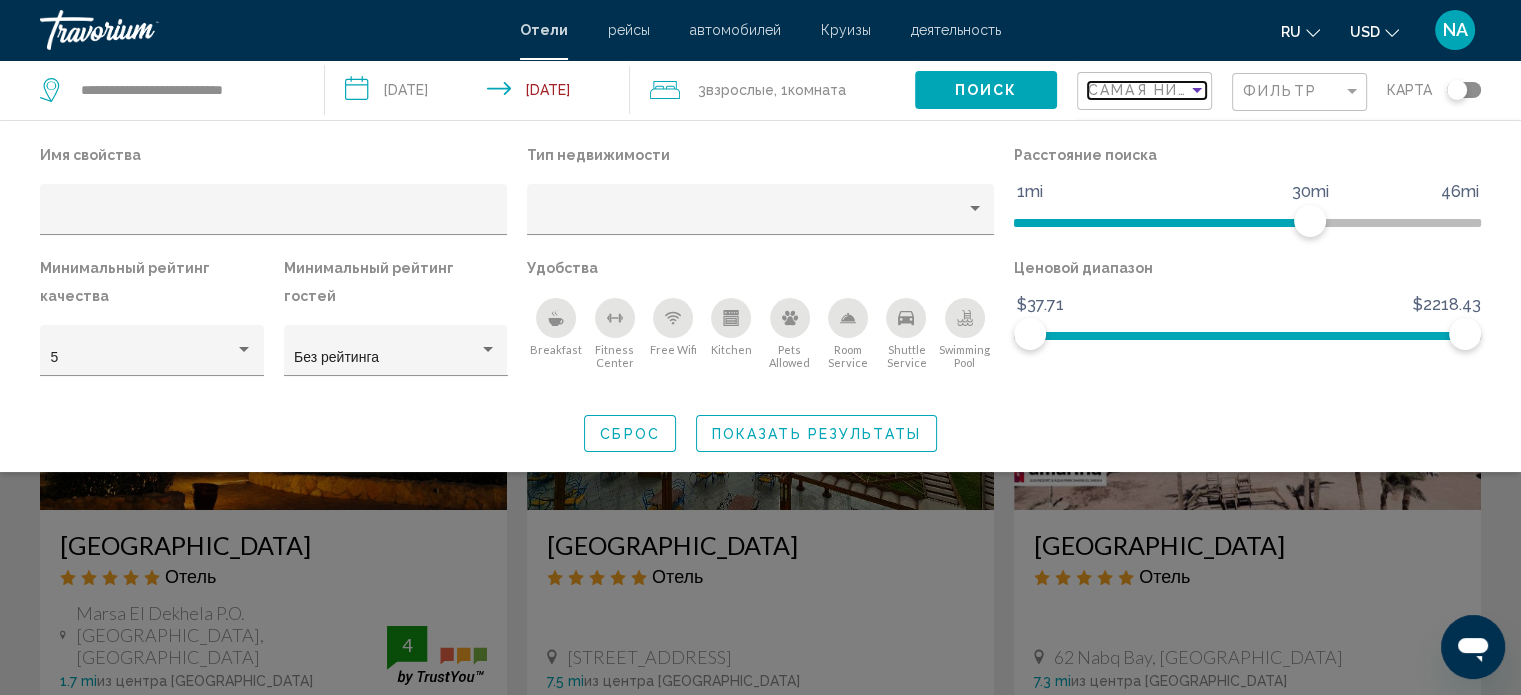 click on "Самая низкая цена" at bounding box center [1180, 90] 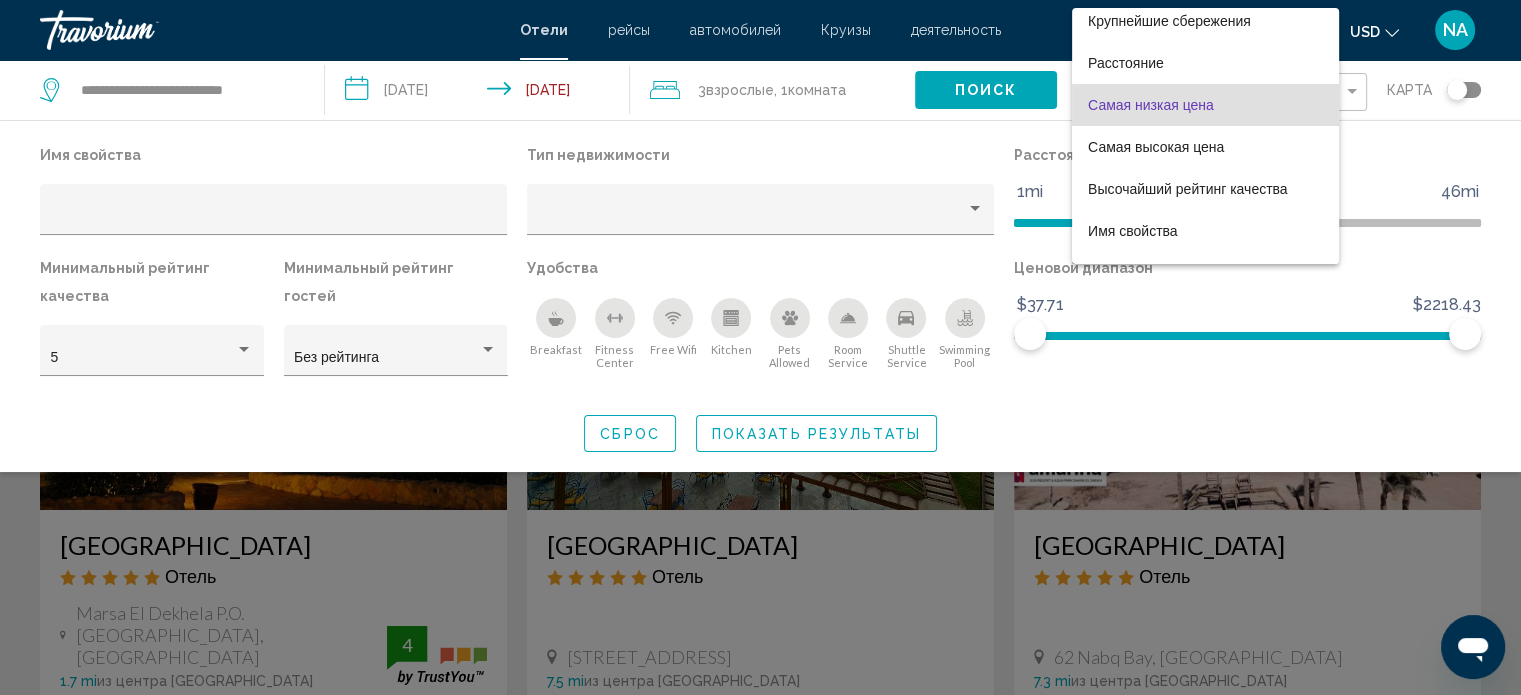 scroll, scrollTop: 0, scrollLeft: 0, axis: both 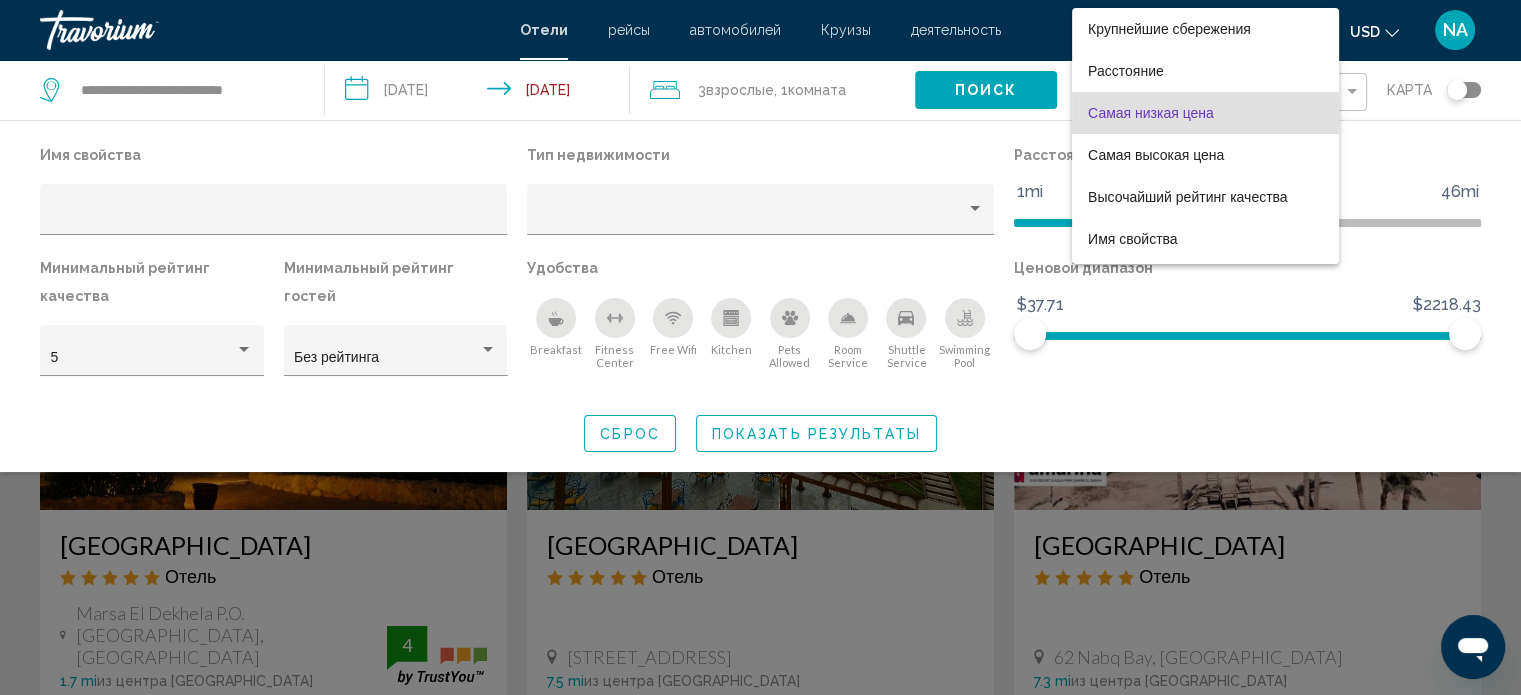 click on "Самая низкая цена" at bounding box center [1151, 113] 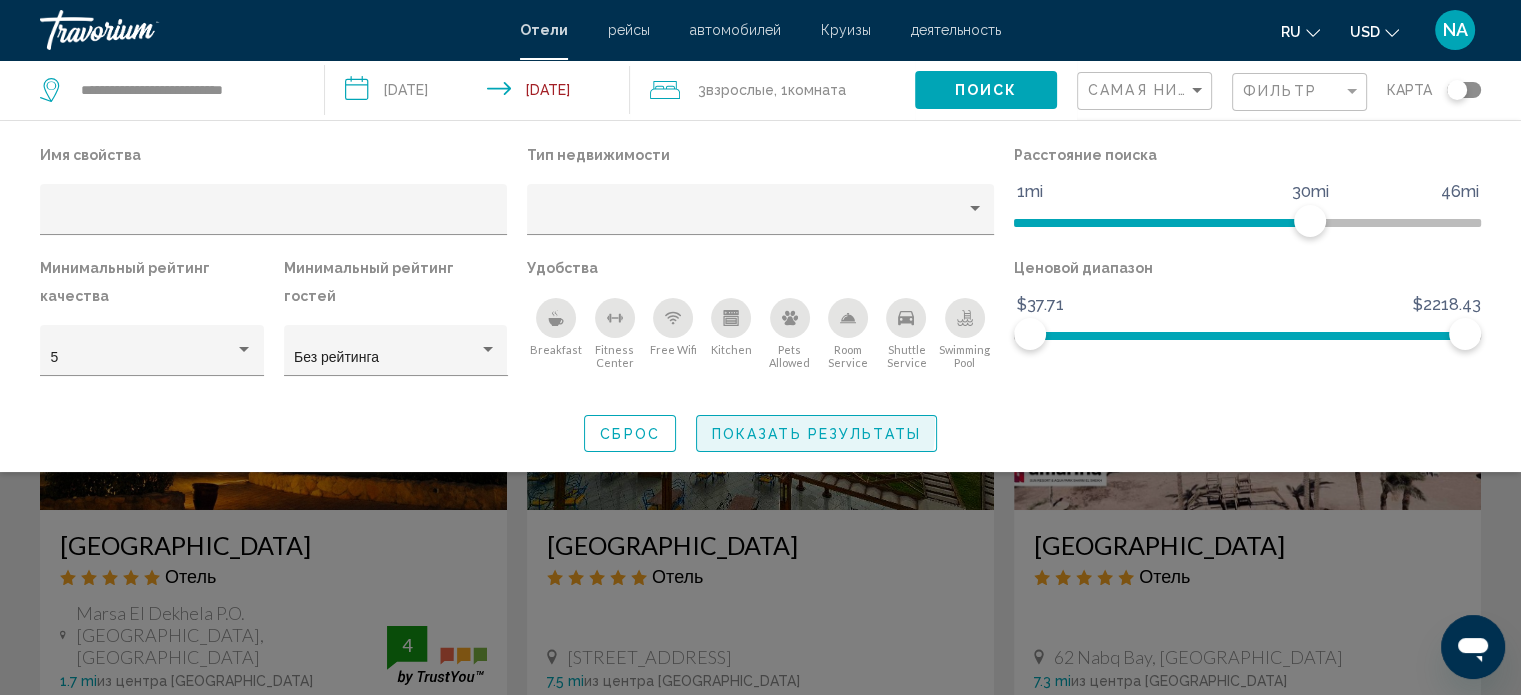 click on "Показать результаты" 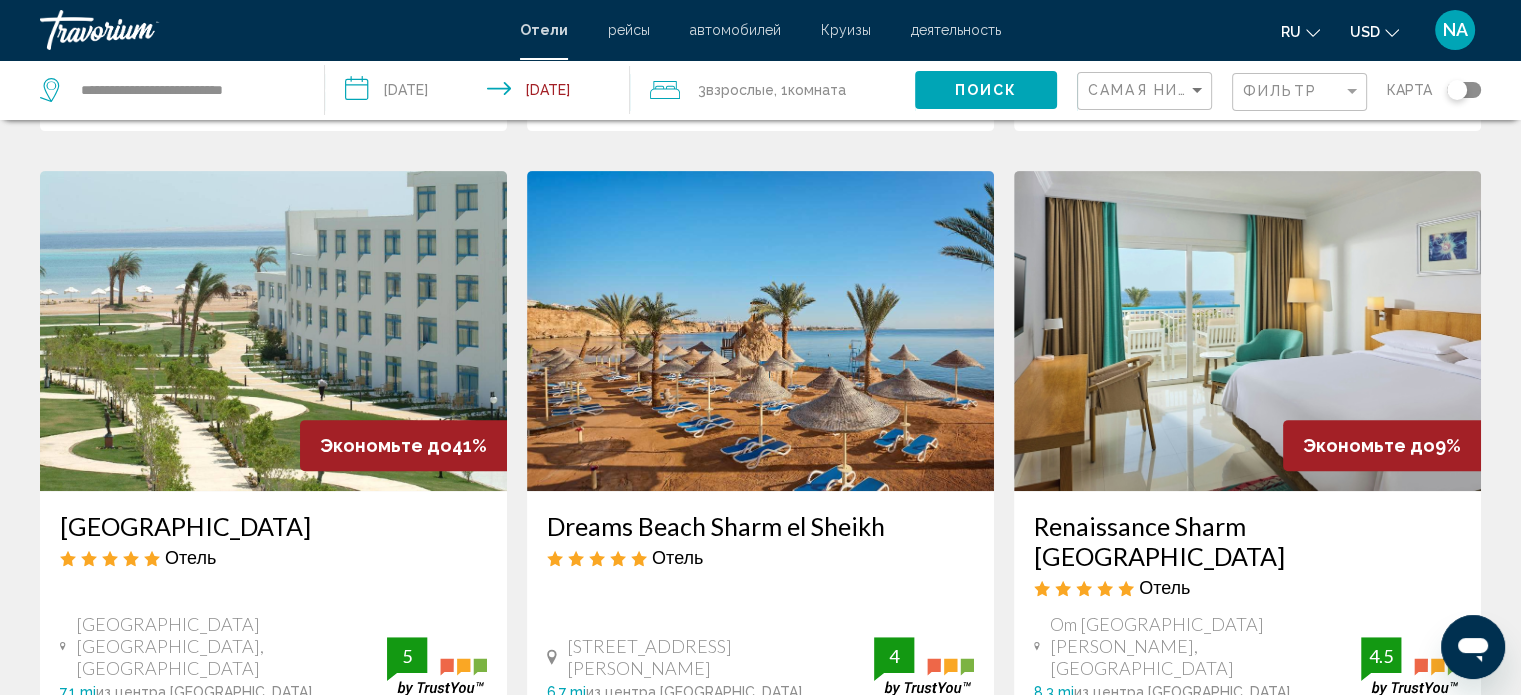 scroll, scrollTop: 900, scrollLeft: 0, axis: vertical 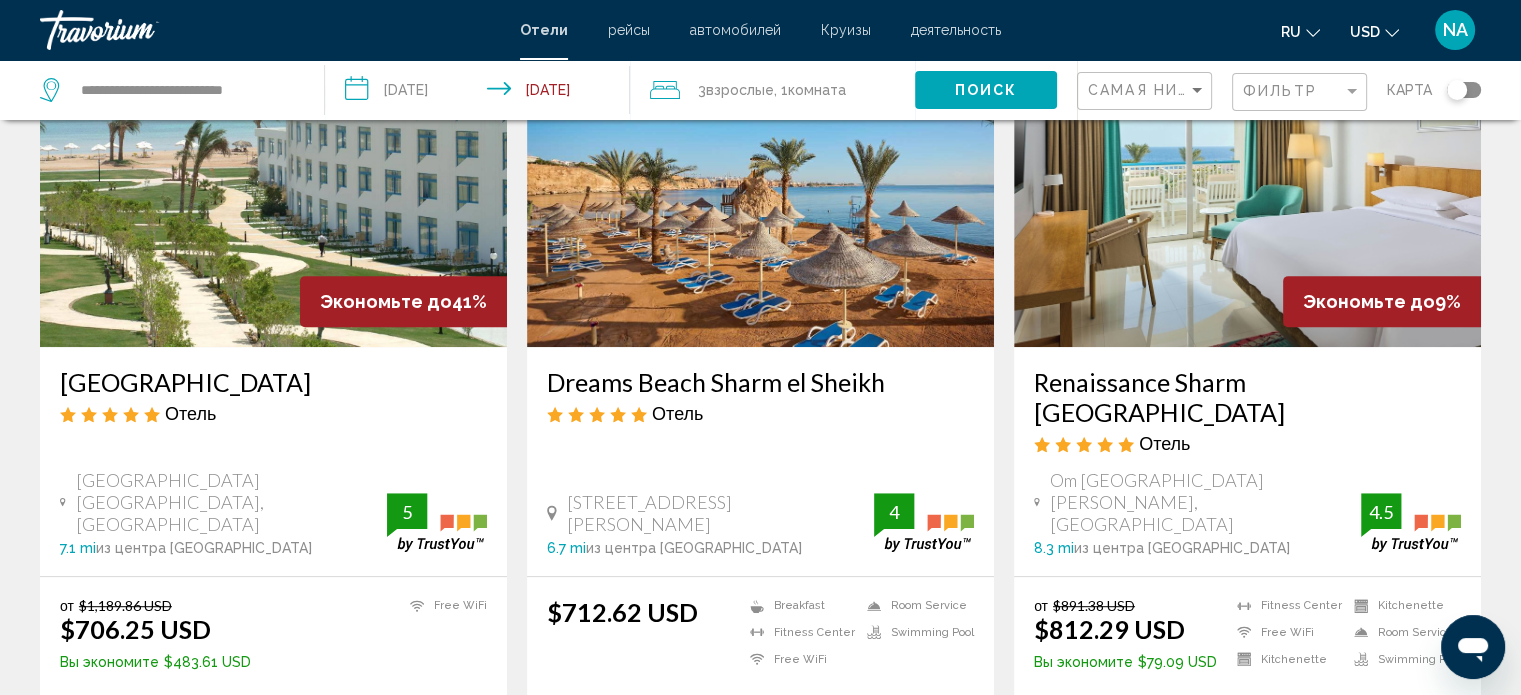 drag, startPoint x: 1106, startPoint y: 400, endPoint x: 424, endPoint y: 449, distance: 683.758 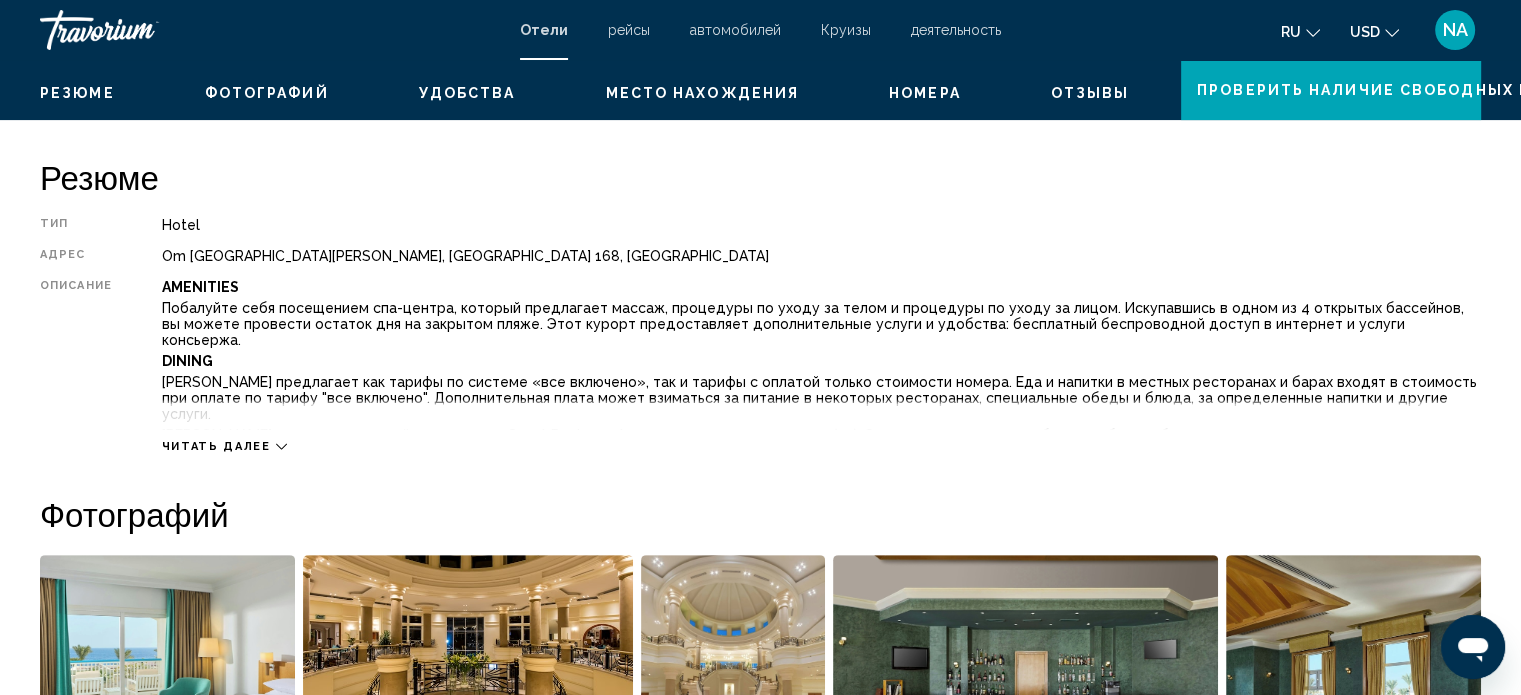 scroll, scrollTop: 612, scrollLeft: 0, axis: vertical 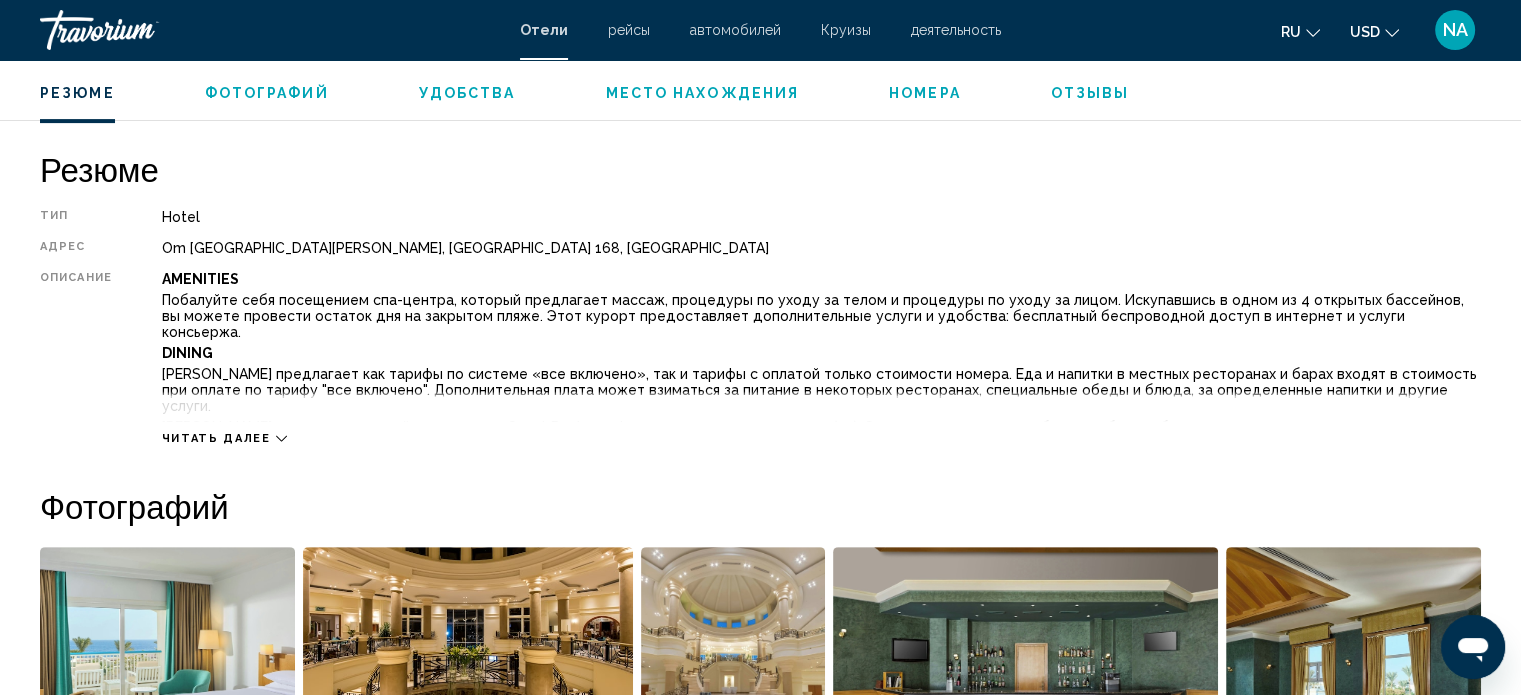 click on "Читать далее" at bounding box center [216, 438] 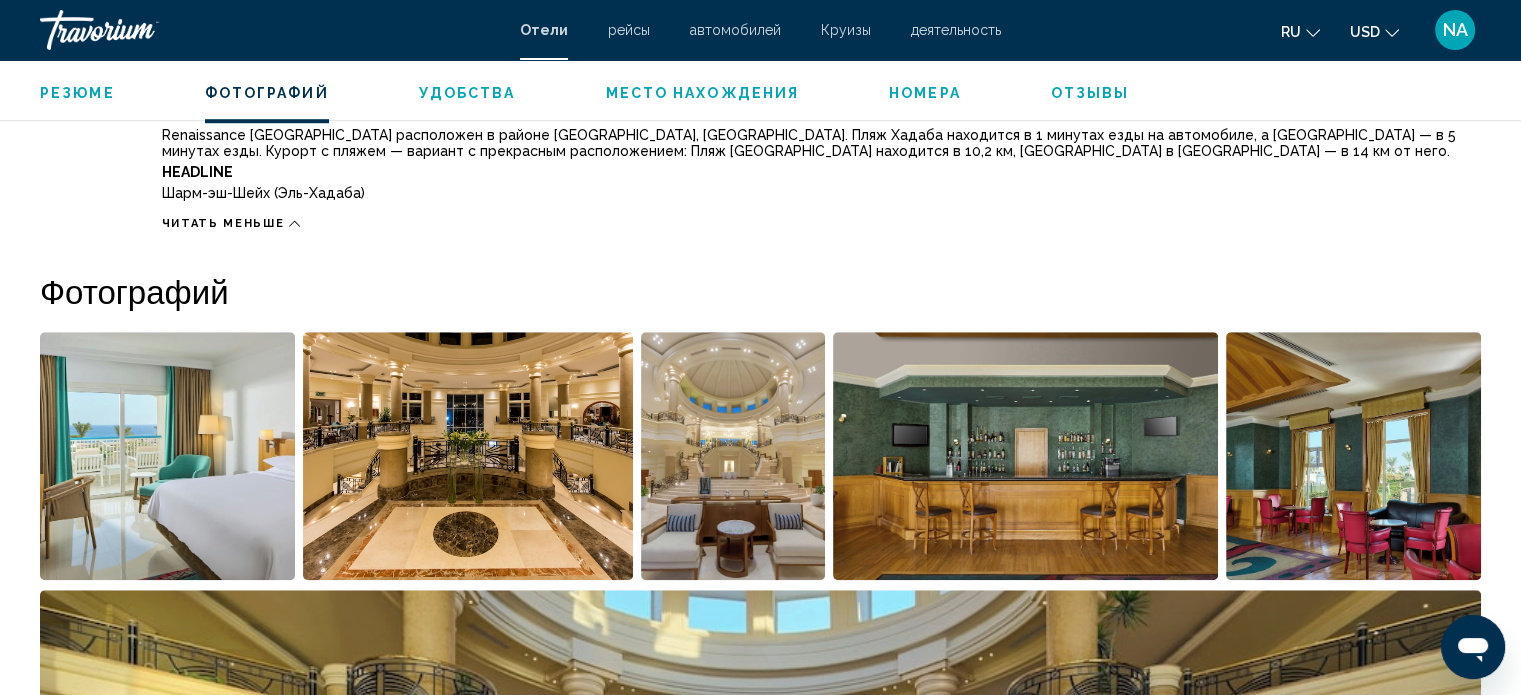 scroll, scrollTop: 1712, scrollLeft: 0, axis: vertical 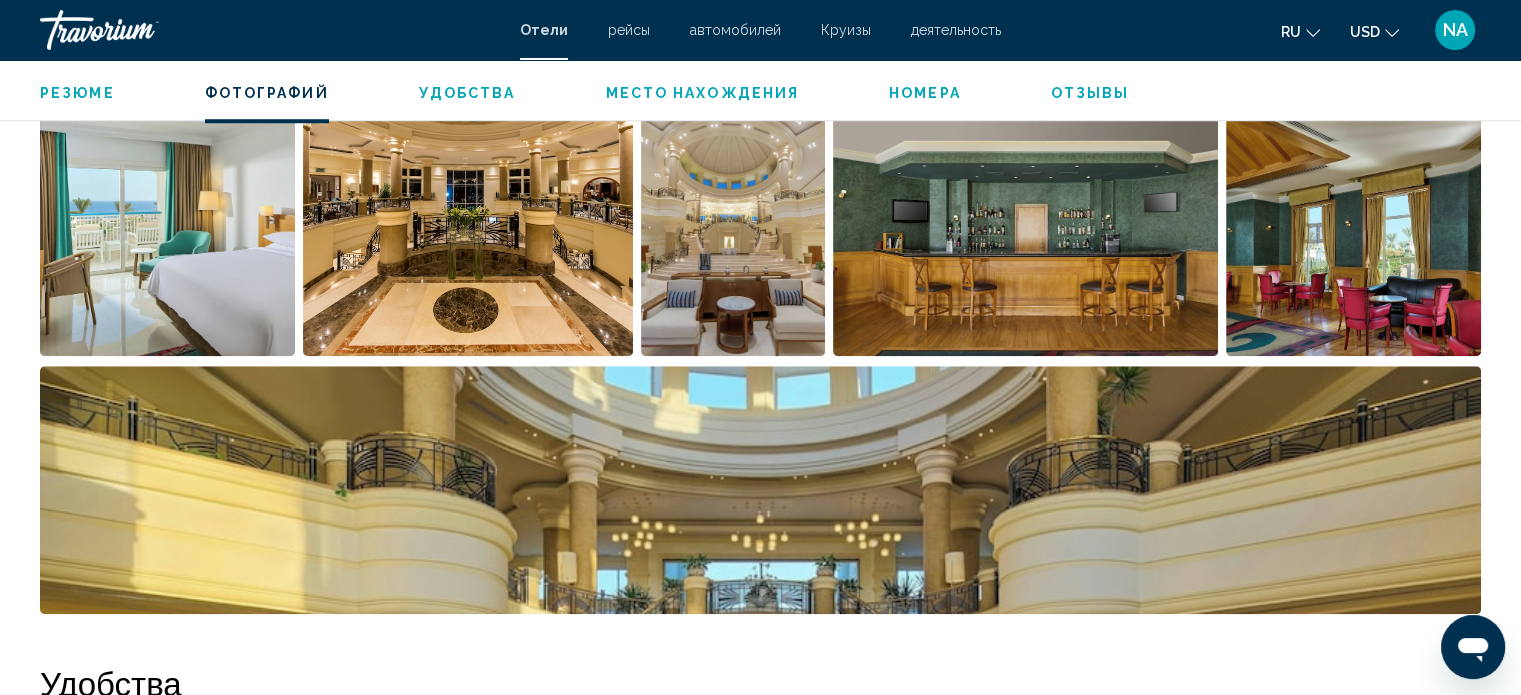 click at bounding box center [167, 232] 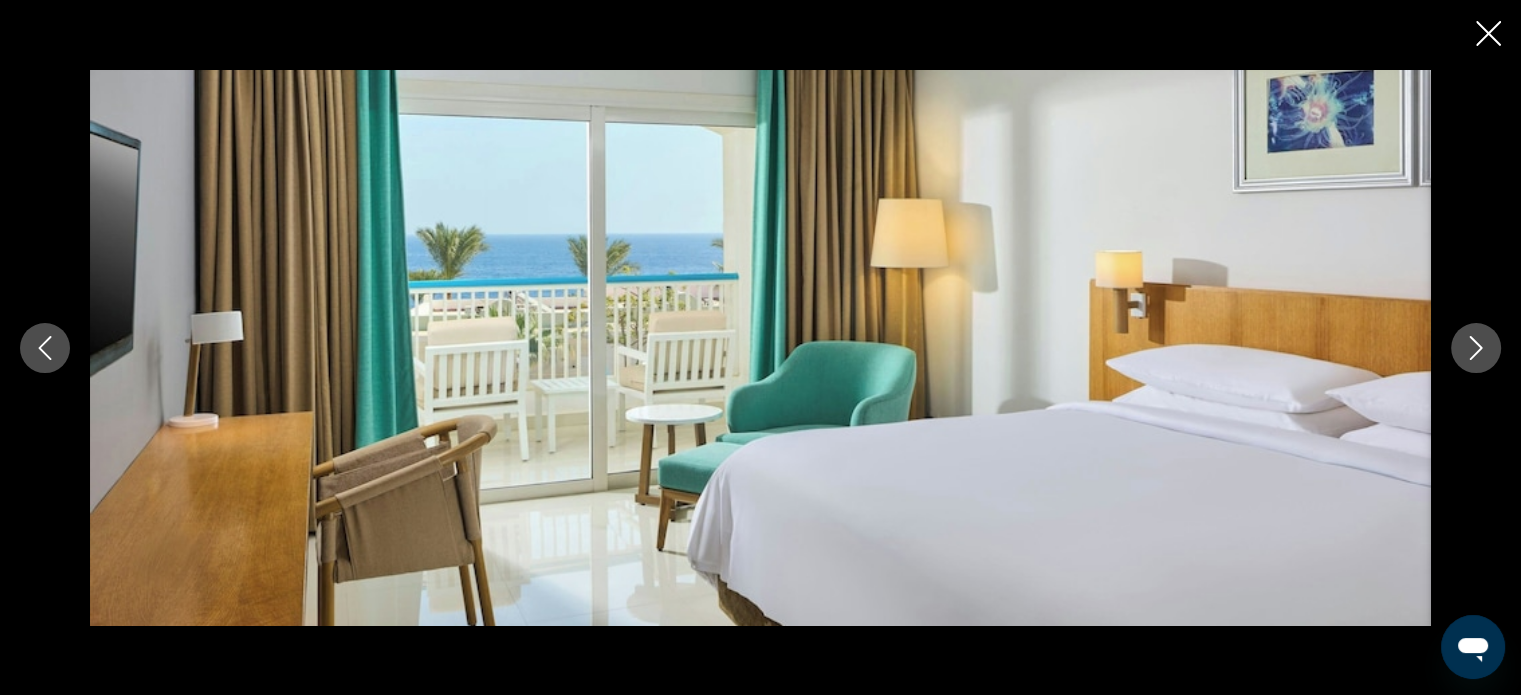 click 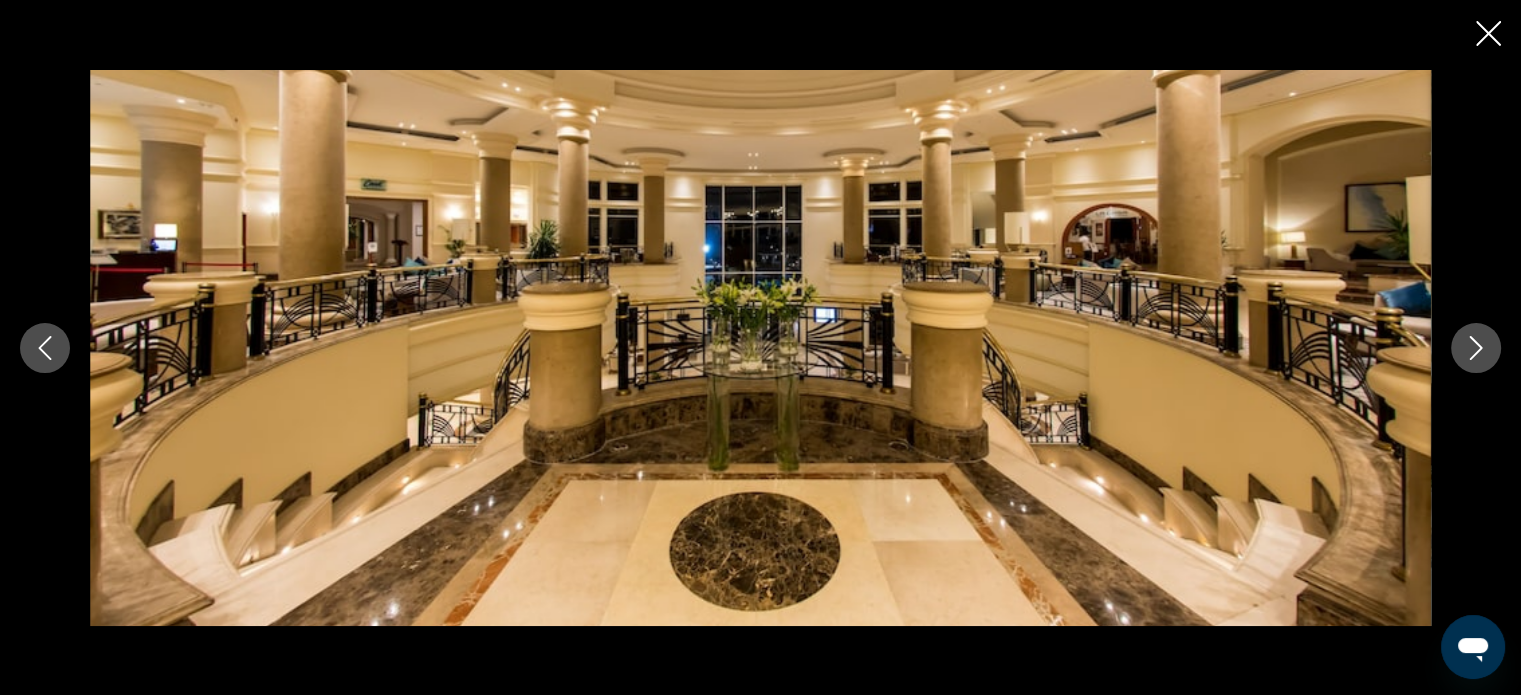 click 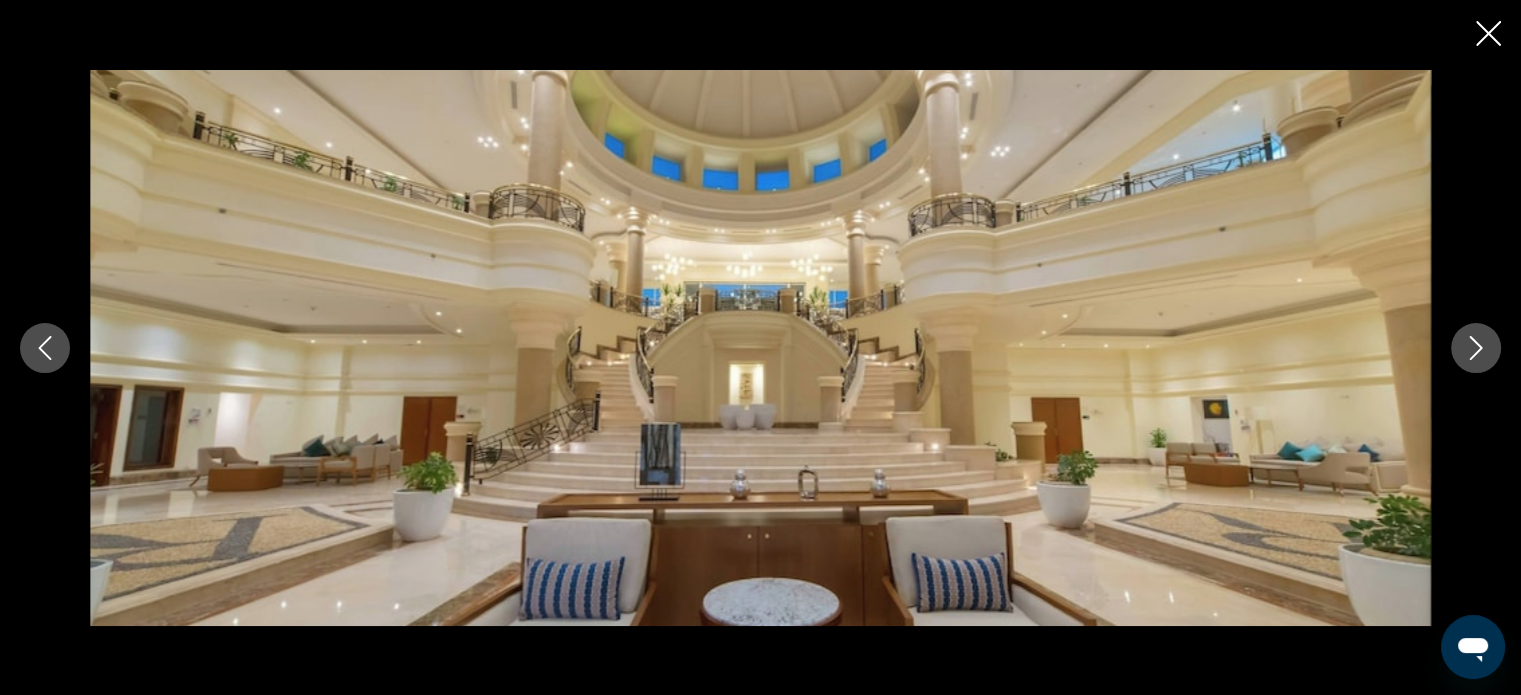 click 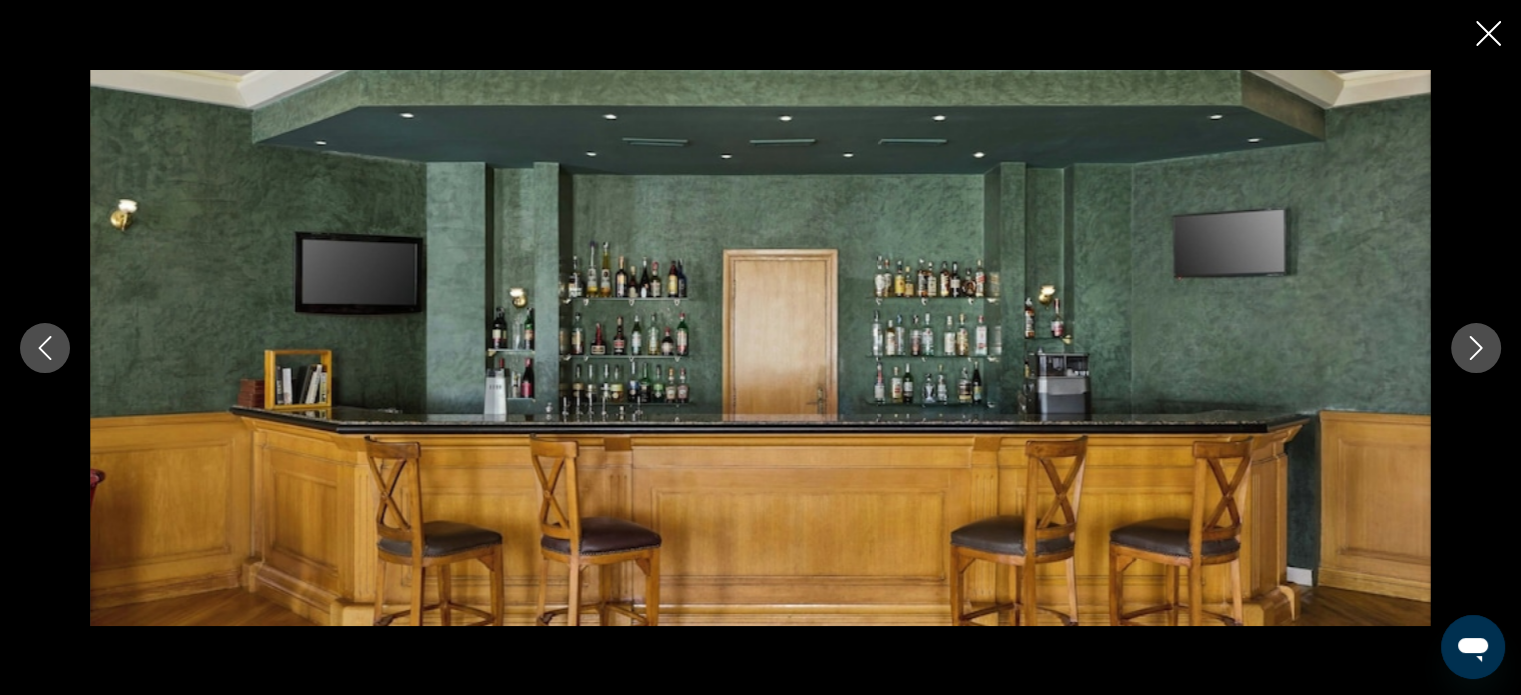 click 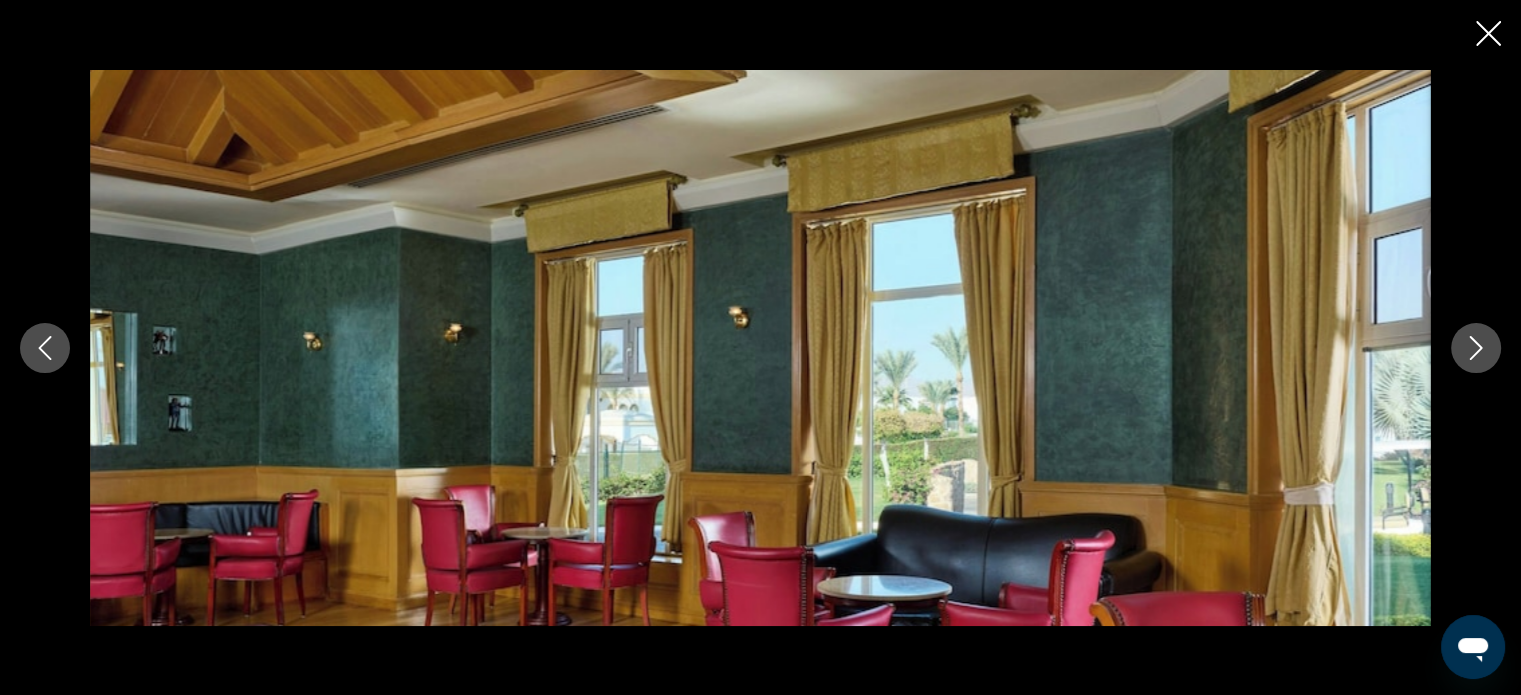 click 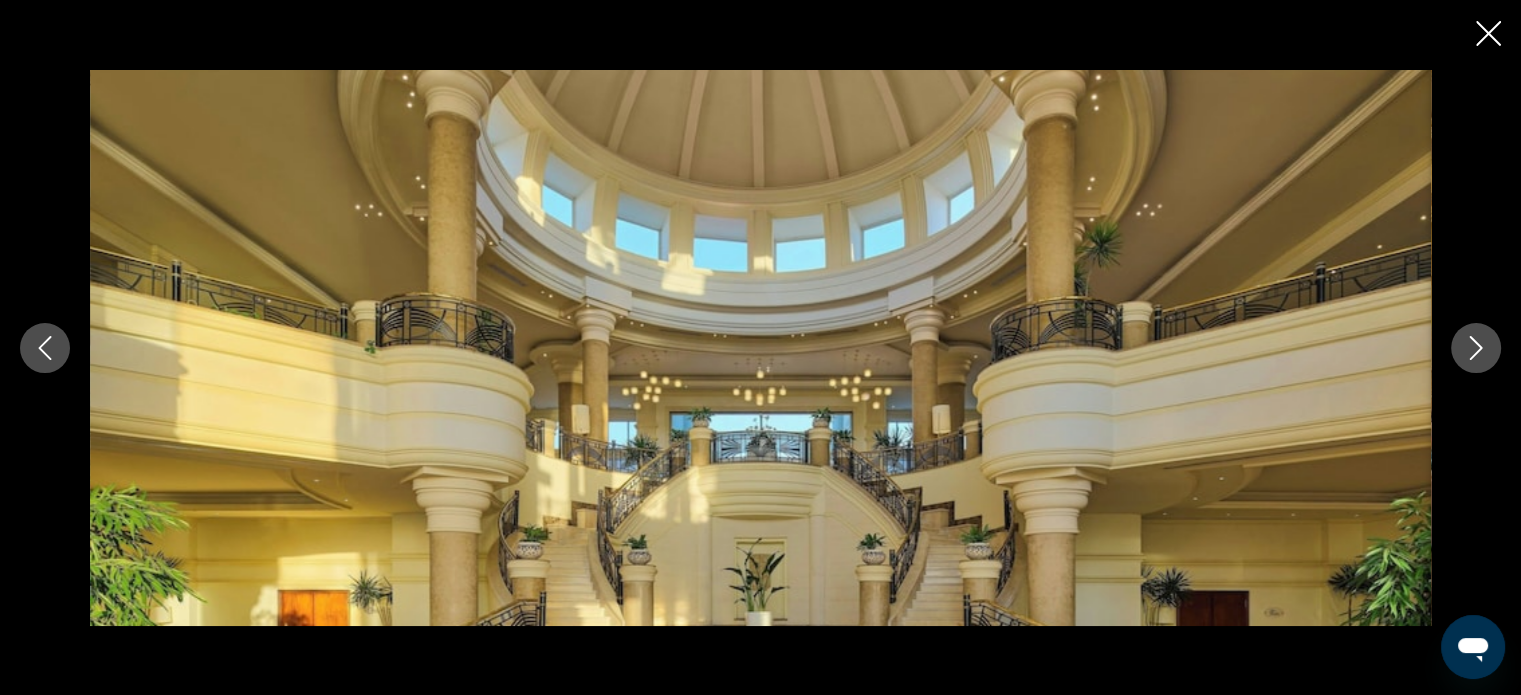 click 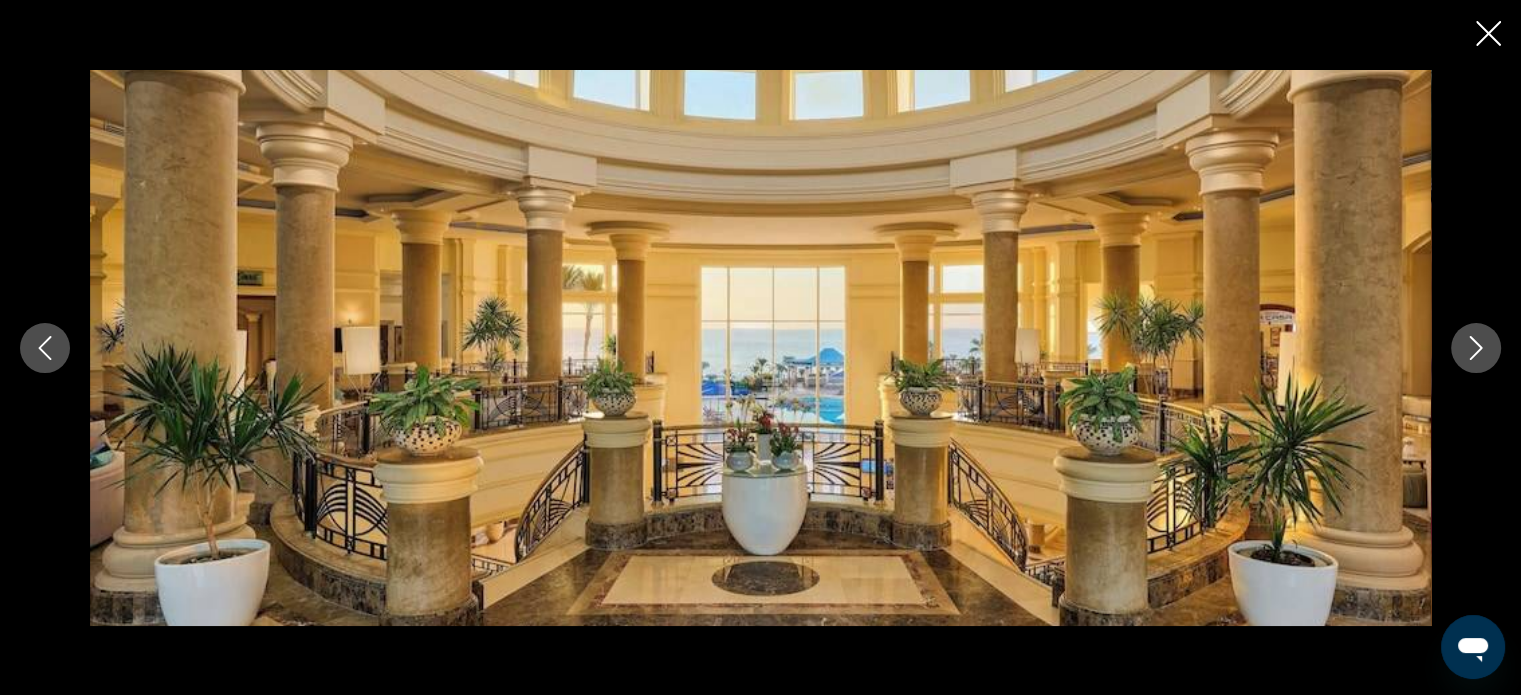 click 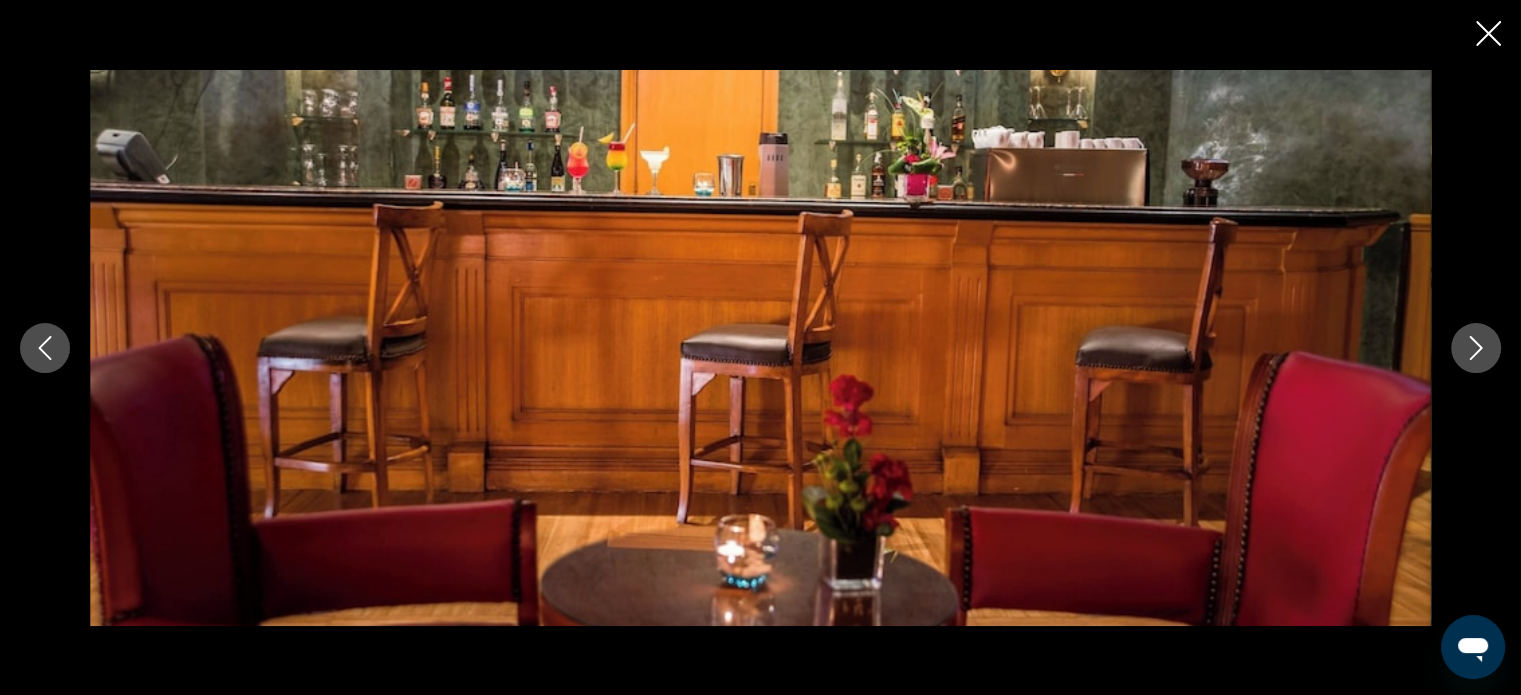 click 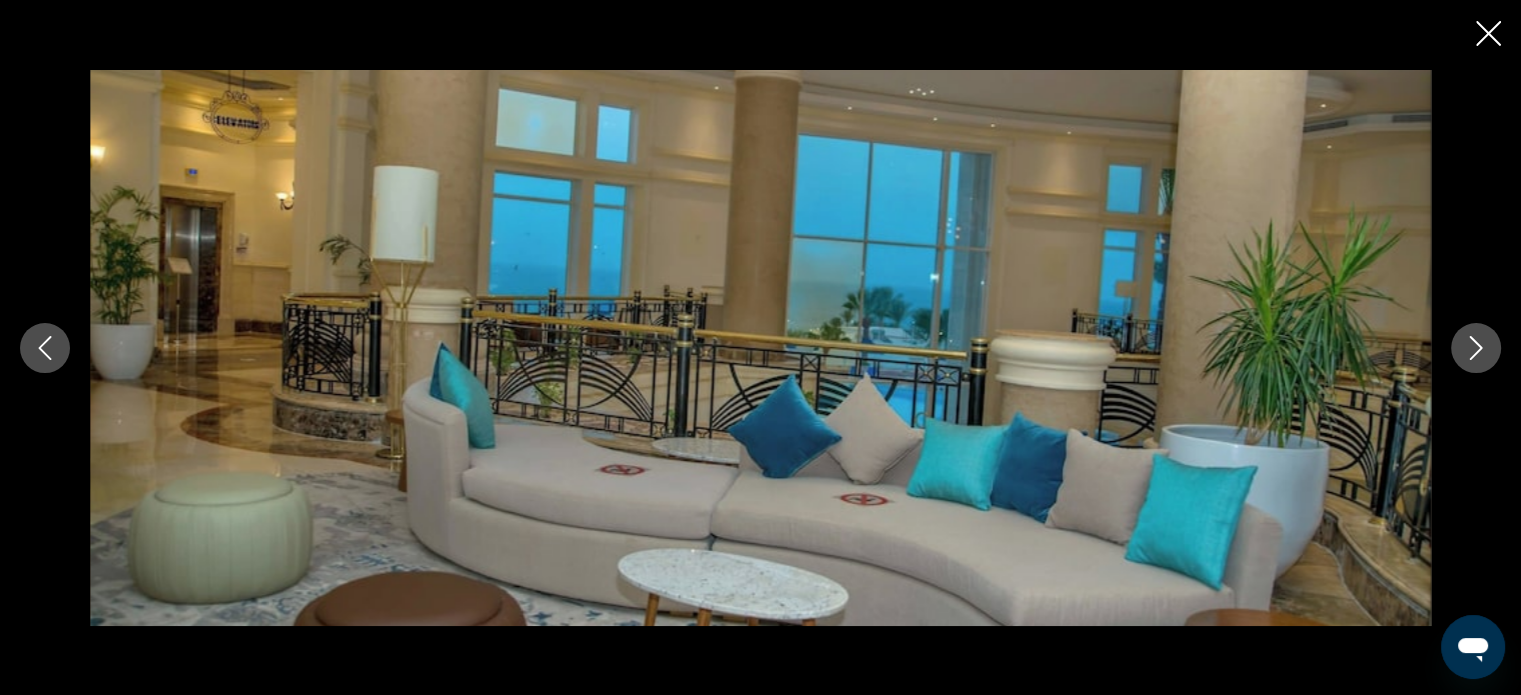 click 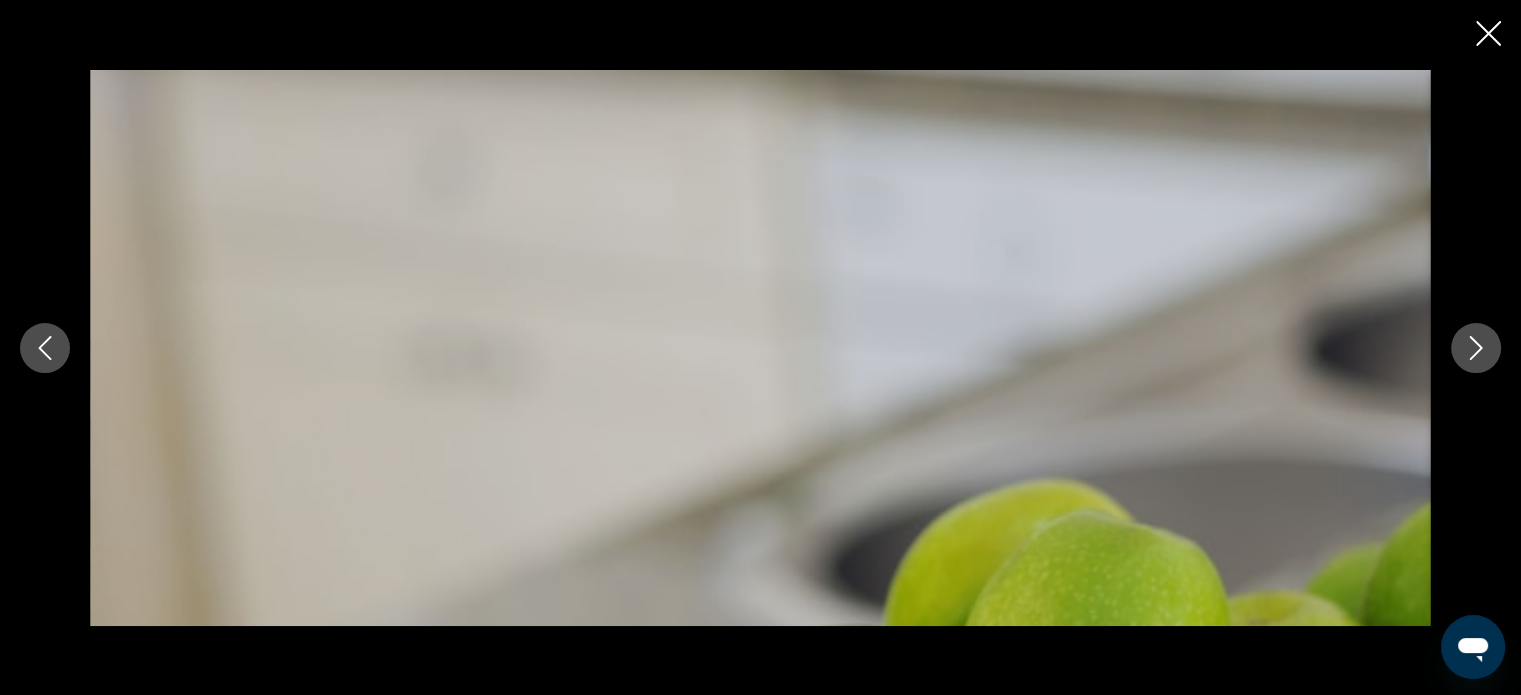click 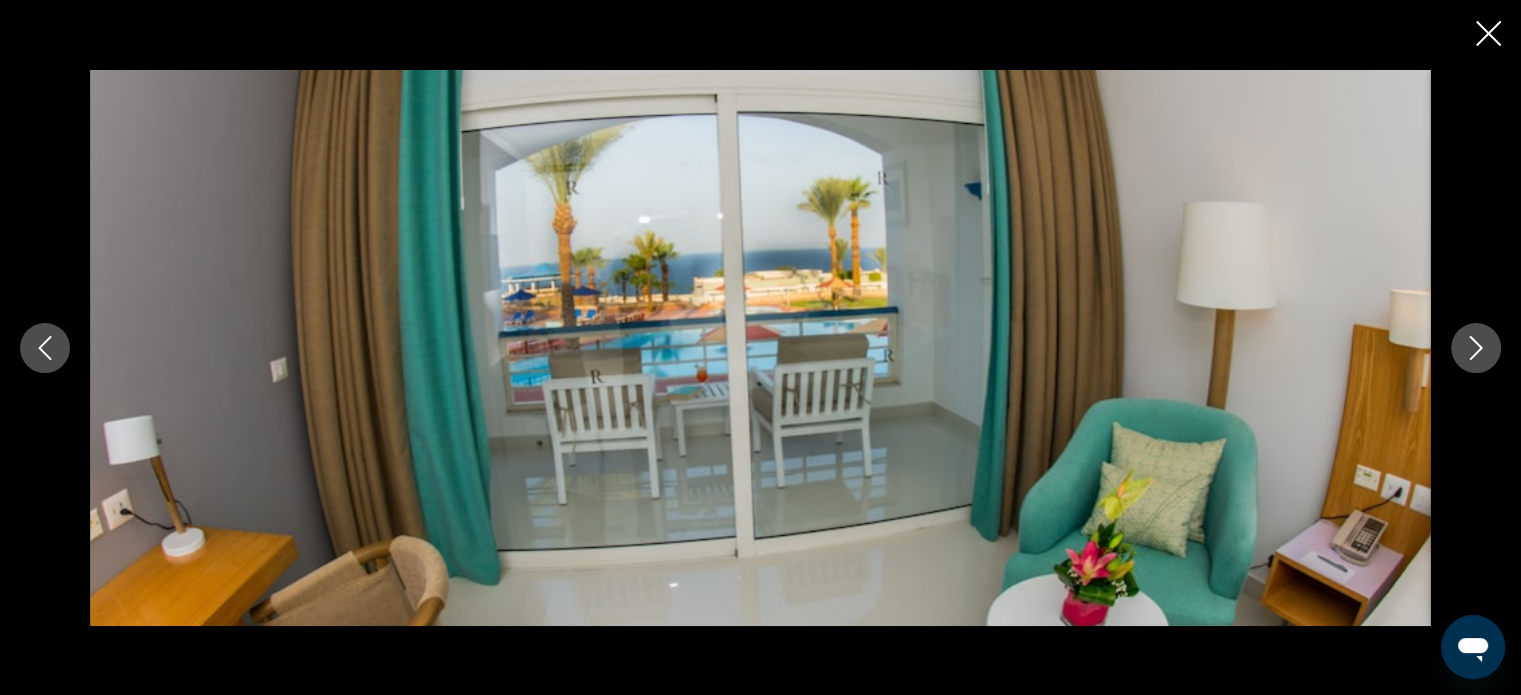 click 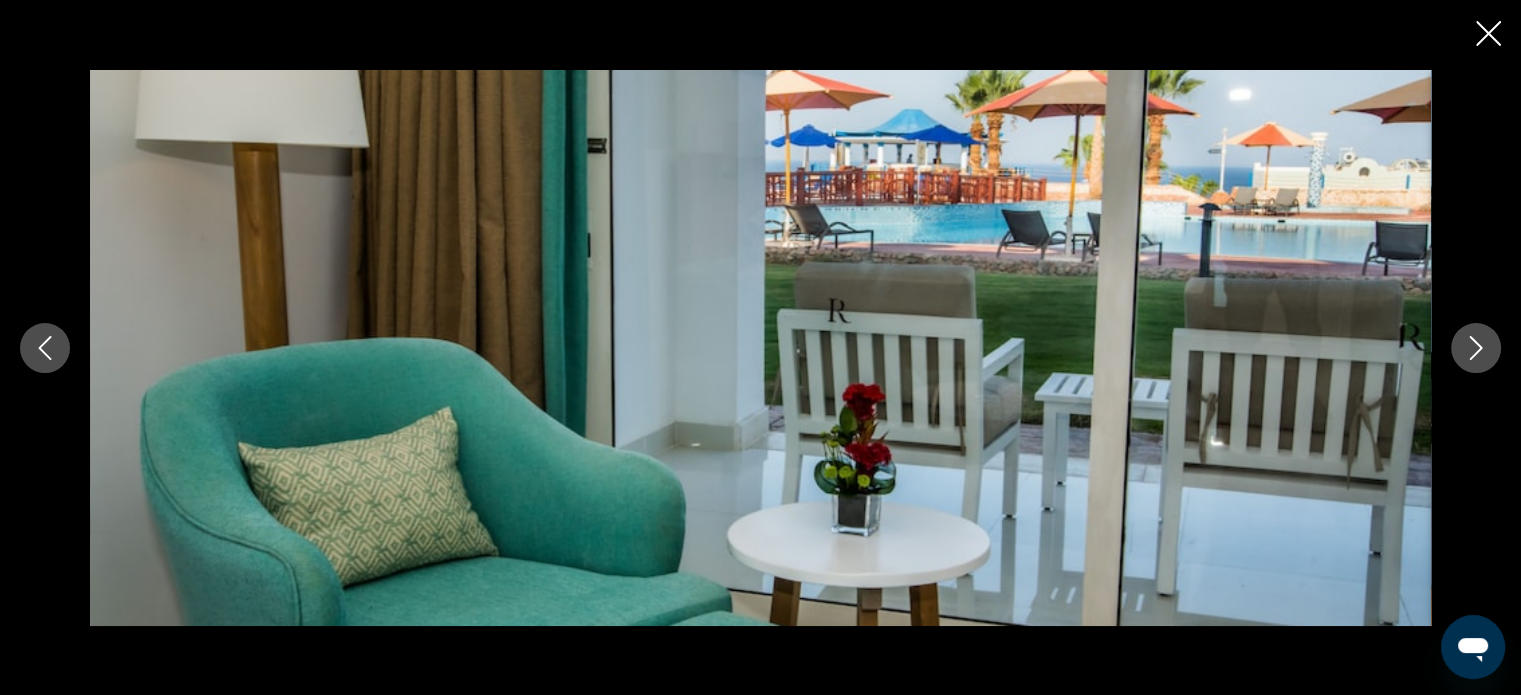 click 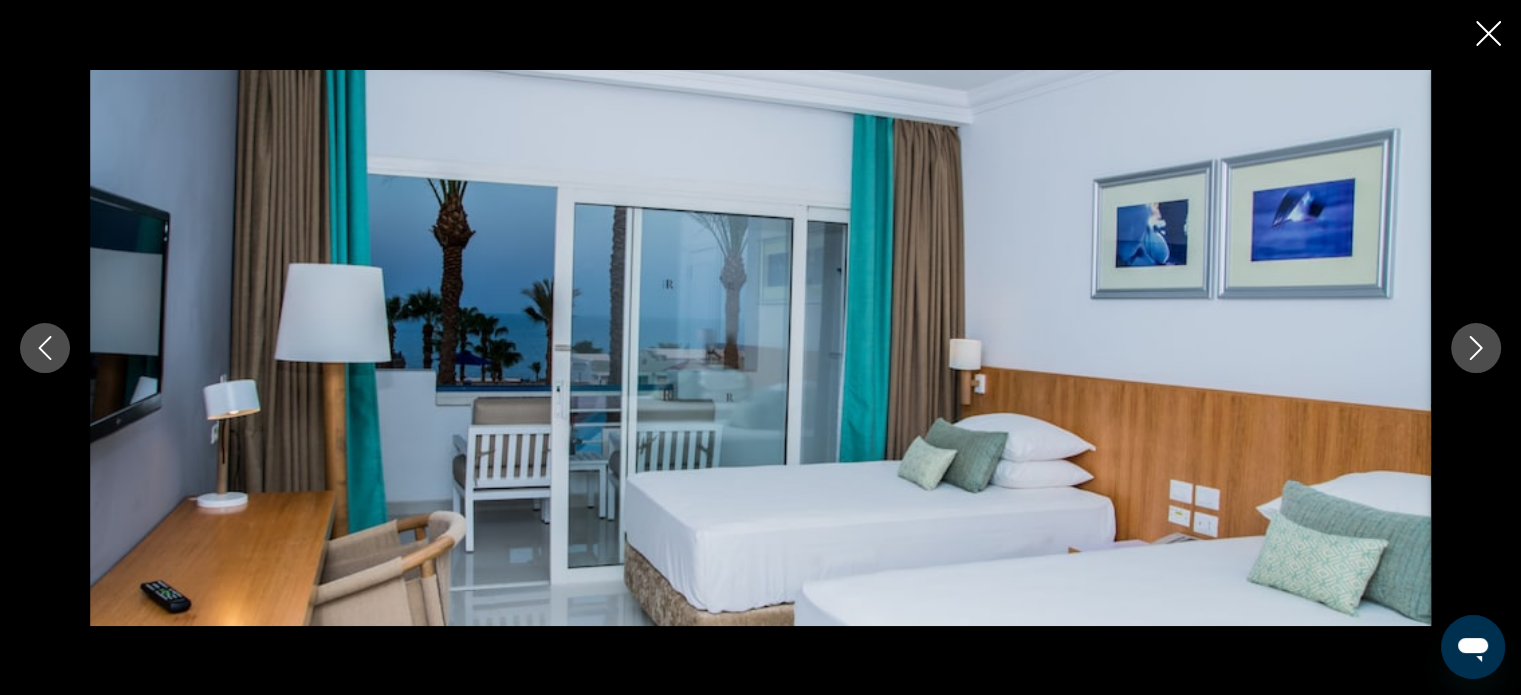 click 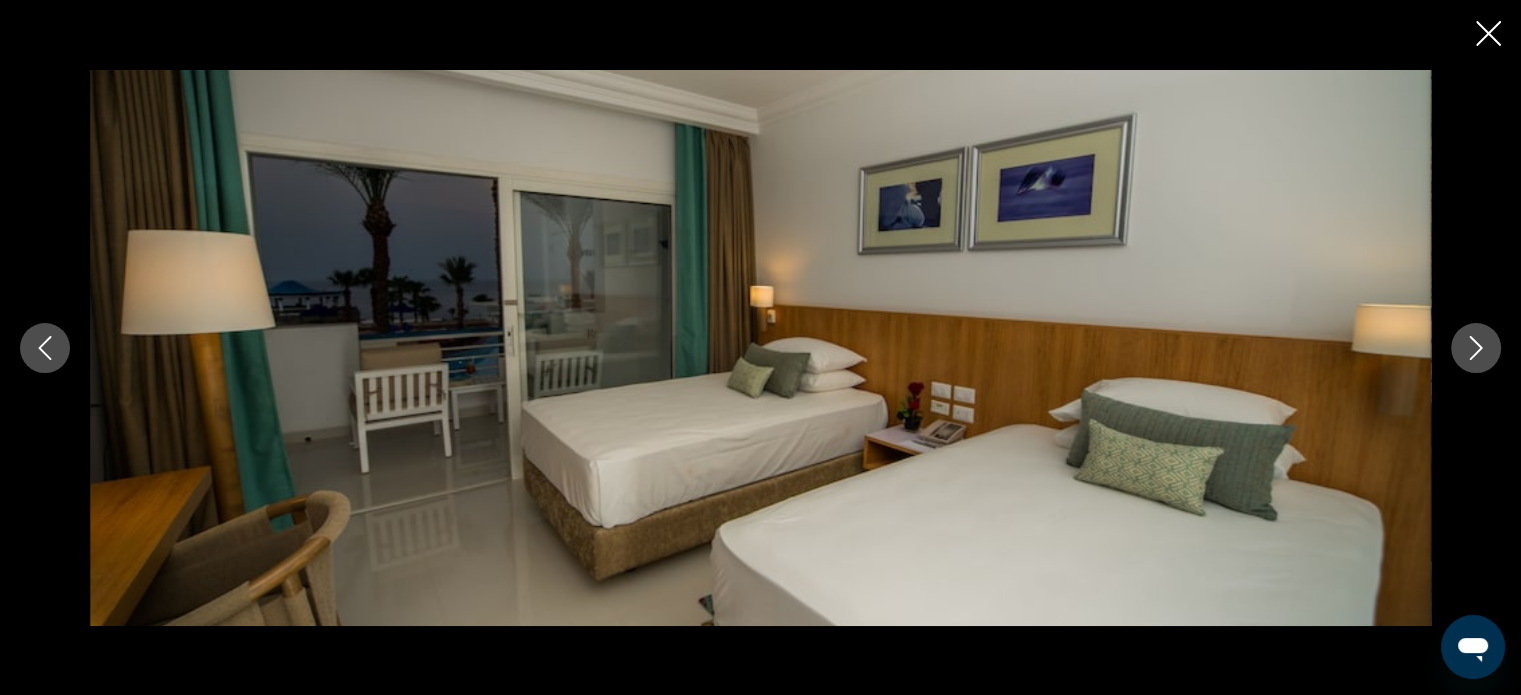 click 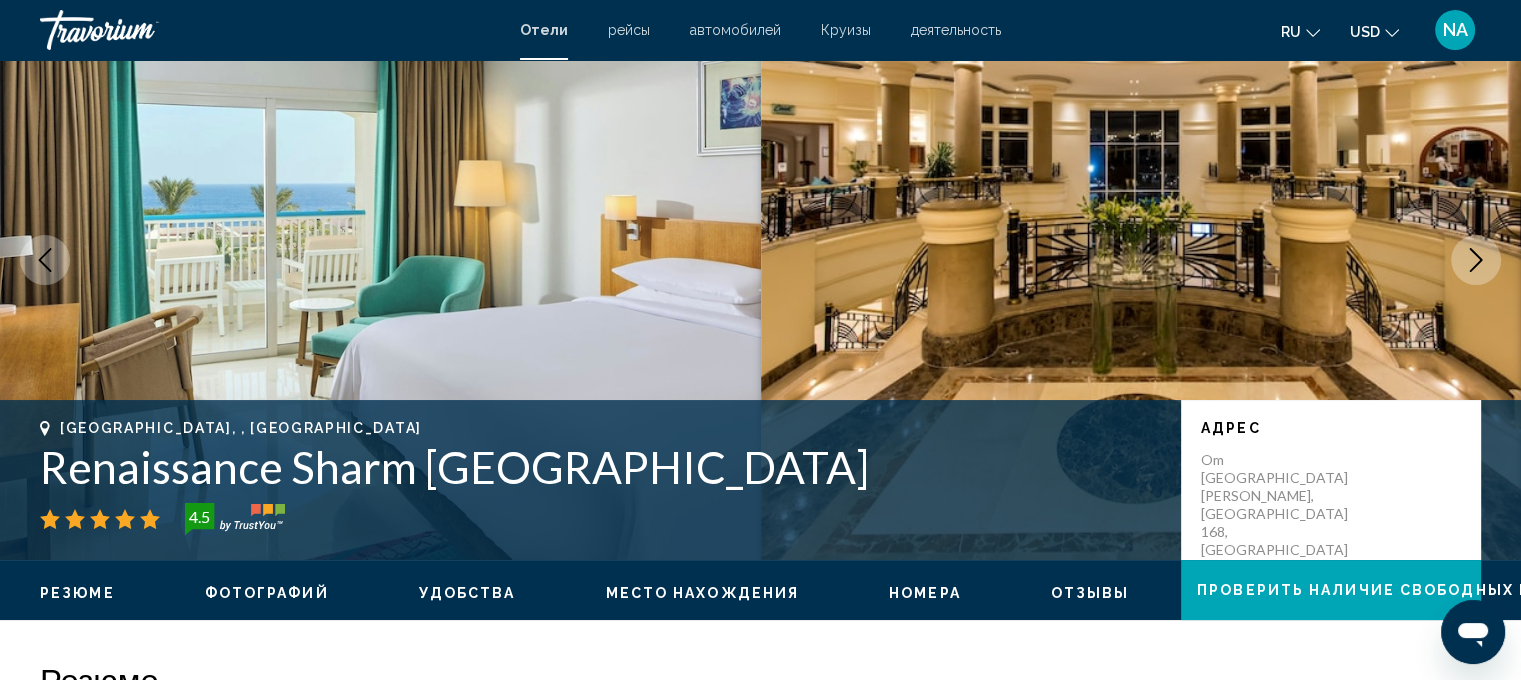 scroll, scrollTop: 400, scrollLeft: 0, axis: vertical 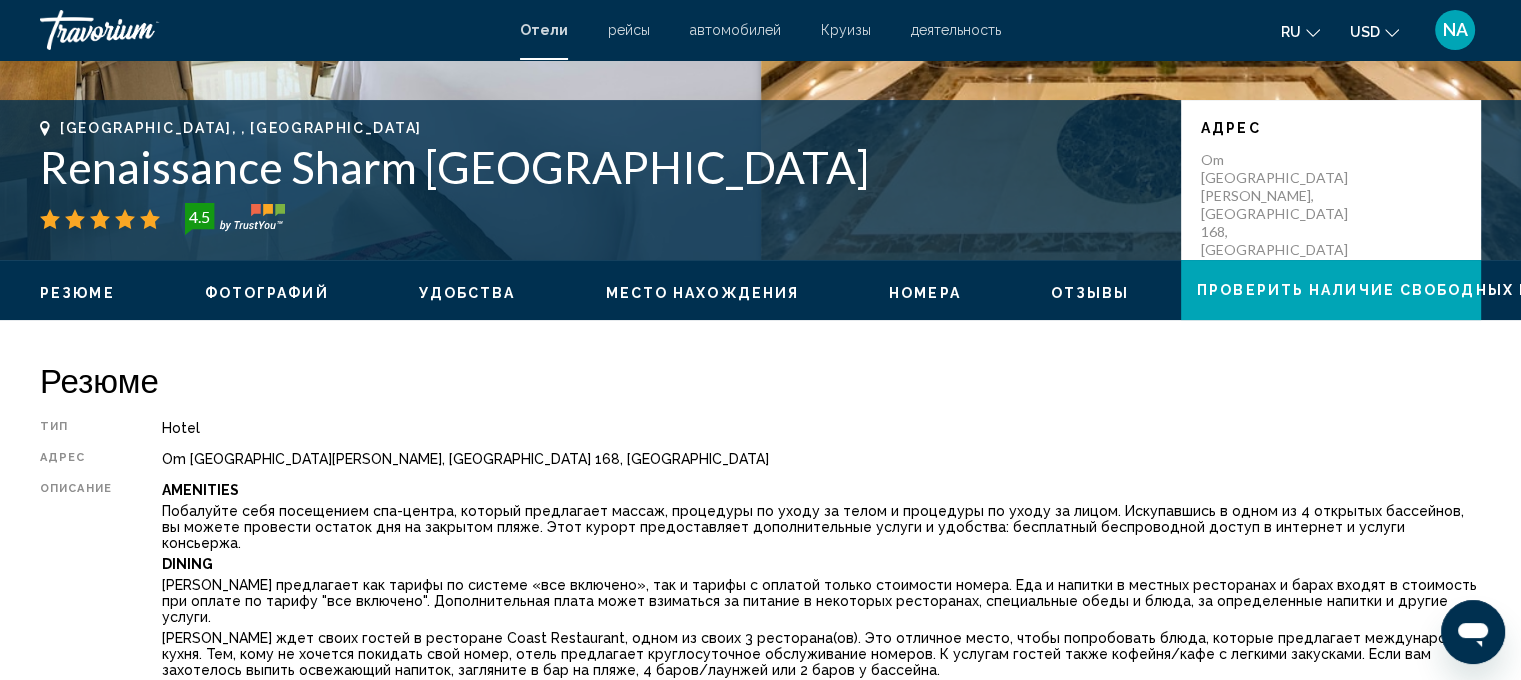 click on "Удобства" at bounding box center [467, 293] 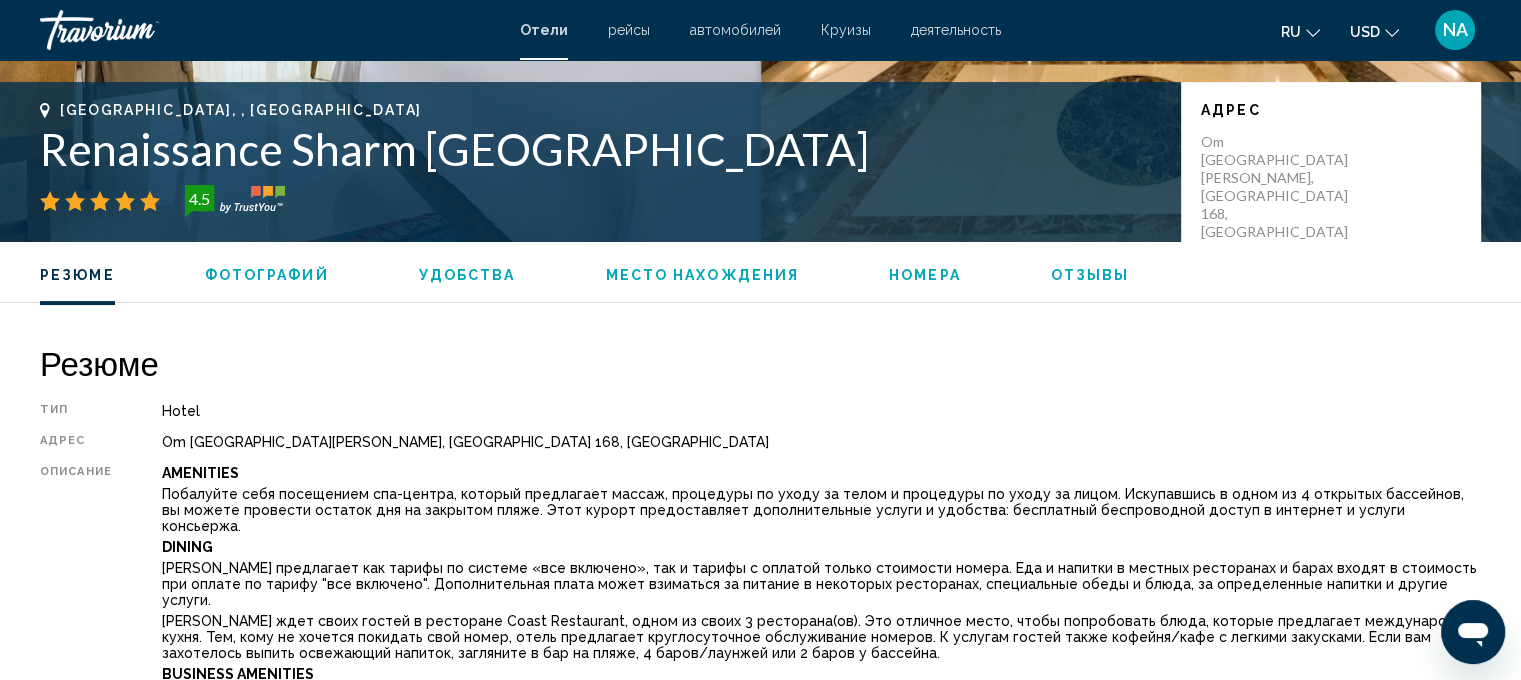 scroll, scrollTop: 322, scrollLeft: 0, axis: vertical 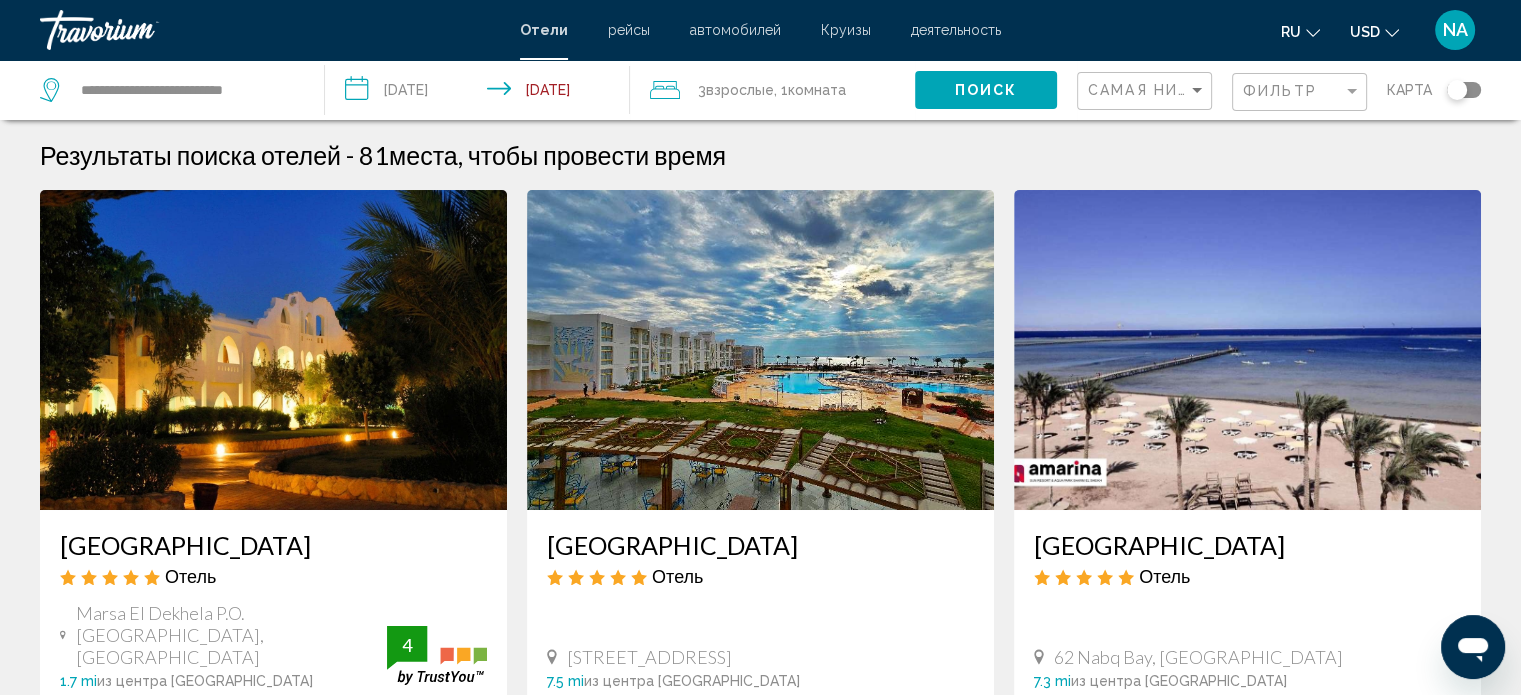 click on "Domina Coral Bay Aquamarine Hotel and Resort" at bounding box center [273, 545] 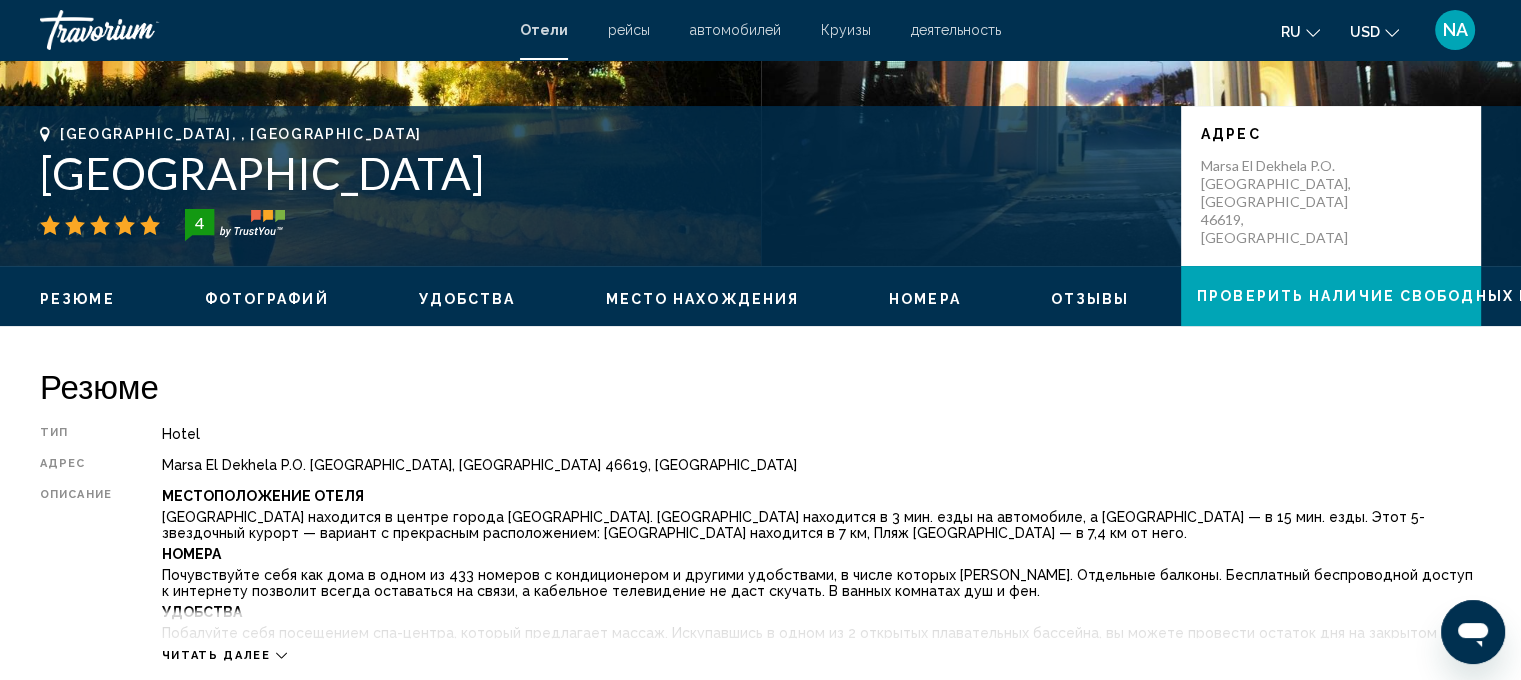 scroll, scrollTop: 512, scrollLeft: 0, axis: vertical 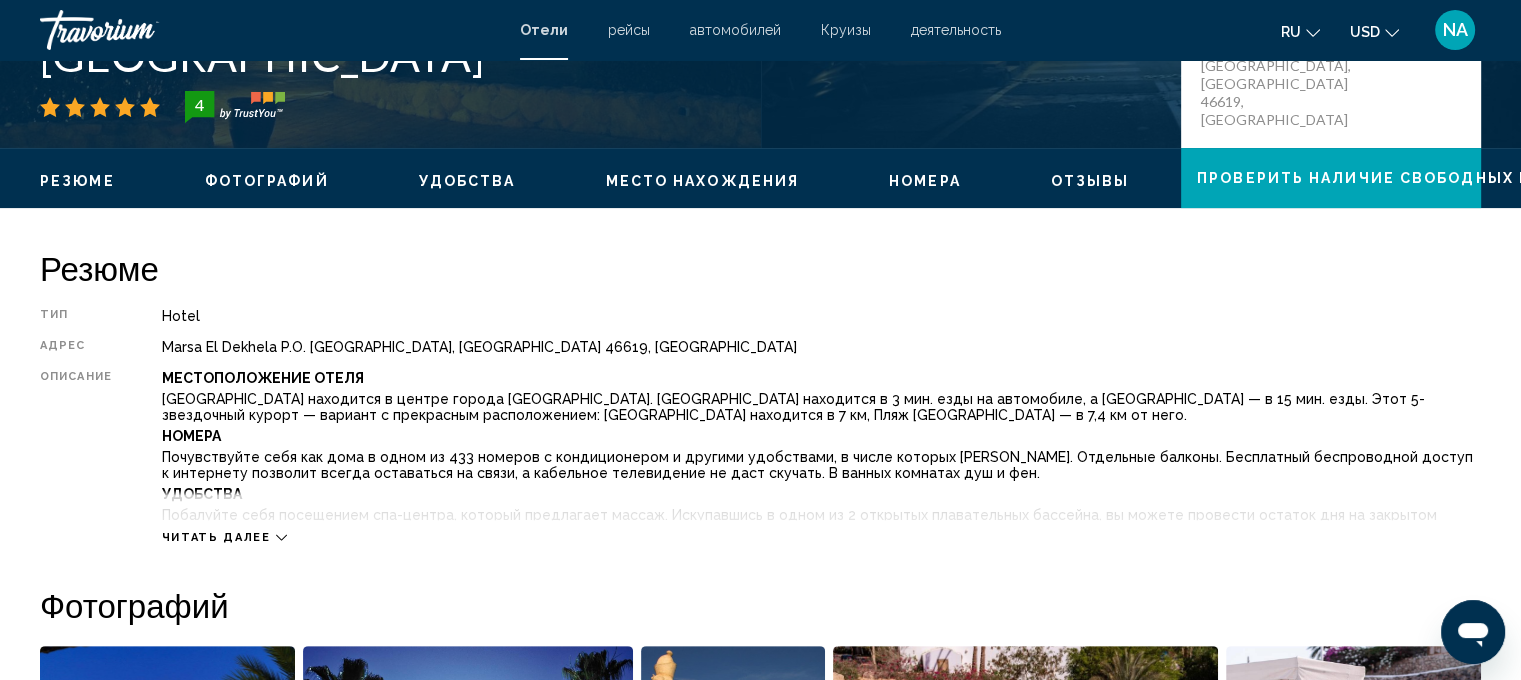 click on "Читать далее" at bounding box center (216, 537) 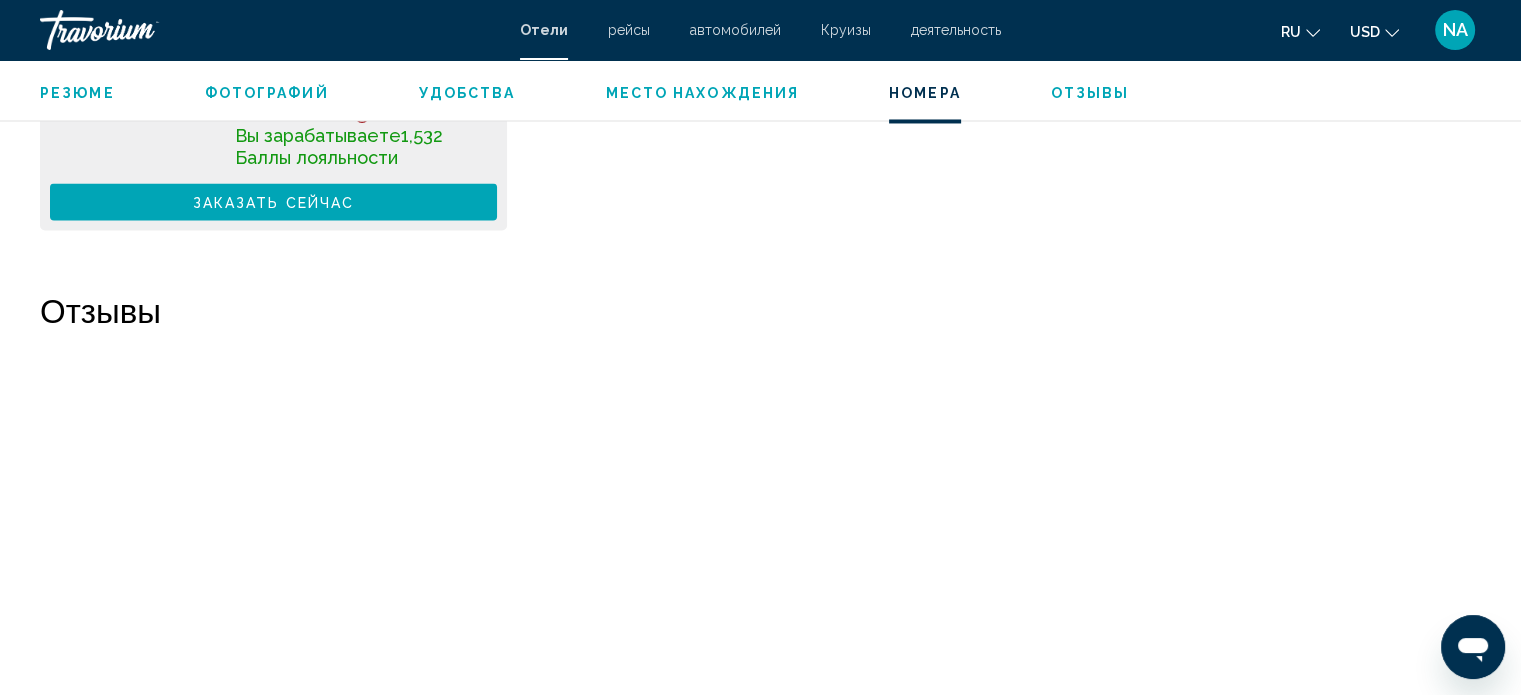 scroll, scrollTop: 2912, scrollLeft: 0, axis: vertical 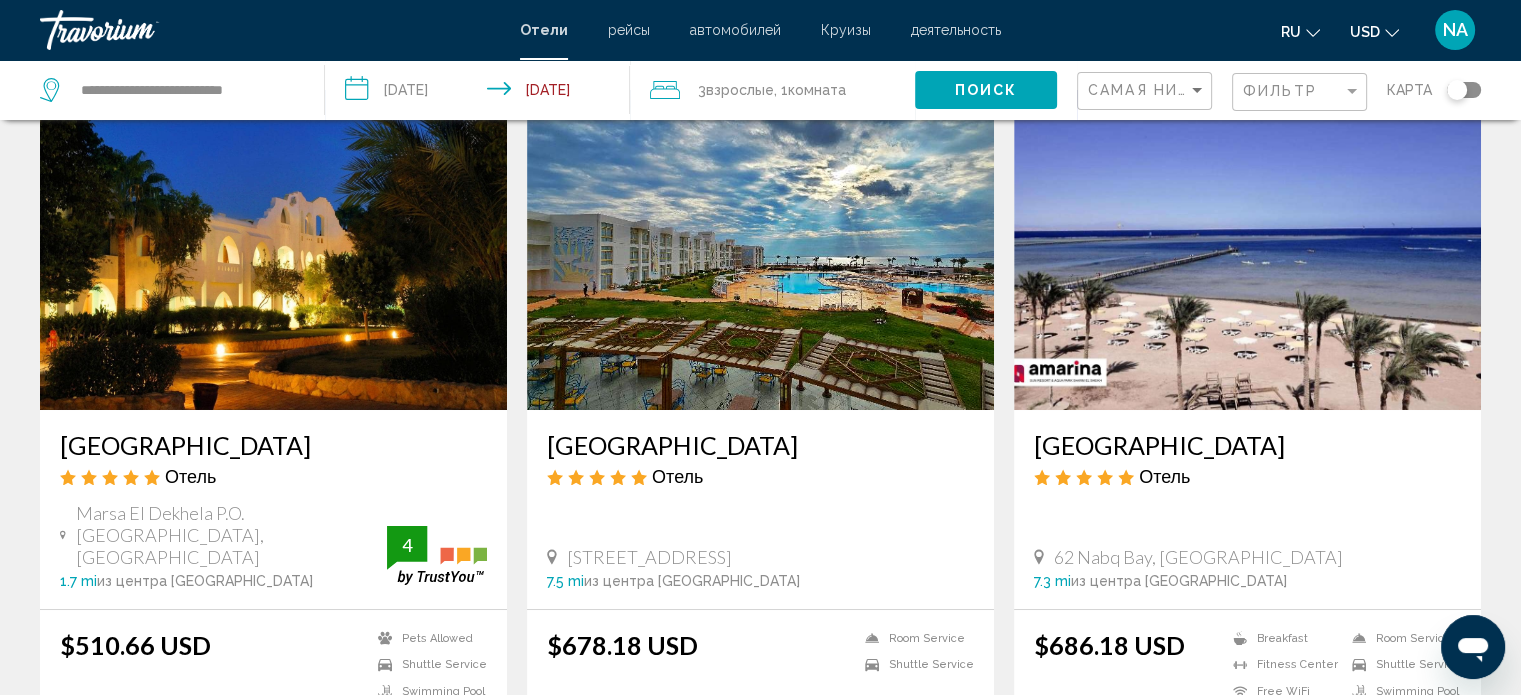 click at bounding box center [273, 250] 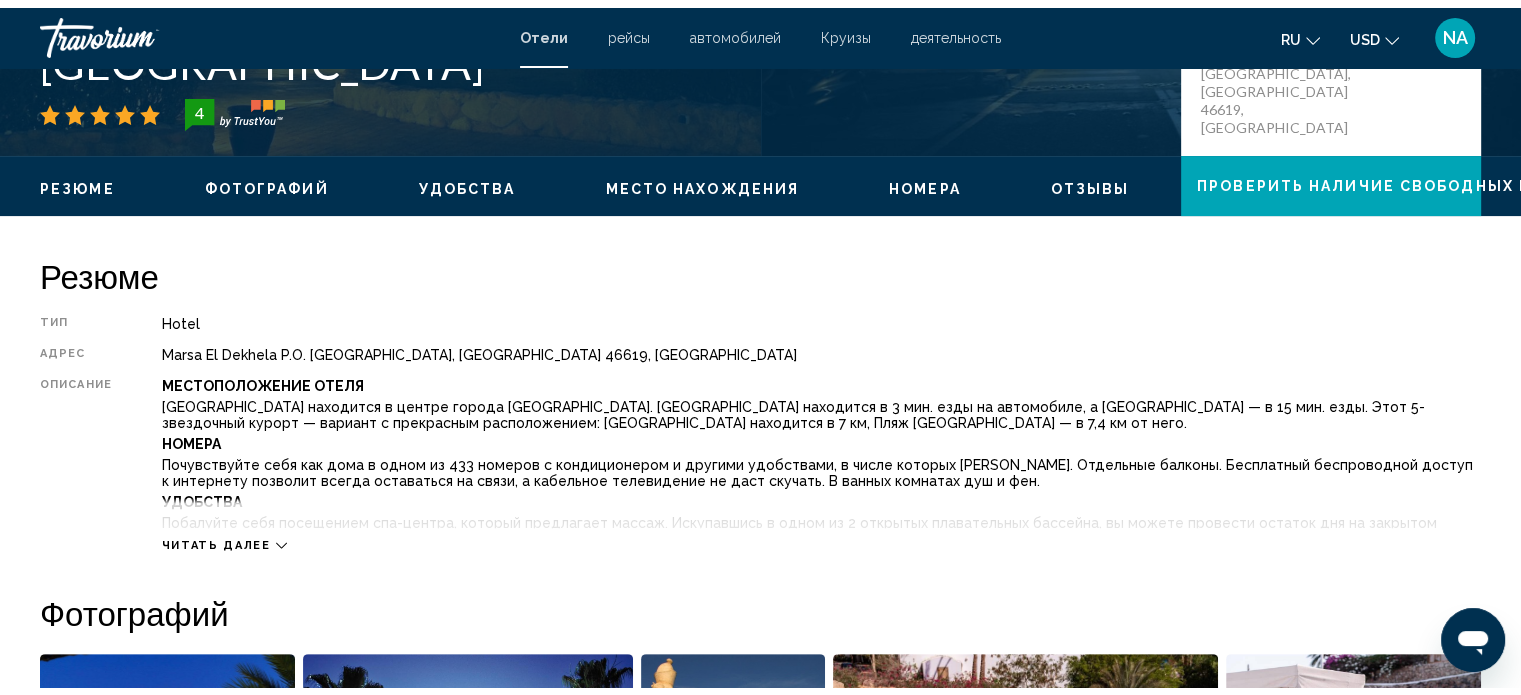 scroll, scrollTop: 1932, scrollLeft: 0, axis: vertical 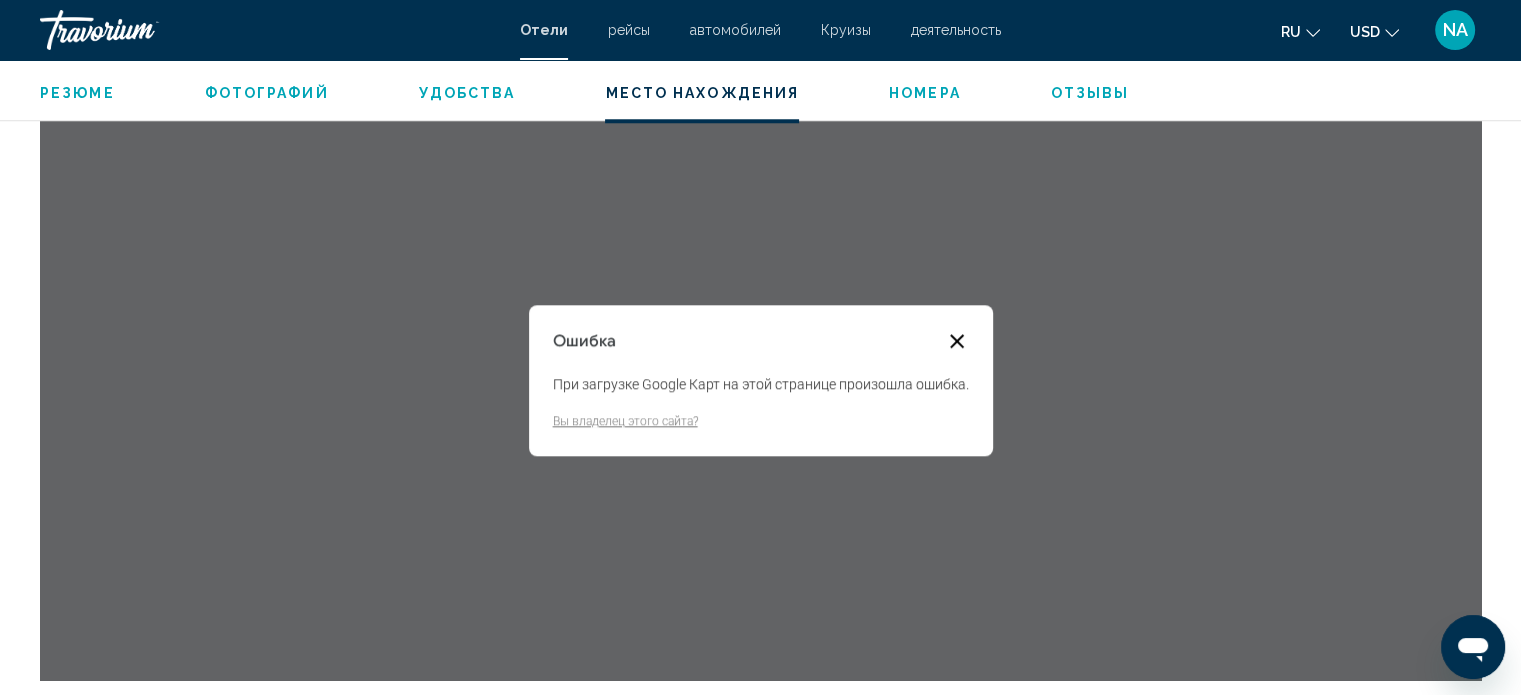 click at bounding box center (957, 341) 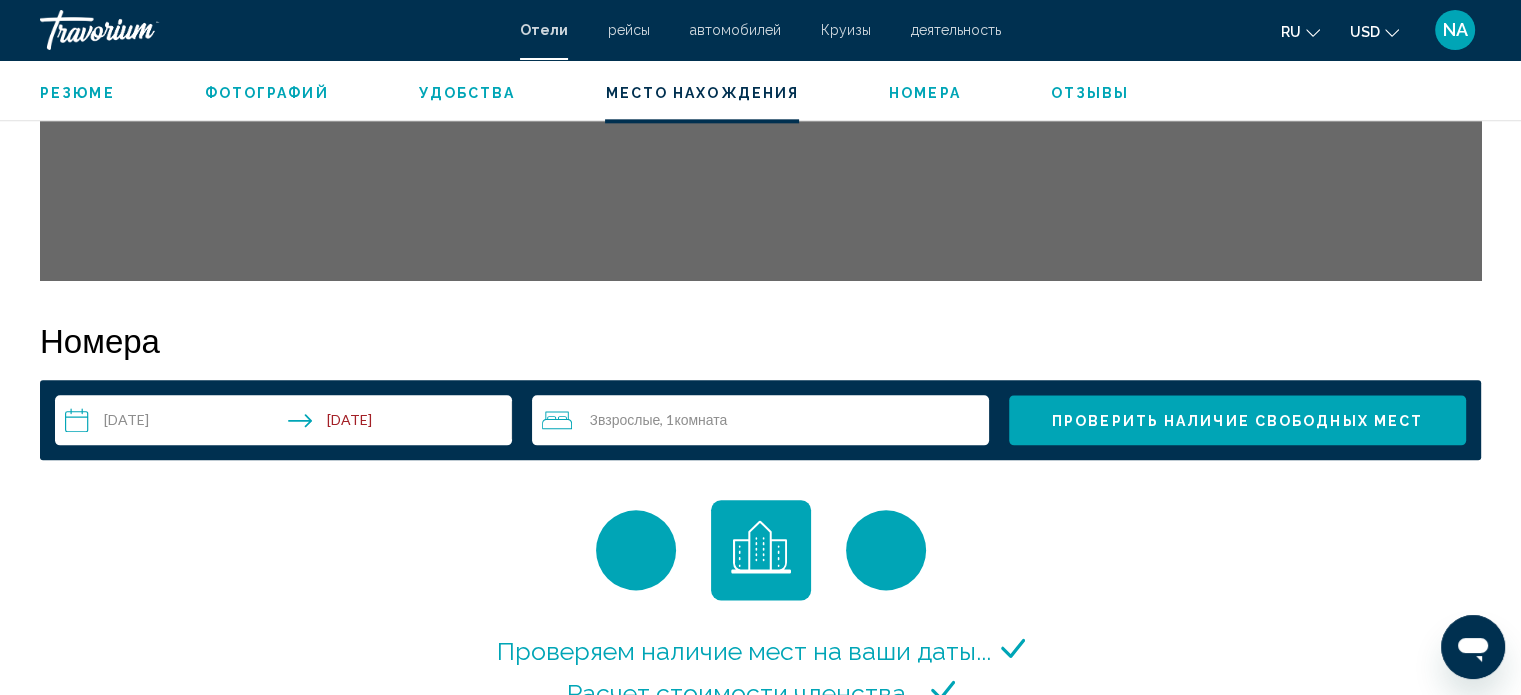 scroll, scrollTop: 2412, scrollLeft: 0, axis: vertical 